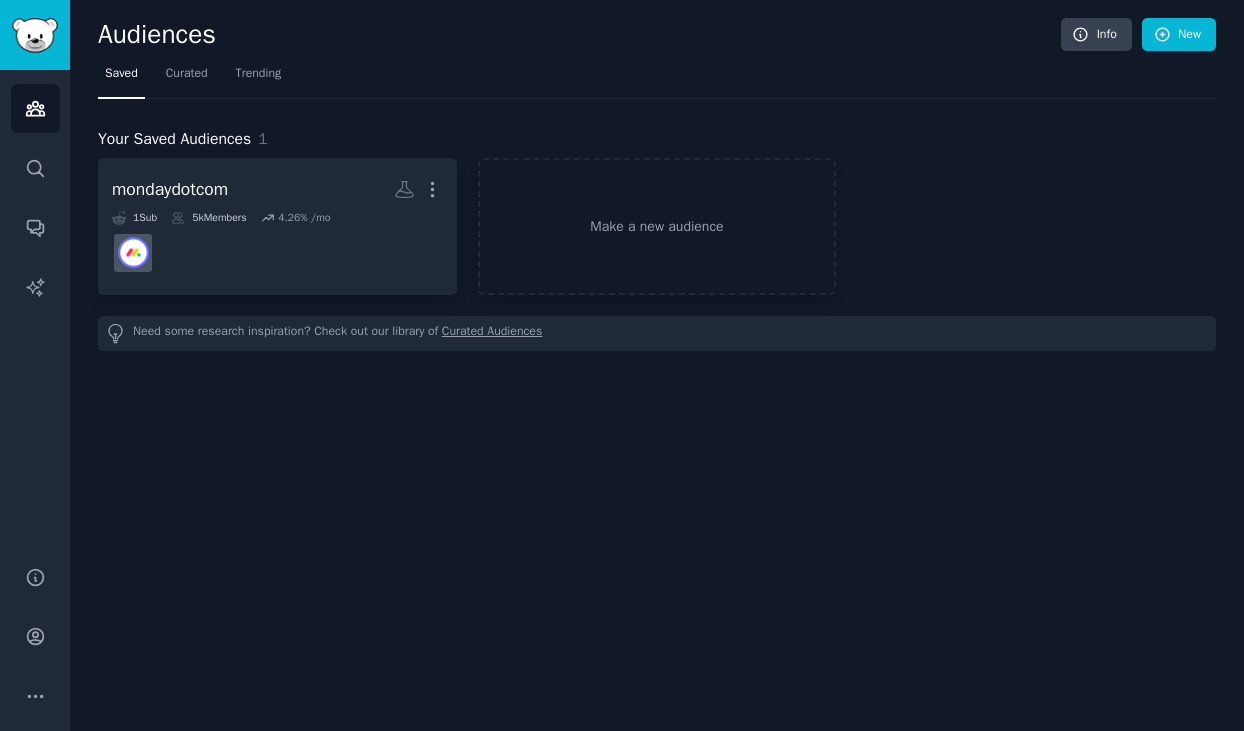 scroll, scrollTop: 0, scrollLeft: 0, axis: both 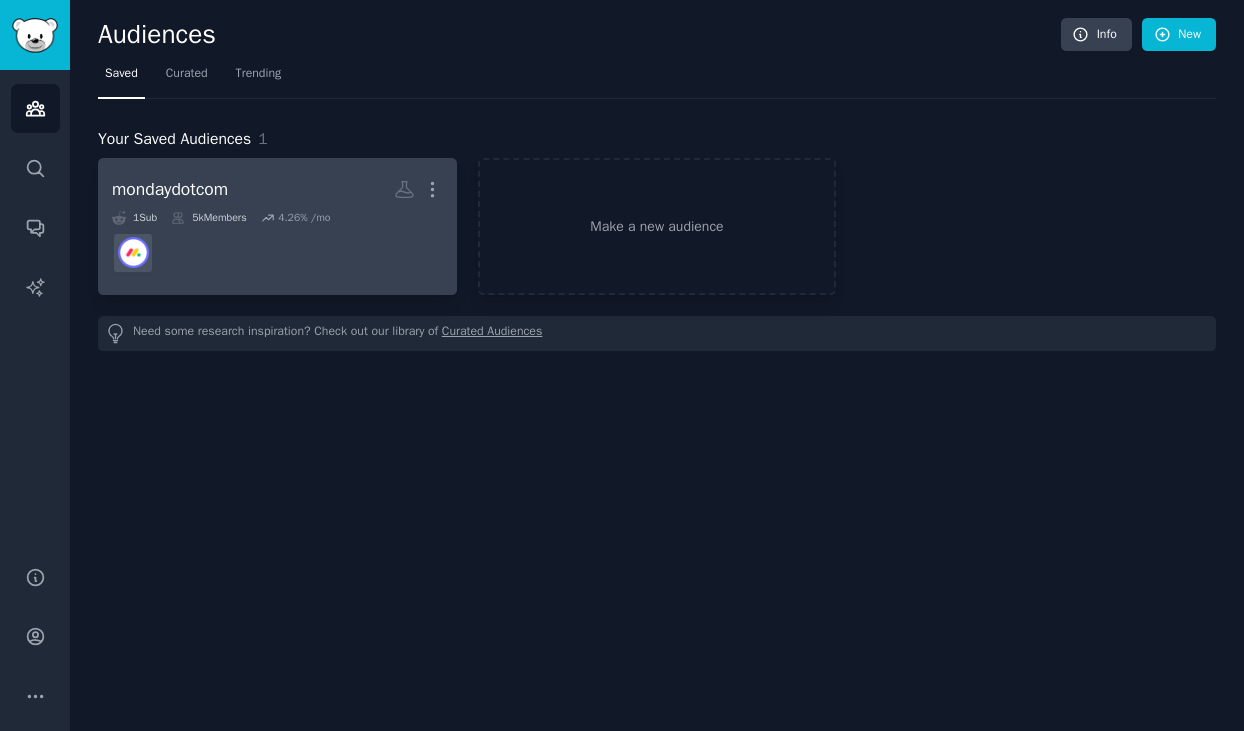click at bounding box center [277, 253] 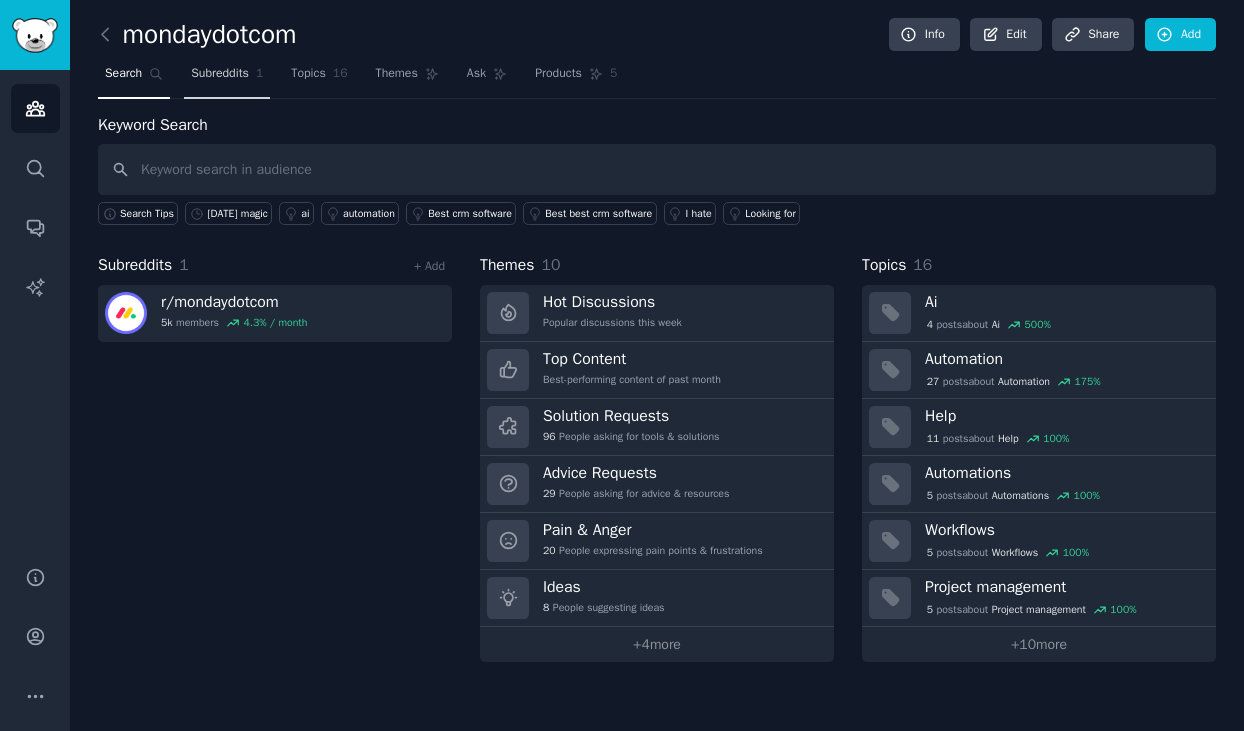 click on "Subreddits 1" at bounding box center (227, 78) 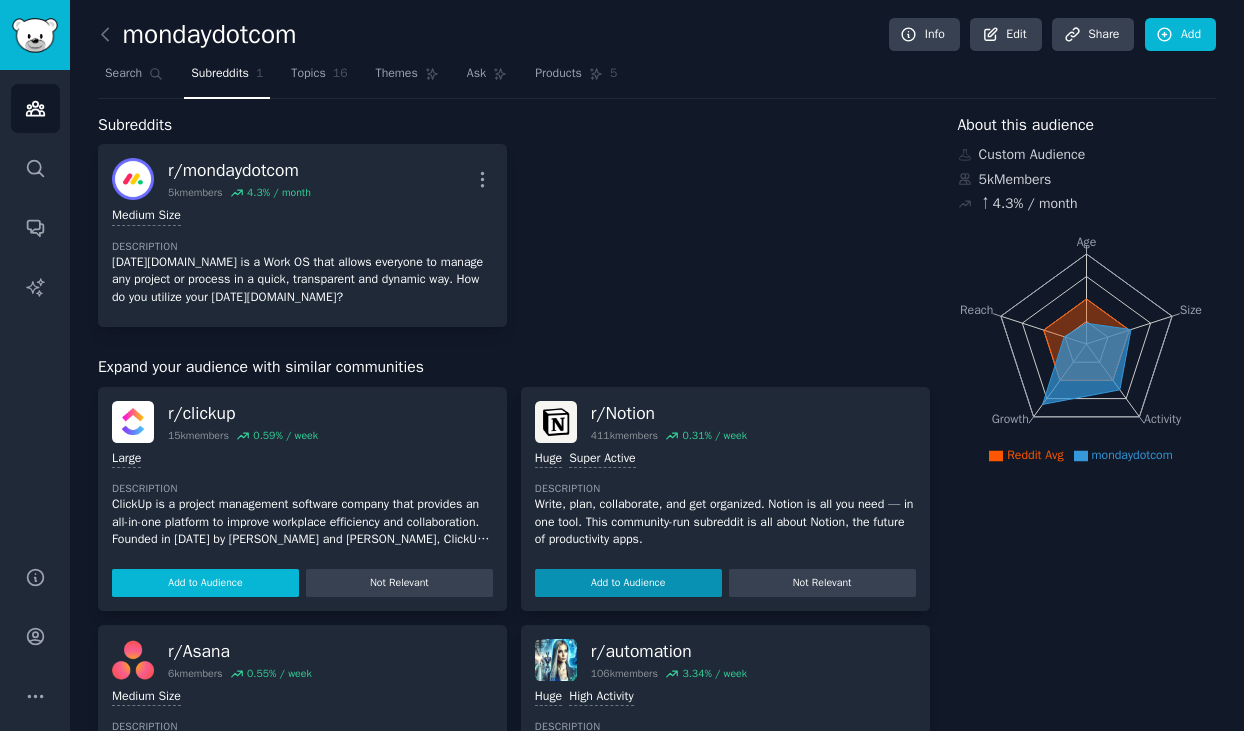 click on "Add to Audience" at bounding box center [205, 583] 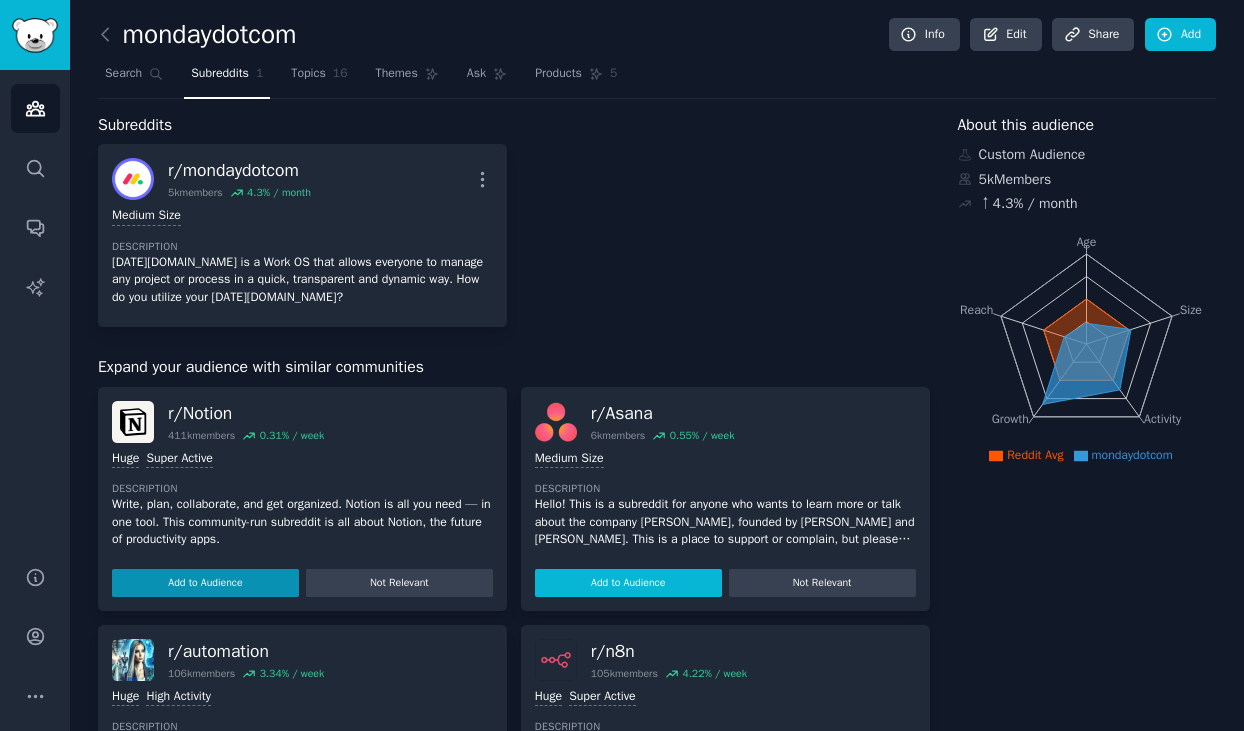 click on "Add to Audience" at bounding box center [628, 583] 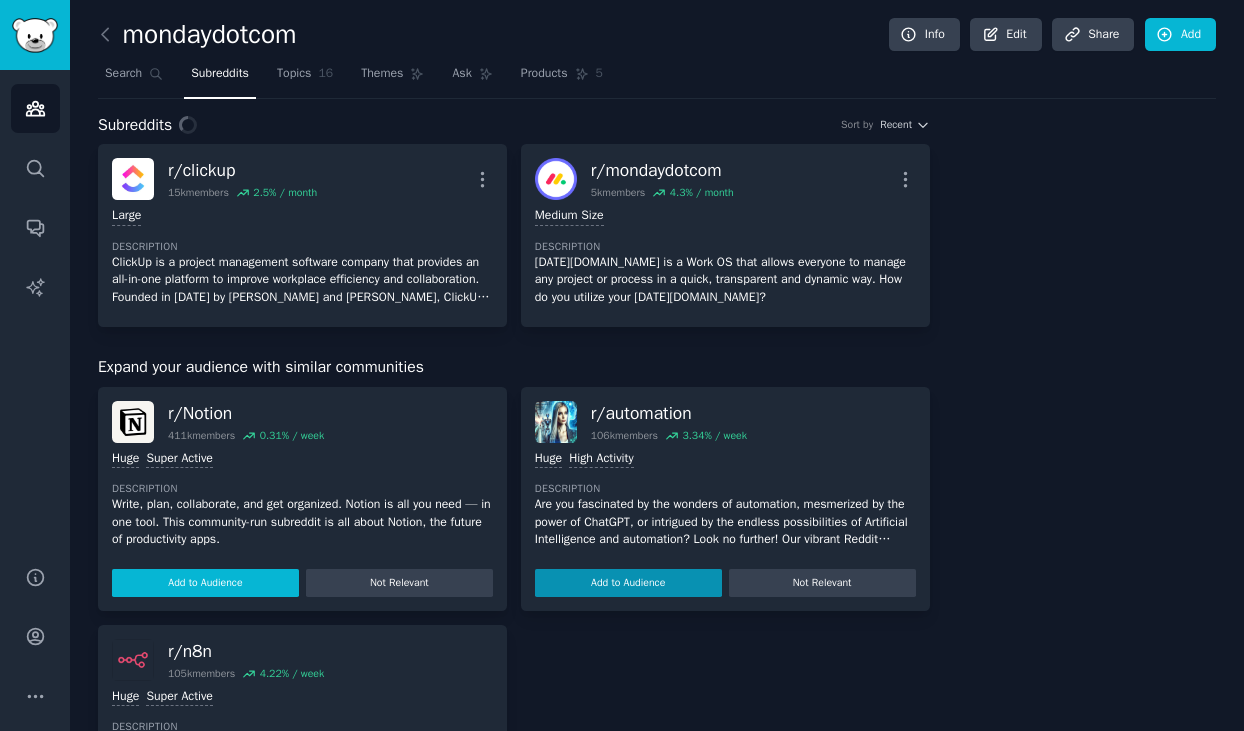 click on "Add to Audience" at bounding box center [205, 583] 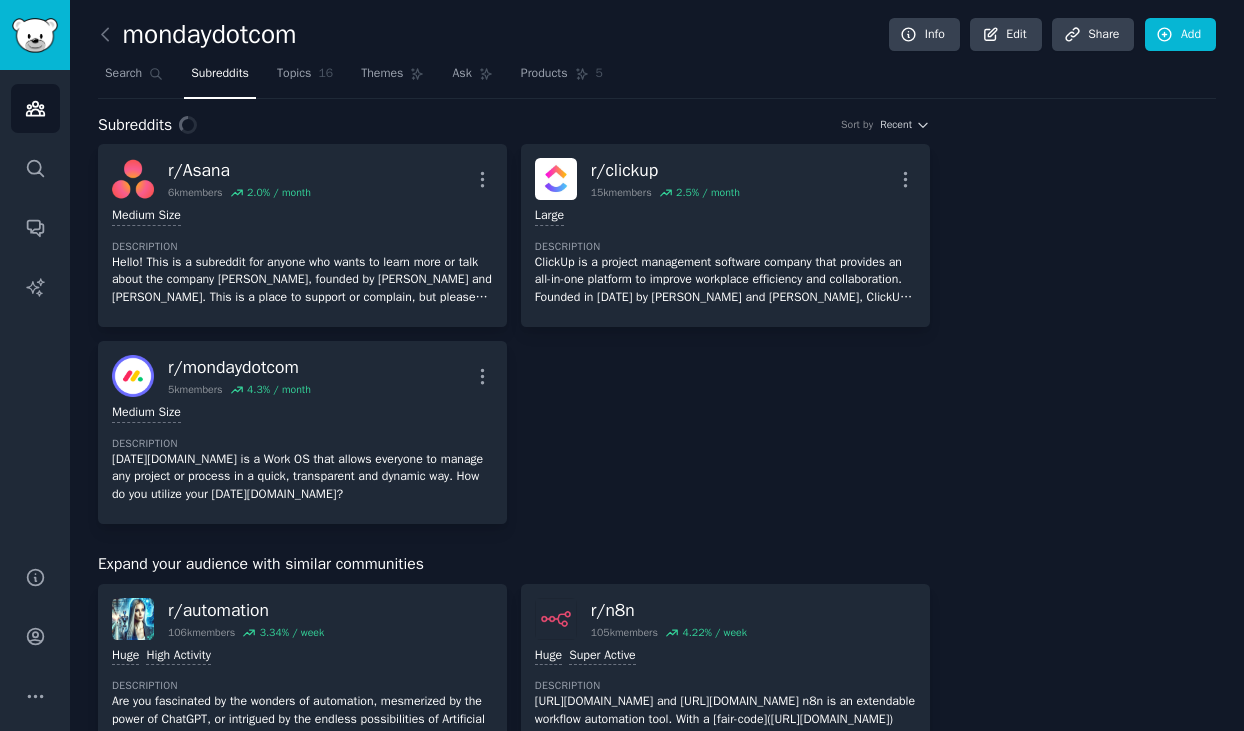 scroll, scrollTop: 104, scrollLeft: 0, axis: vertical 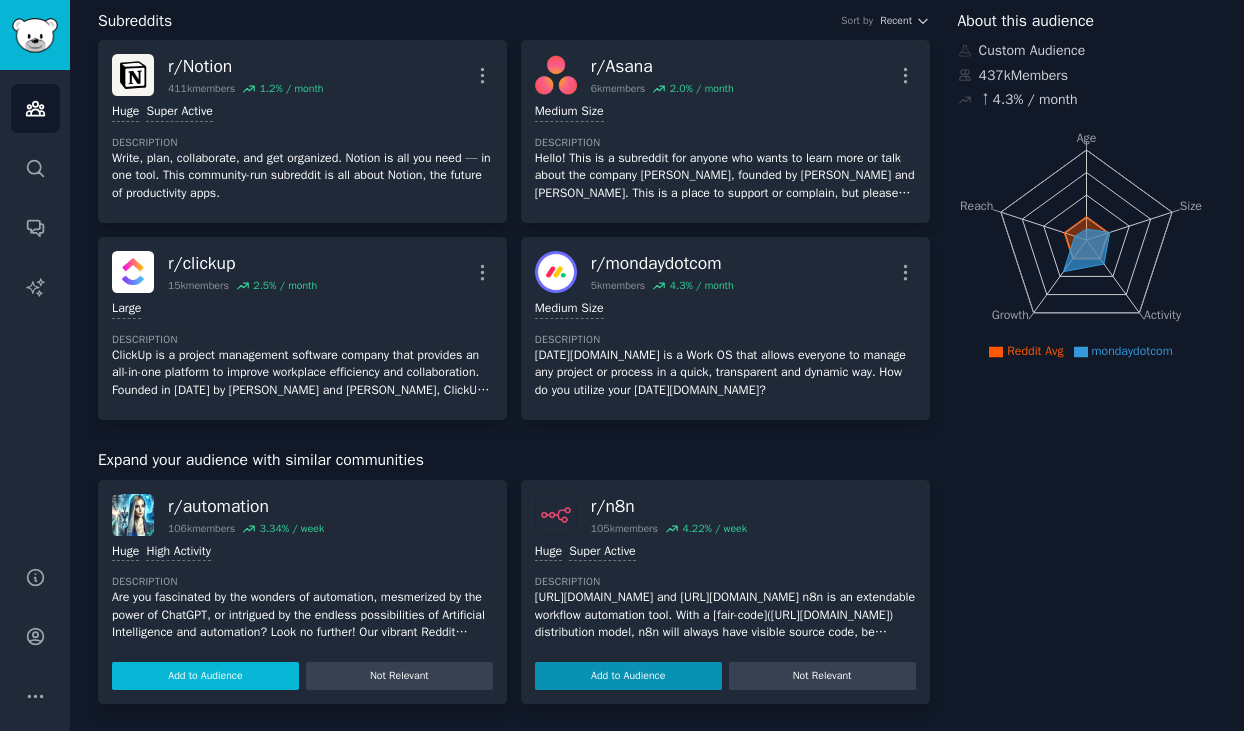 click on "Add to Audience" at bounding box center [205, 676] 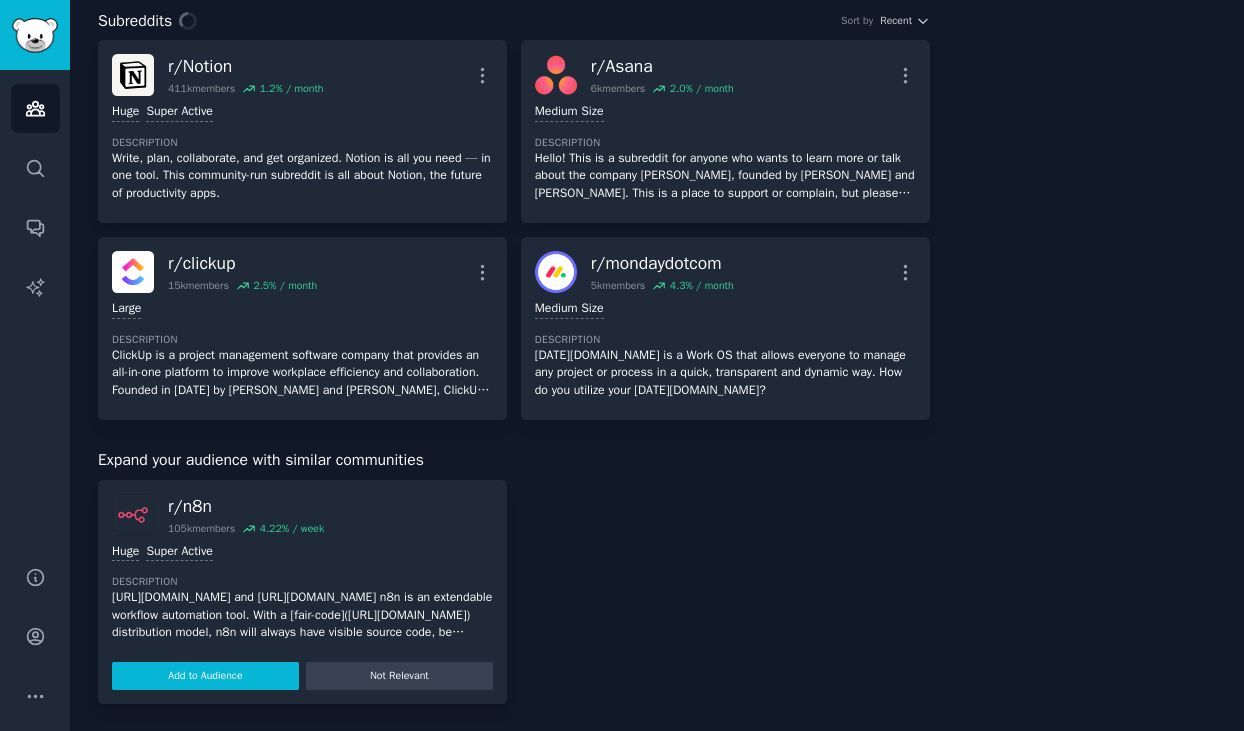 click on "Add to Audience" at bounding box center [205, 676] 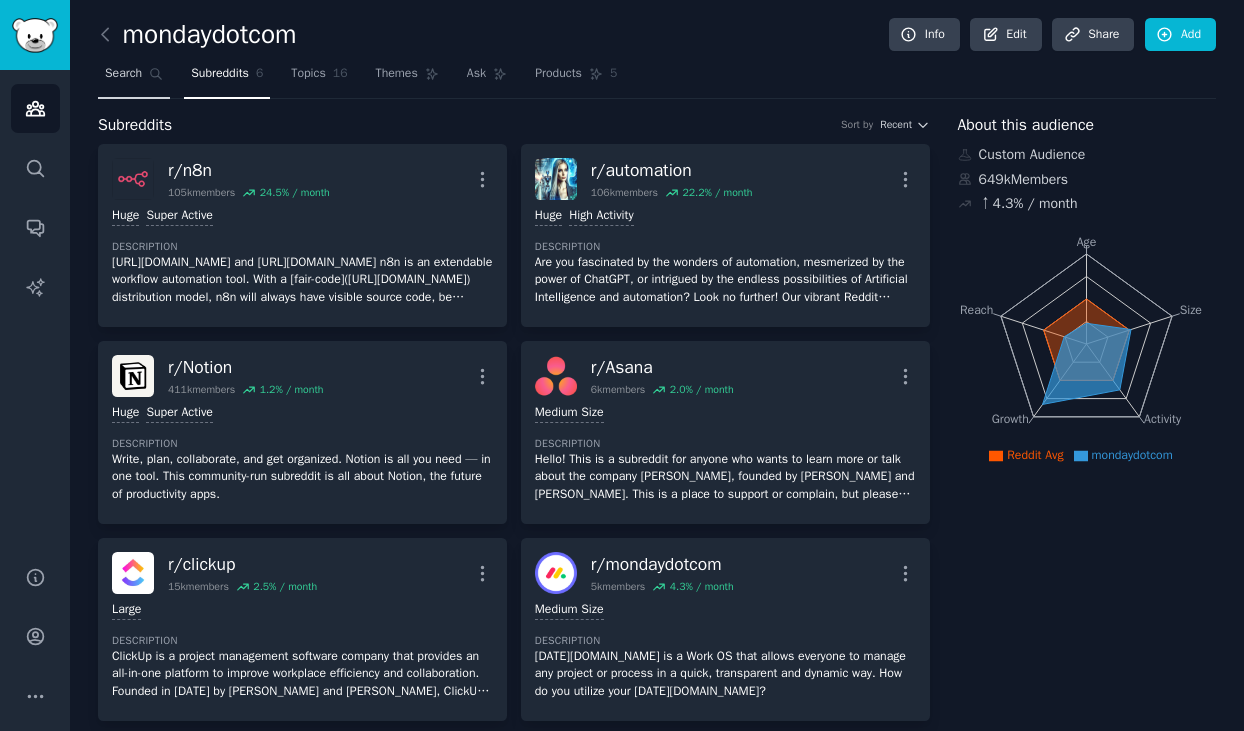 click on "Search" at bounding box center (123, 74) 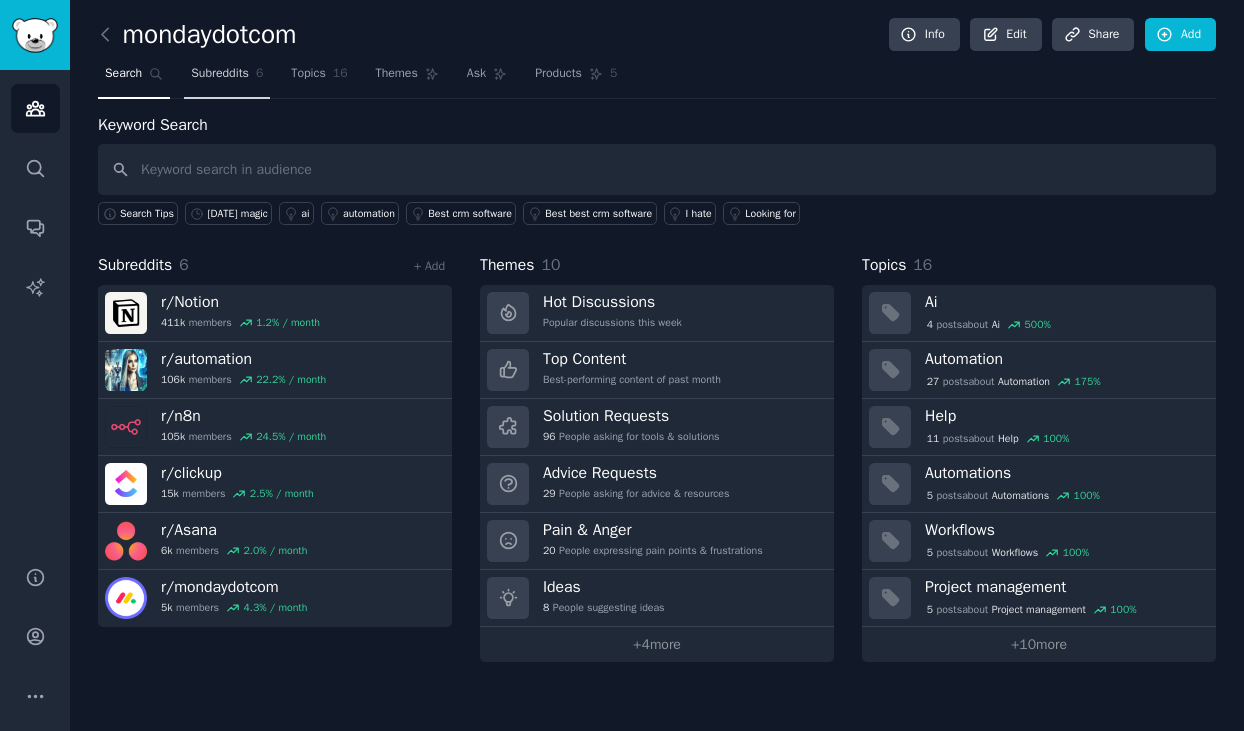 click on "Subreddits 6" at bounding box center (227, 78) 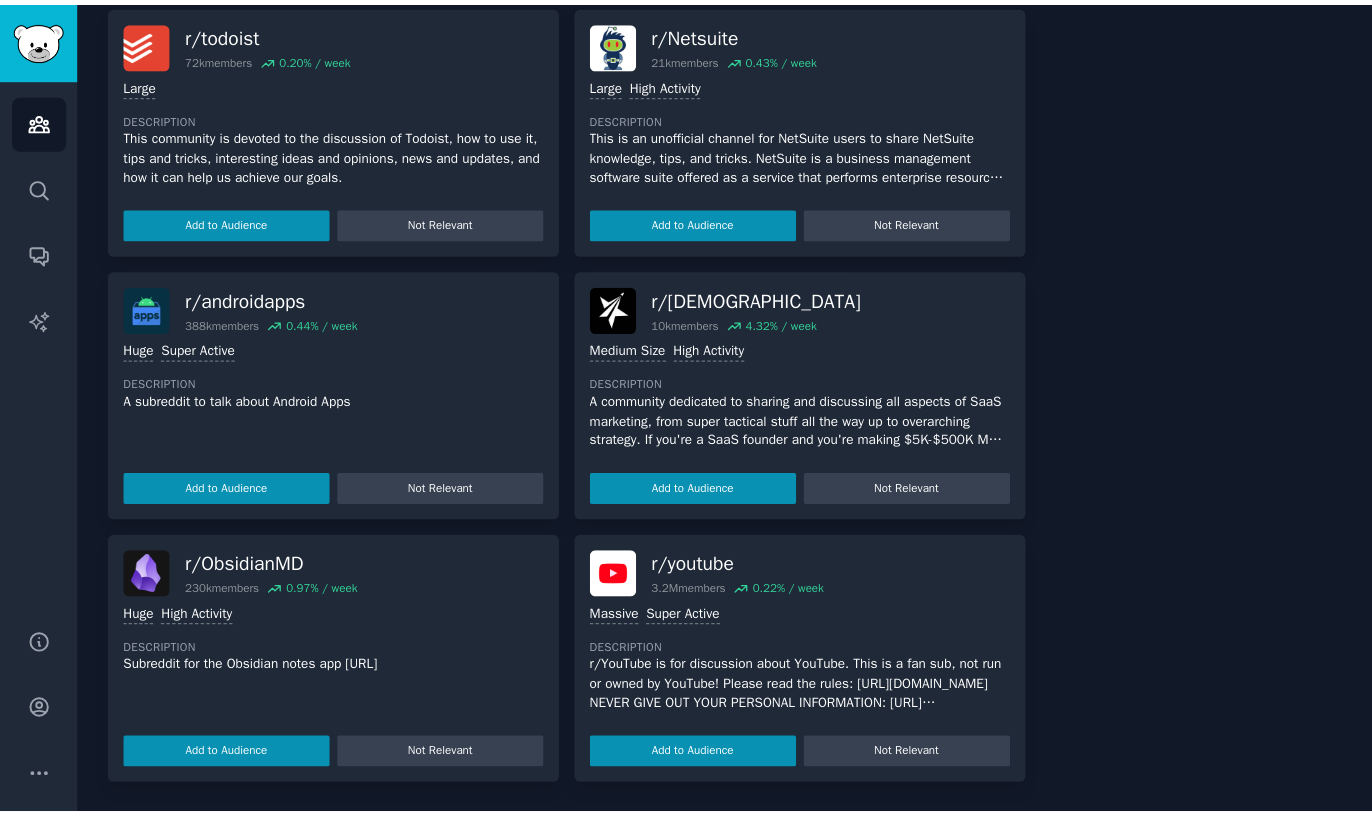scroll, scrollTop: 0, scrollLeft: 0, axis: both 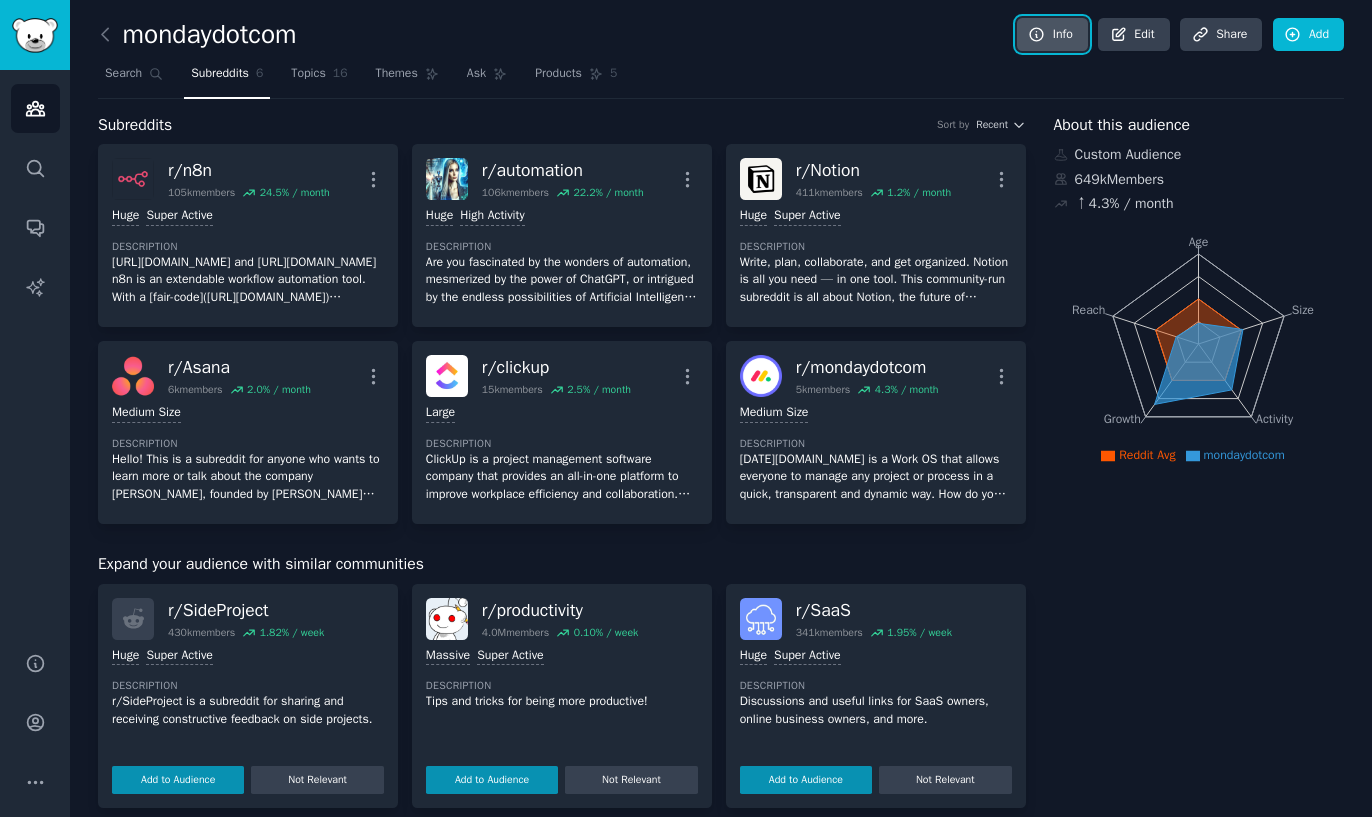 click 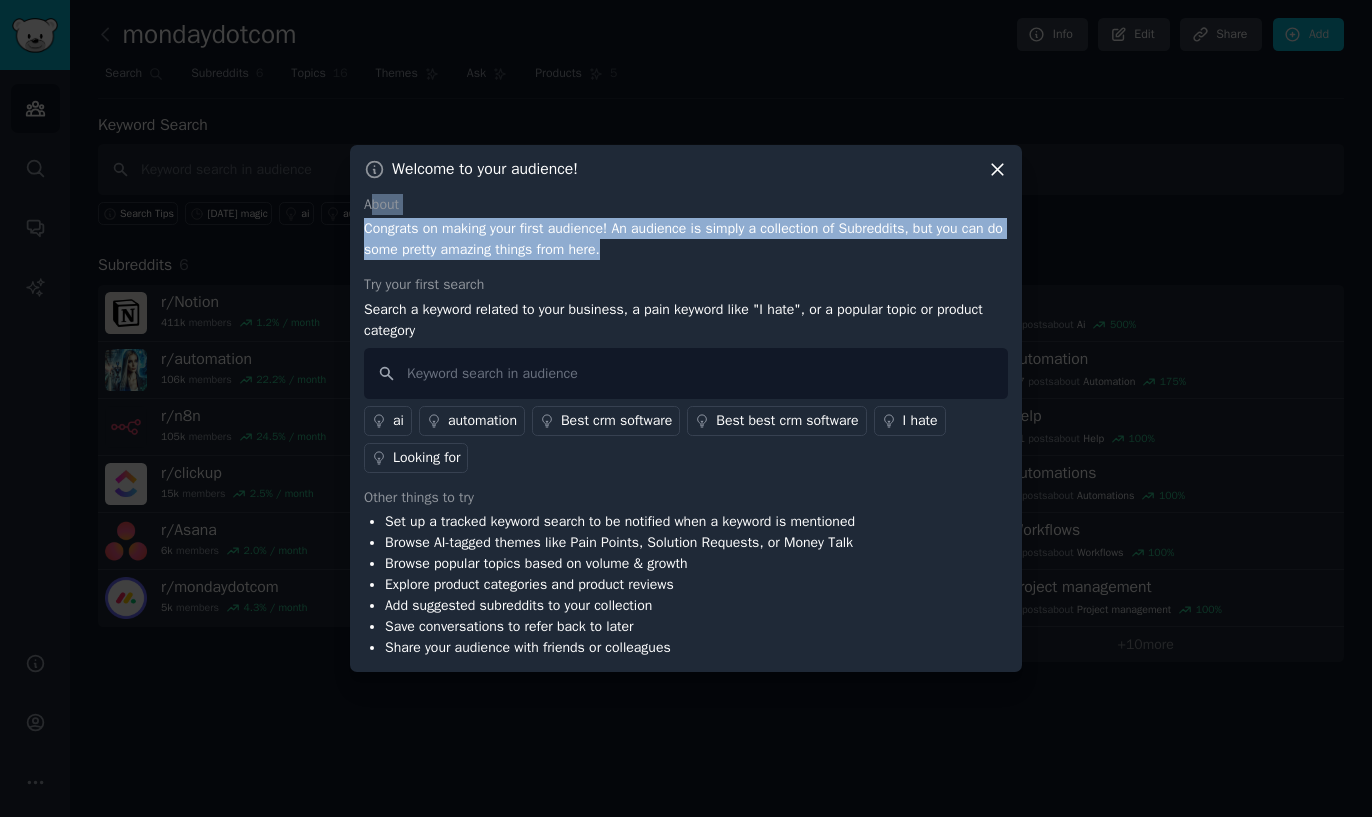 drag, startPoint x: 687, startPoint y: 257, endPoint x: 375, endPoint y: 208, distance: 315.8243 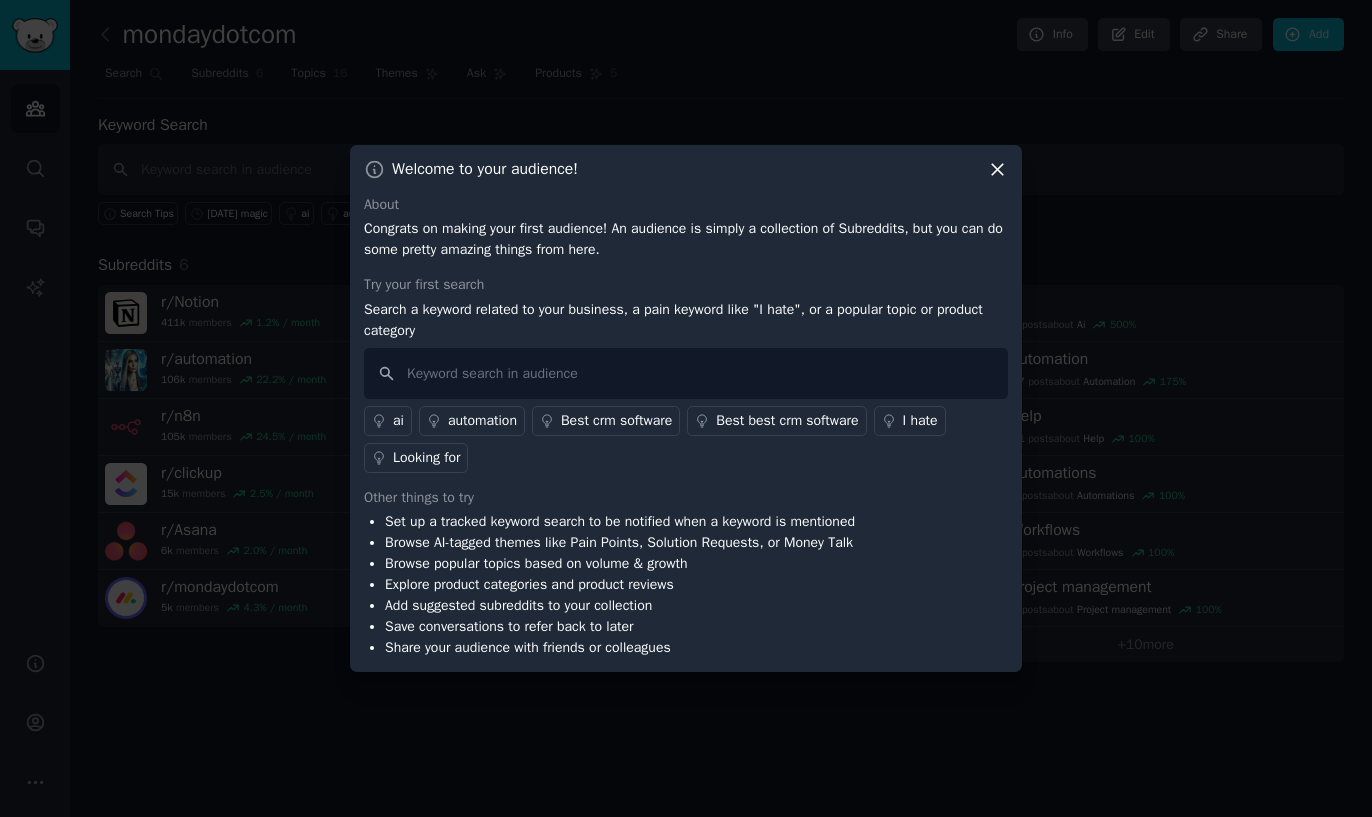 click on "Congrats on making your first audience! An audience is simply a collection of Subreddits, but you can do some pretty amazing things from here." at bounding box center [686, 239] 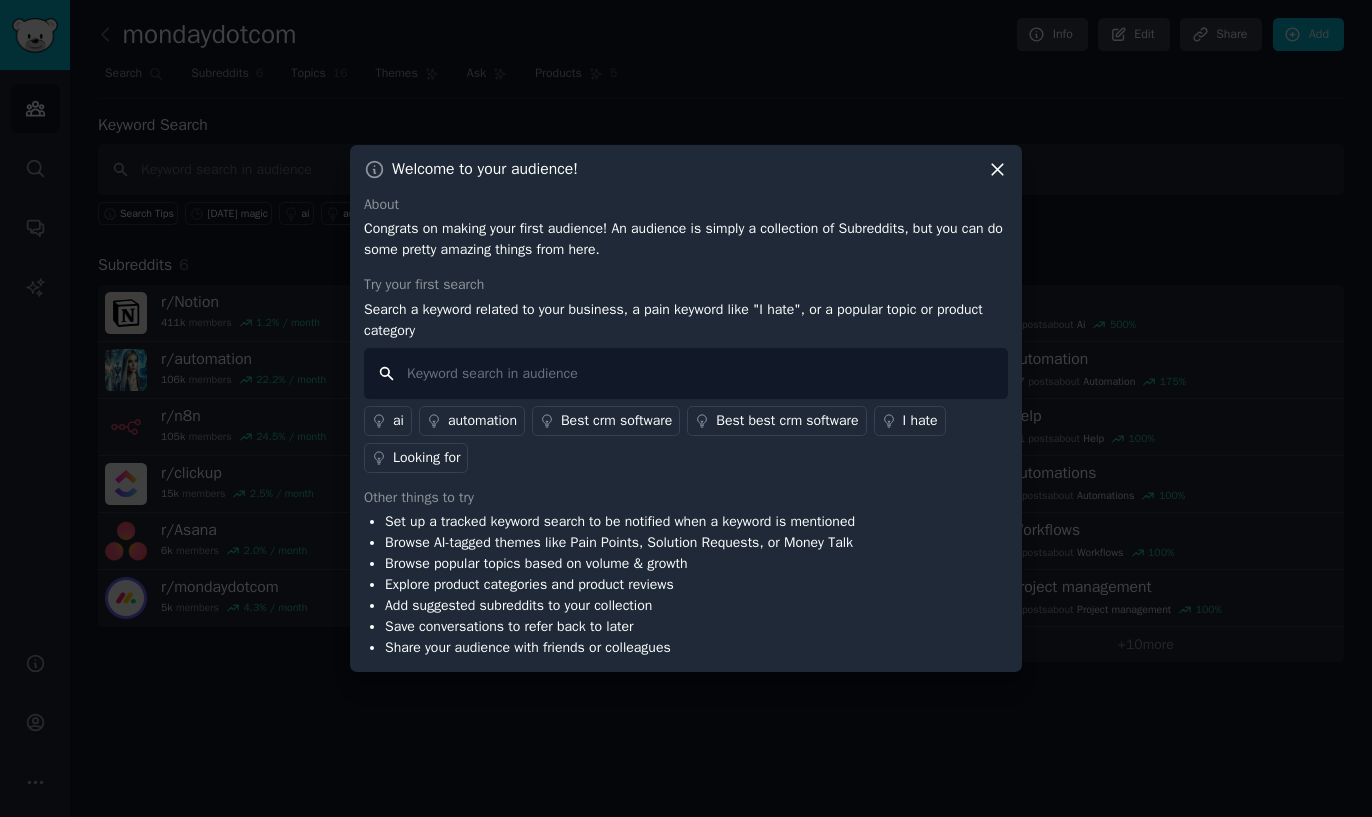 click at bounding box center (686, 373) 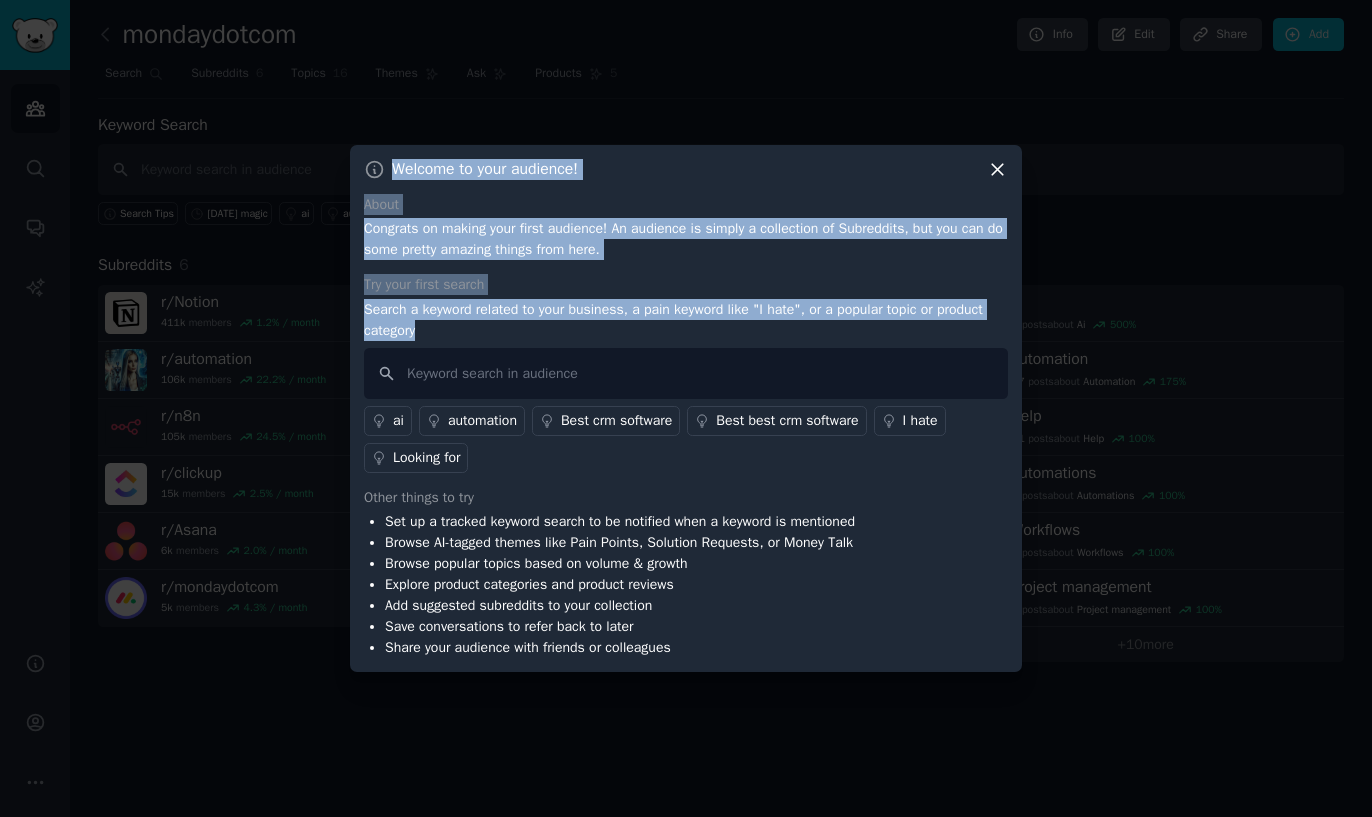 drag, startPoint x: 497, startPoint y: 335, endPoint x: 328, endPoint y: 314, distance: 170.29973 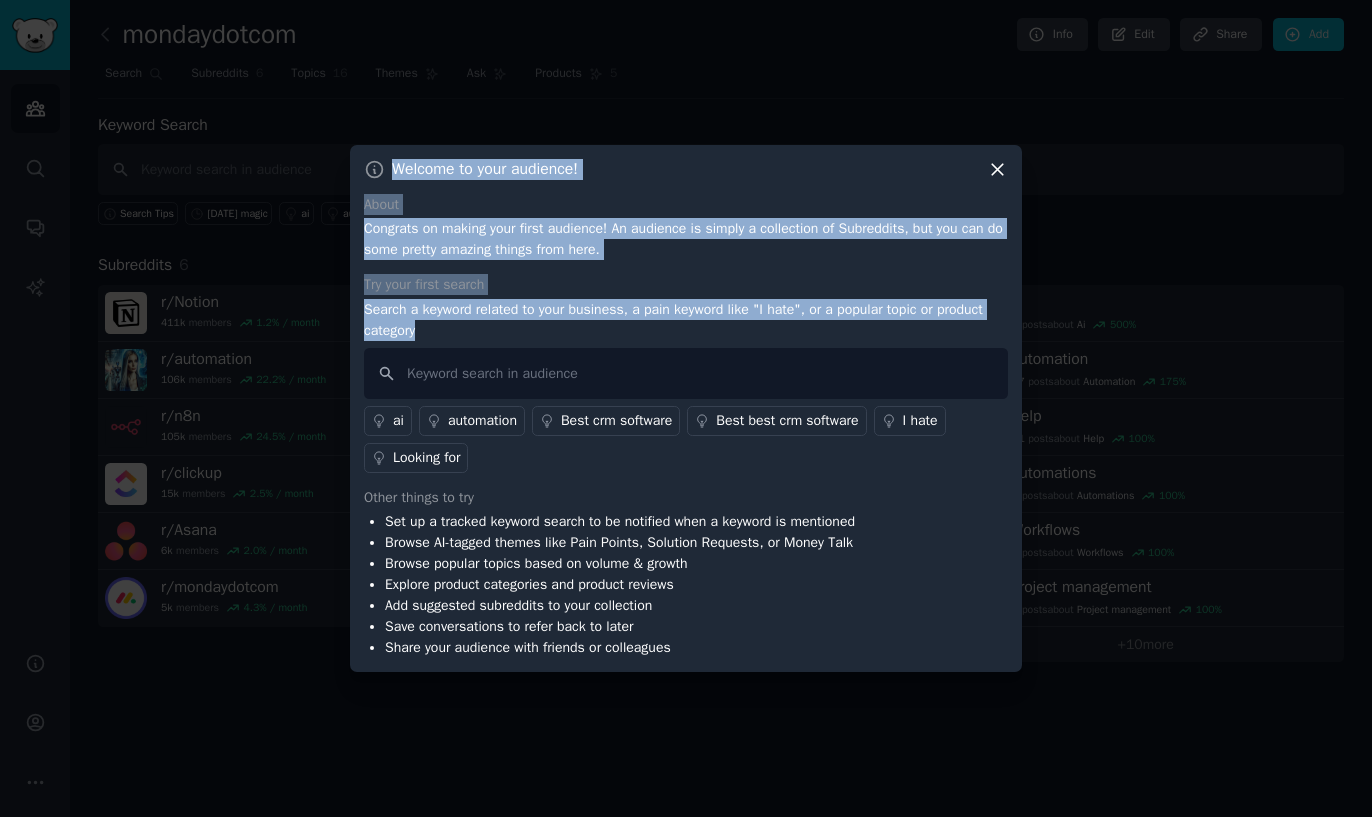 click on "Search a keyword related to your business, a pain keyword like "I hate", or a popular topic or product category" at bounding box center (686, 320) 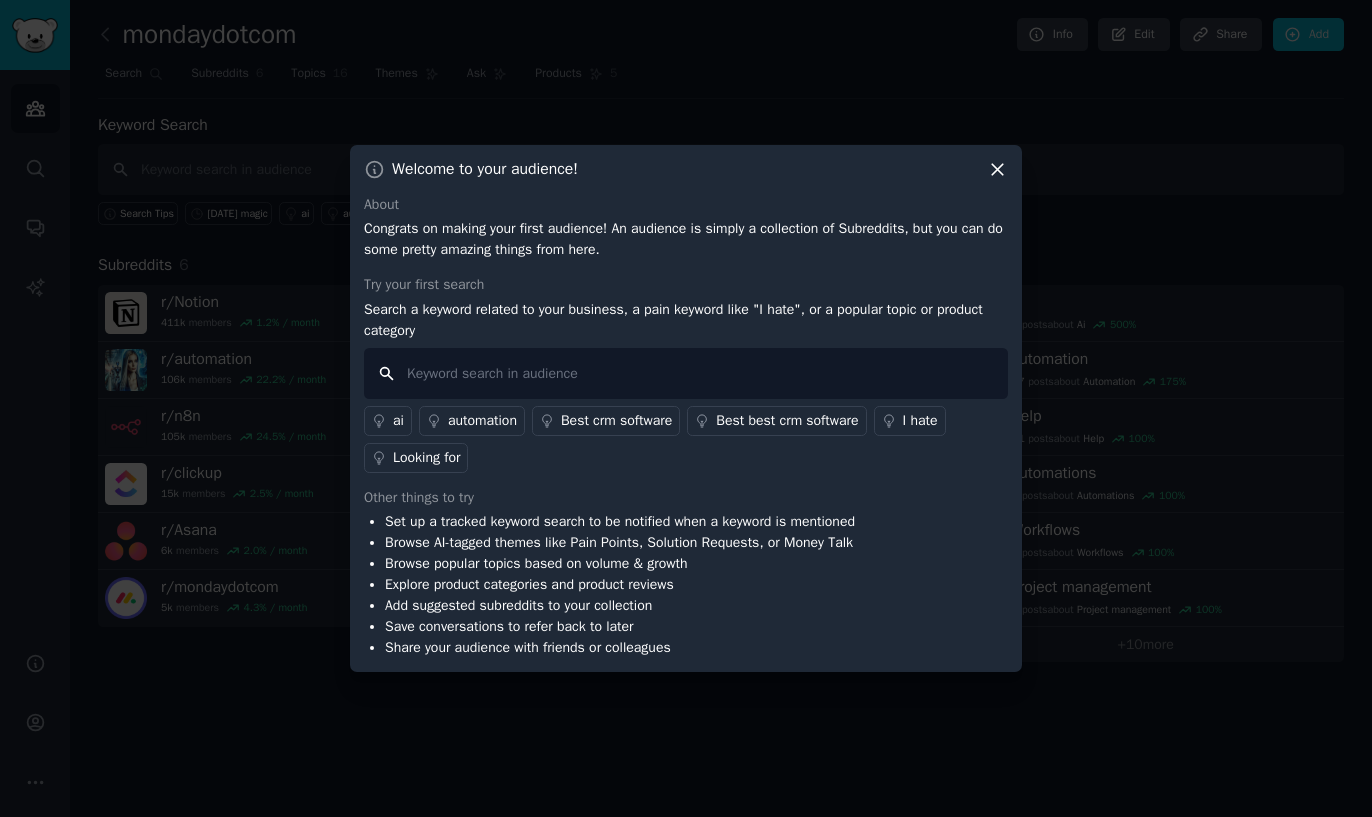 click at bounding box center (686, 373) 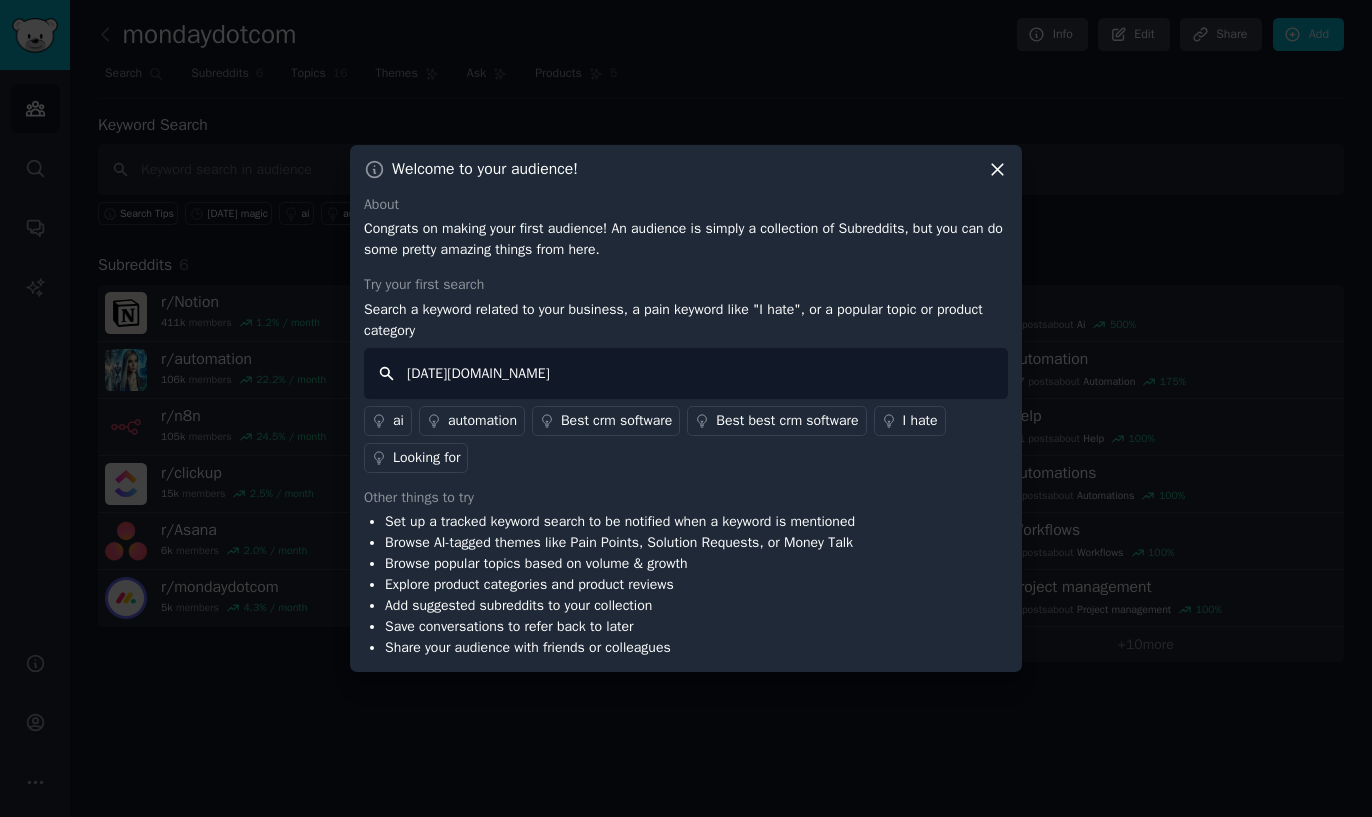 type on "[DATE][DOMAIN_NAME]" 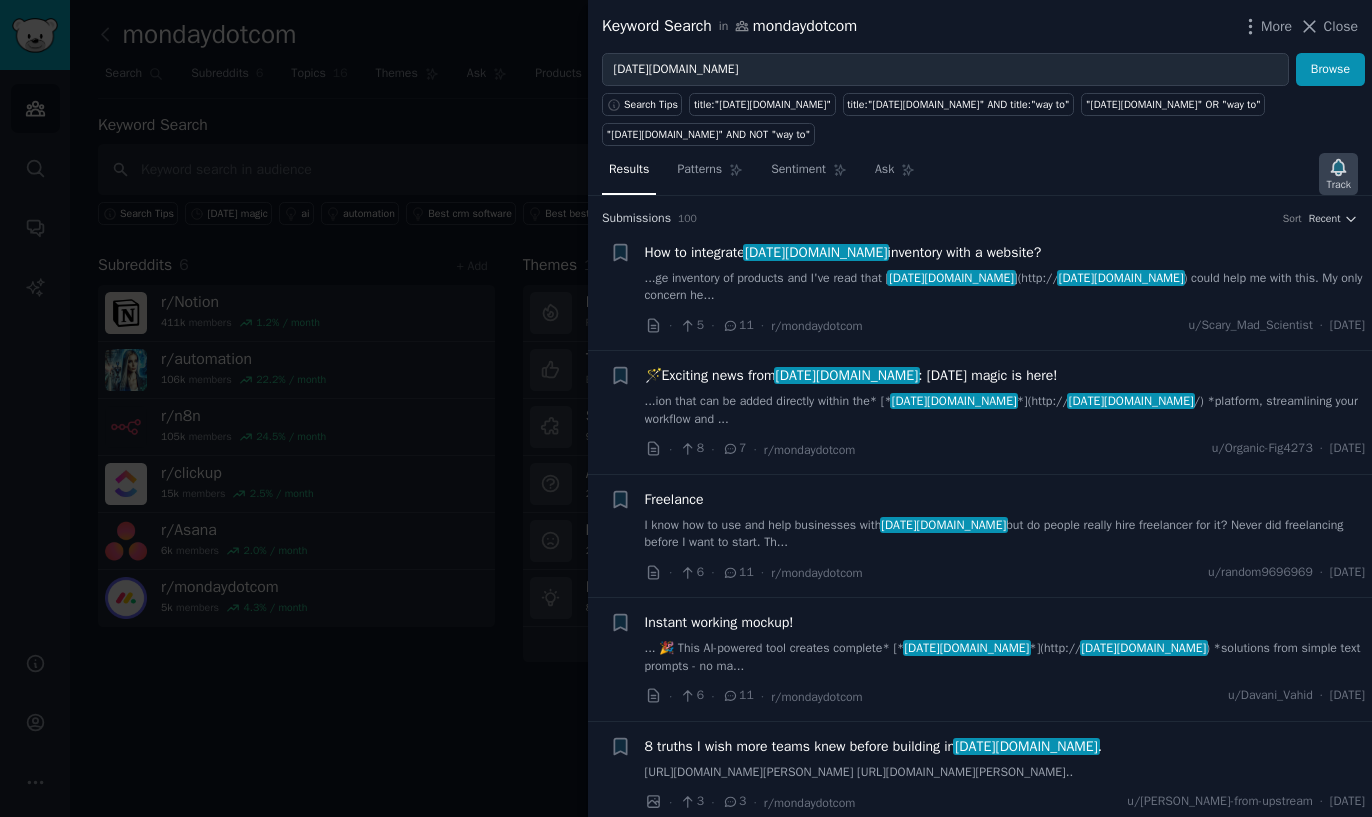 click on "Track" at bounding box center [1338, 185] 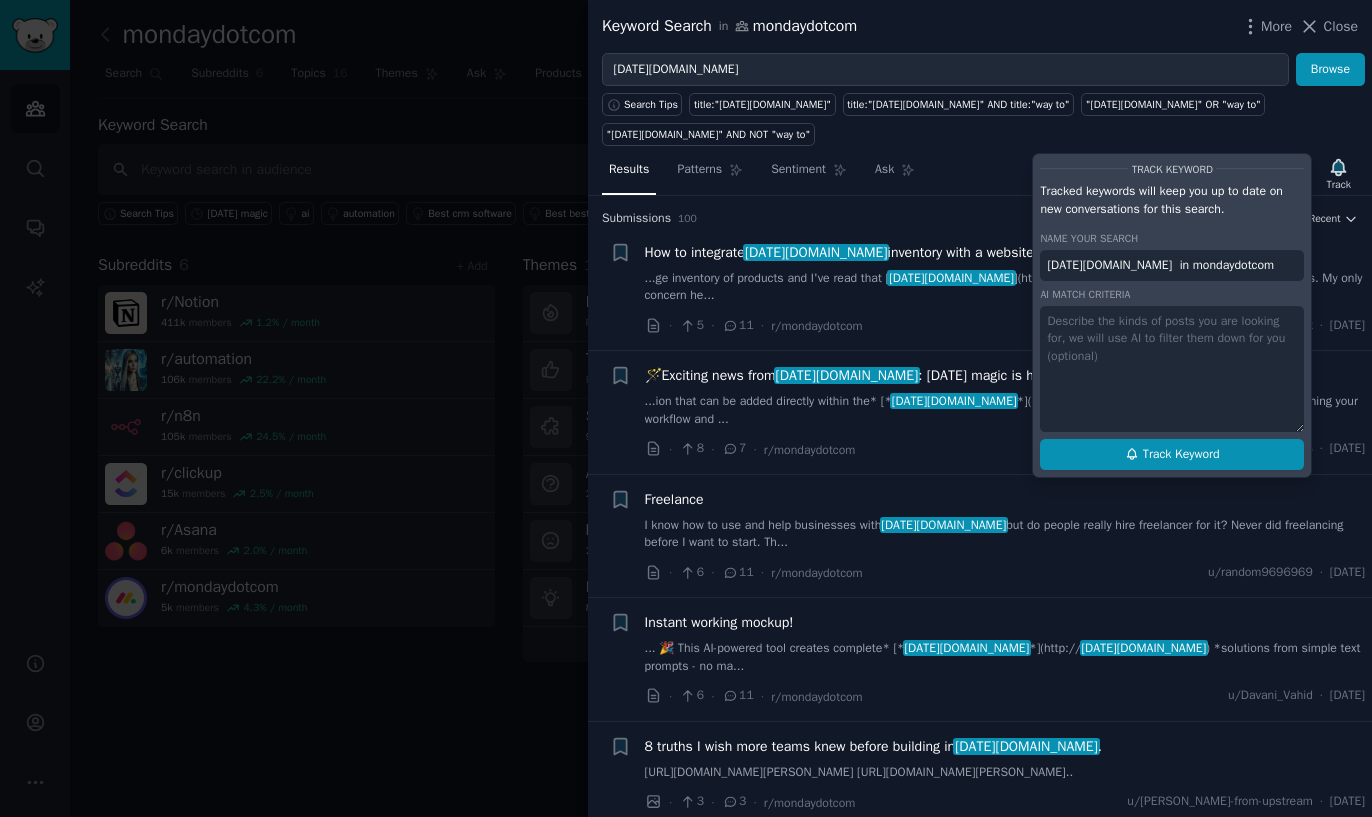 click on "Track Keyword" at bounding box center [1181, 455] 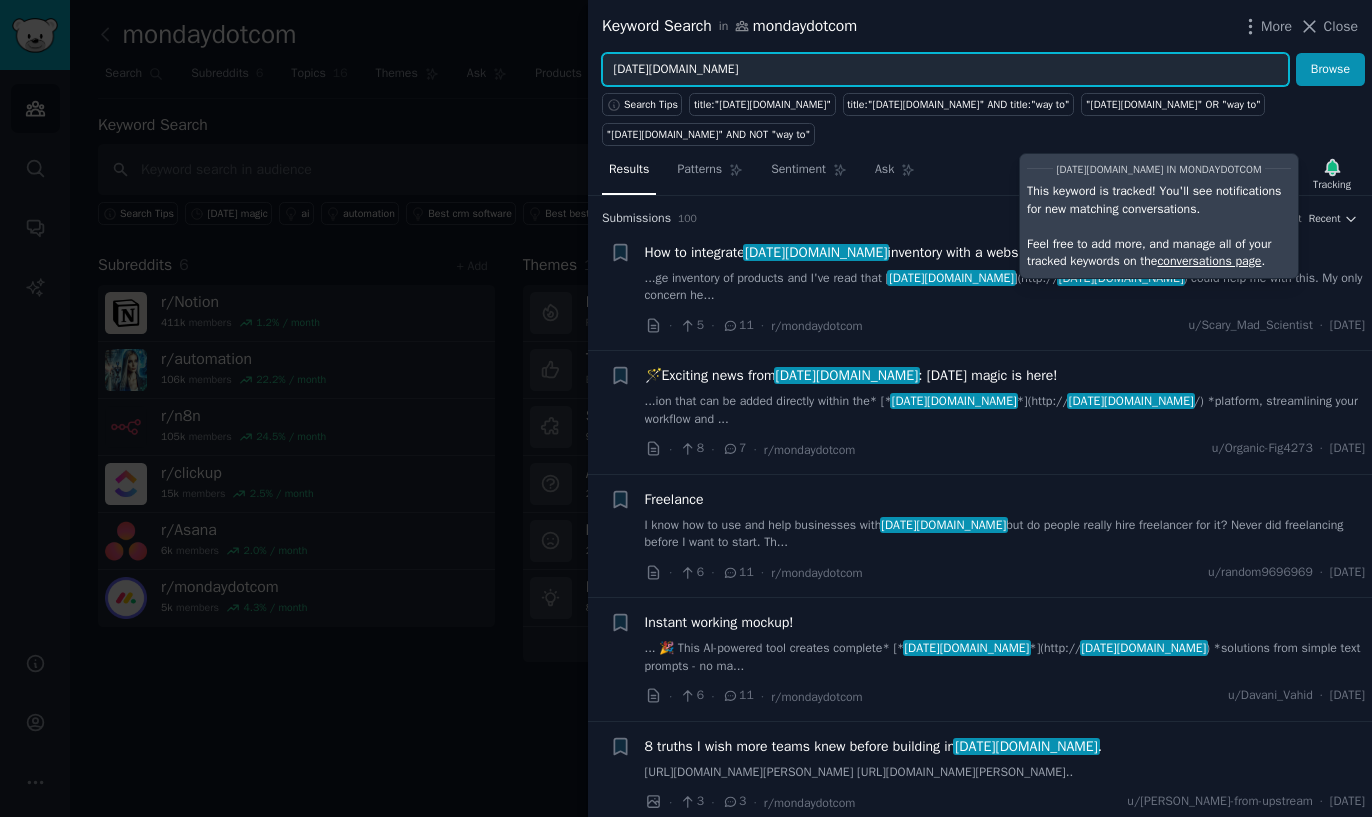 click on "[DATE][DOMAIN_NAME]" at bounding box center (945, 70) 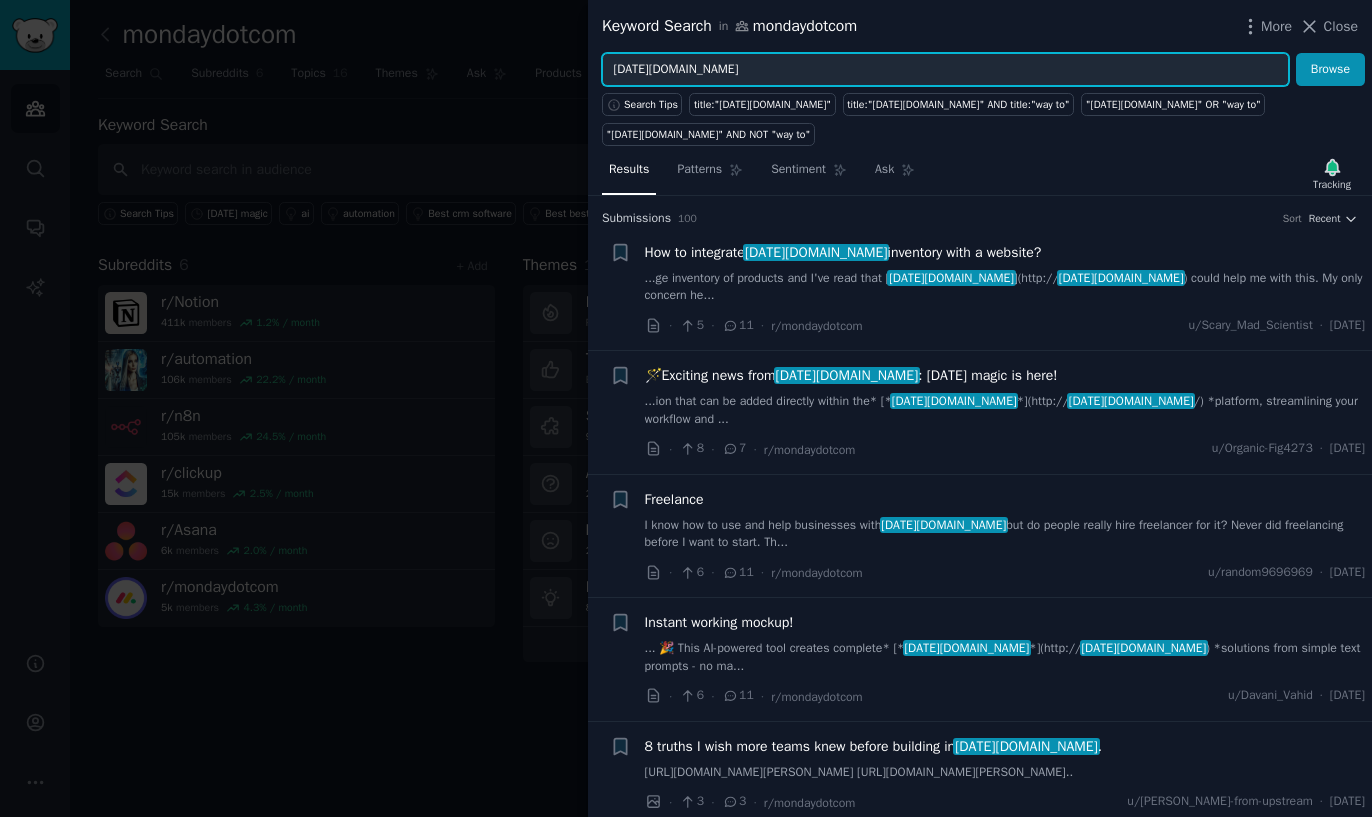 click on "[DATE][DOMAIN_NAME]" at bounding box center (945, 70) 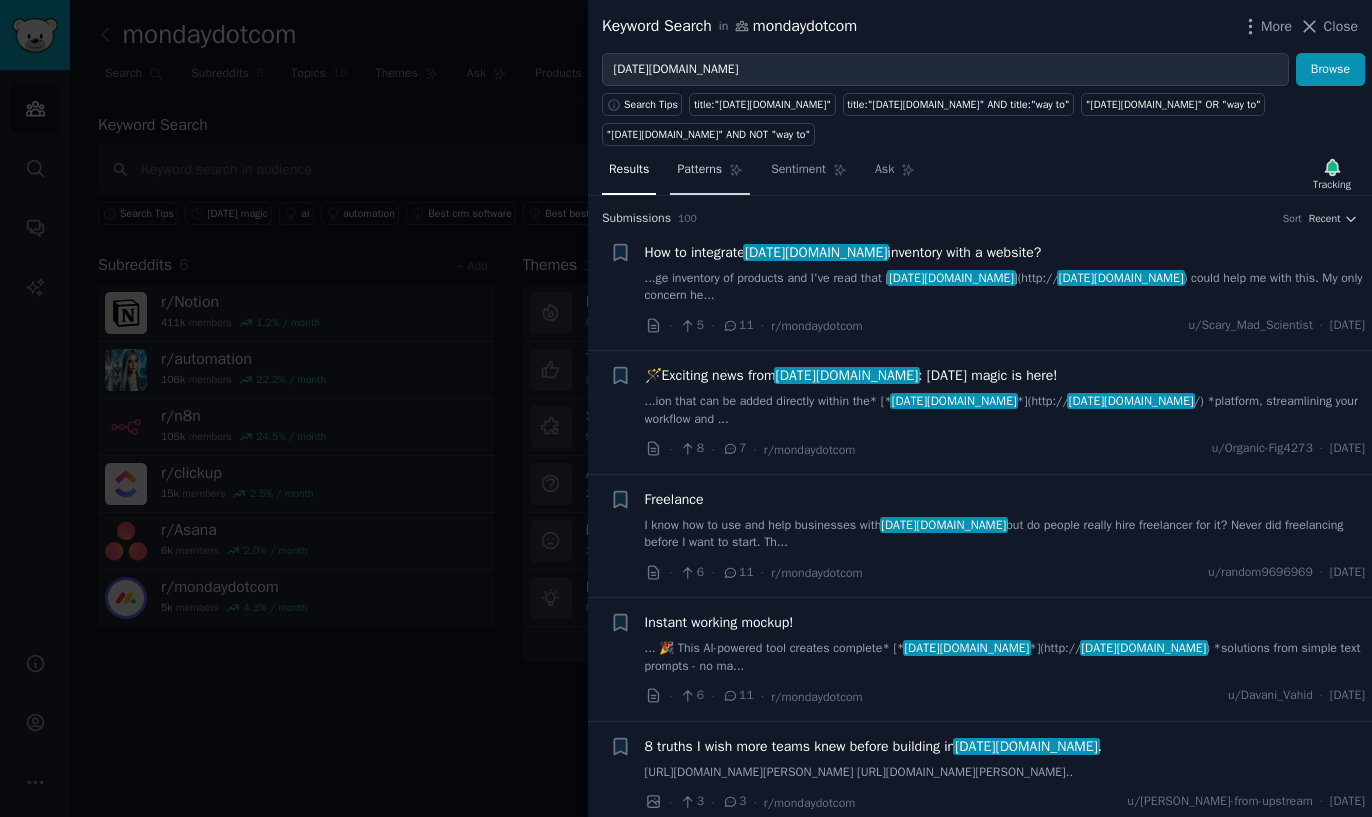 click on "Patterns" at bounding box center (699, 170) 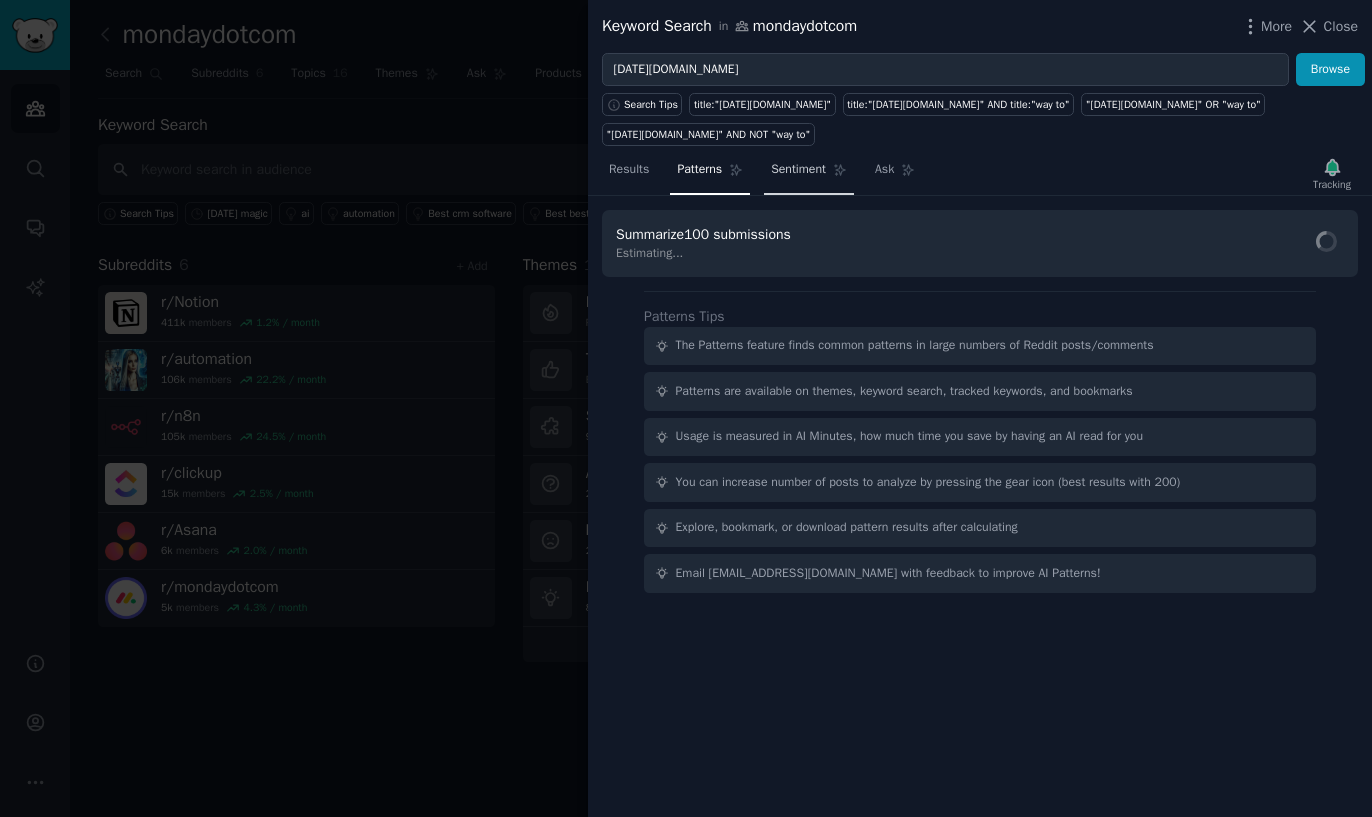 click on "Sentiment" at bounding box center (798, 170) 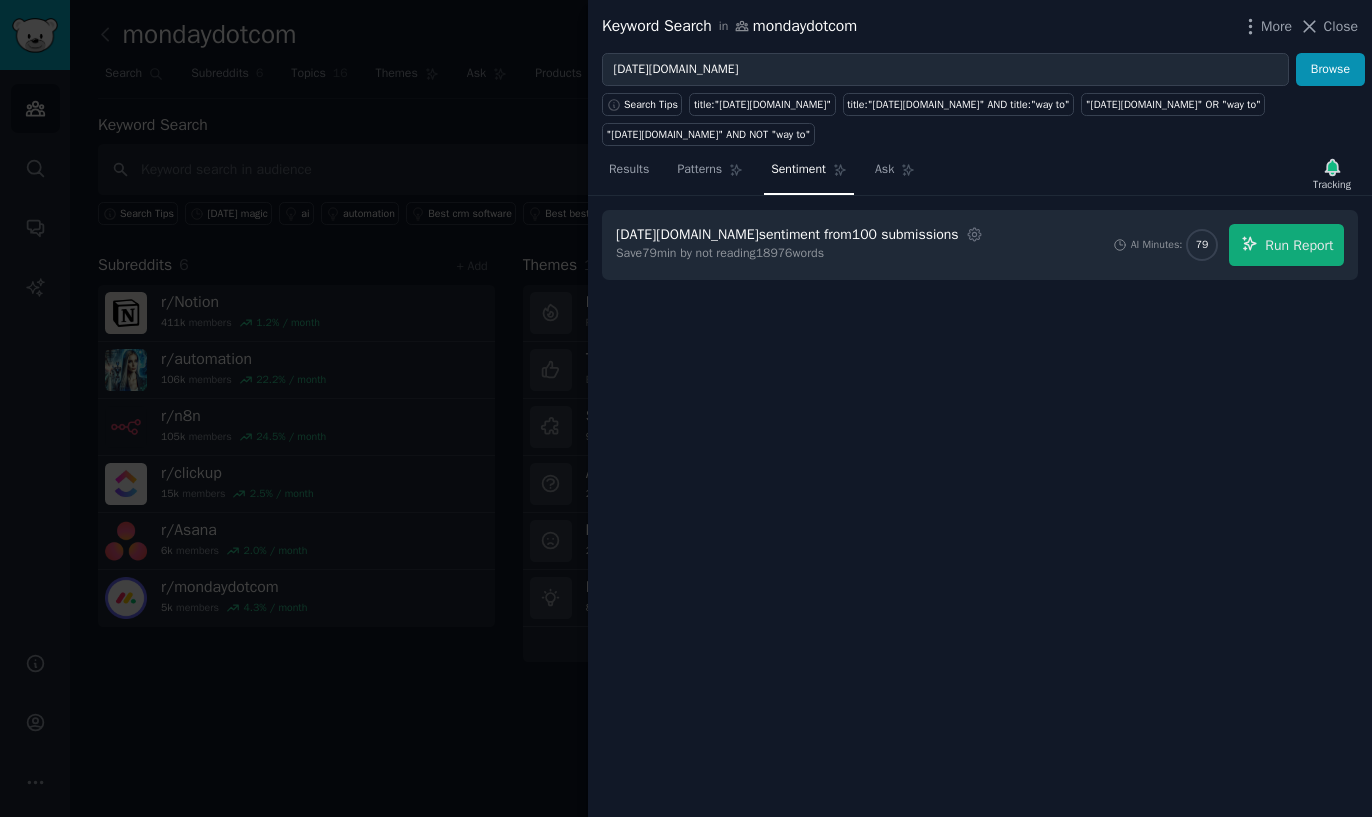 click at bounding box center [686, 408] 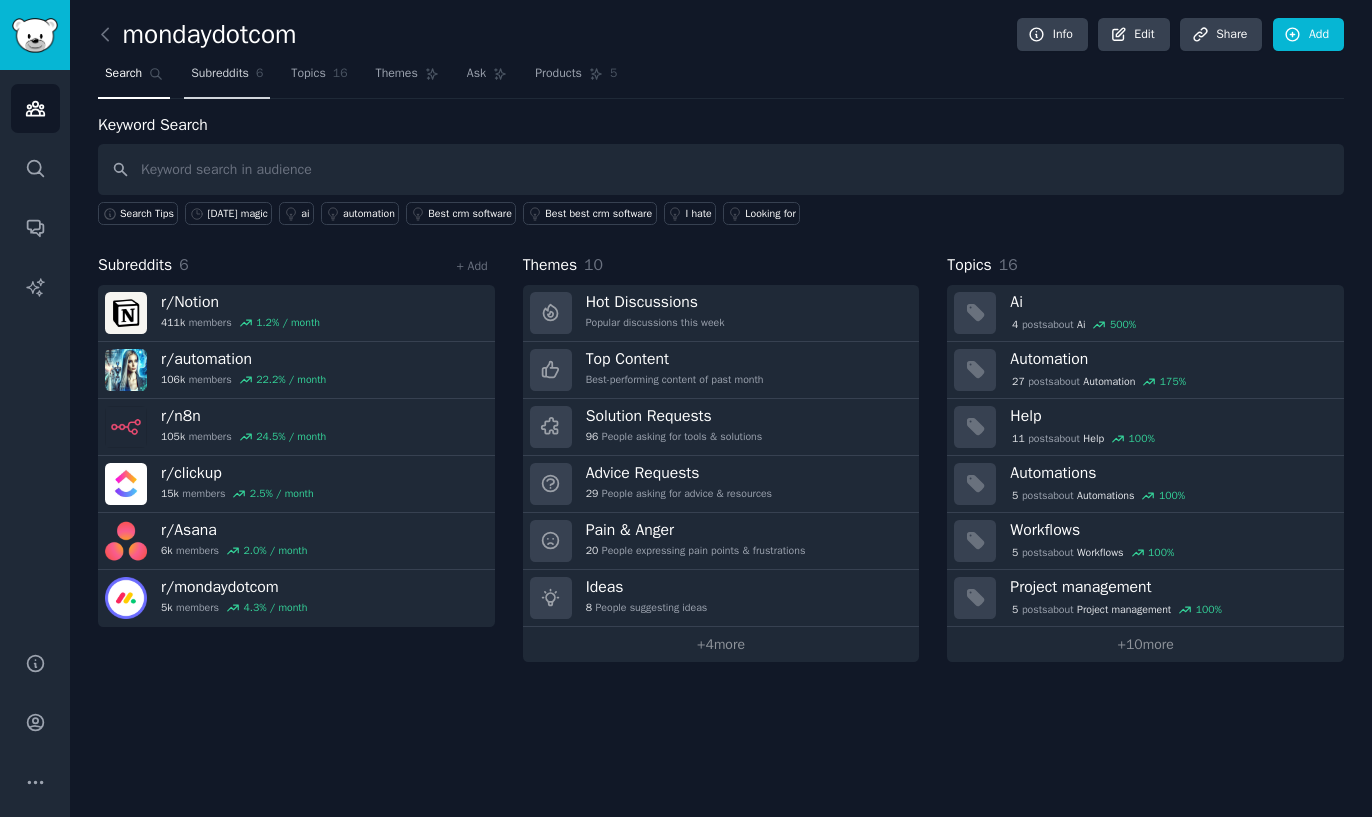 click on "6" 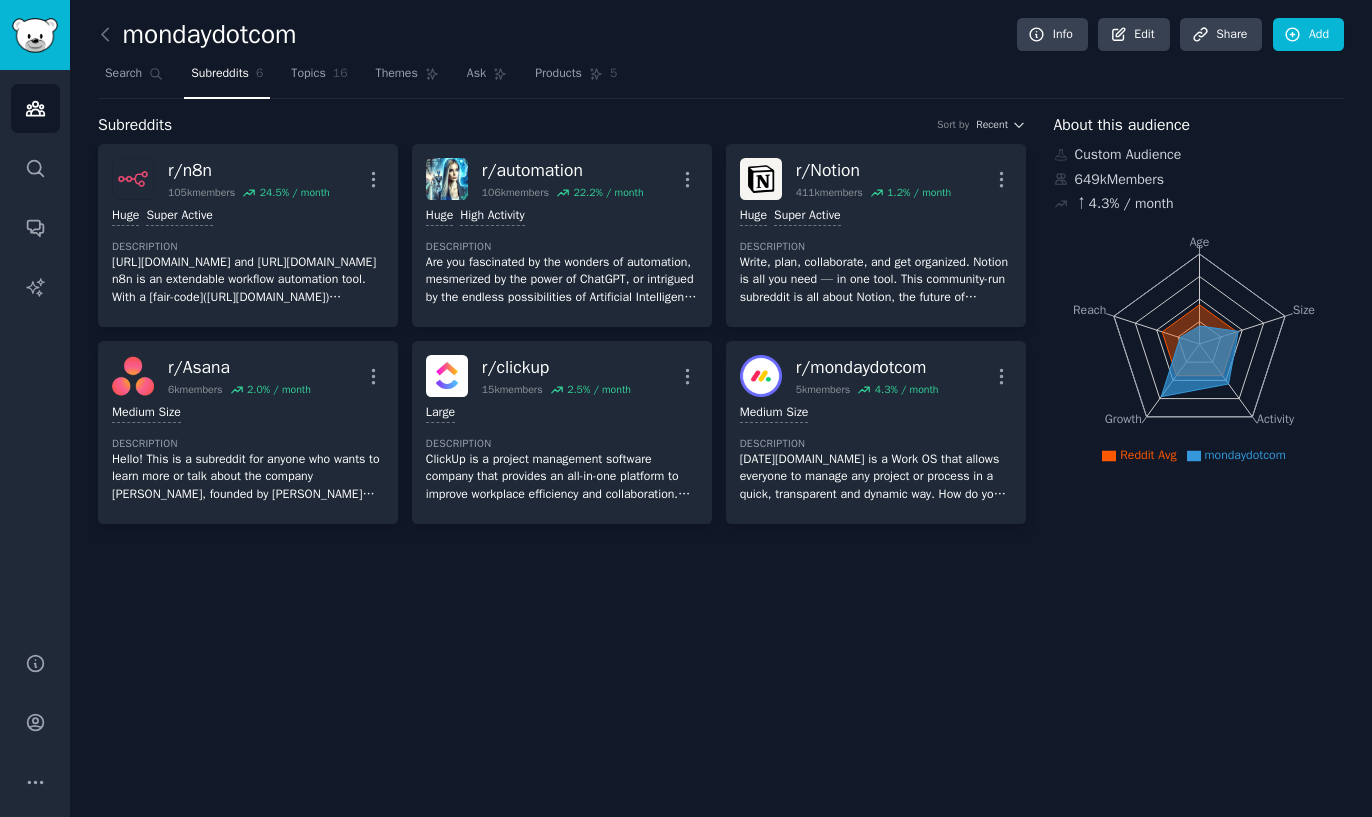 click on "Search Subreddits 6 Topics 16 Themes Ask Products 5" at bounding box center (721, 78) 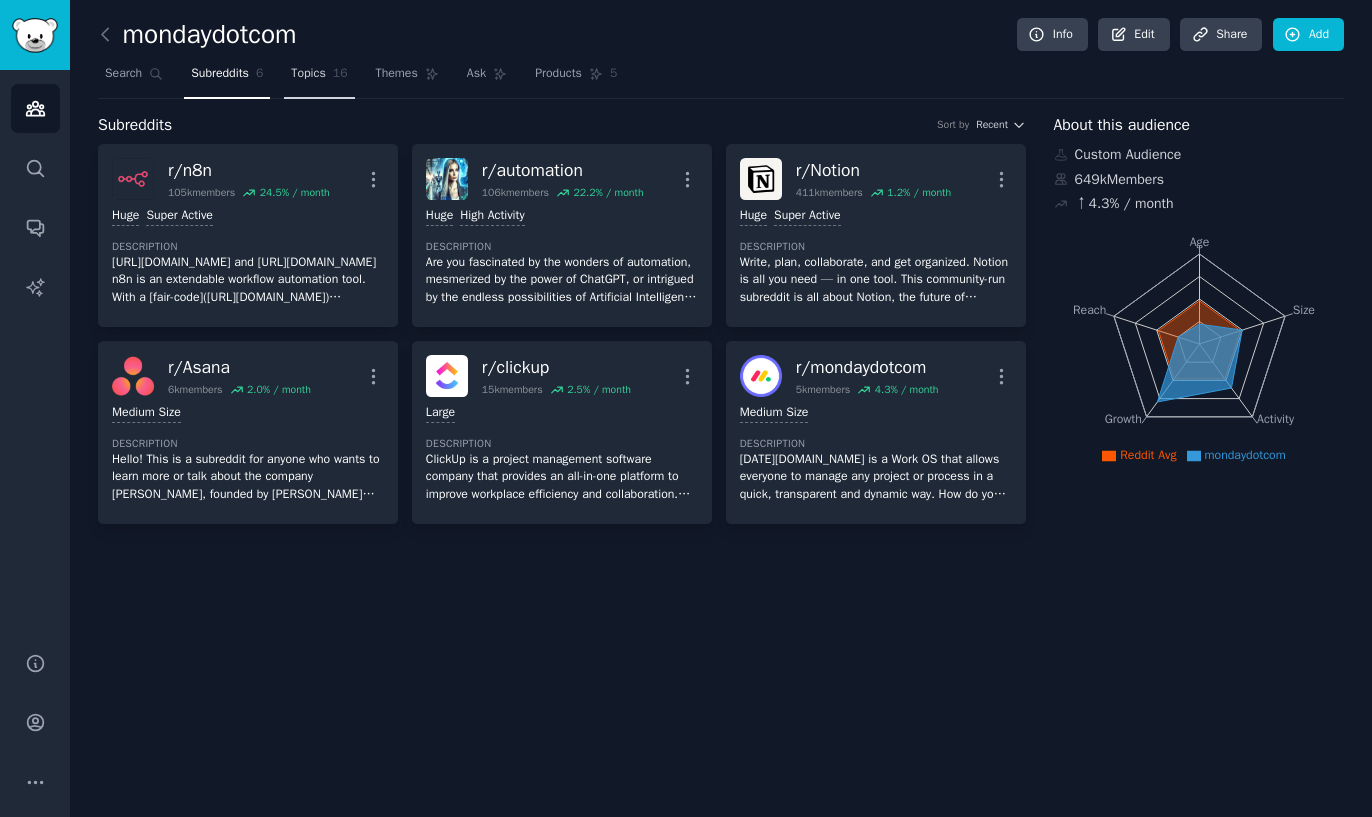 click on "Topics" at bounding box center [308, 74] 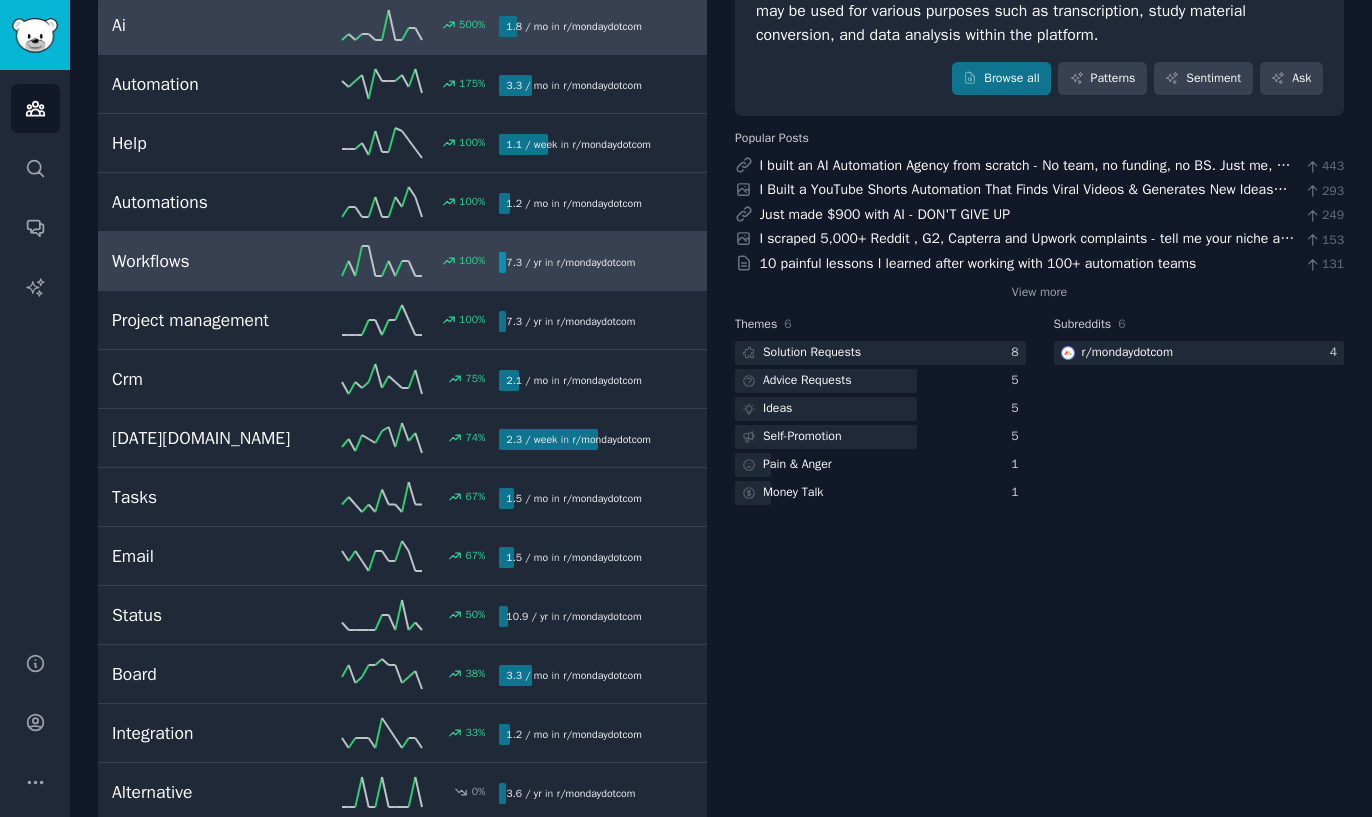 scroll, scrollTop: 0, scrollLeft: 0, axis: both 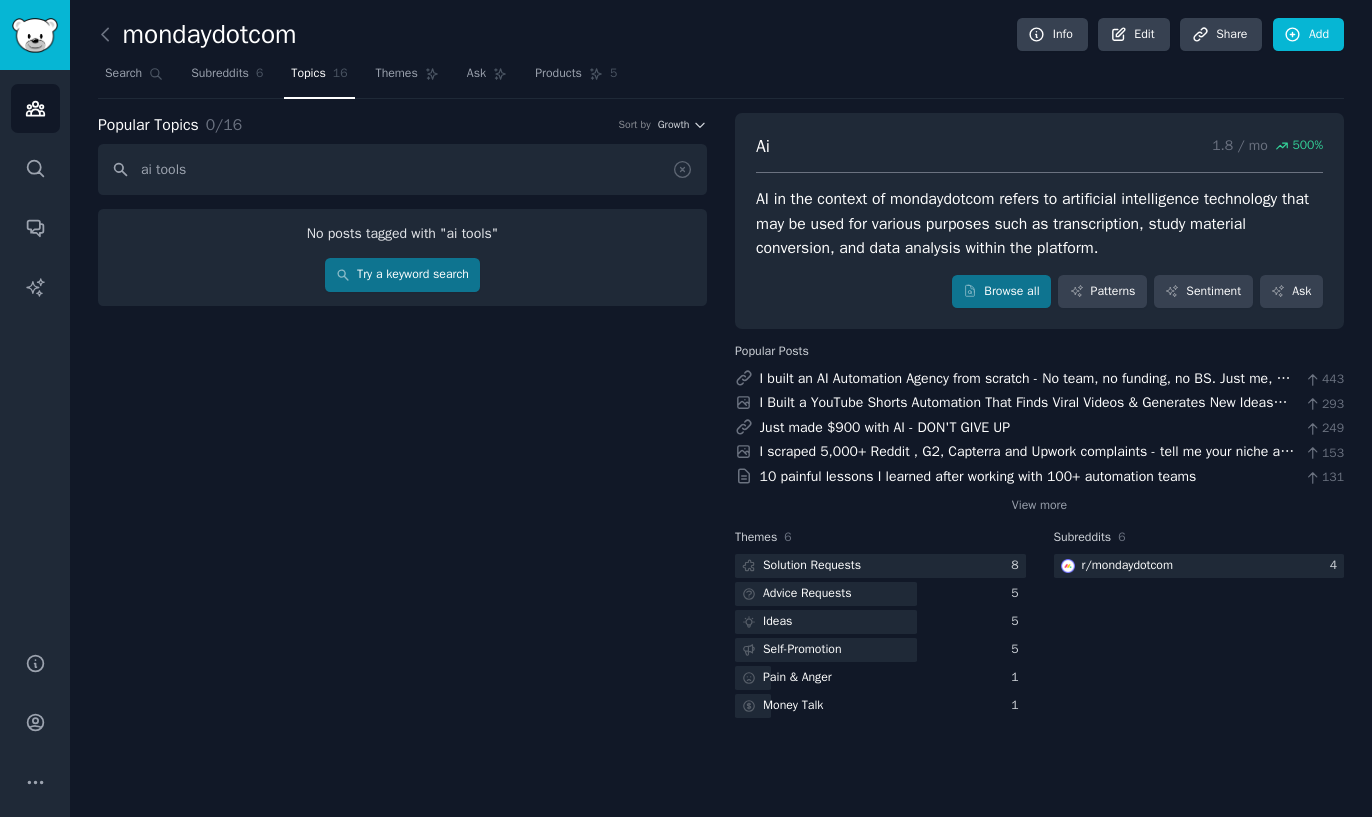 type on "ai tools" 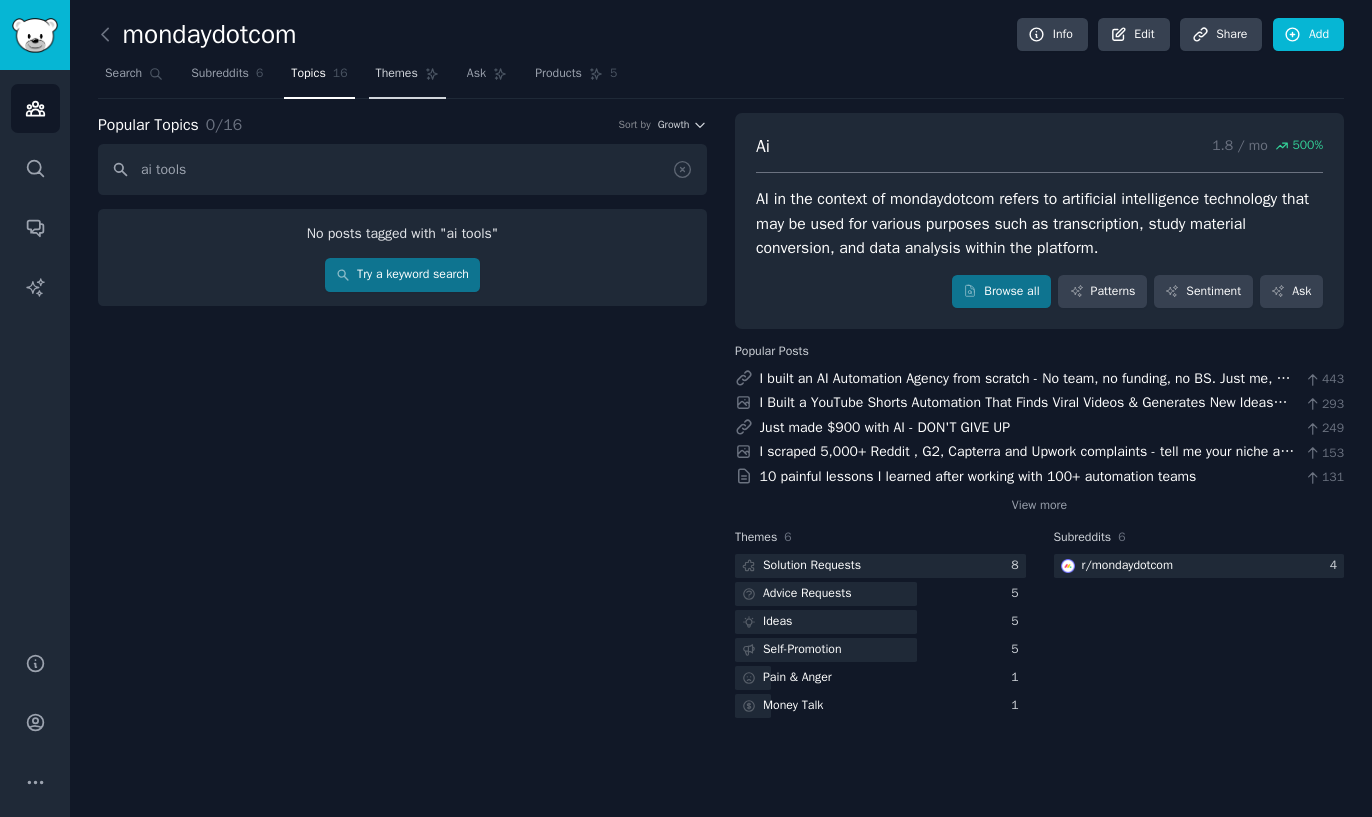 click on "Themes" at bounding box center (407, 78) 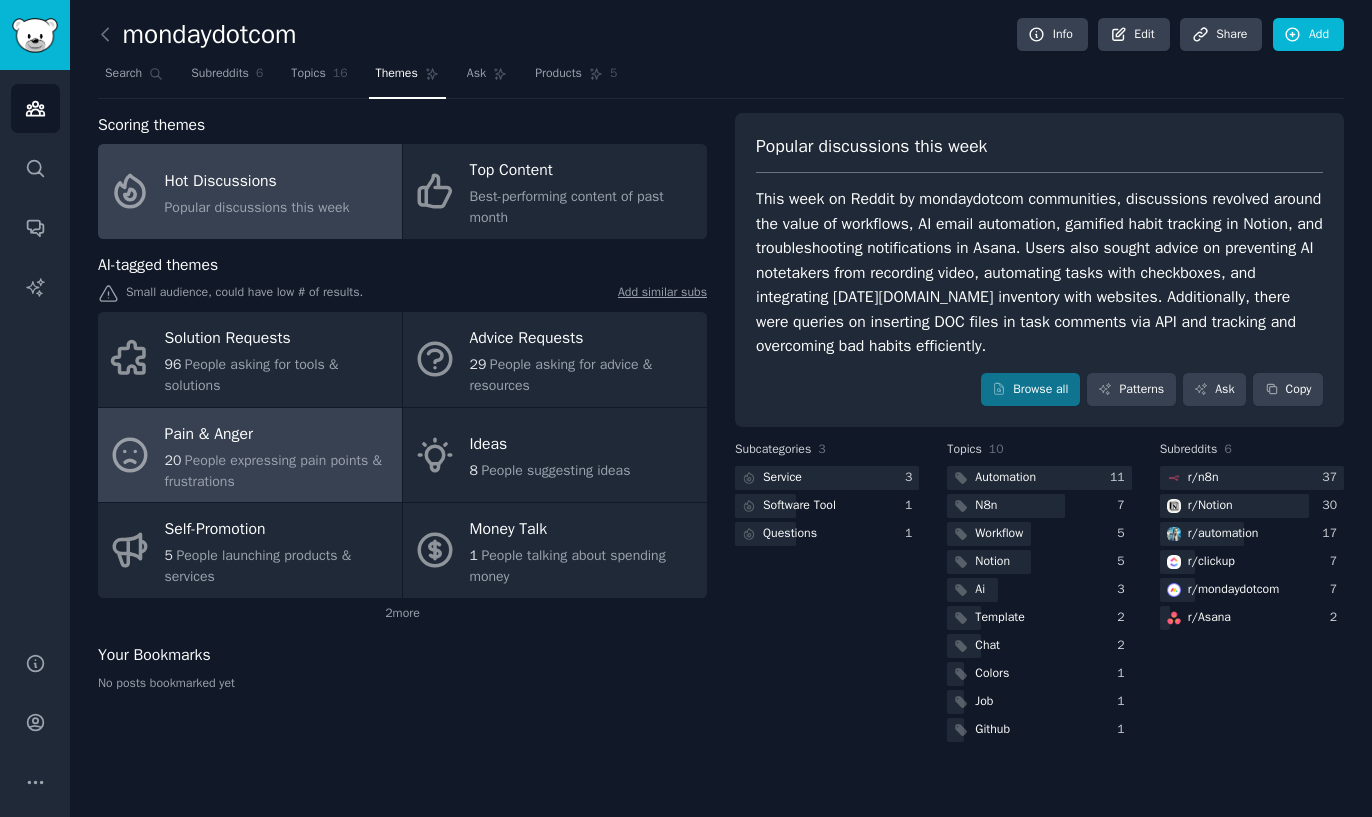click on "20 People expressing pain points & frustrations" at bounding box center [278, 471] 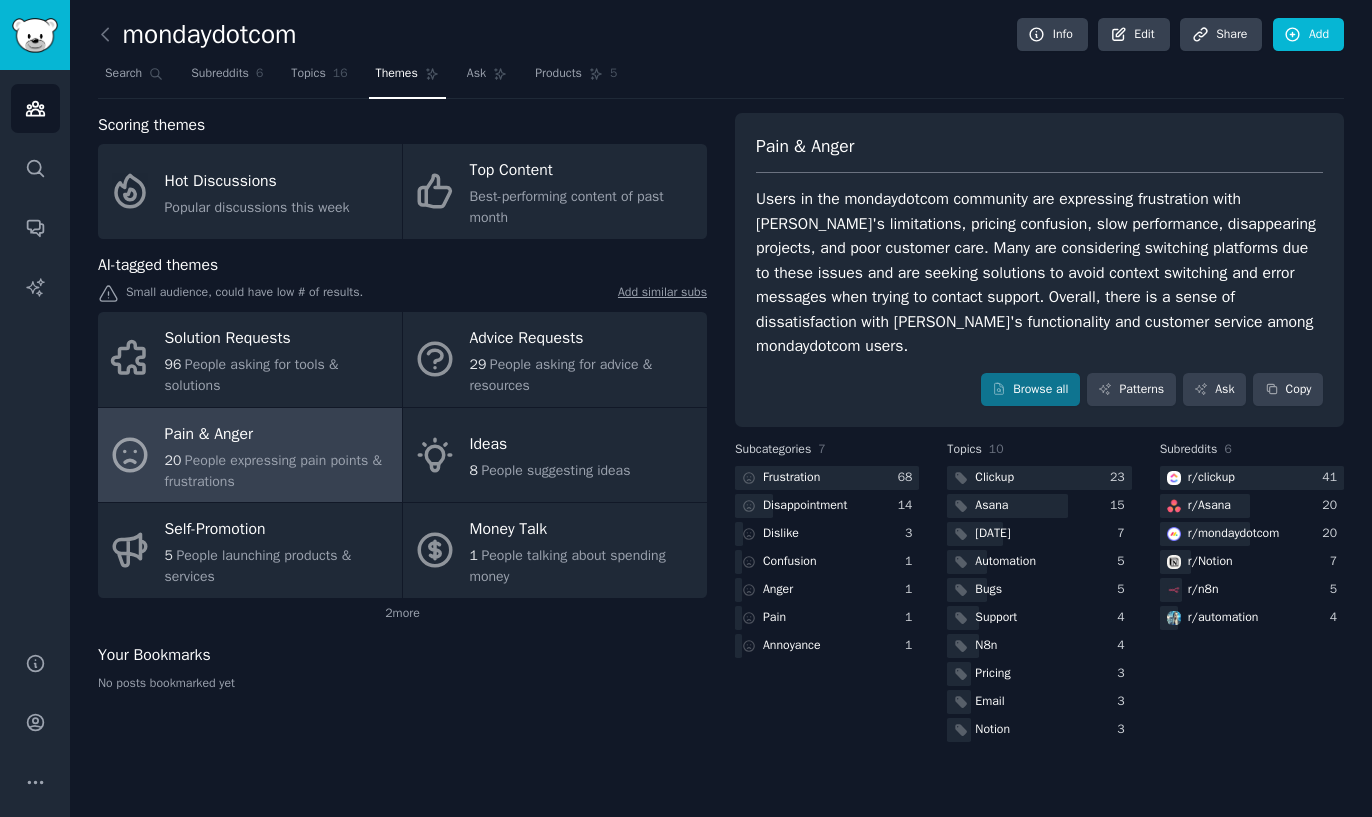 click on "Audiences Search Conversations AI Reports" at bounding box center [35, 349] 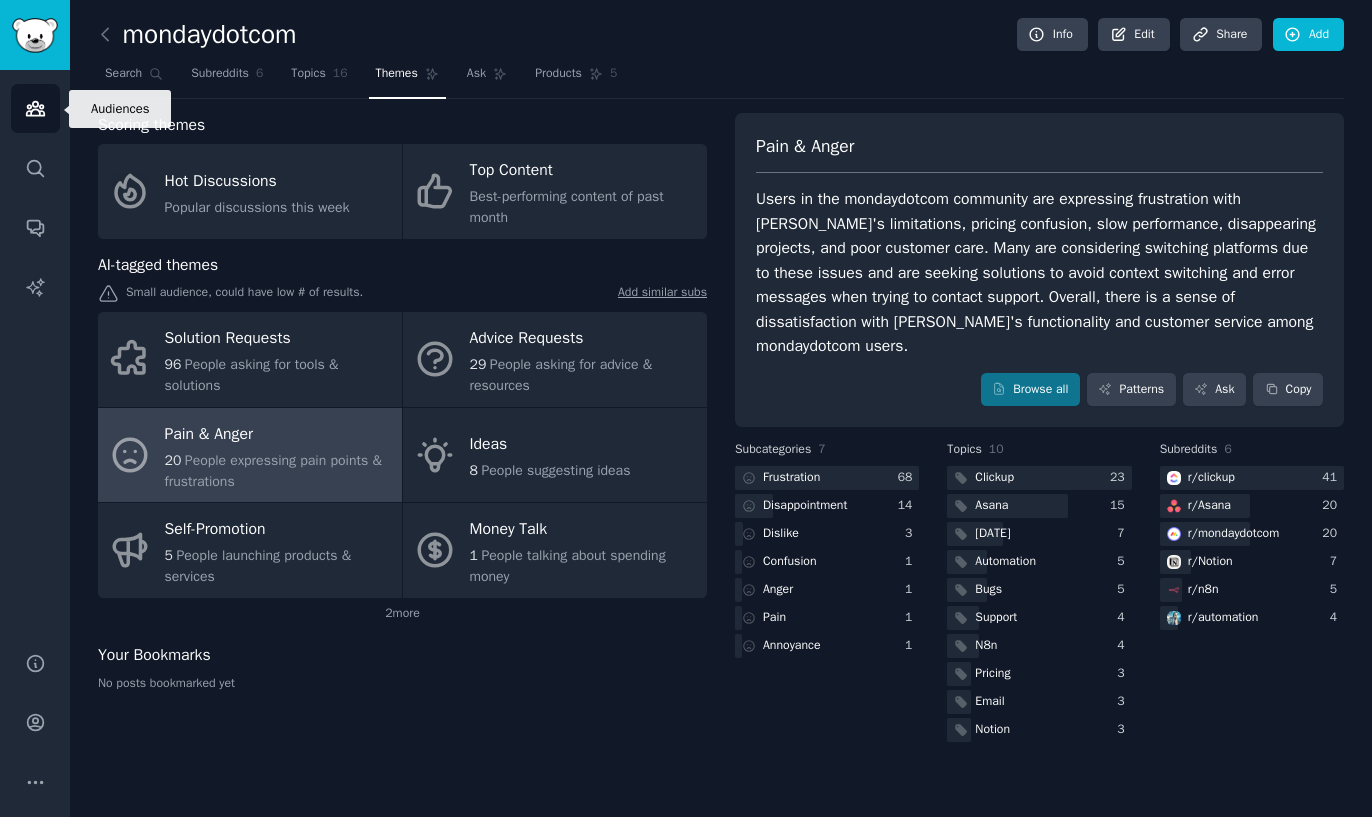 click 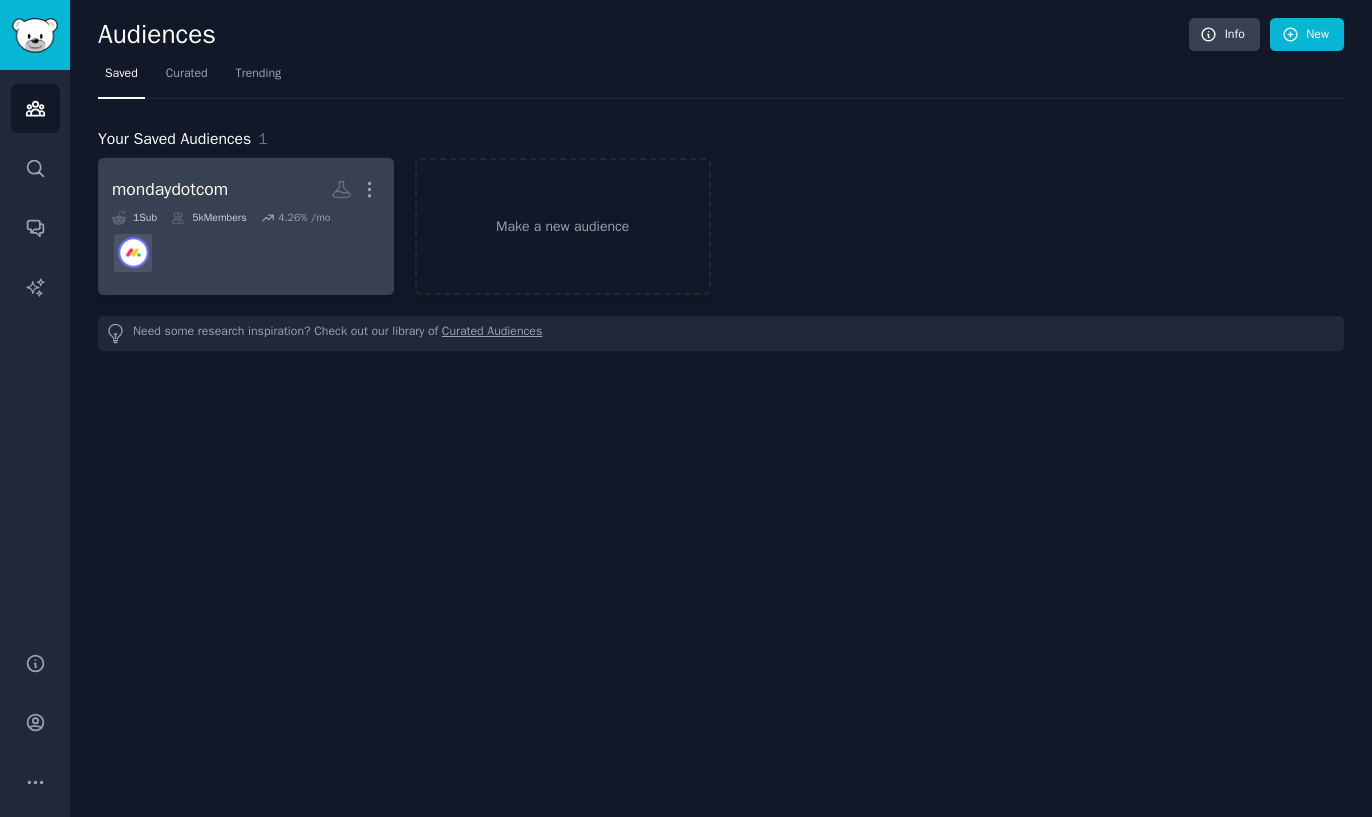 click at bounding box center (246, 253) 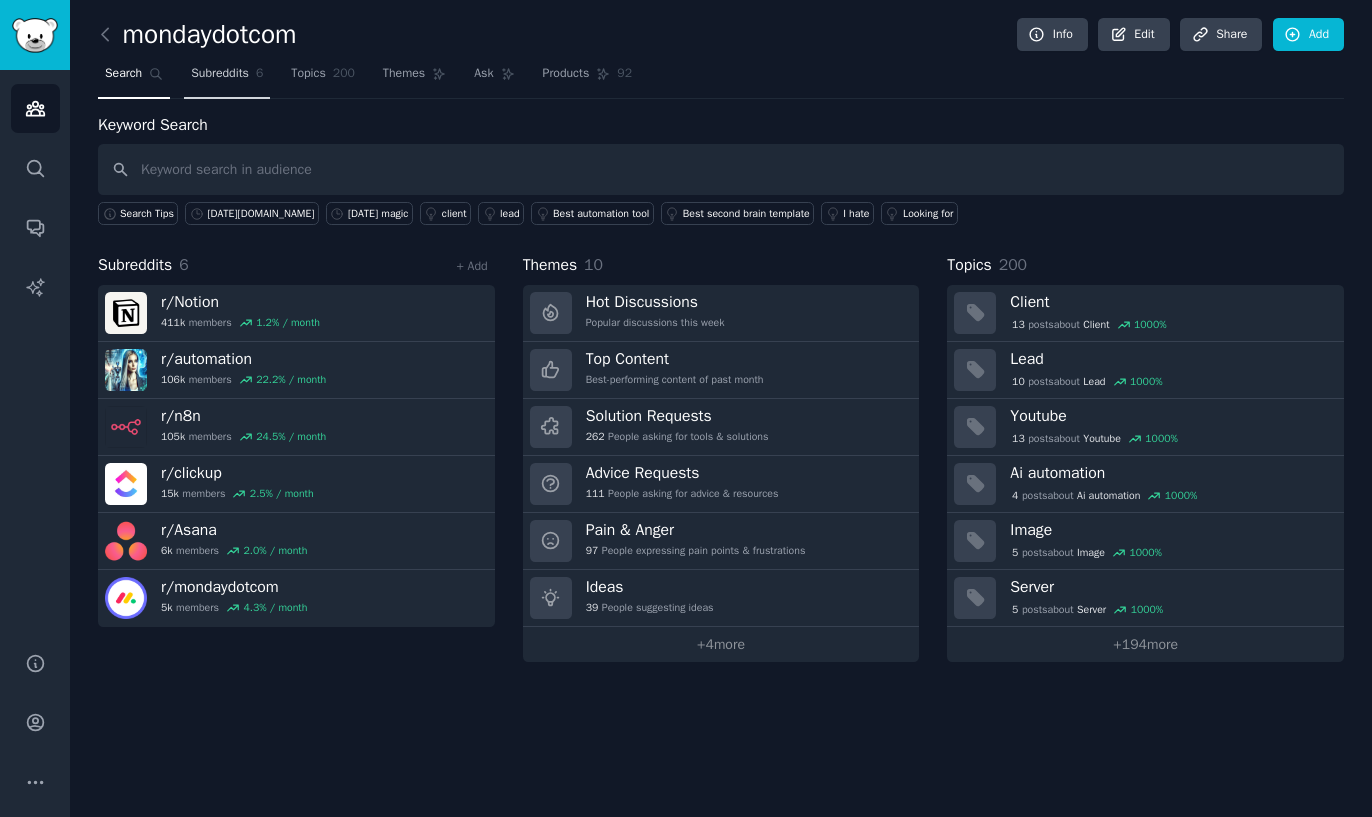 click on "Subreddits 6" at bounding box center [227, 78] 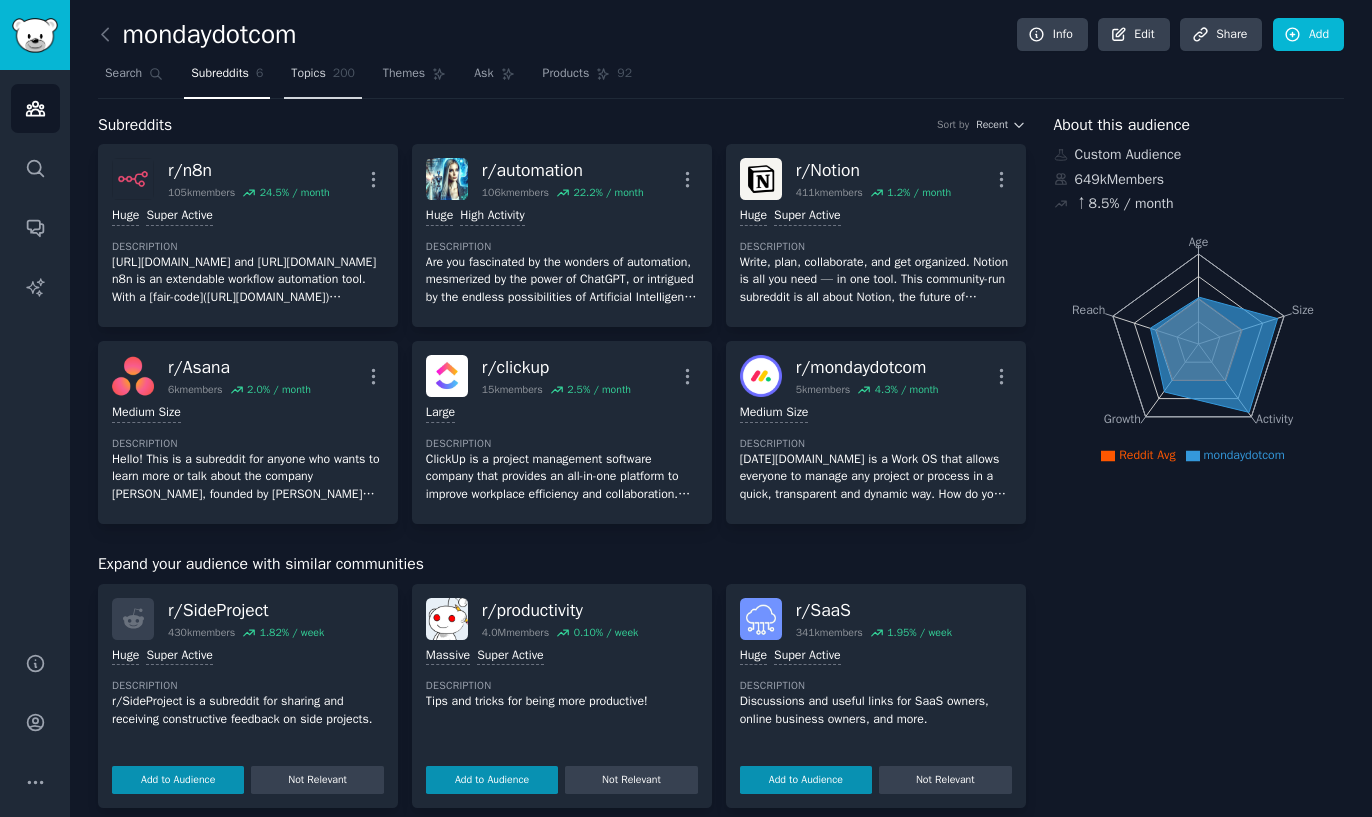 click on "Topics" at bounding box center (308, 74) 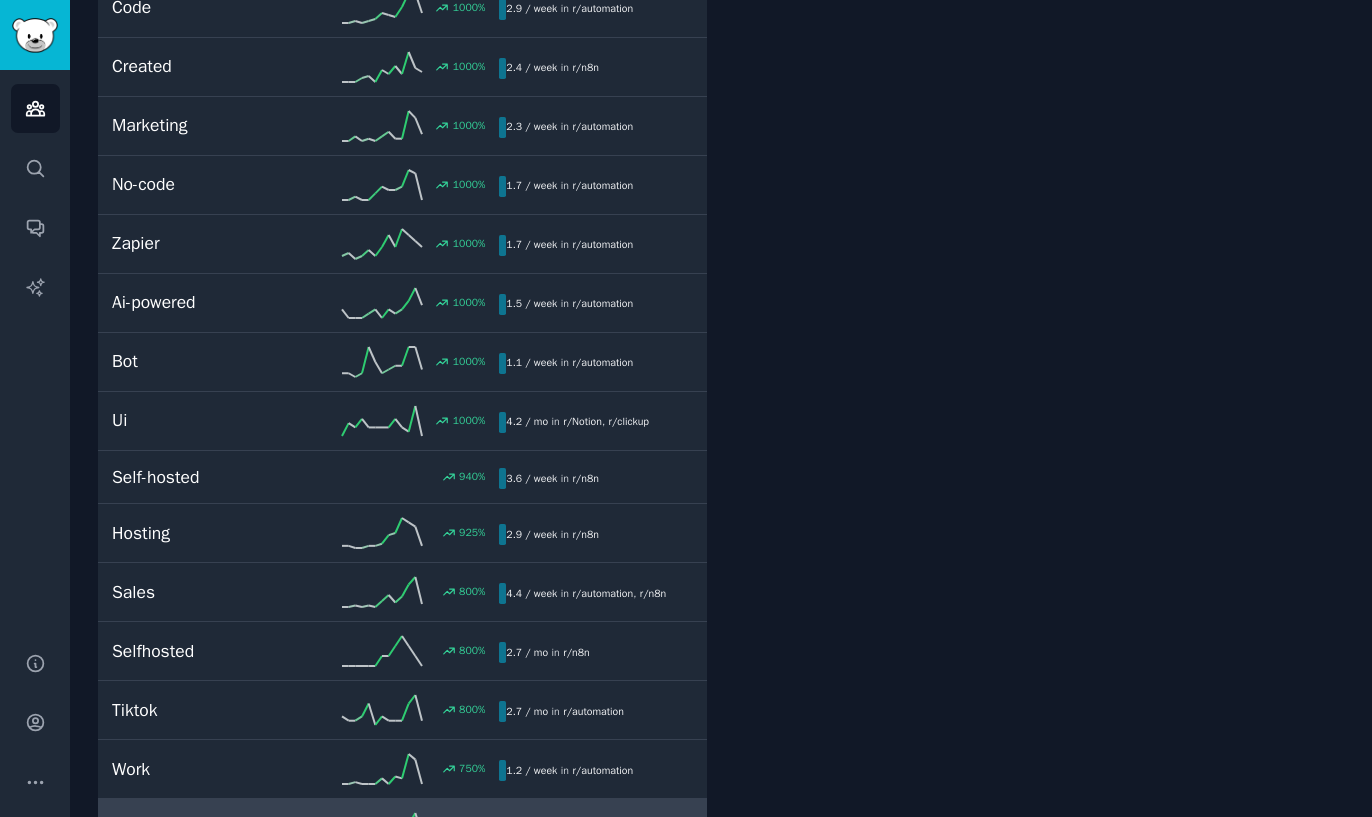 scroll, scrollTop: 0, scrollLeft: 0, axis: both 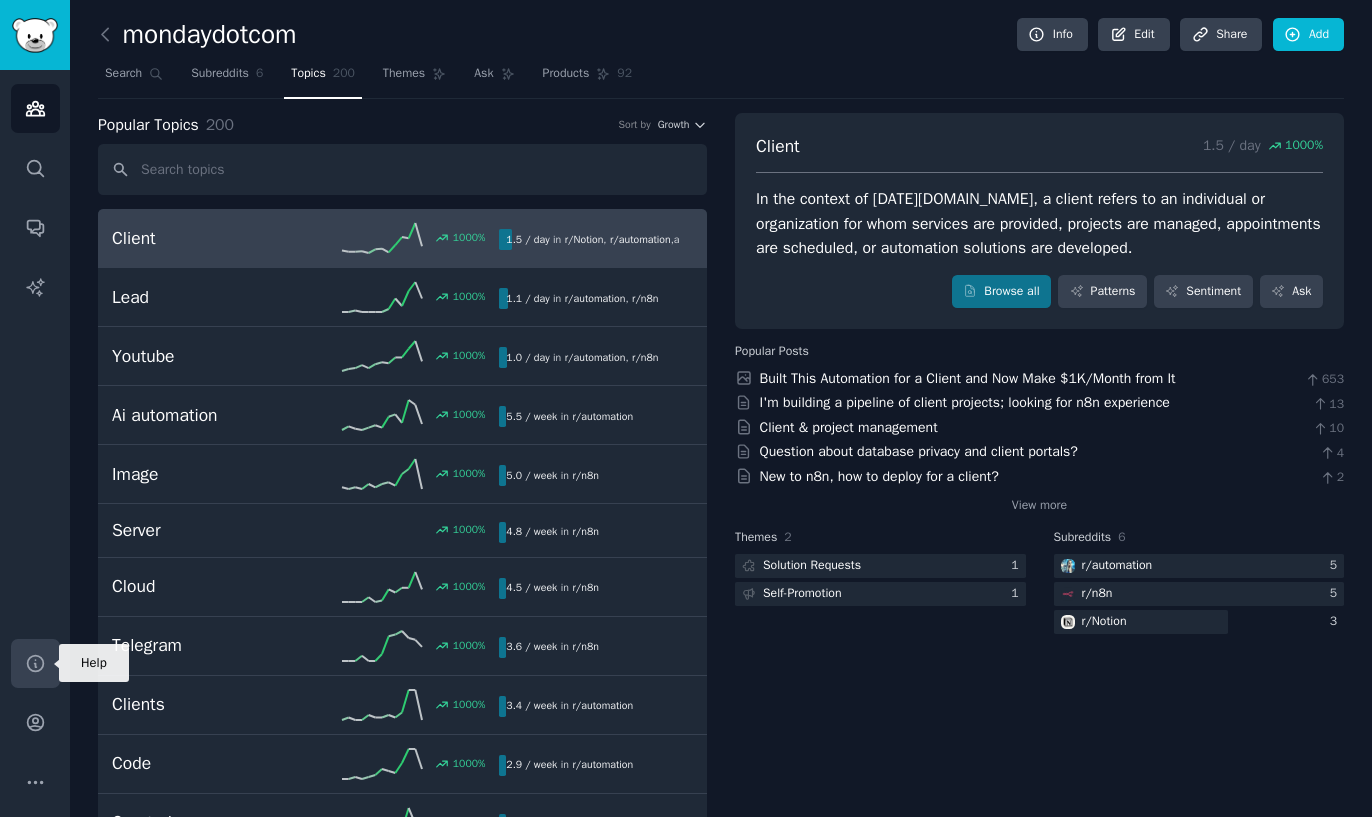 click on "Help" at bounding box center (35, 663) 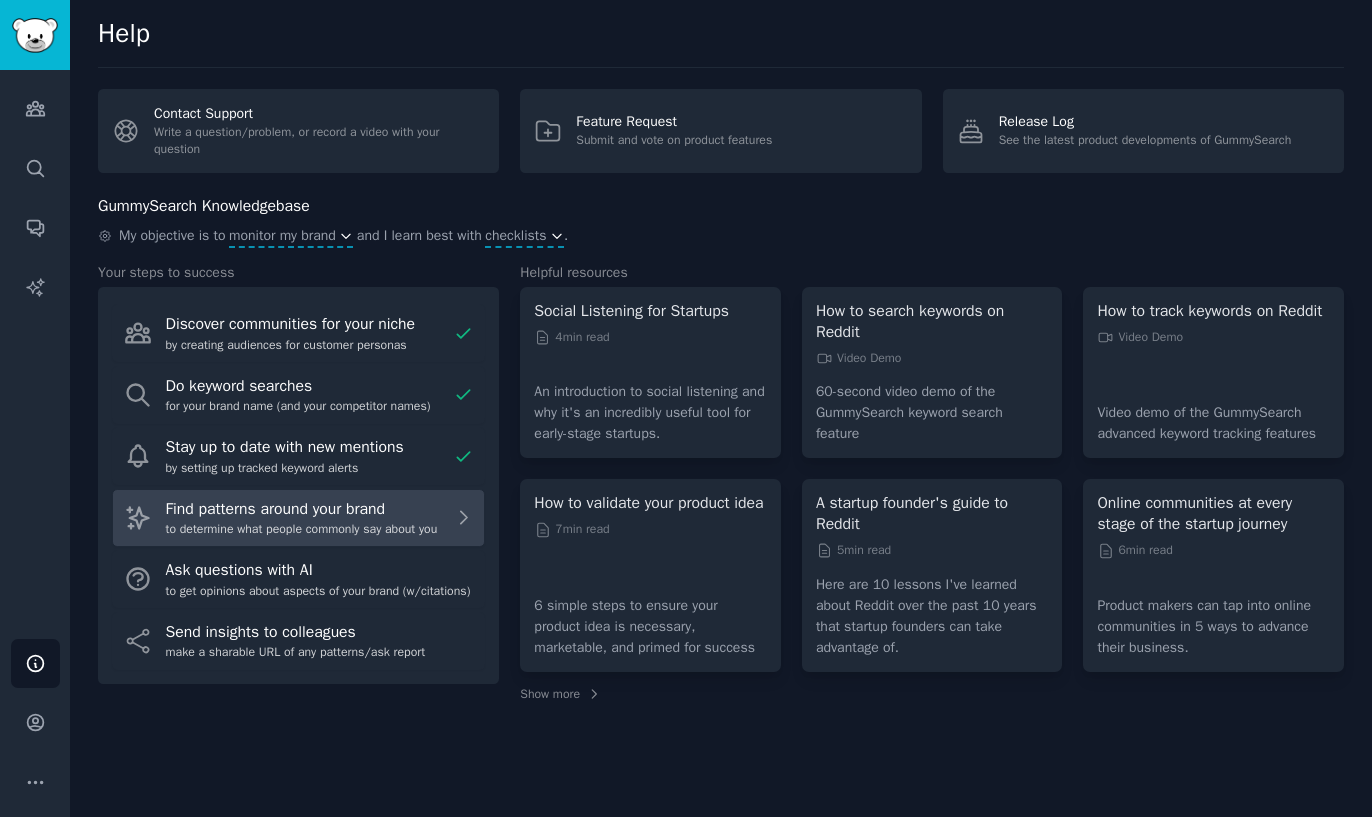 click on "Find patterns around your brand" at bounding box center [306, 509] 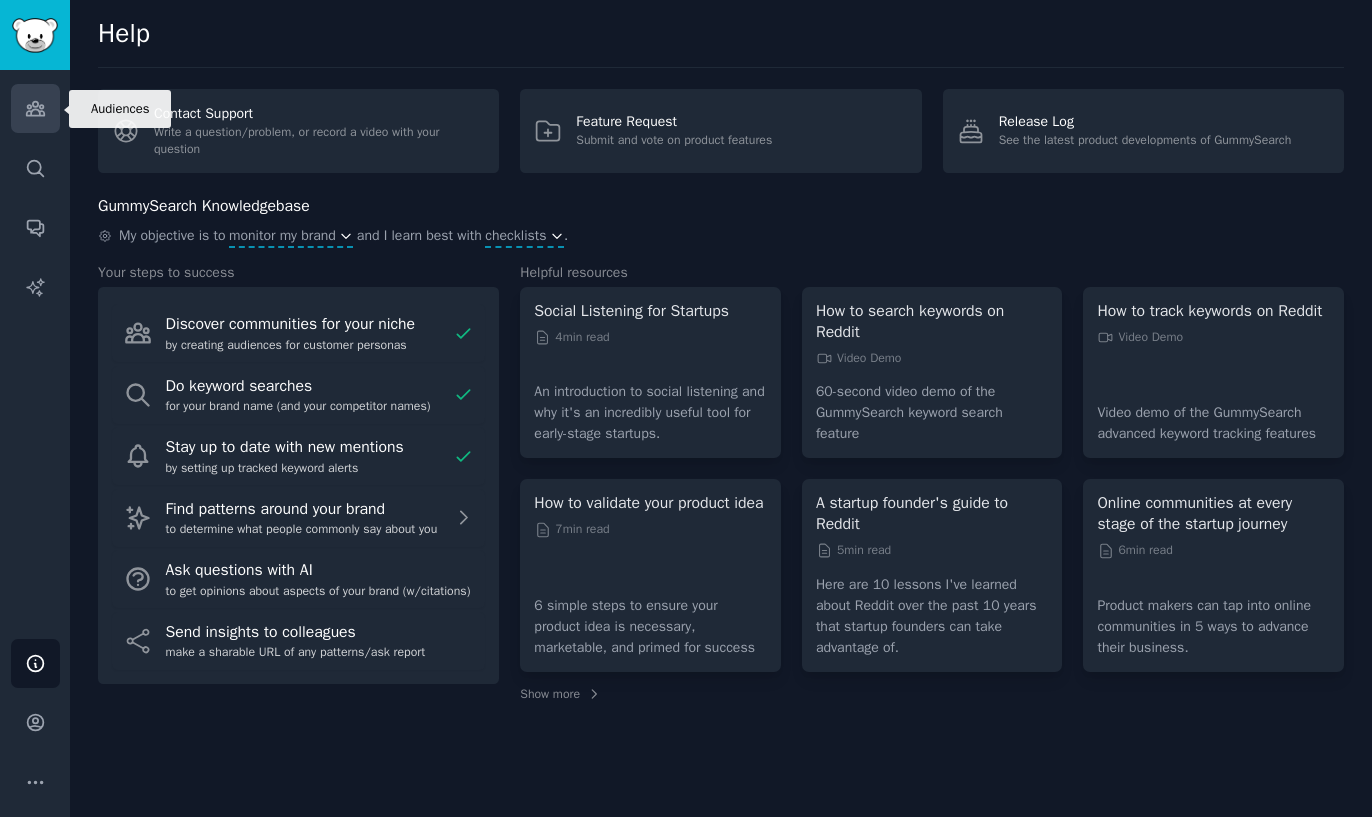 click 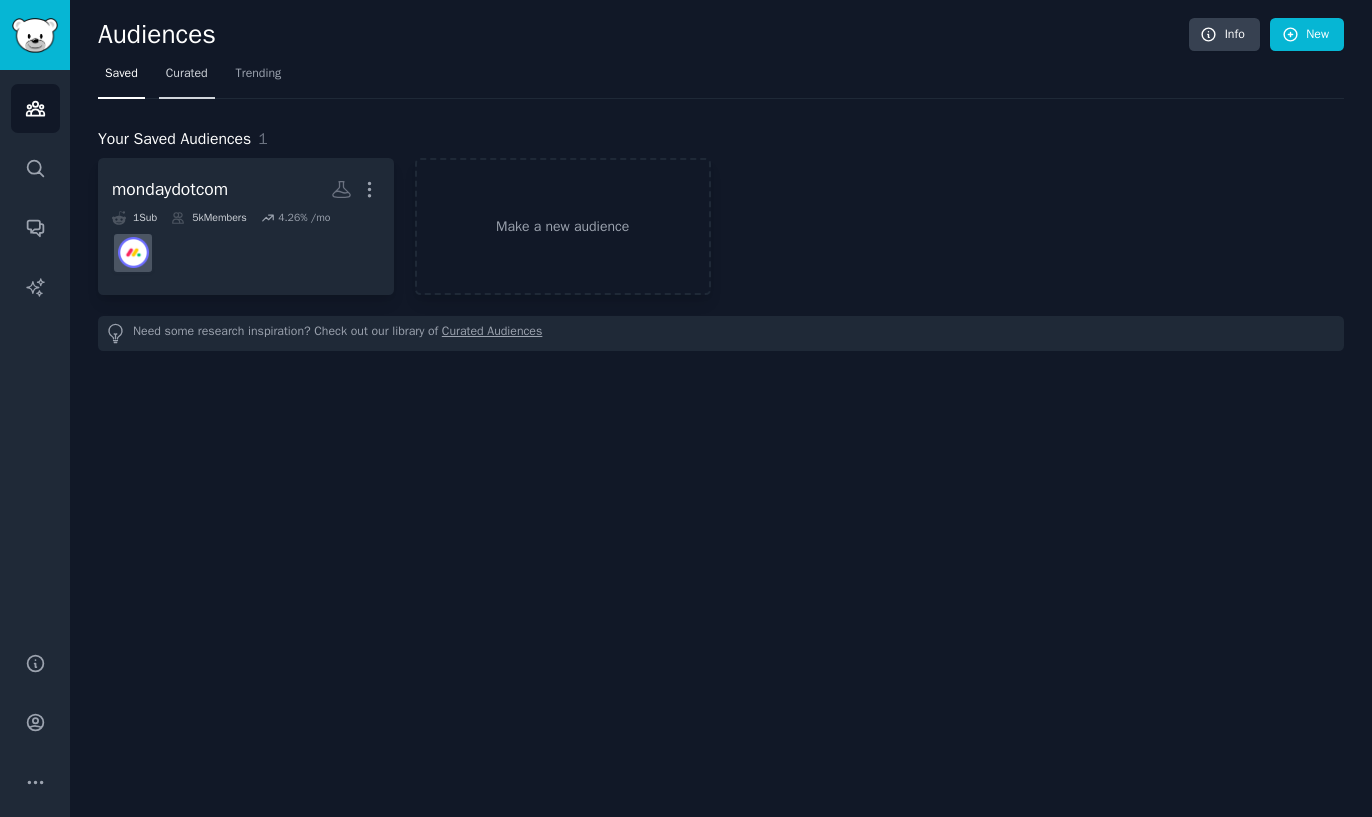 click on "Curated" at bounding box center (187, 78) 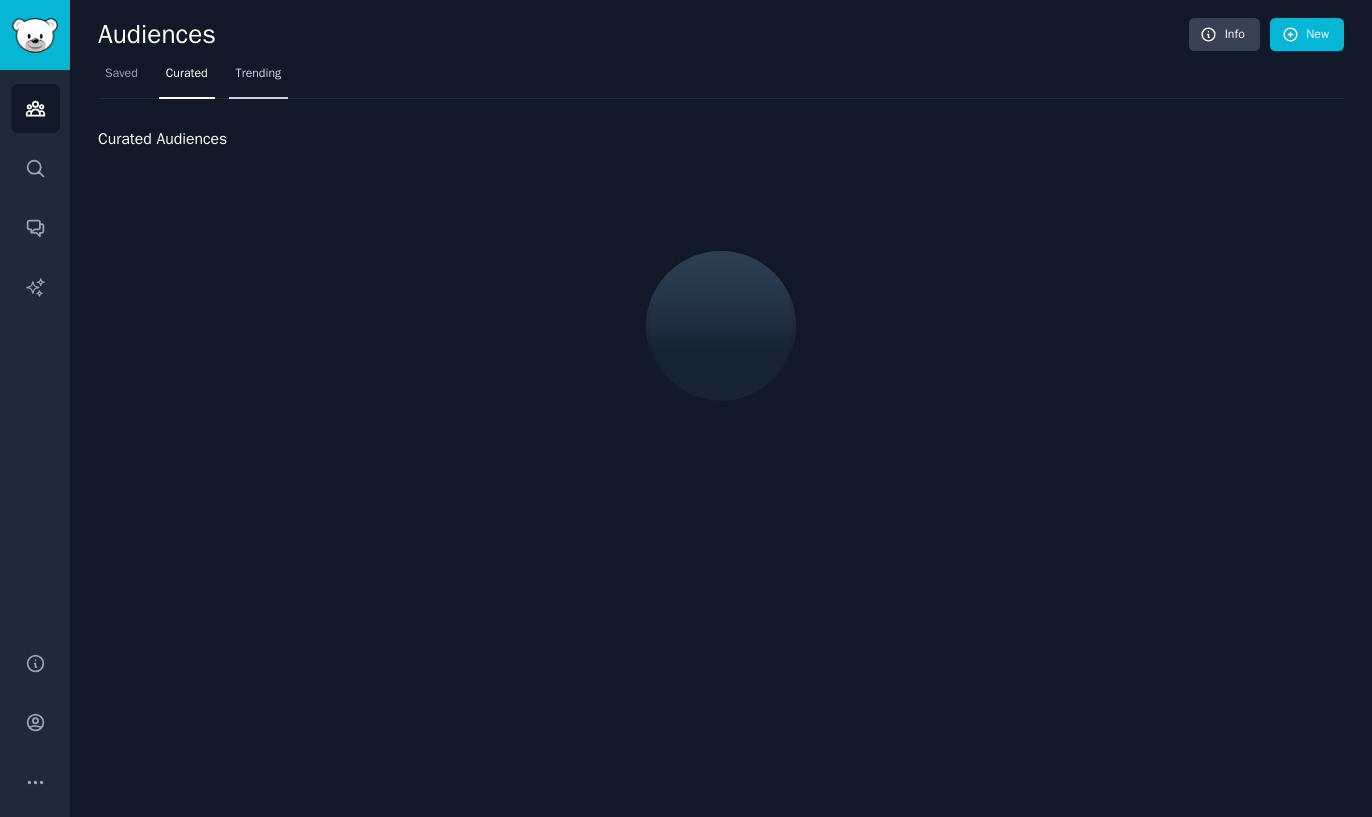 click on "Trending" at bounding box center (259, 74) 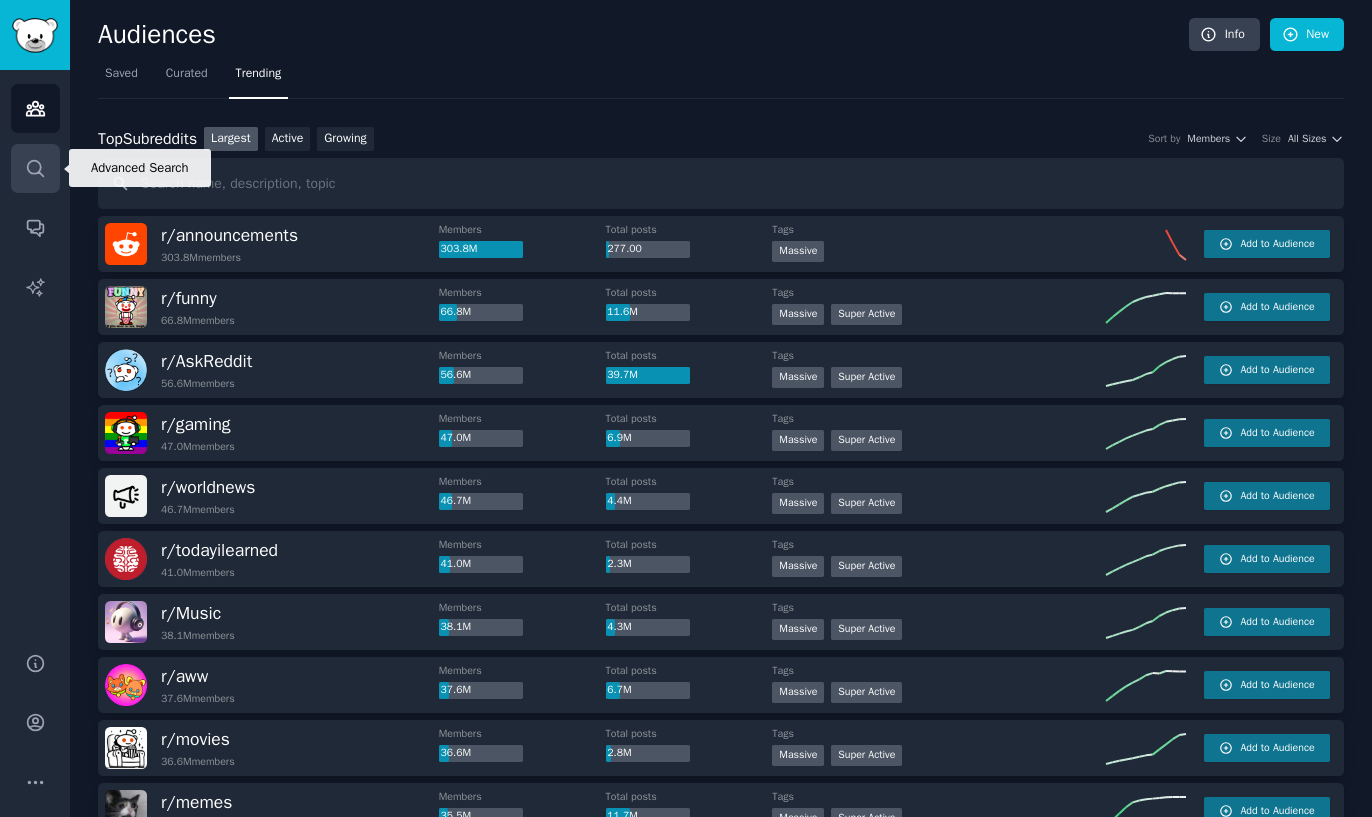 click 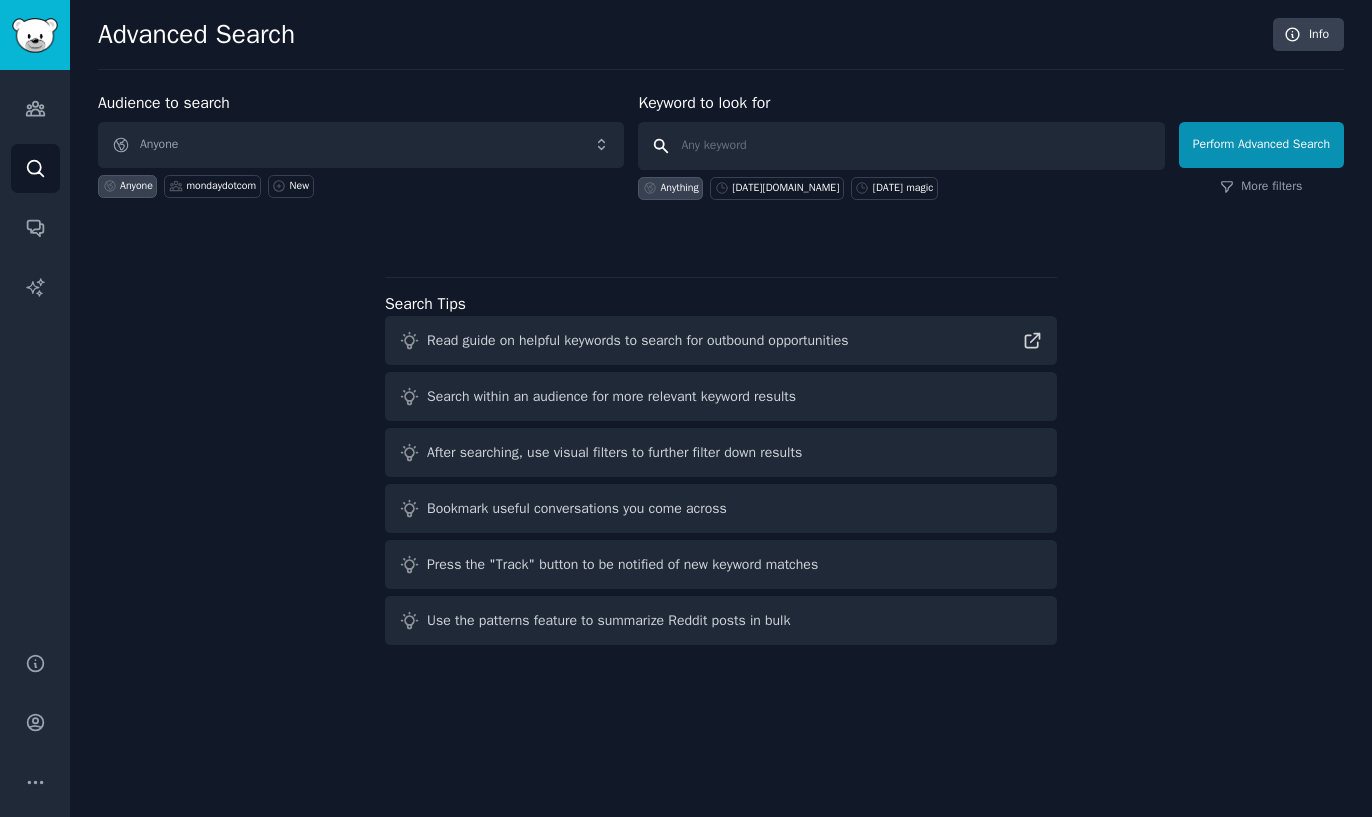 click at bounding box center [901, 146] 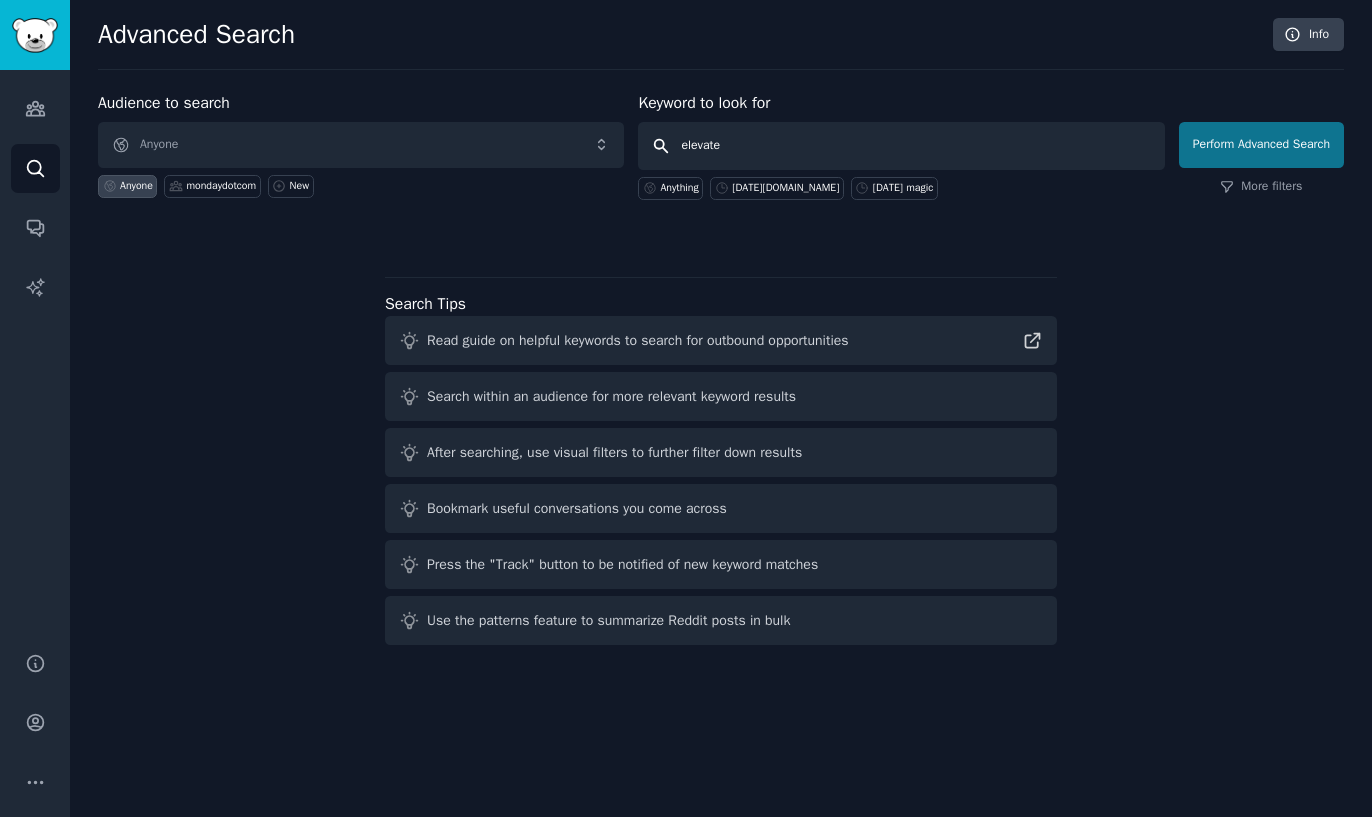 type on "elevate" 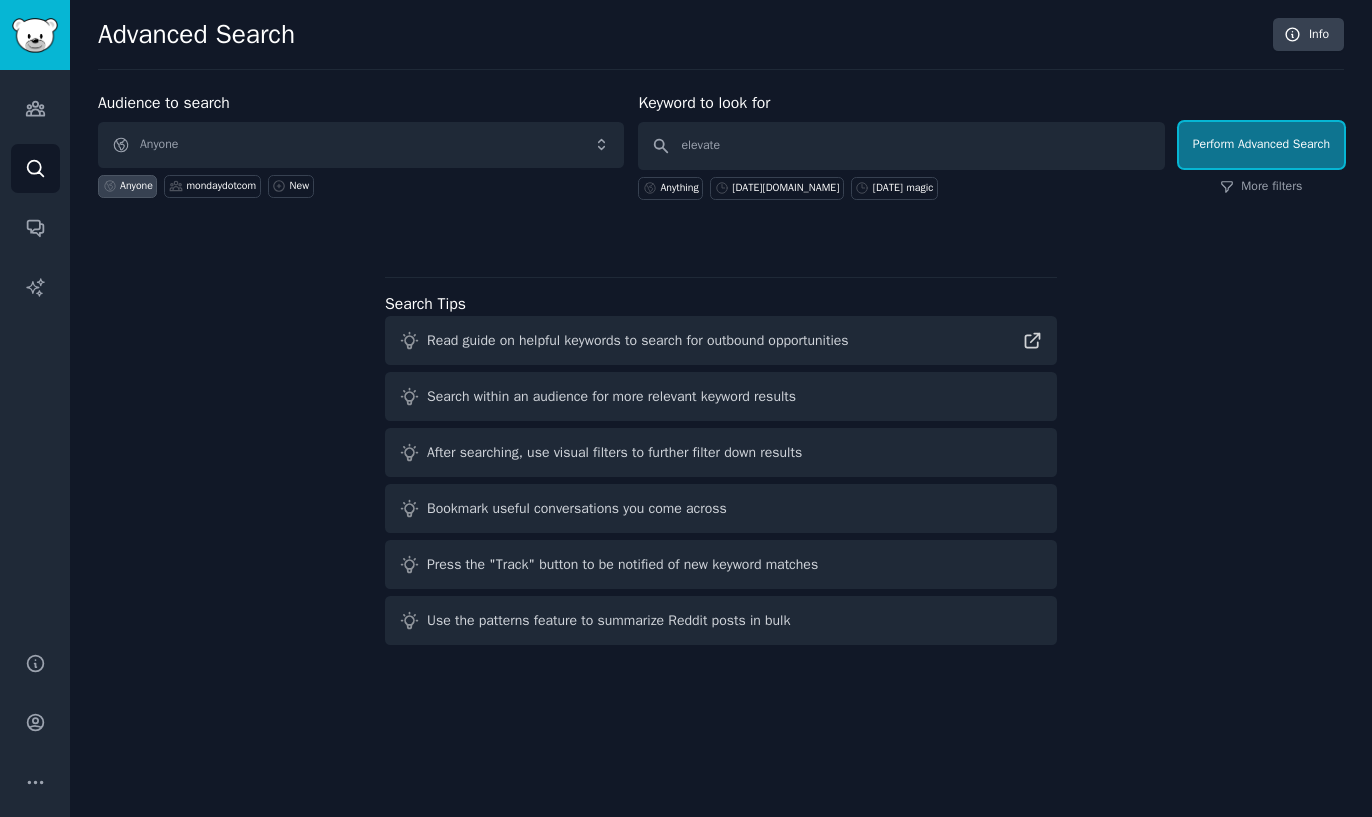 click on "Perform Advanced Search" at bounding box center (1261, 145) 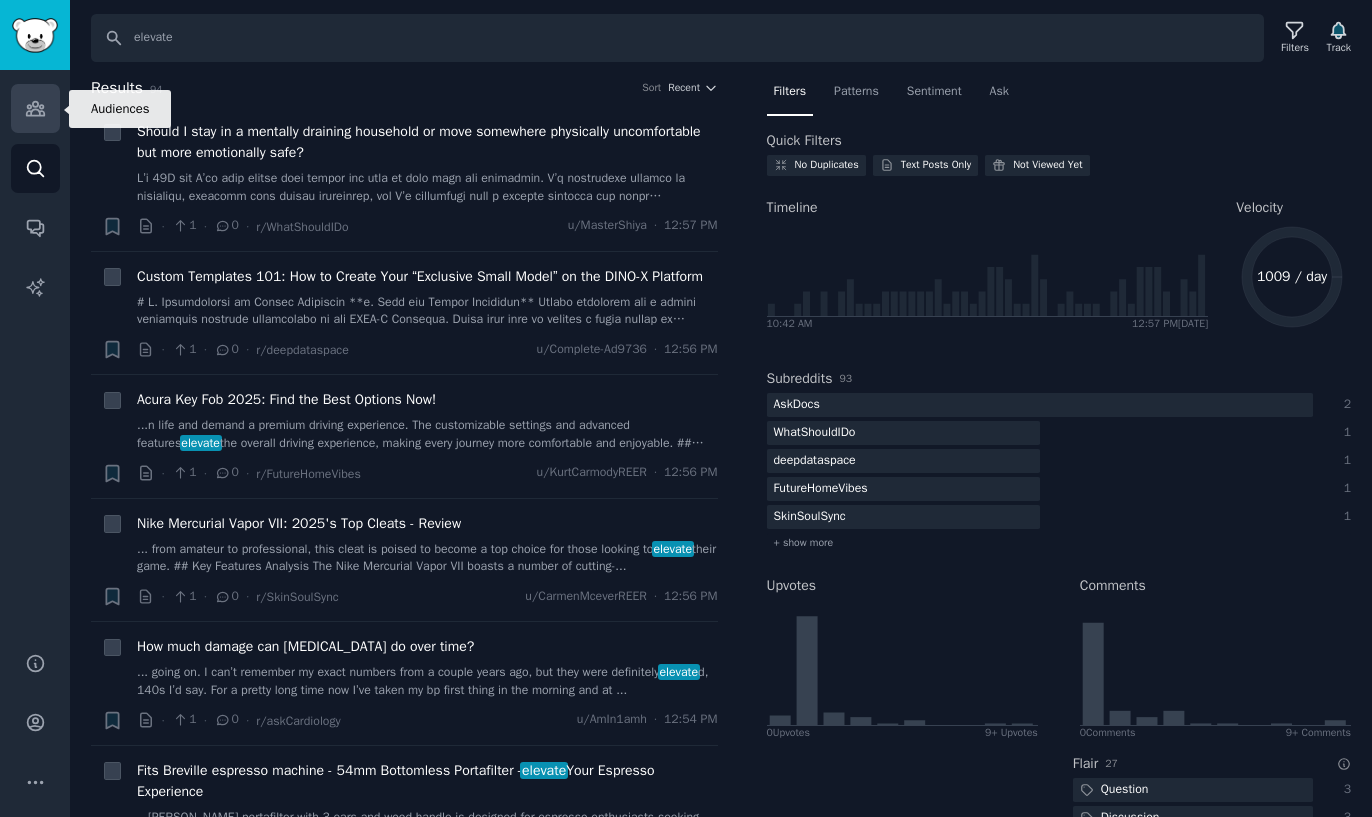click on "Audiences" at bounding box center [35, 108] 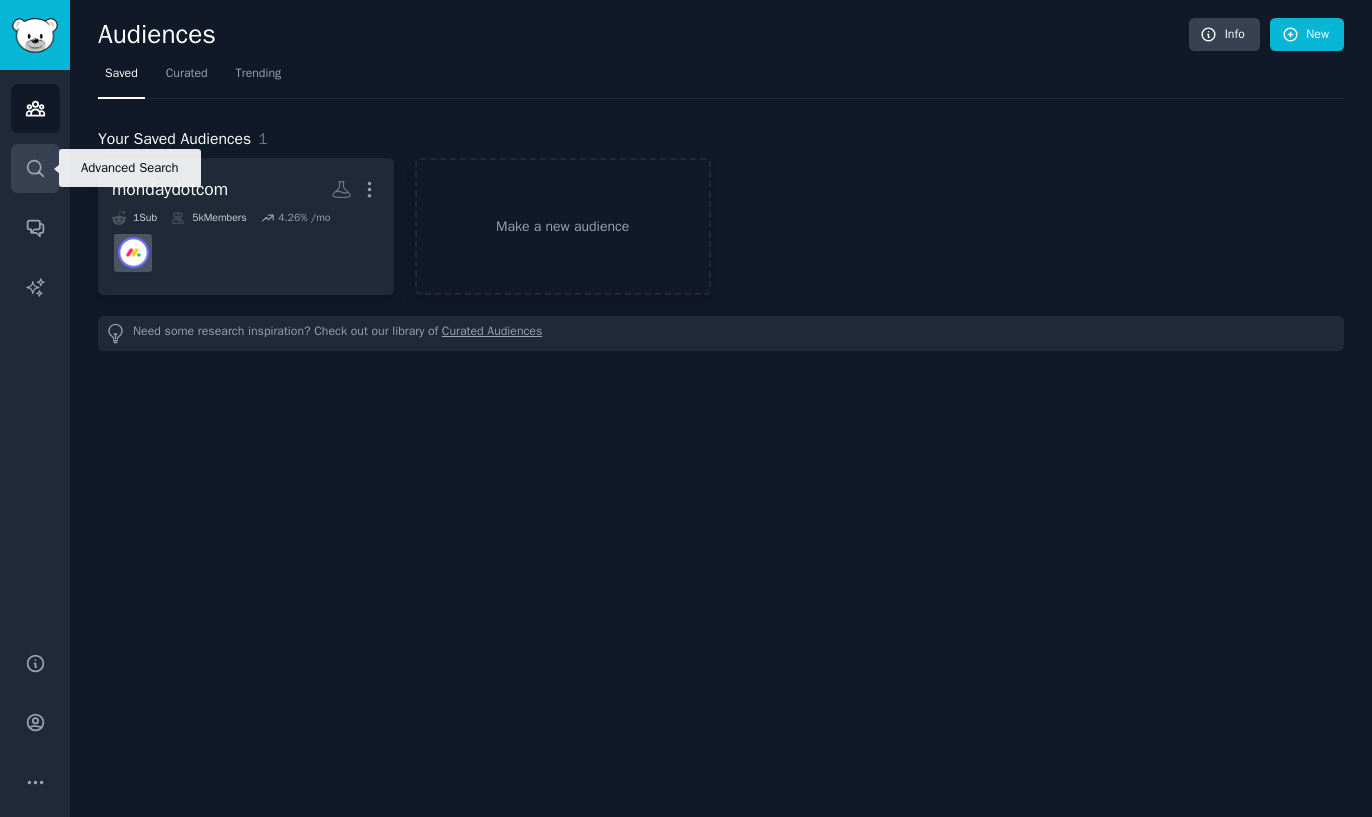 click 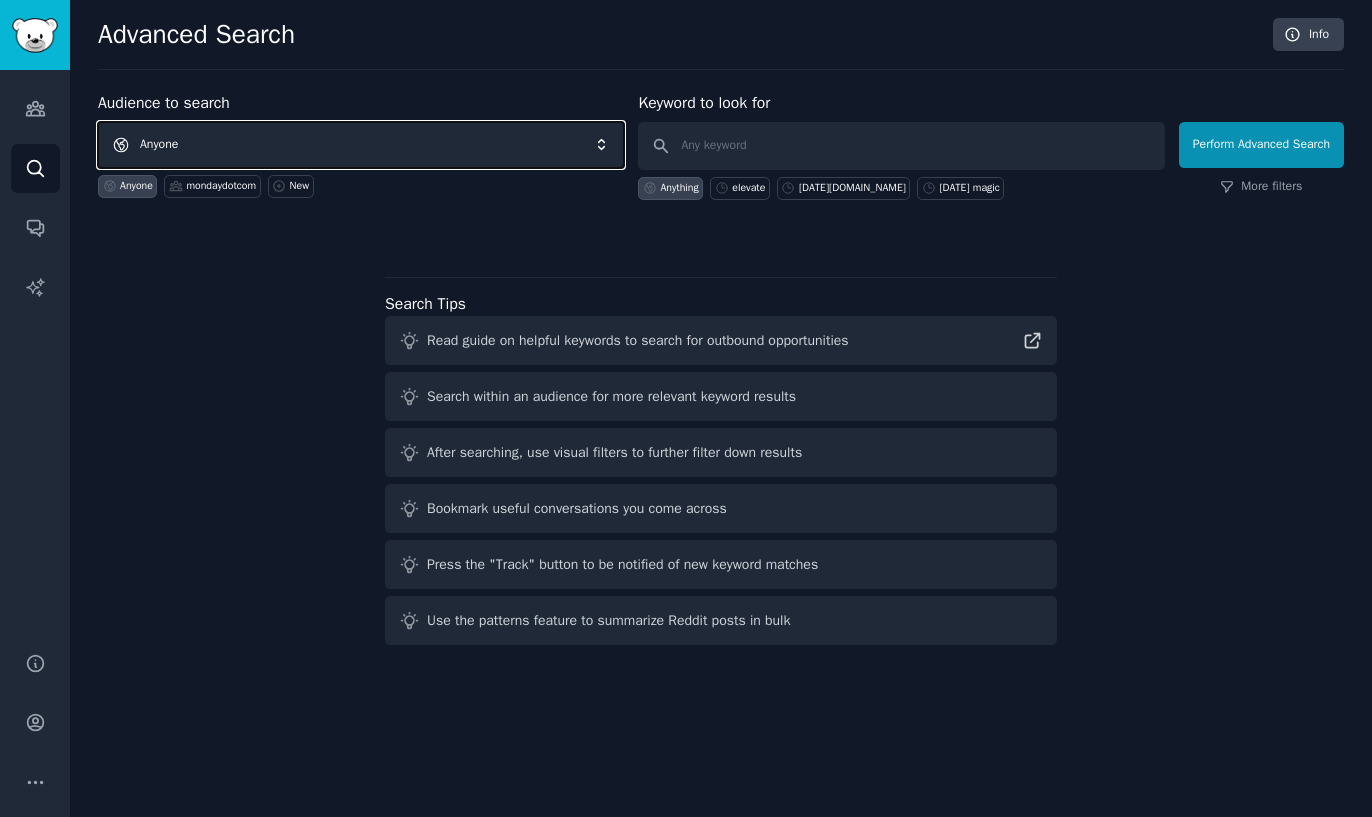 click on "Anyone" at bounding box center (361, 145) 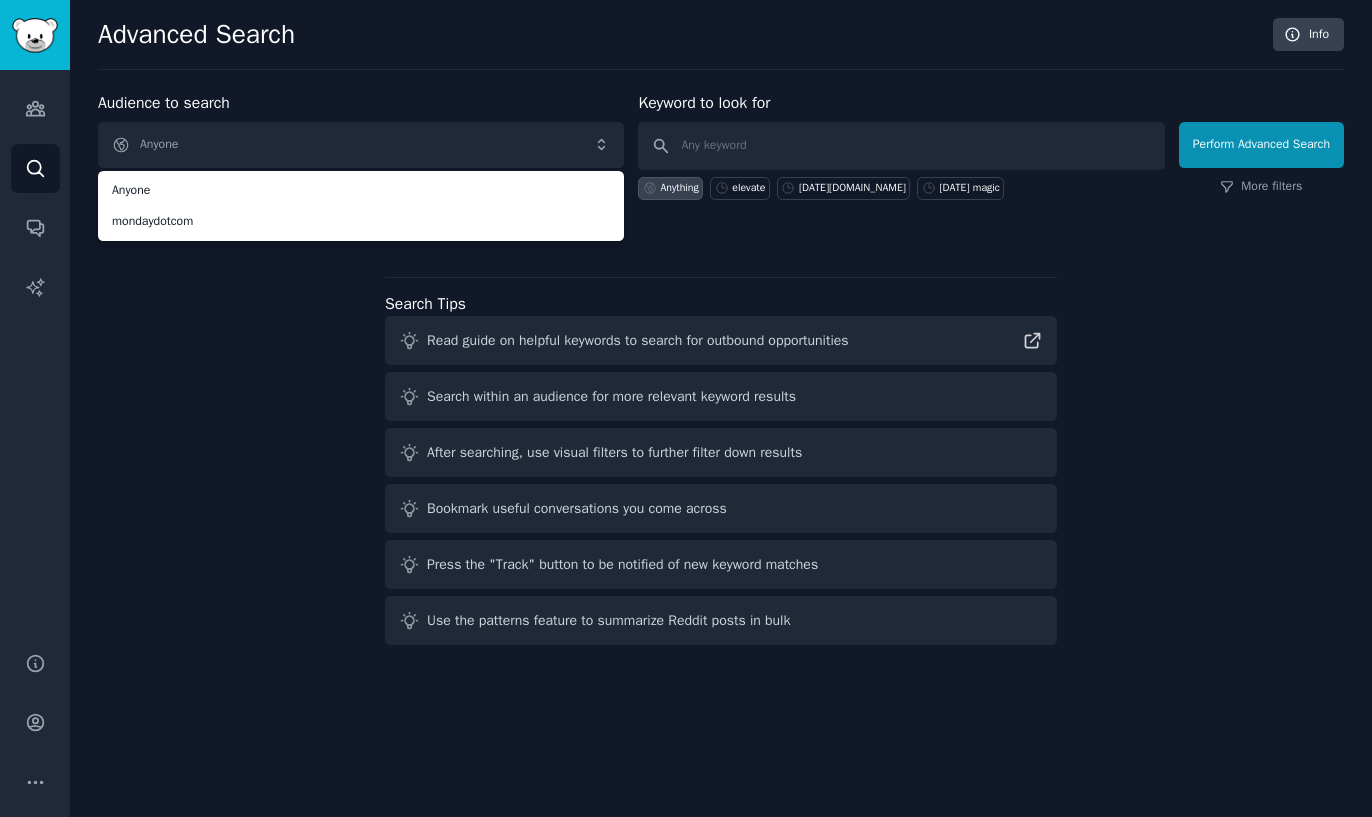 click on "Audience to search Anyone Anyone mondaydotcom Anyone mondaydotcom New Keyword to look for Anything elevate [DATE][DOMAIN_NAME]  [DATE] magic    Perform Advanced Search More filters Search Tips Read guide on helpful keywords to search for outbound opportunities Search within an audience for more relevant keyword results After searching, use visual filters to further filter down results Bookmark useful conversations you come across Press the "Track" button to be notified of new keyword matches Use the patterns feature to summarize Reddit posts in bulk" at bounding box center (721, 372) 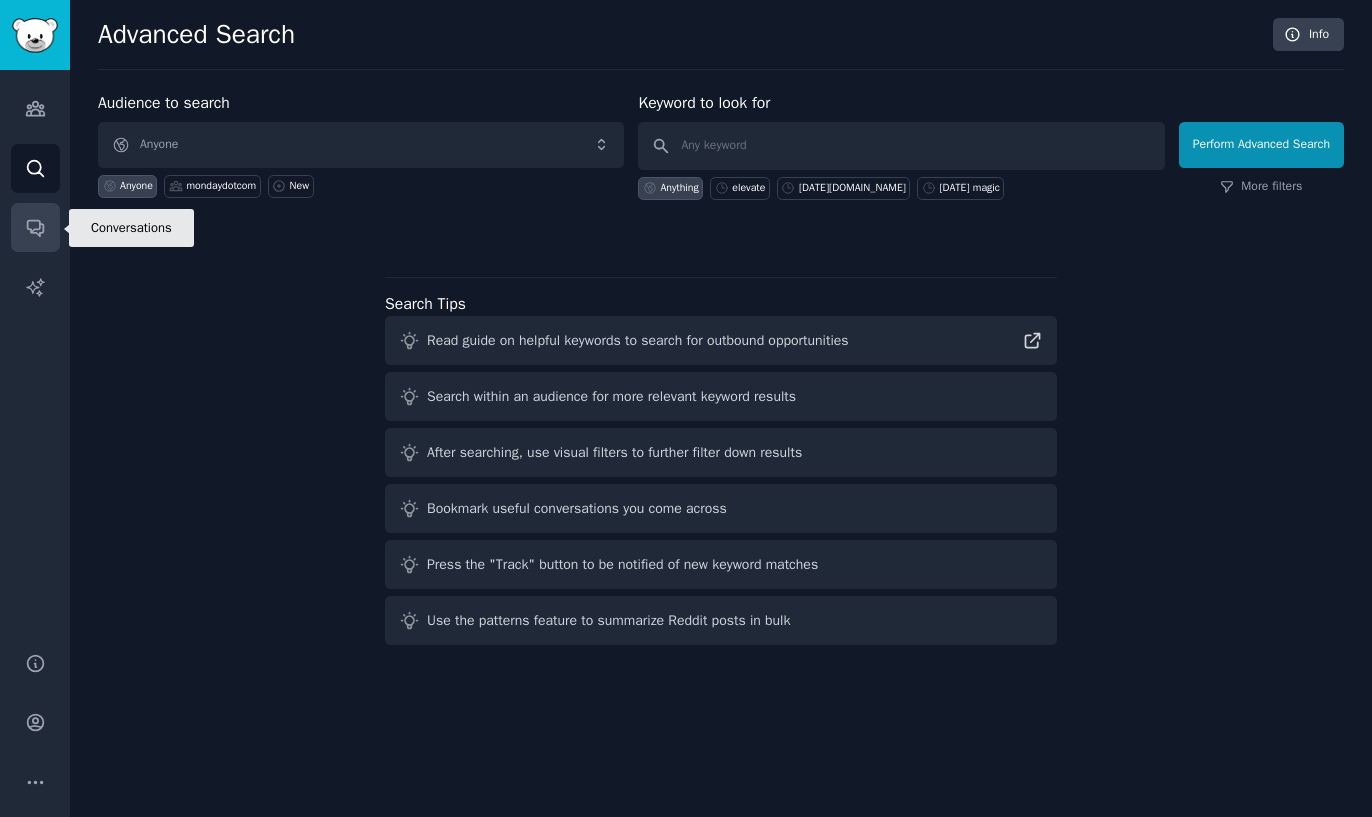 click on "Conversations" at bounding box center (35, 227) 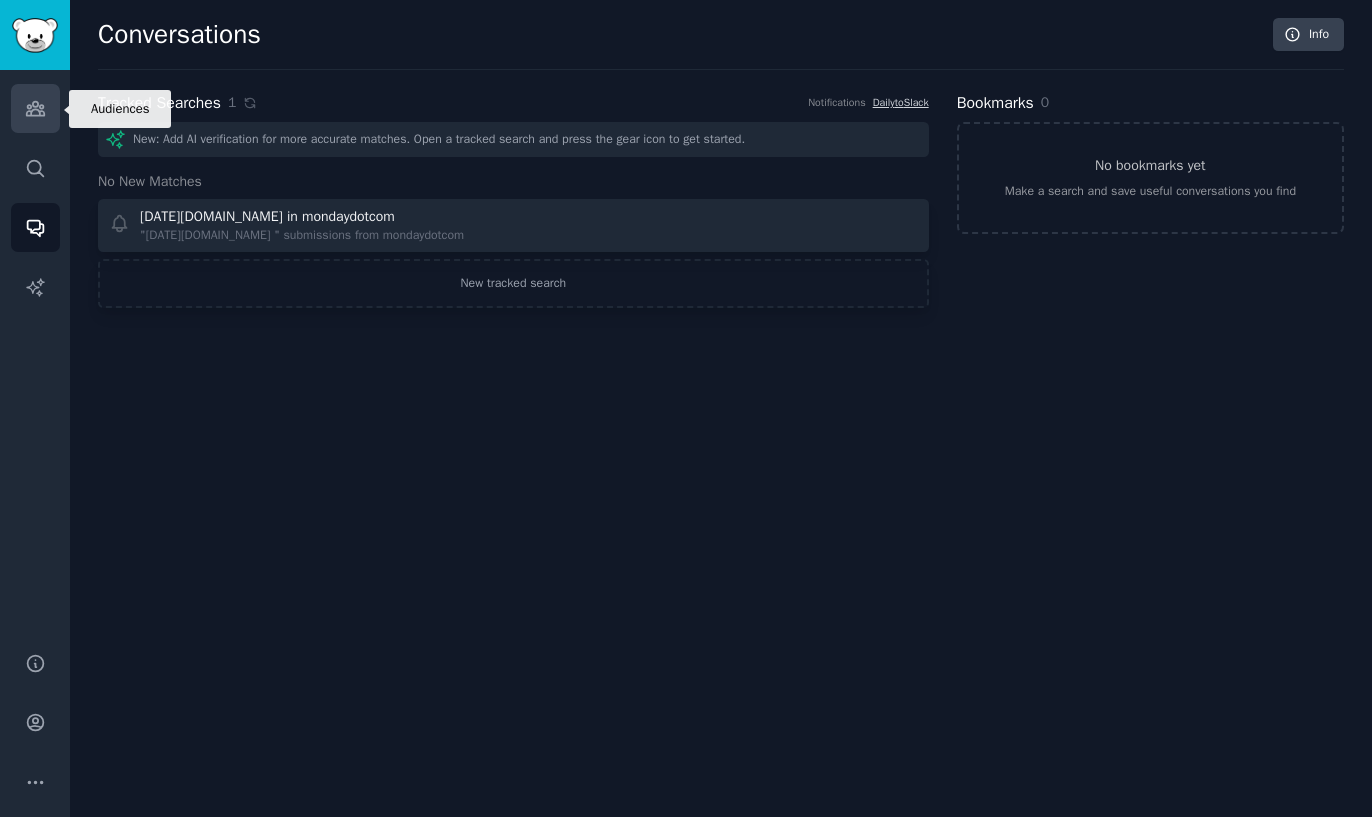 click on "Audiences" at bounding box center (35, 108) 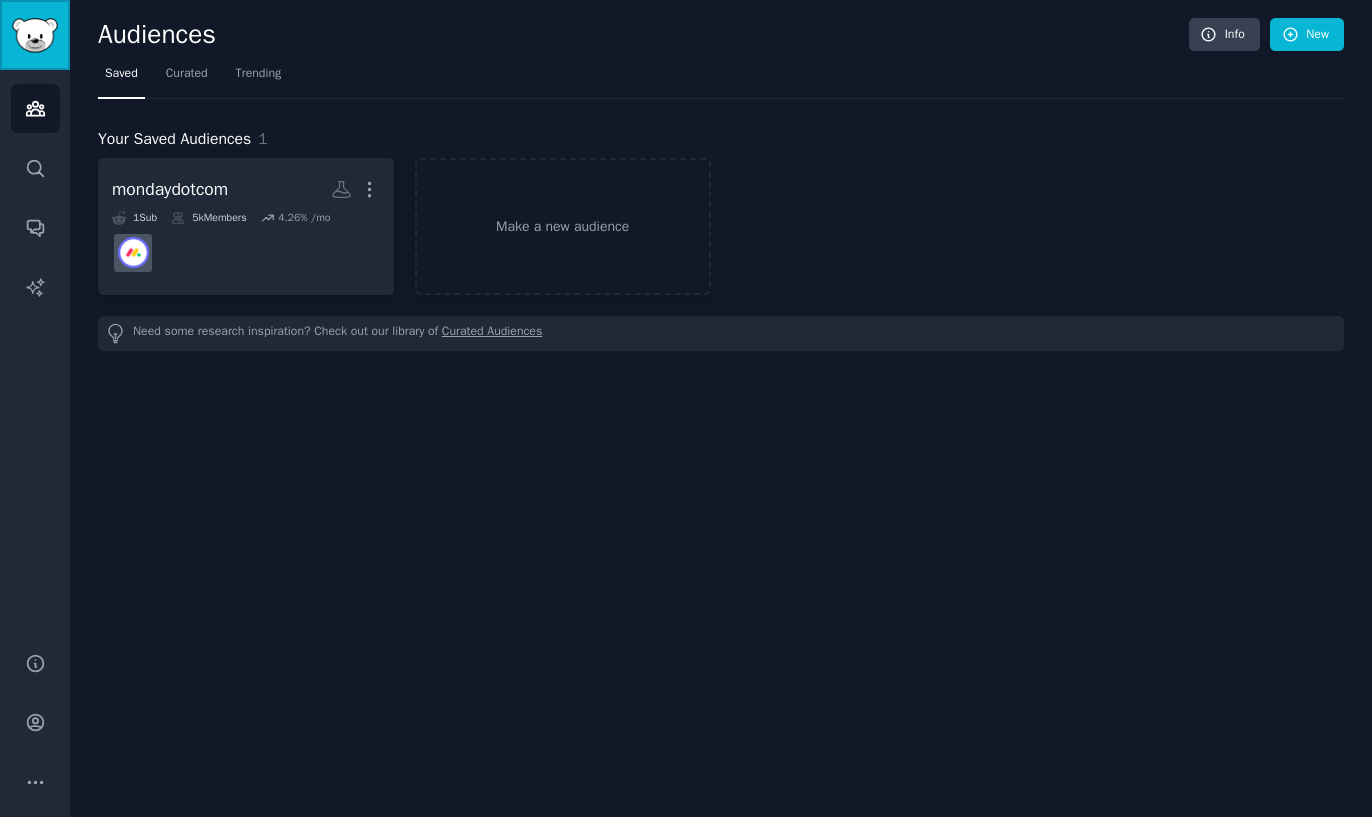 click at bounding box center (35, 35) 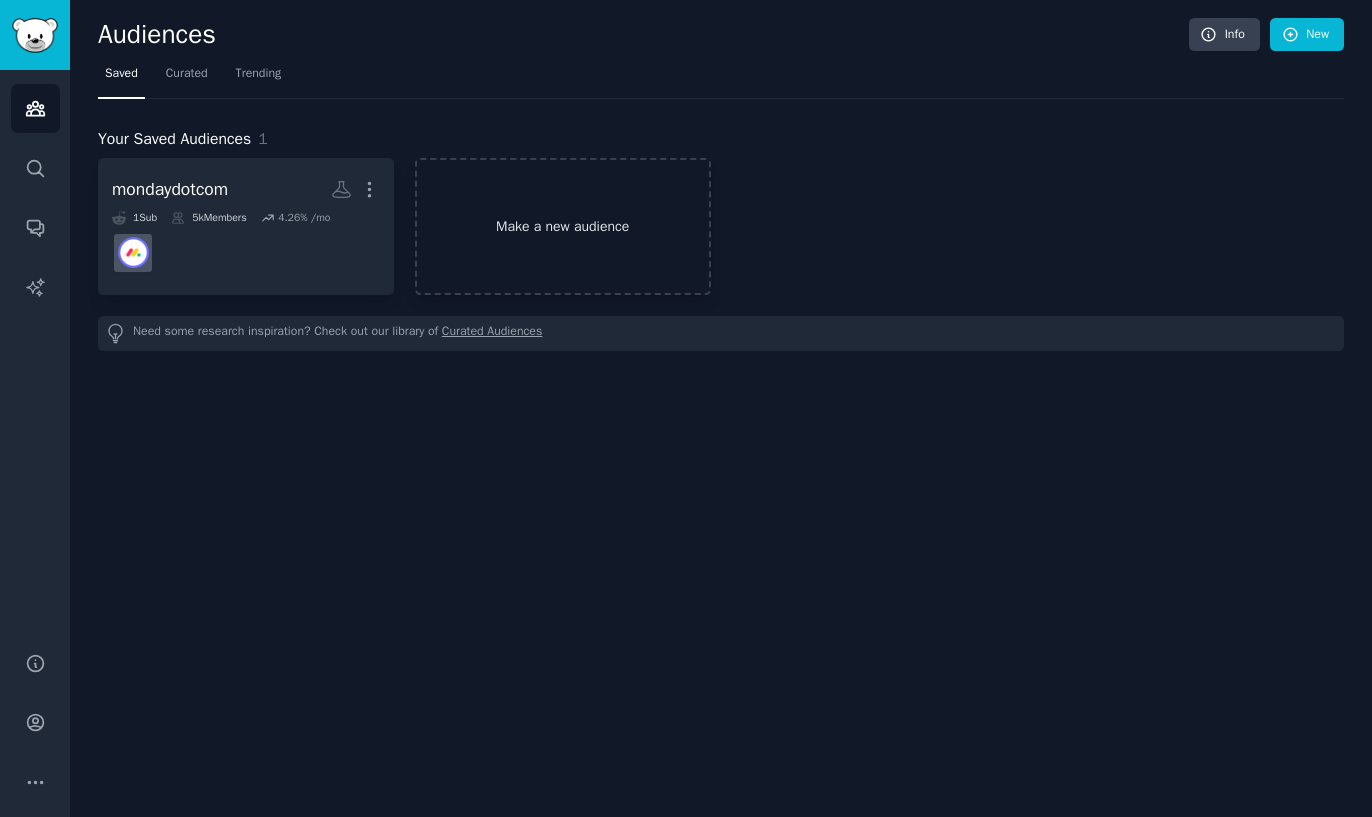 click on "Make a new audience" at bounding box center (563, 226) 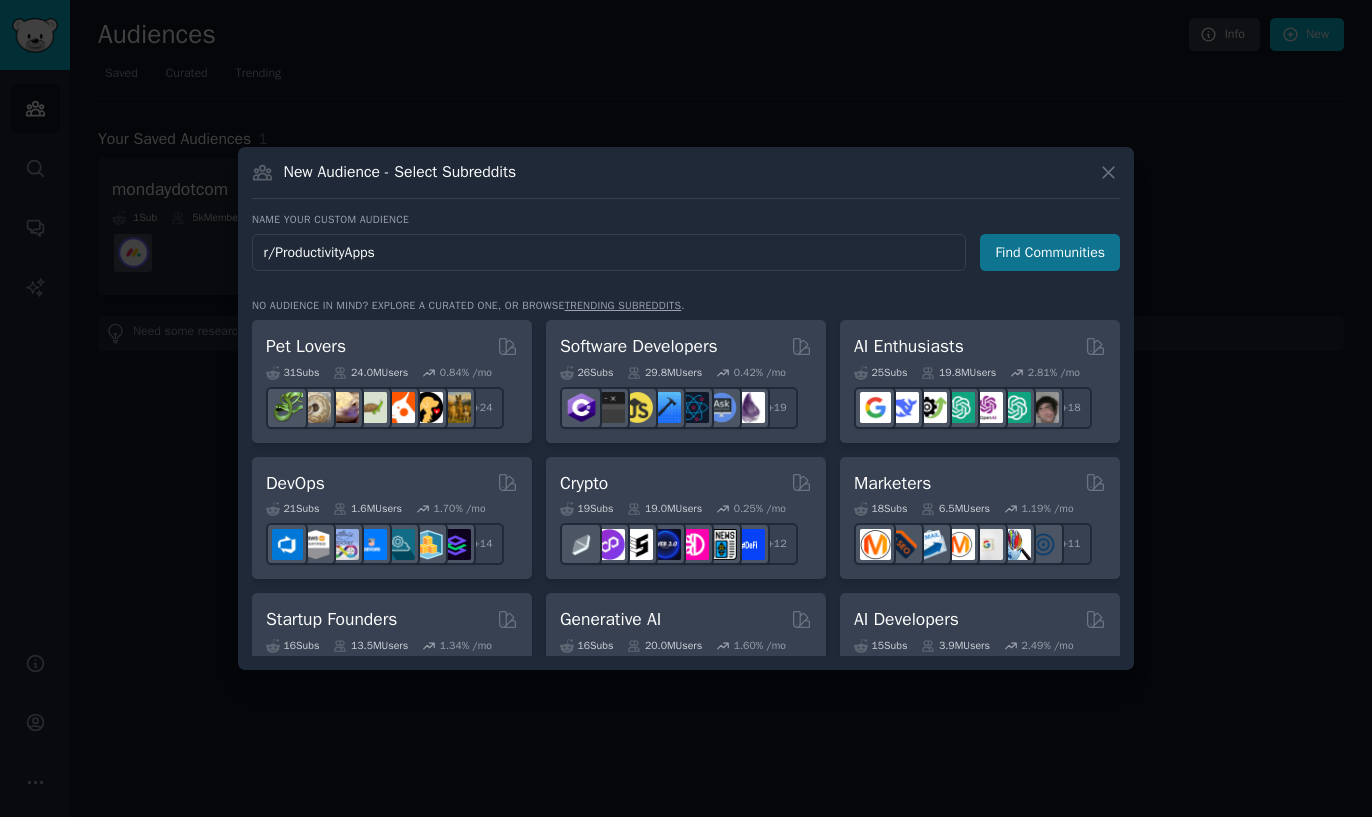 type on "r/ProductivityApps" 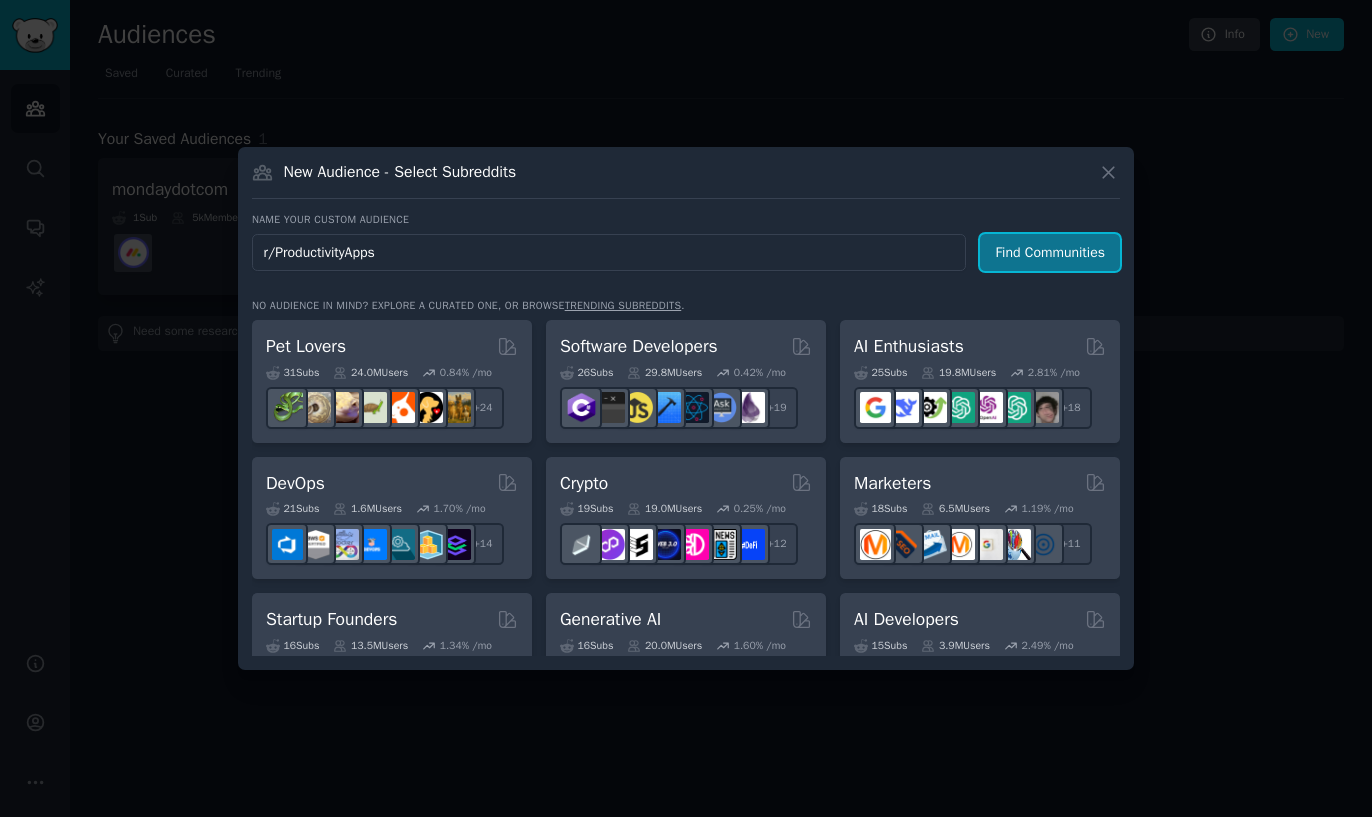 click on "Find Communities" at bounding box center [1050, 252] 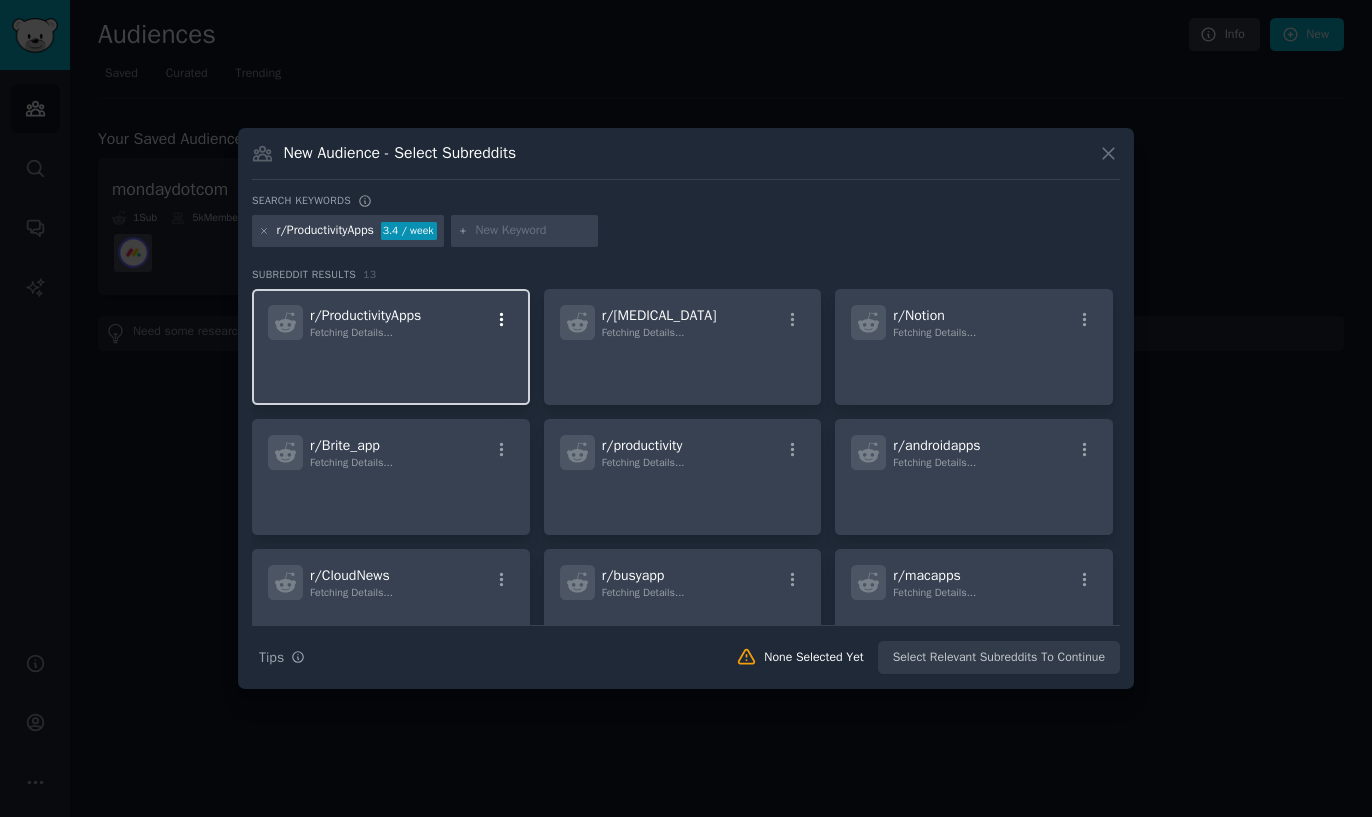 click 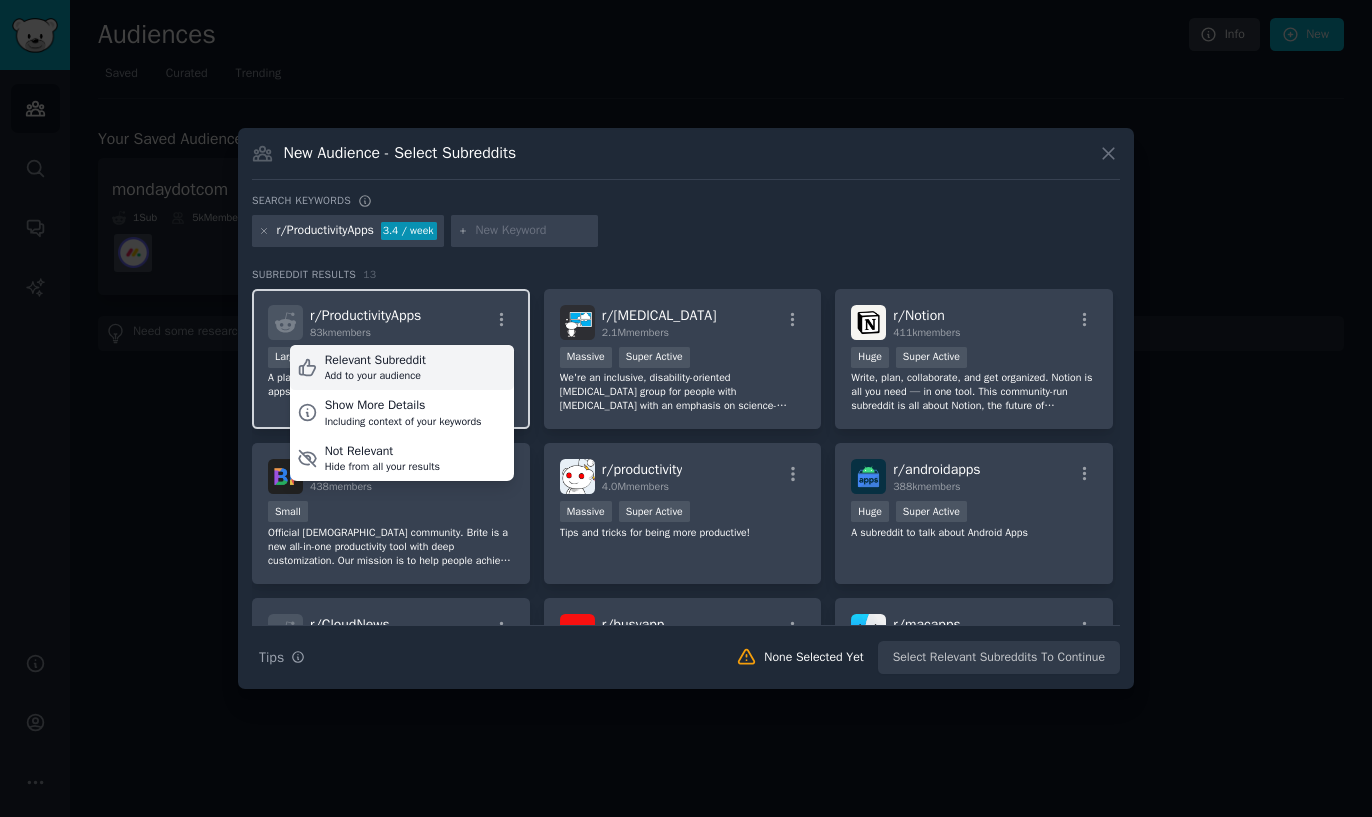 click on "Relevant Subreddit Add to your audience" at bounding box center [402, 368] 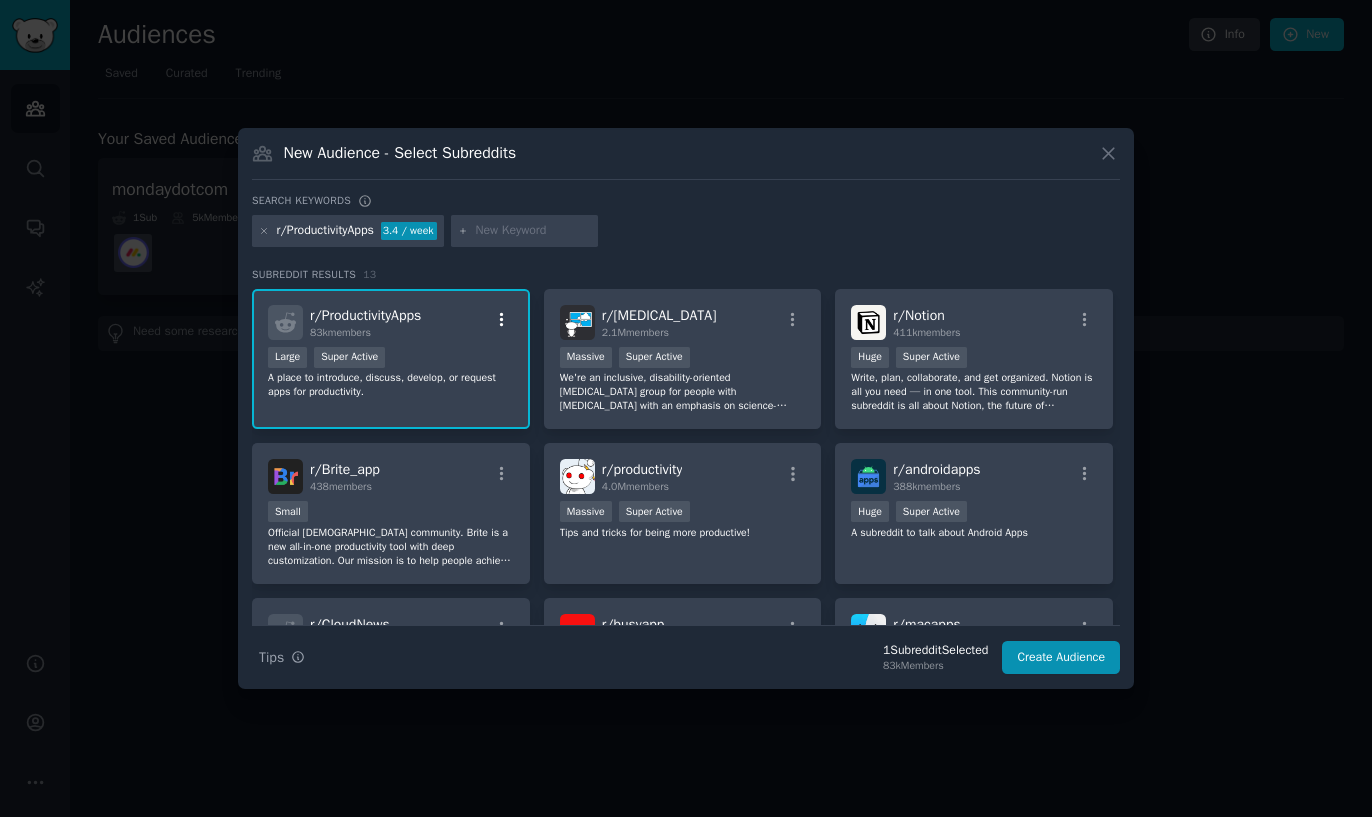 click 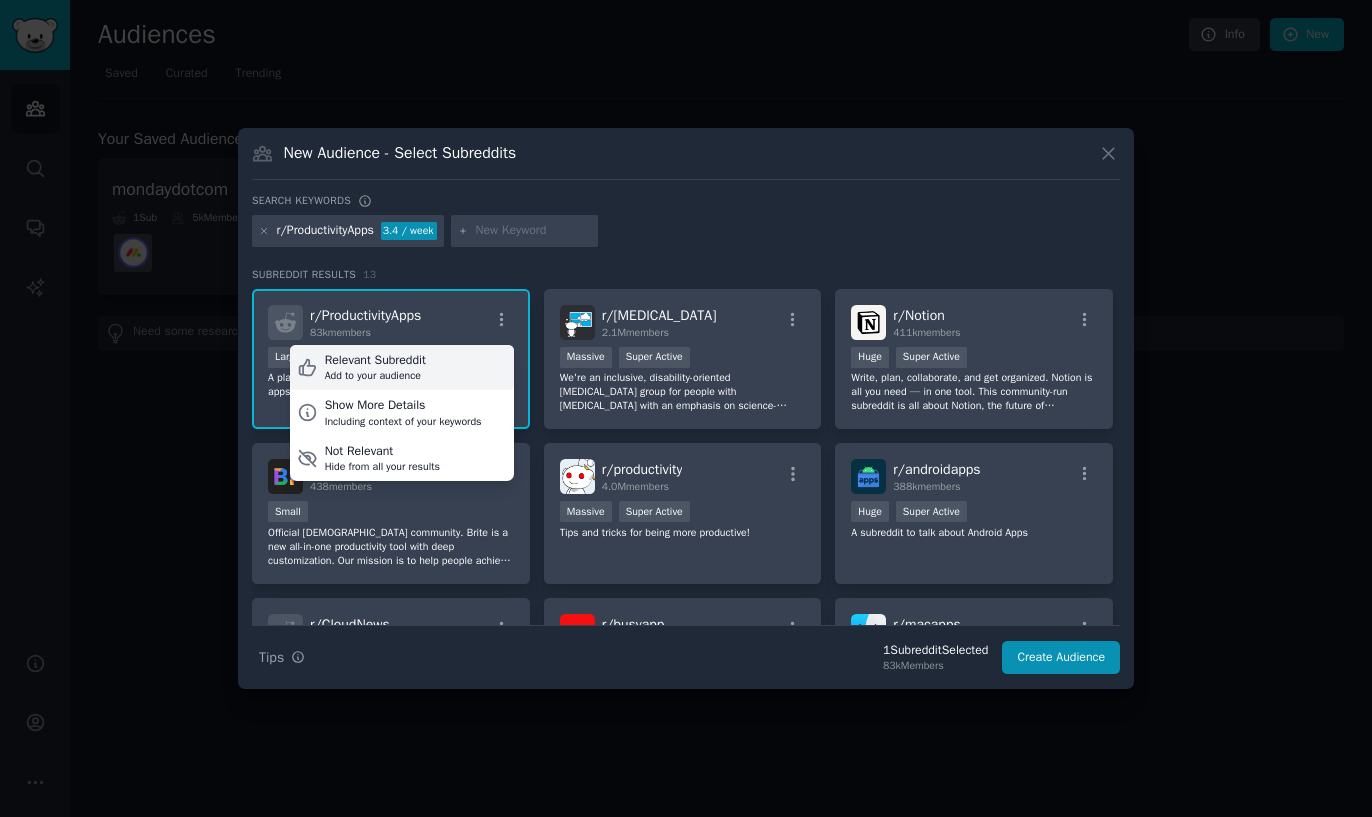 click 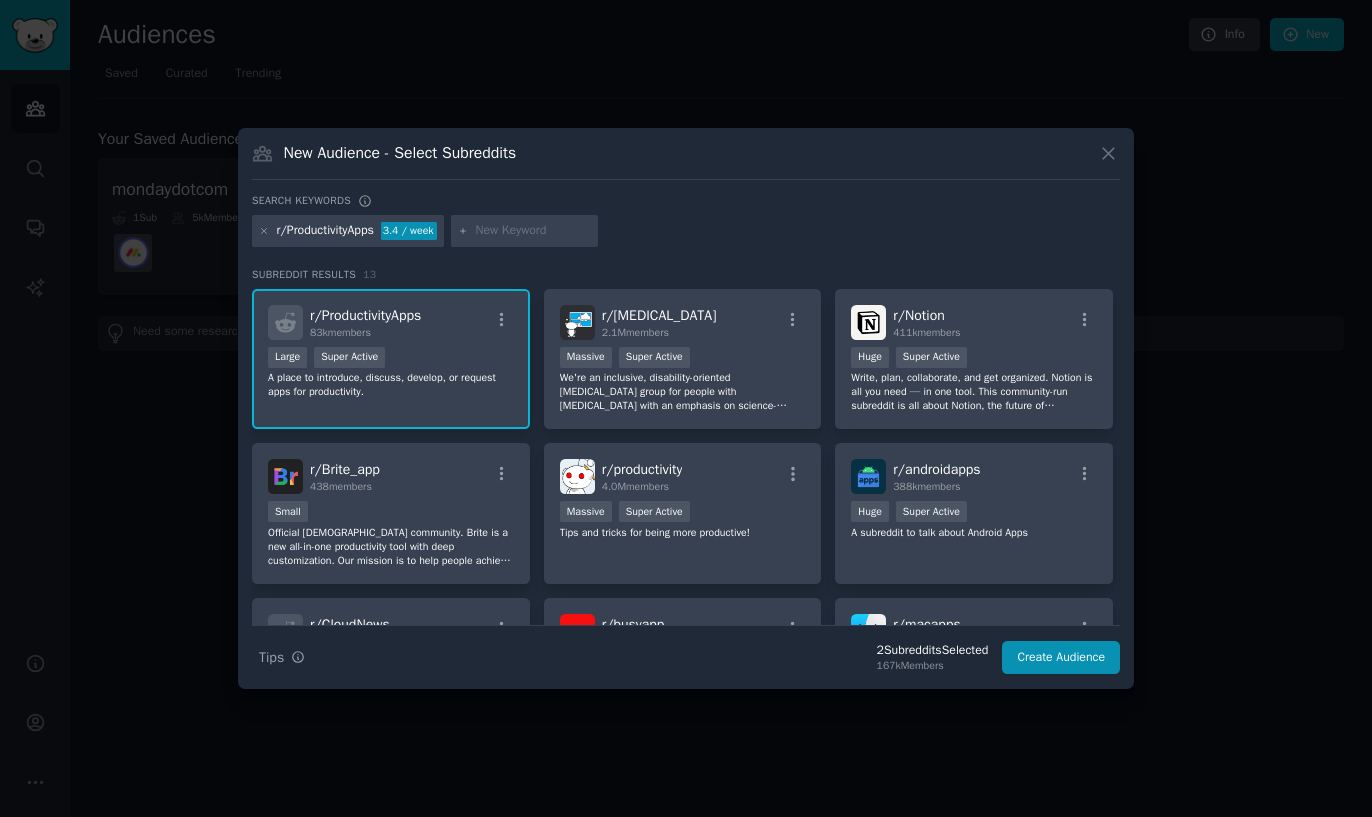 click on "A place to introduce, discuss, develop, or request apps for productivity." at bounding box center [391, 385] 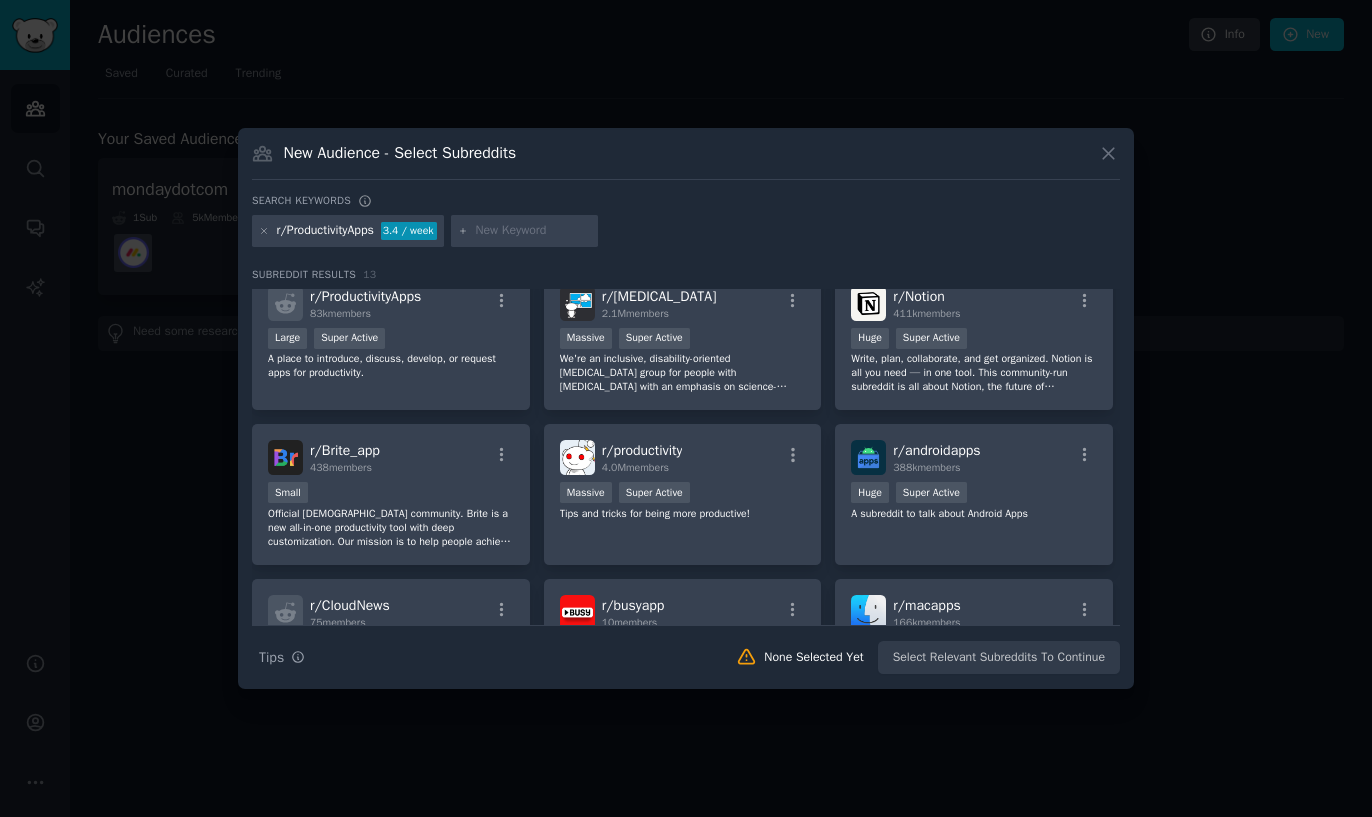 scroll, scrollTop: 0, scrollLeft: 0, axis: both 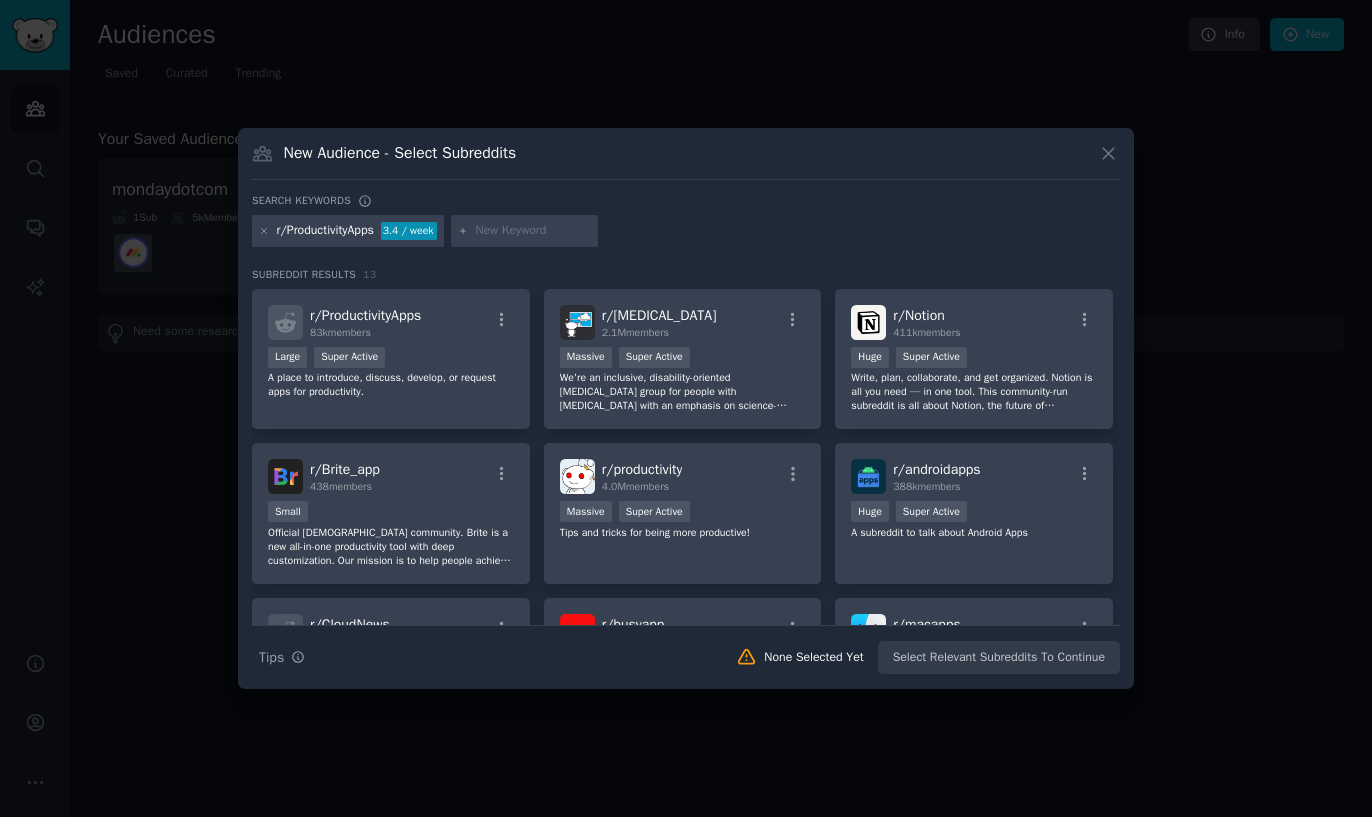 click on "Search Tips Tips None Selected Yet Select Relevant Subreddits To Continue" at bounding box center (686, 650) 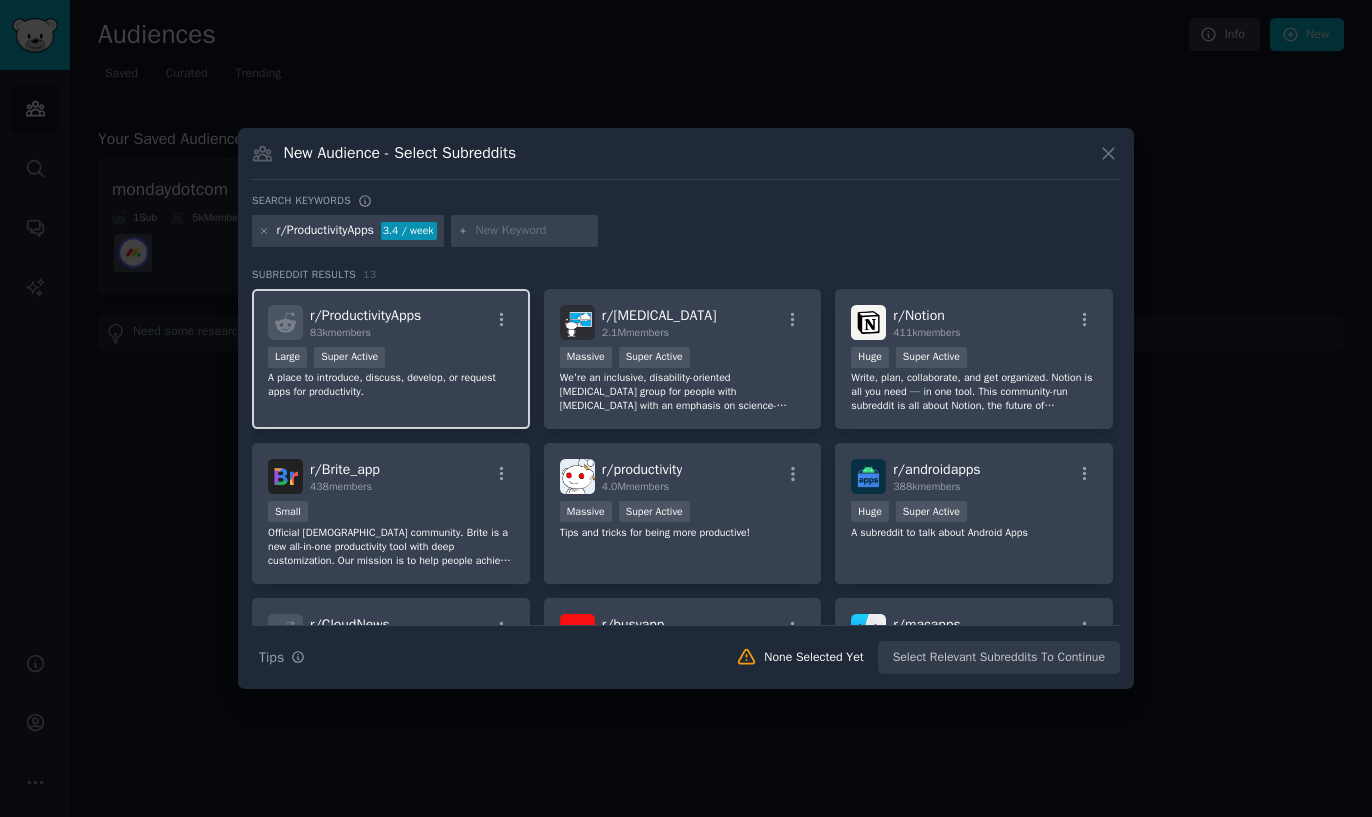 click on "A place to introduce, discuss, develop, or request apps for productivity." at bounding box center (391, 385) 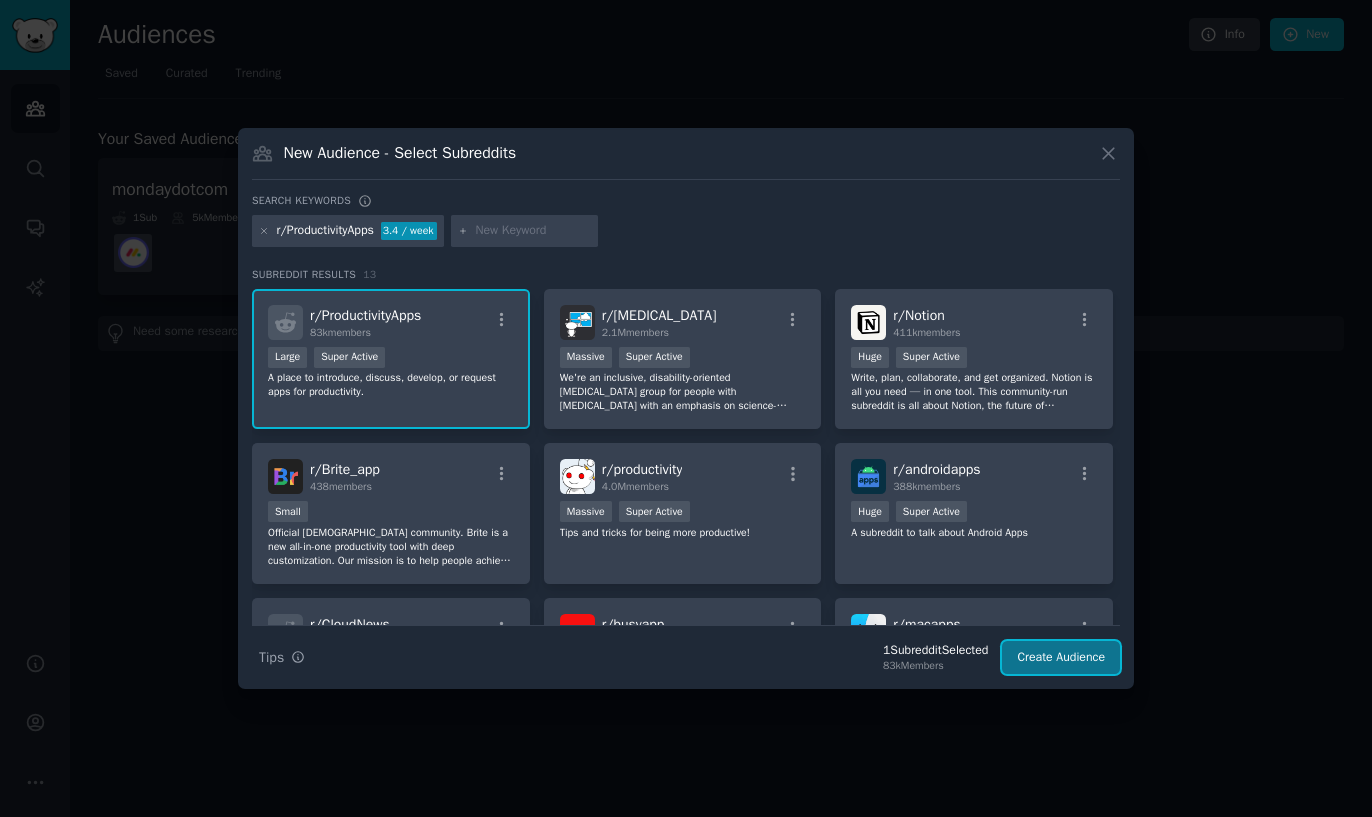 click on "Create Audience" at bounding box center (1061, 658) 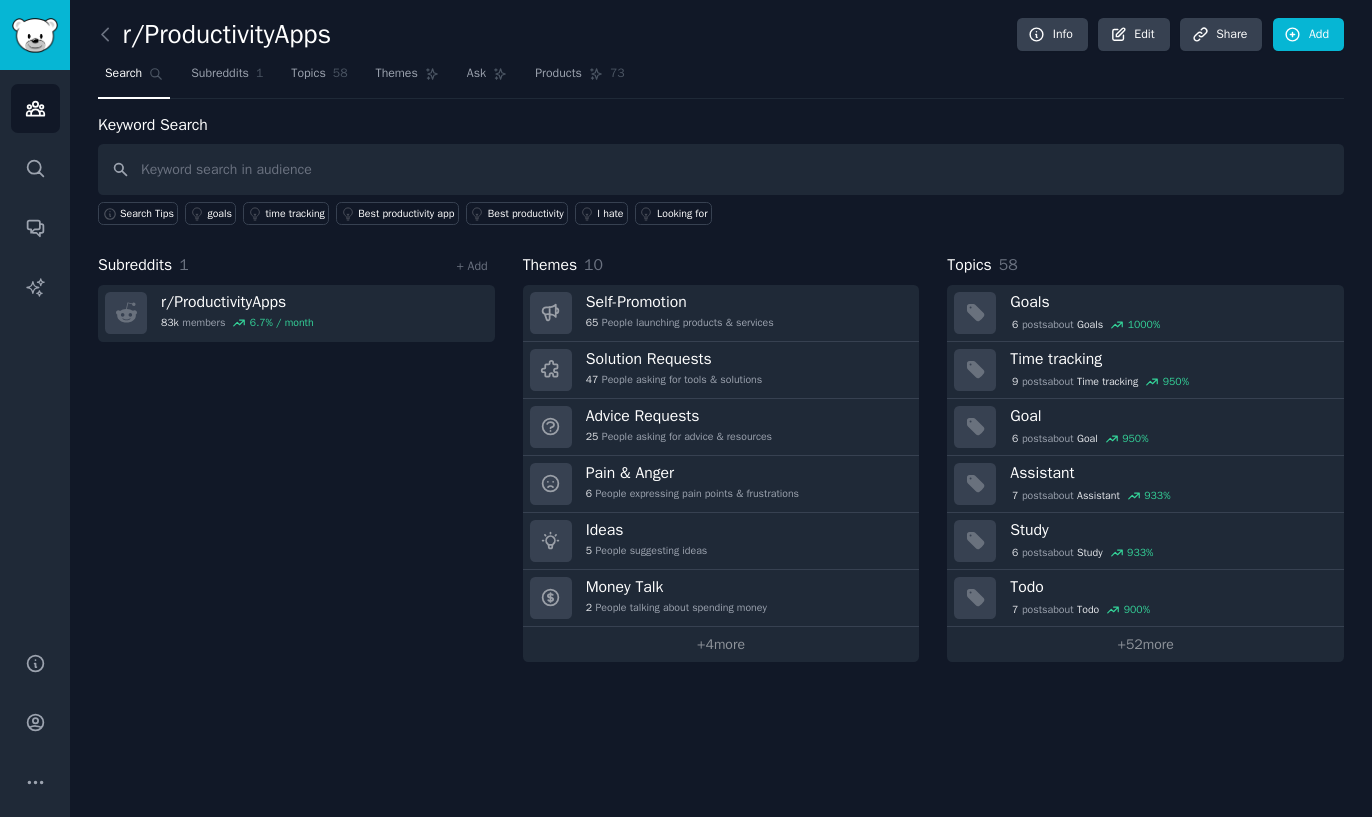 click on "Search" at bounding box center [123, 74] 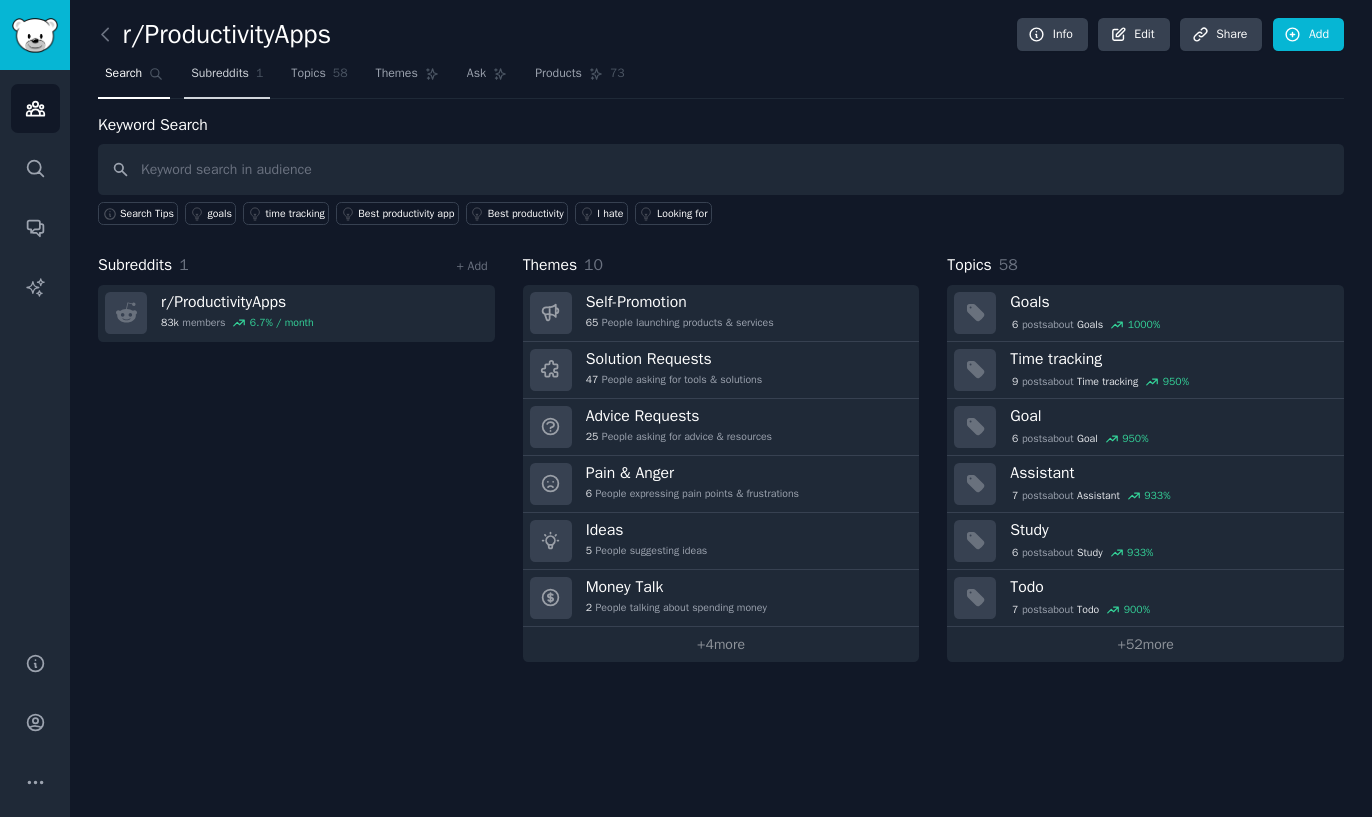 click on "Subreddits" at bounding box center (220, 74) 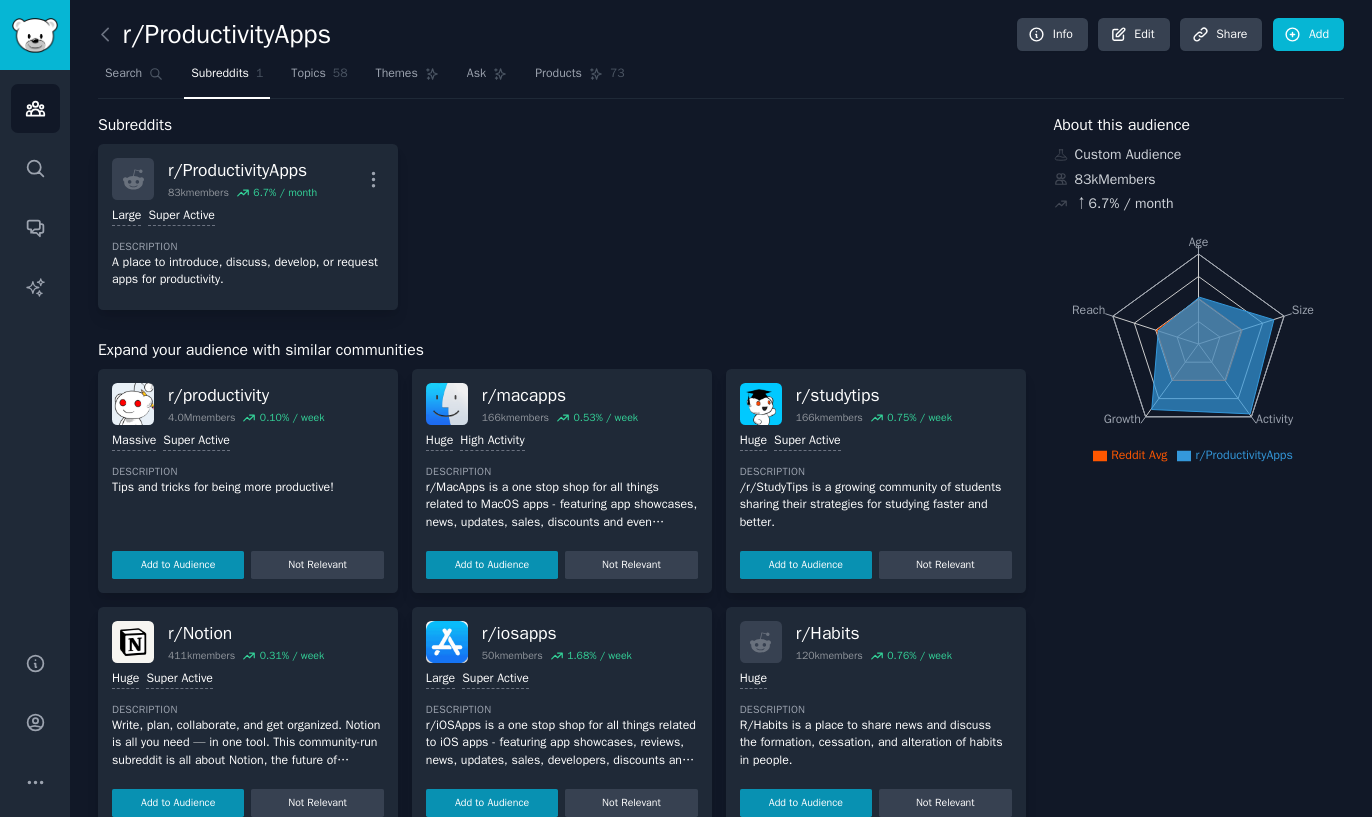 click on "Search Subreddits 1 Topics 58 Themes Ask Products 73" at bounding box center [721, 78] 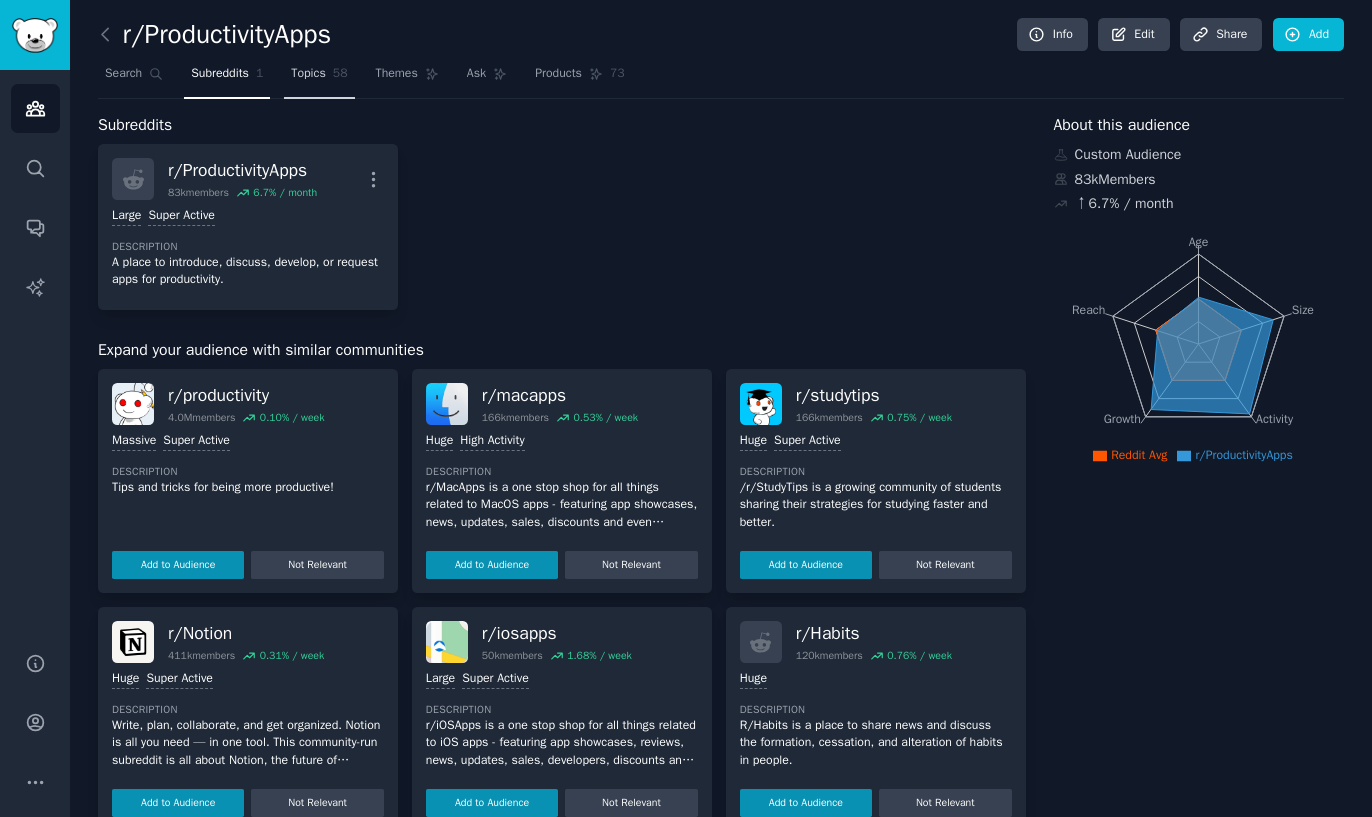 click on "Topics" at bounding box center (308, 74) 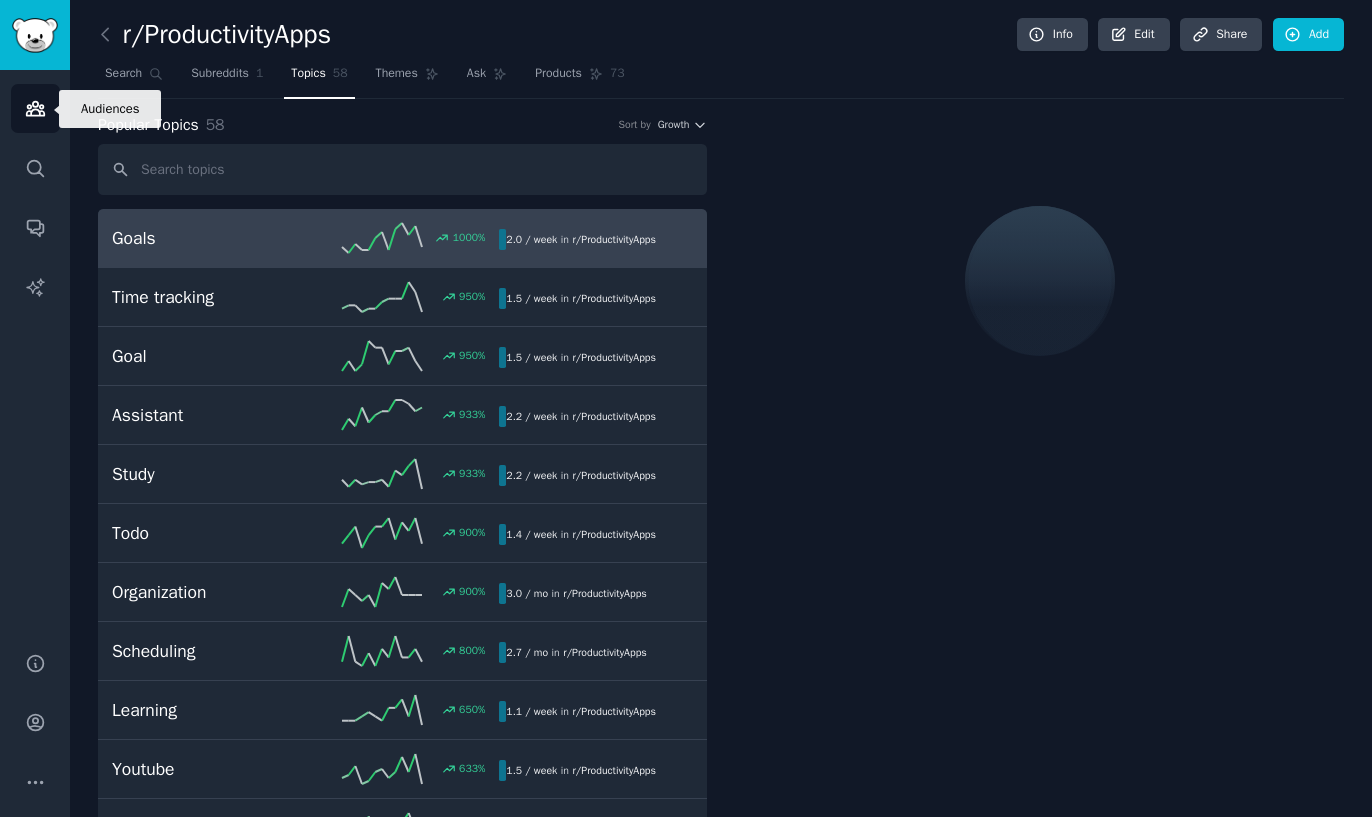 click on "Audiences" at bounding box center (35, 108) 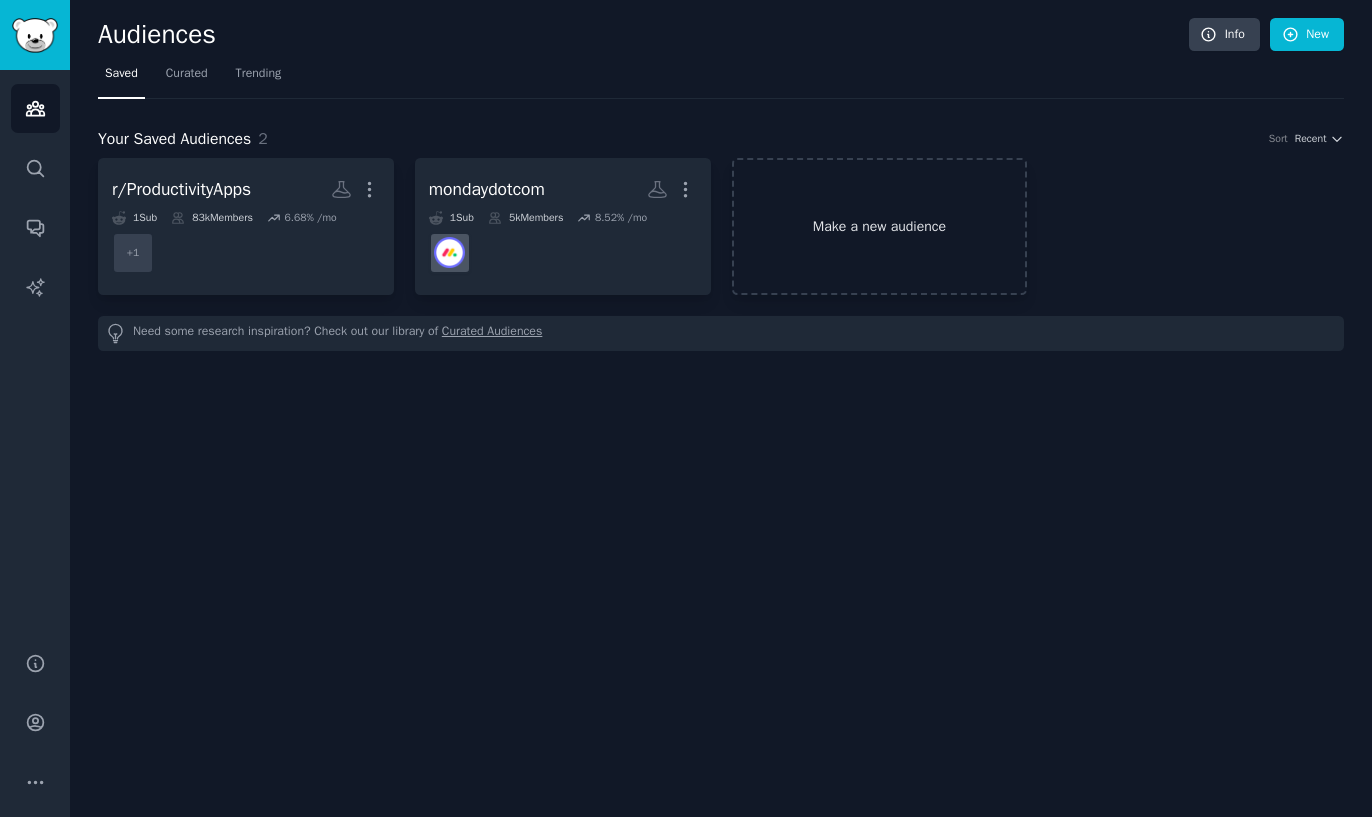 click on "Make a new audience" at bounding box center [880, 226] 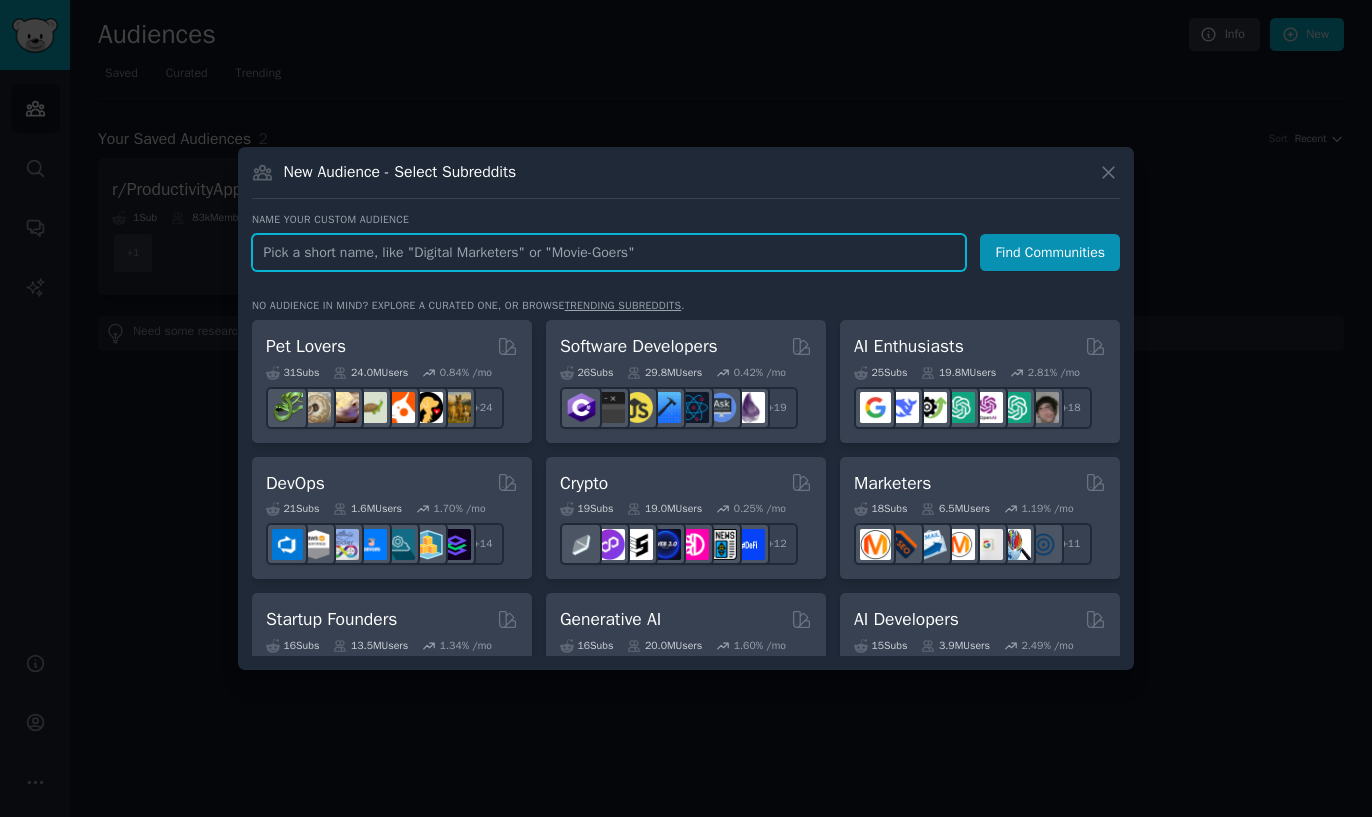 paste on "r/Notion" 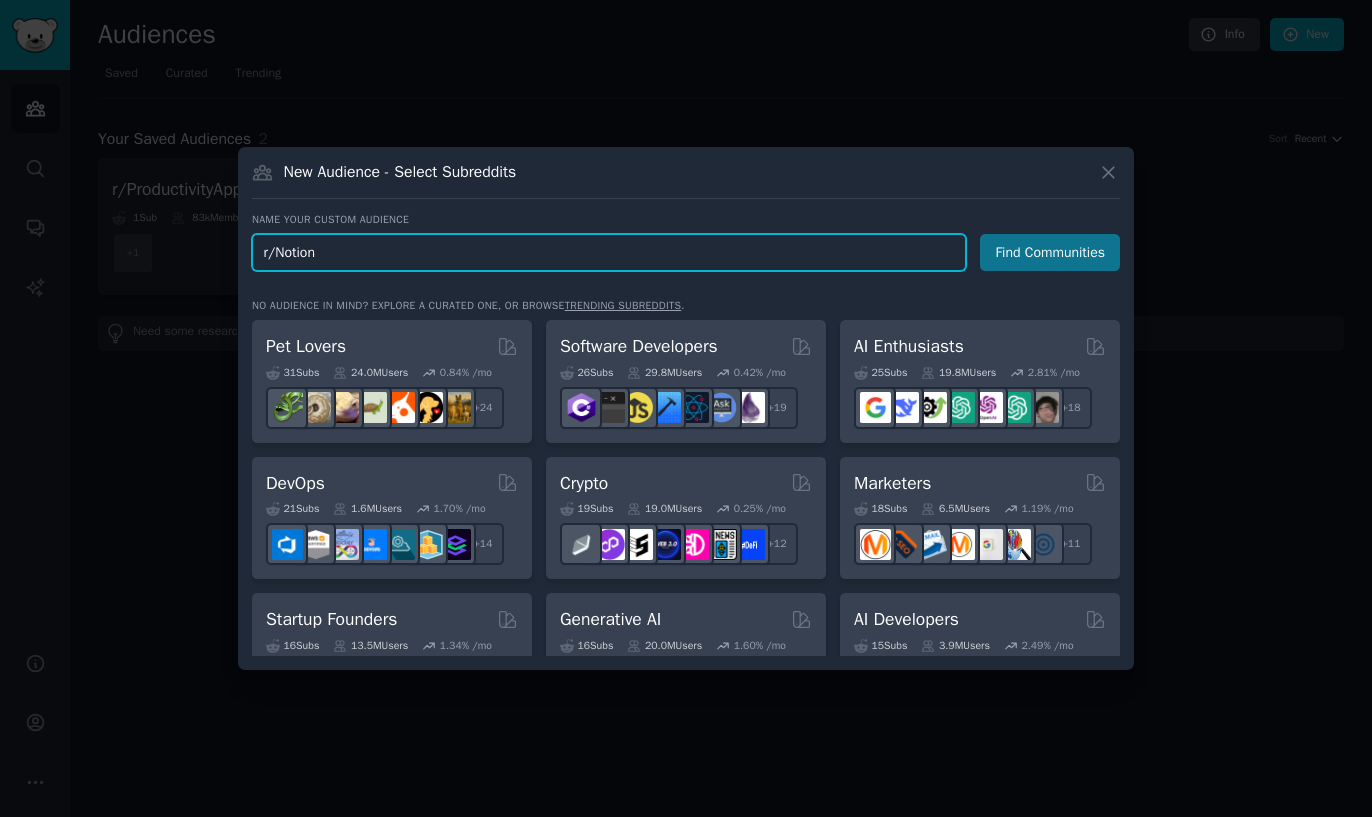 type on "r/Notion" 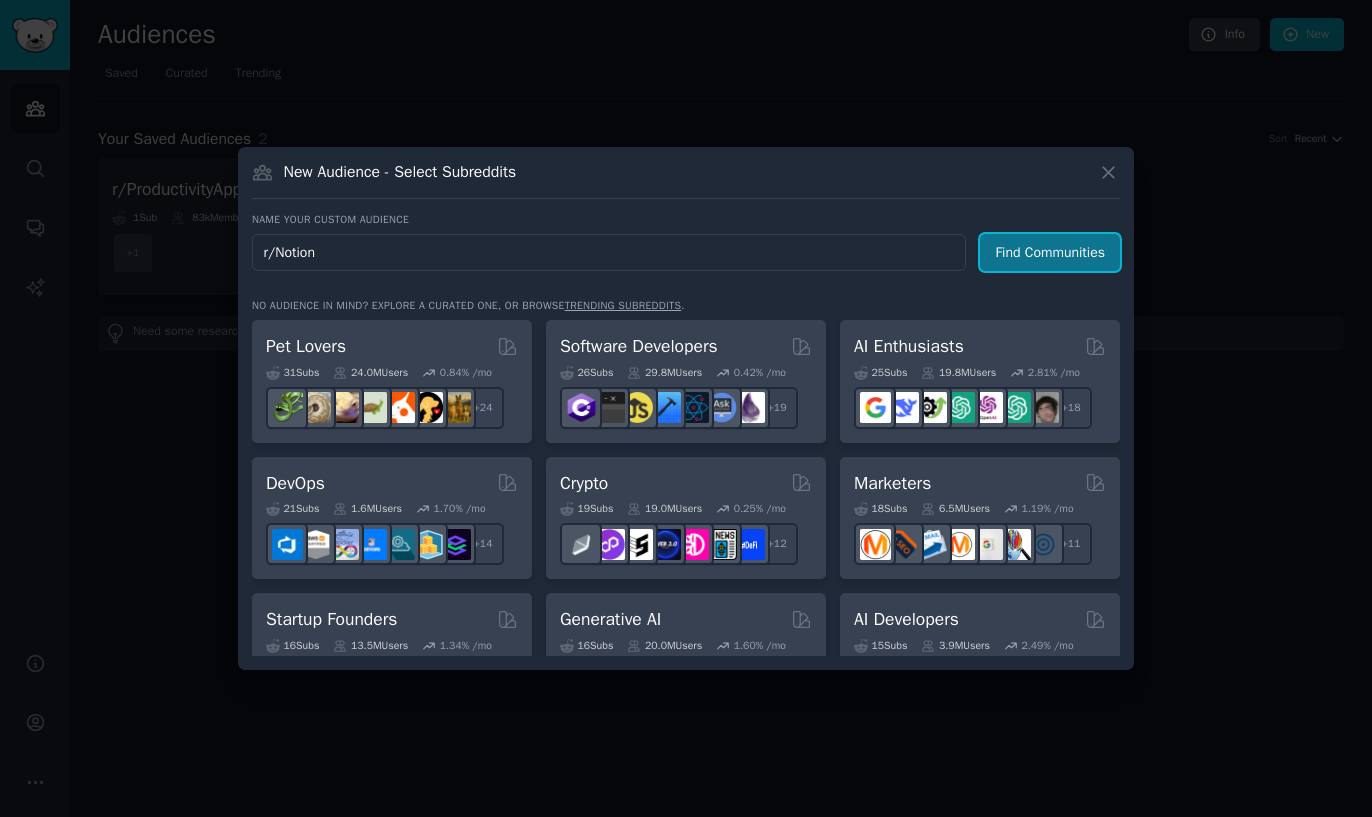 click on "Find Communities" at bounding box center (1050, 252) 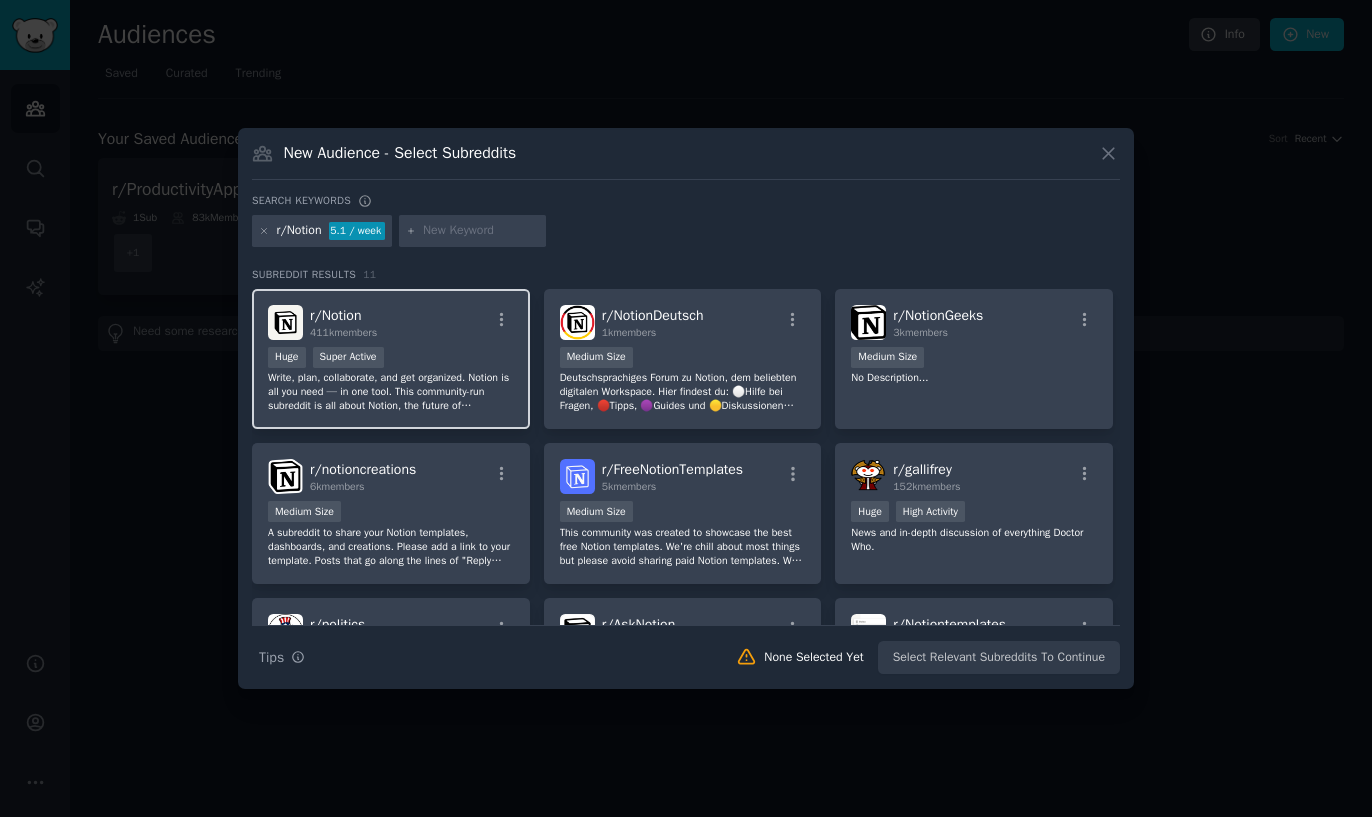 click on "Write, plan, collaborate, and get organized. Notion is all you need — in one tool. This community-run subreddit is all about Notion, the future of productivity apps." at bounding box center [391, 392] 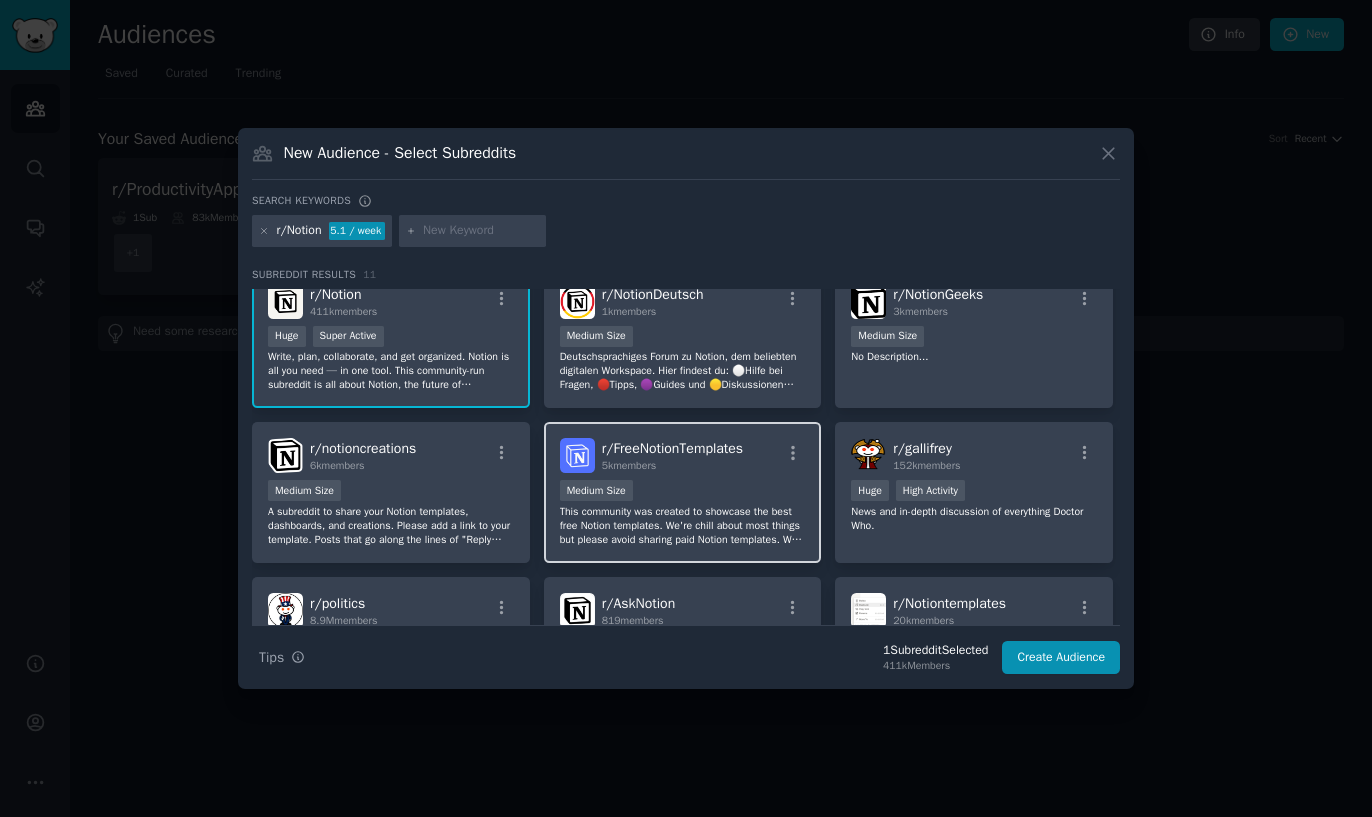 scroll, scrollTop: 175, scrollLeft: 0, axis: vertical 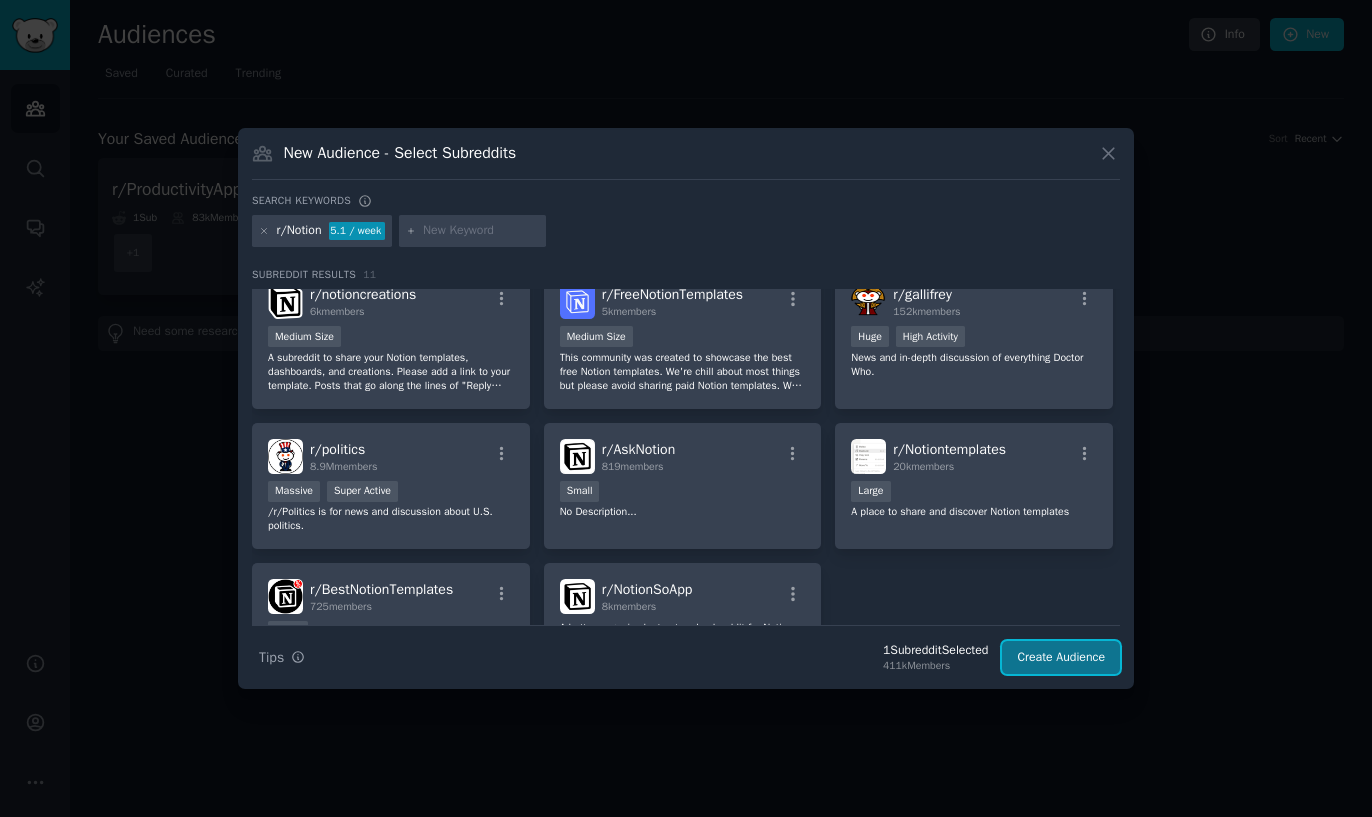 click on "Create Audience" at bounding box center [1061, 658] 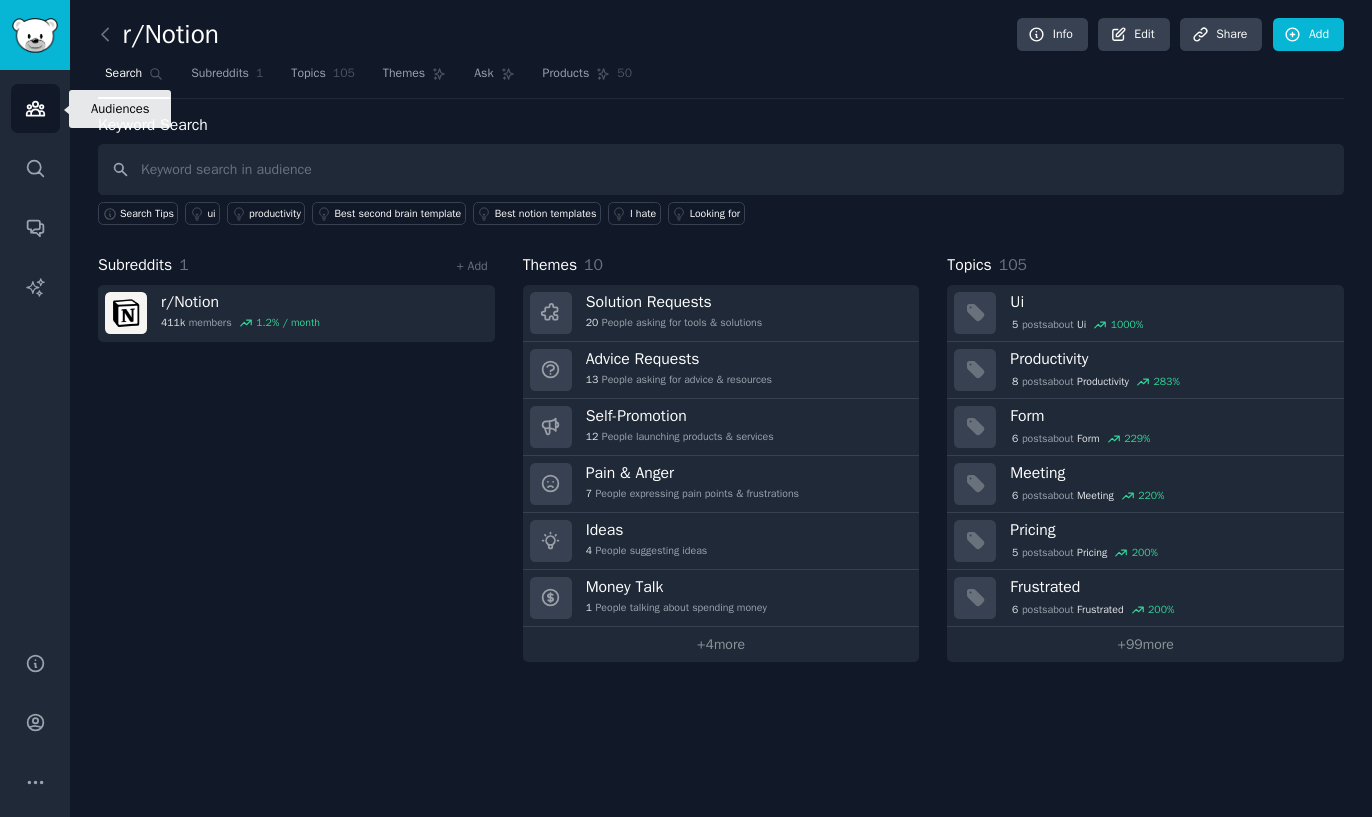 click 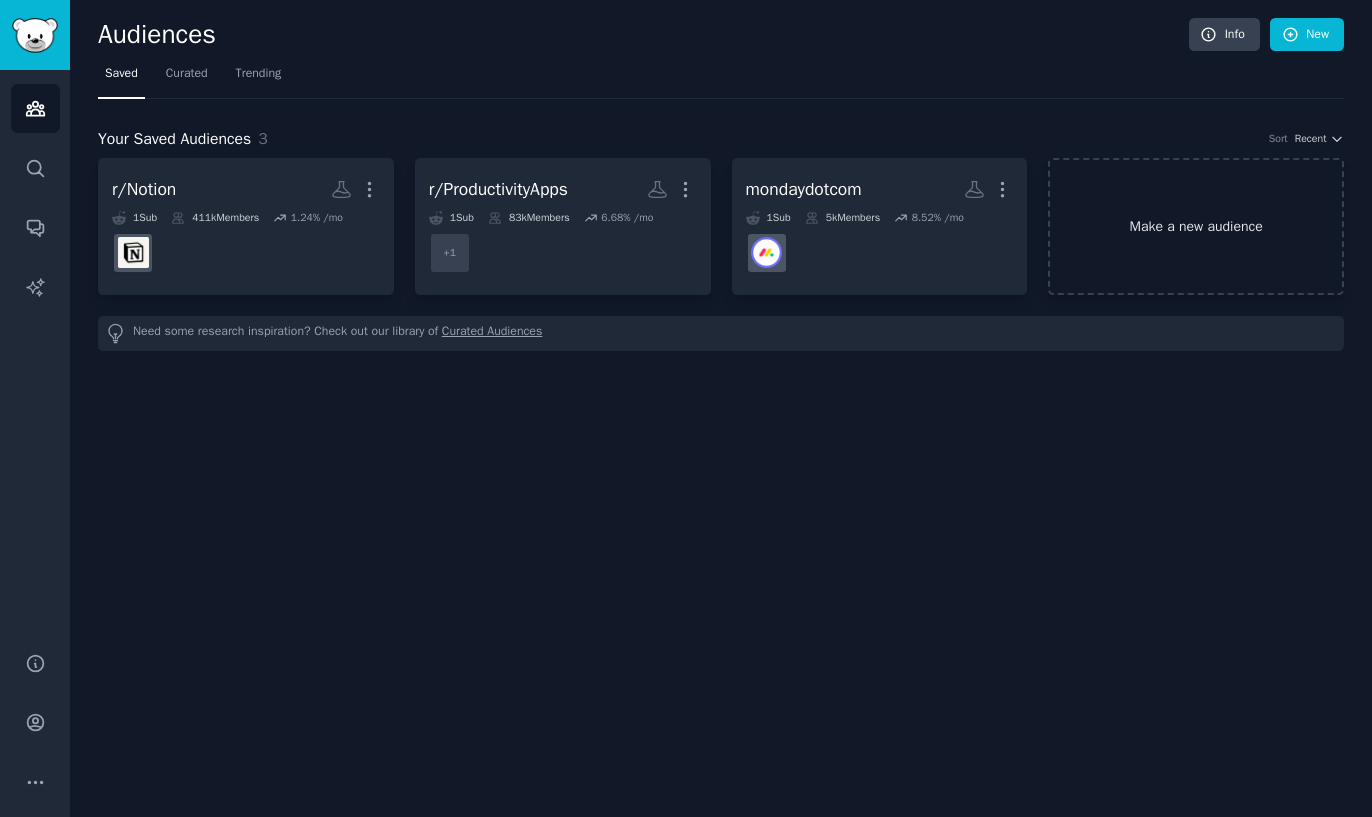 click on "Make a new audience" at bounding box center (1196, 226) 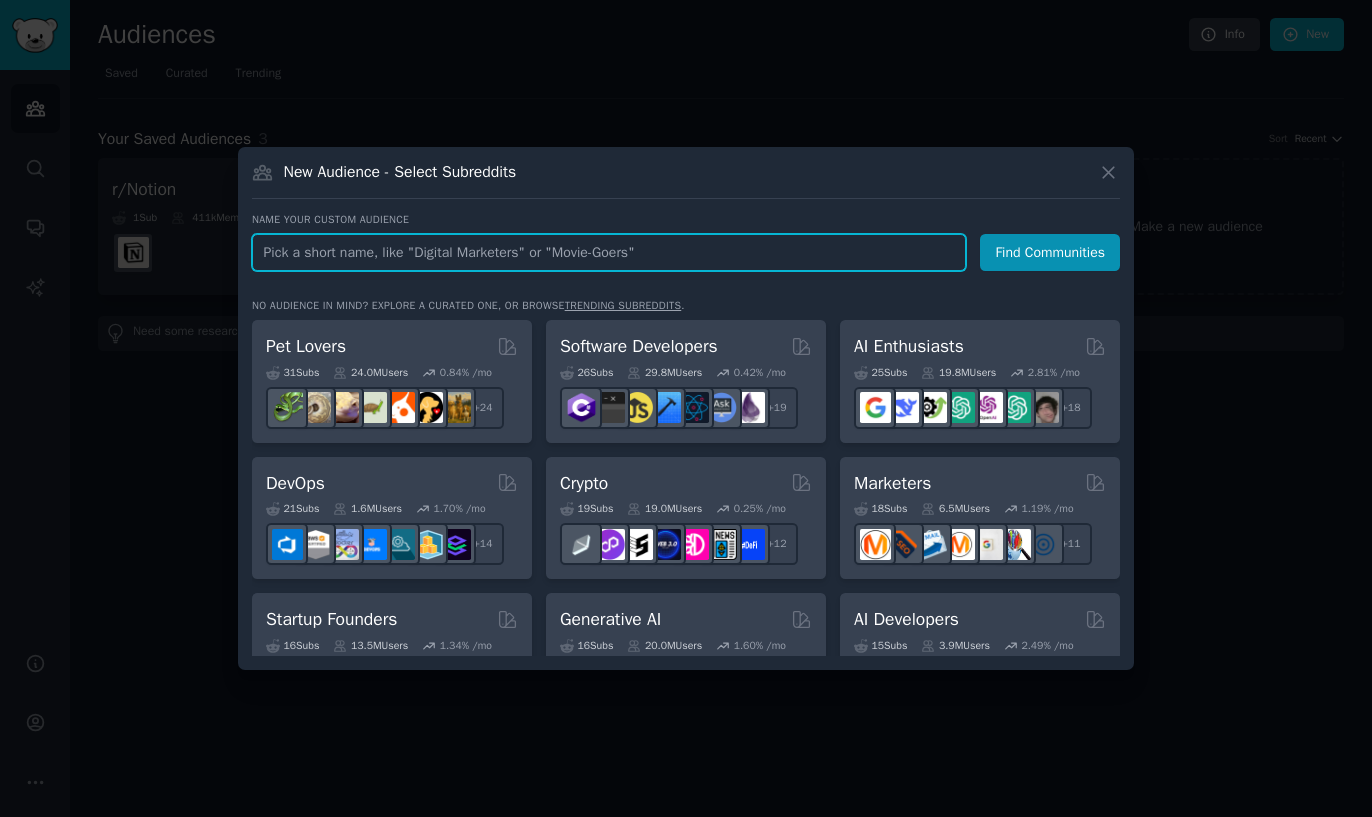 click at bounding box center (609, 252) 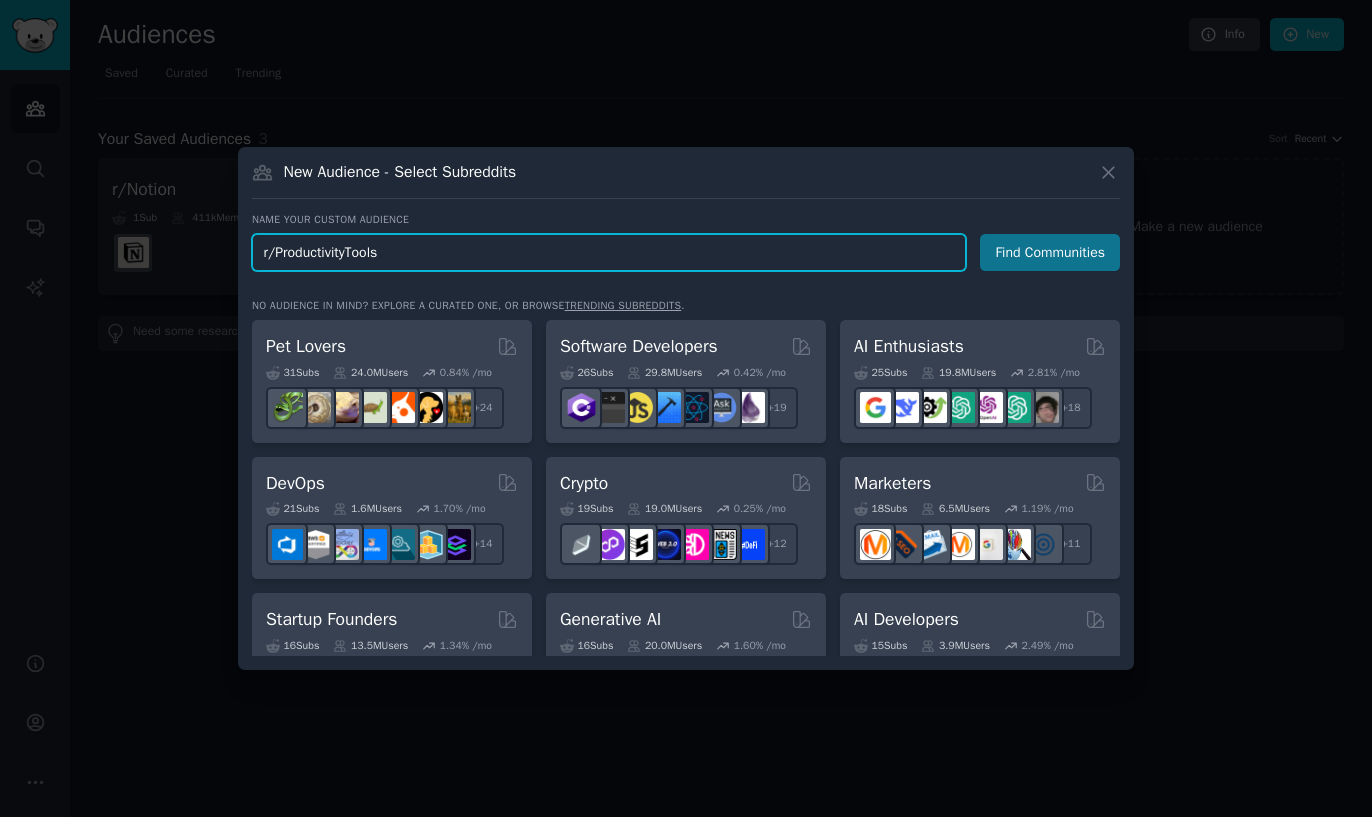 type on "r/ProductivityTools" 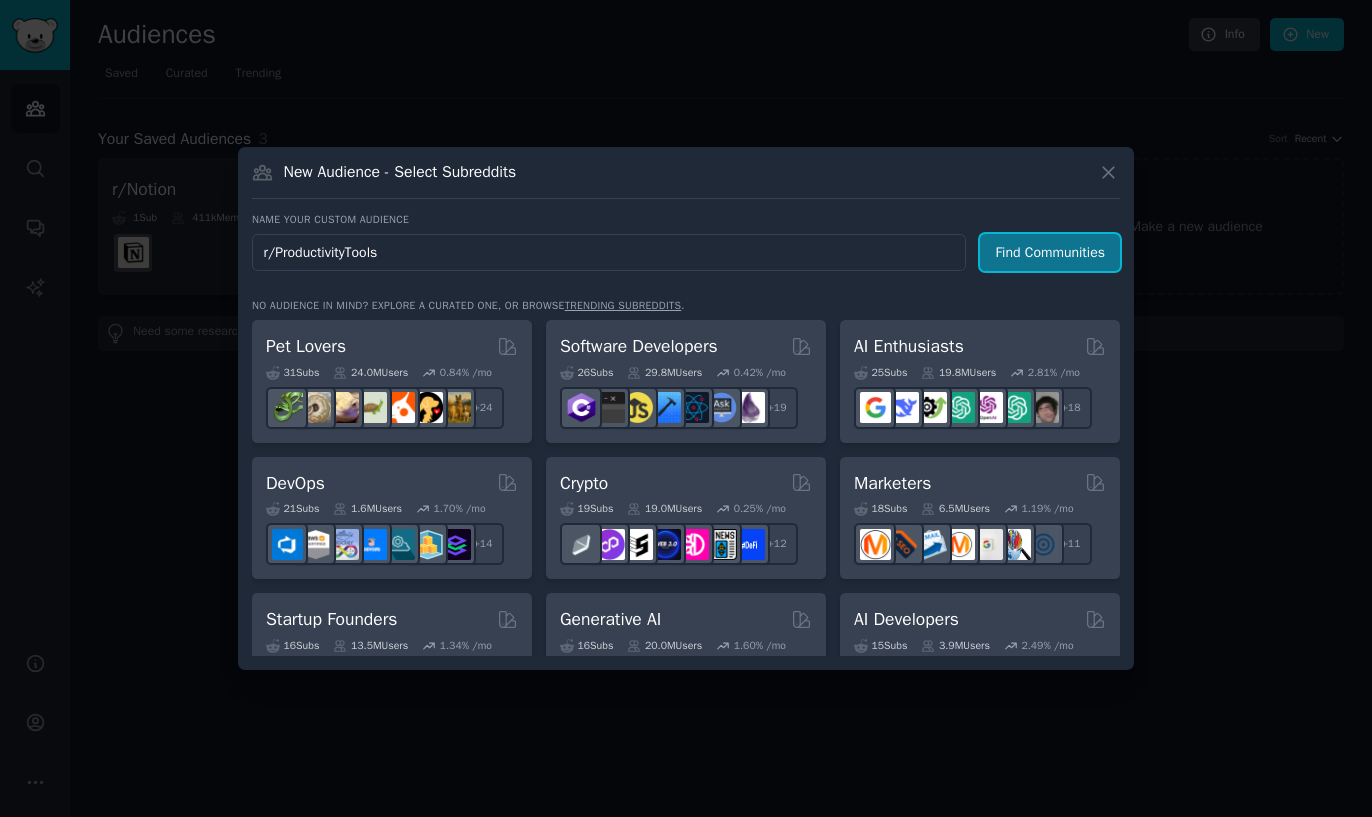 click on "Find Communities" at bounding box center (1050, 252) 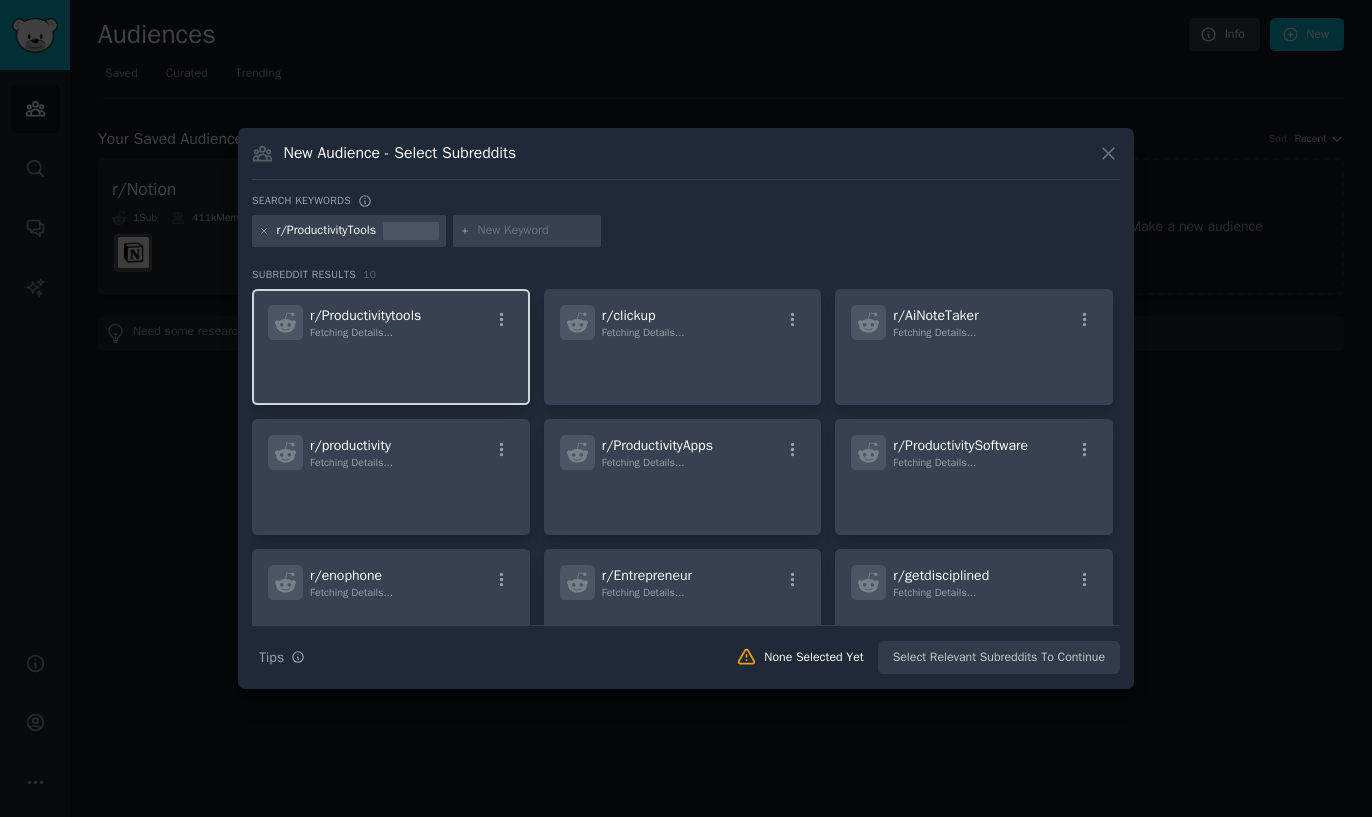 click on "r/ Productivitytools Fetching Details..." at bounding box center (391, 347) 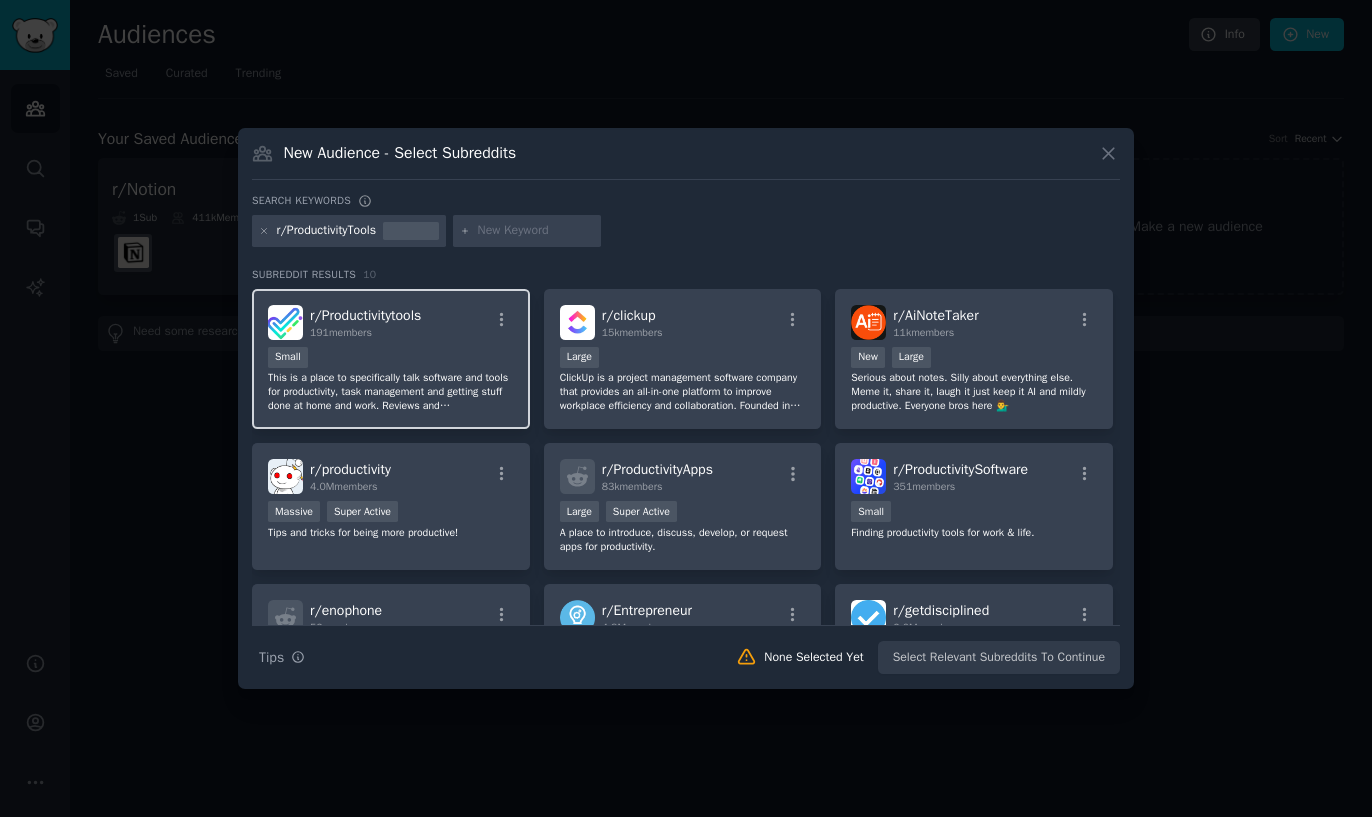 click on "This is a place to specifically talk software and tools for productivity, task management and getting  stuff done at home and work.  Reviews and recommendations are welcome here." at bounding box center [391, 392] 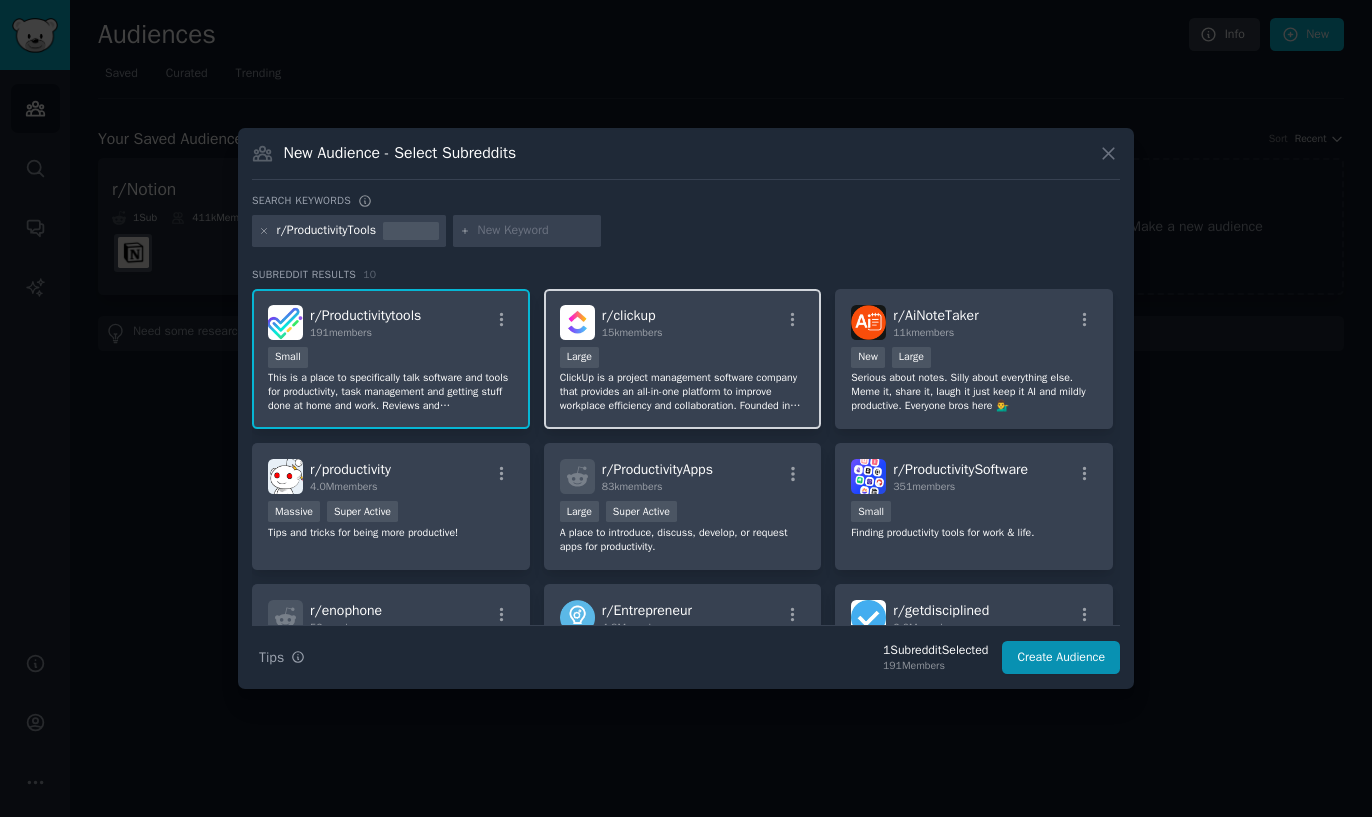 click on "Large" at bounding box center [683, 359] 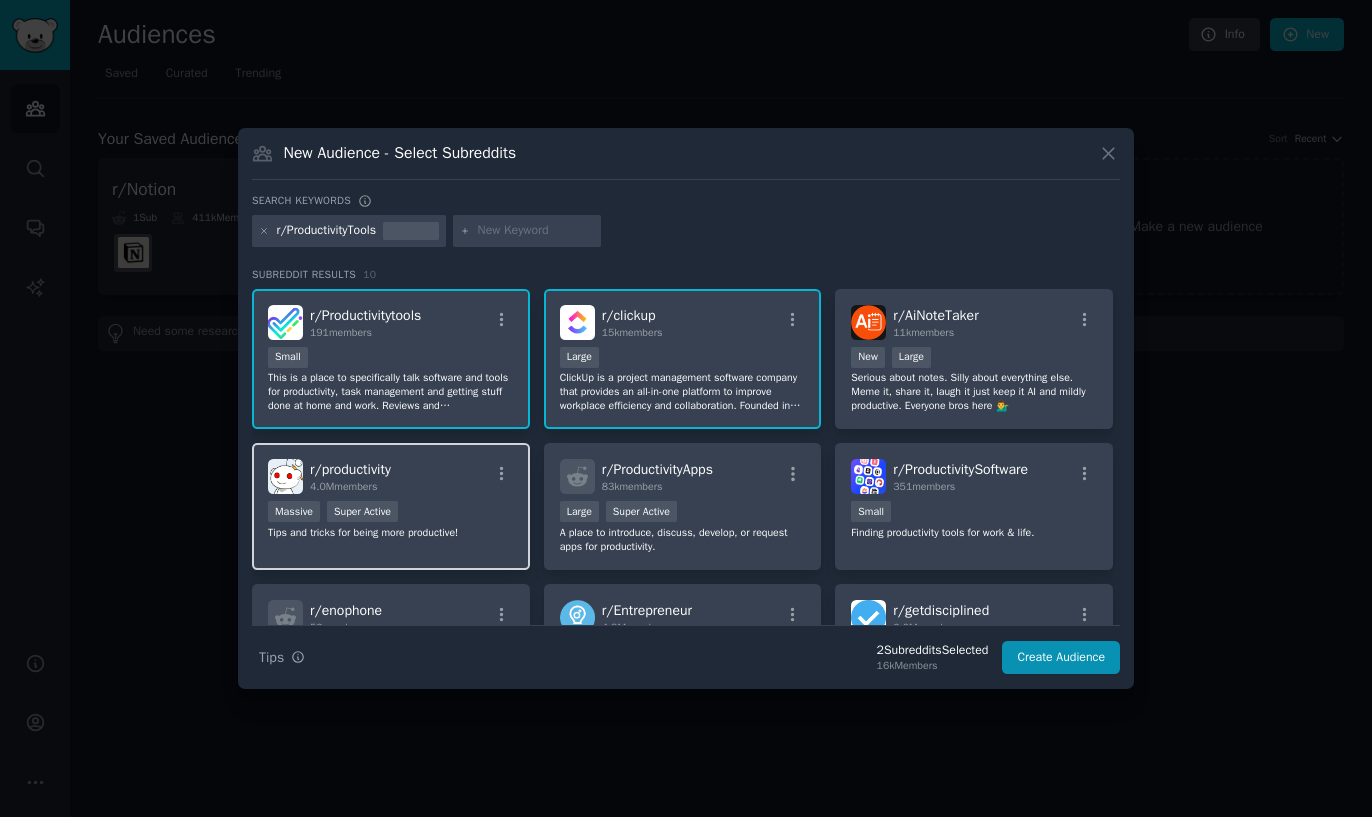 click on "r/ productivity 4.0M  members Massive Super Active Tips and tricks for being more productive!" at bounding box center (391, 506) 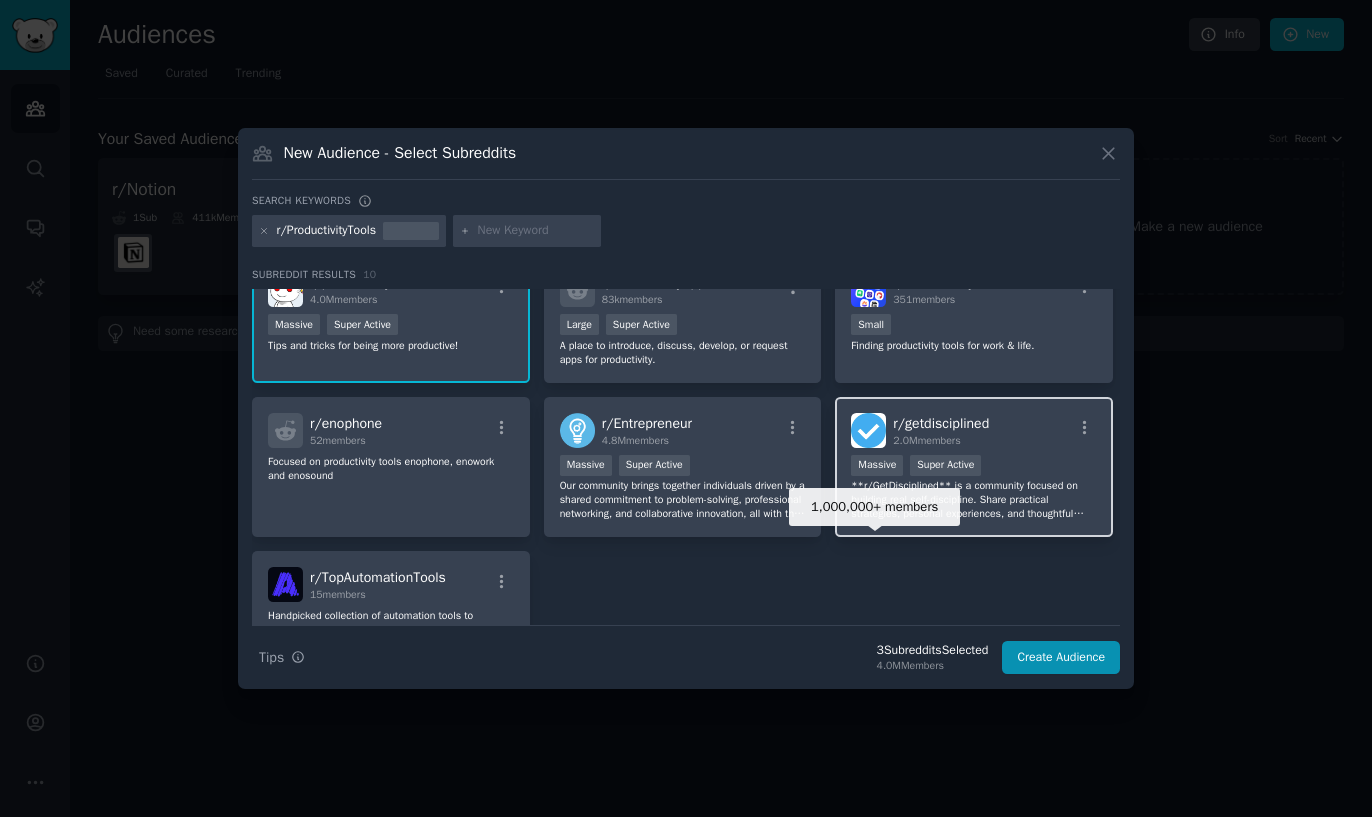 scroll, scrollTop: 191, scrollLeft: 0, axis: vertical 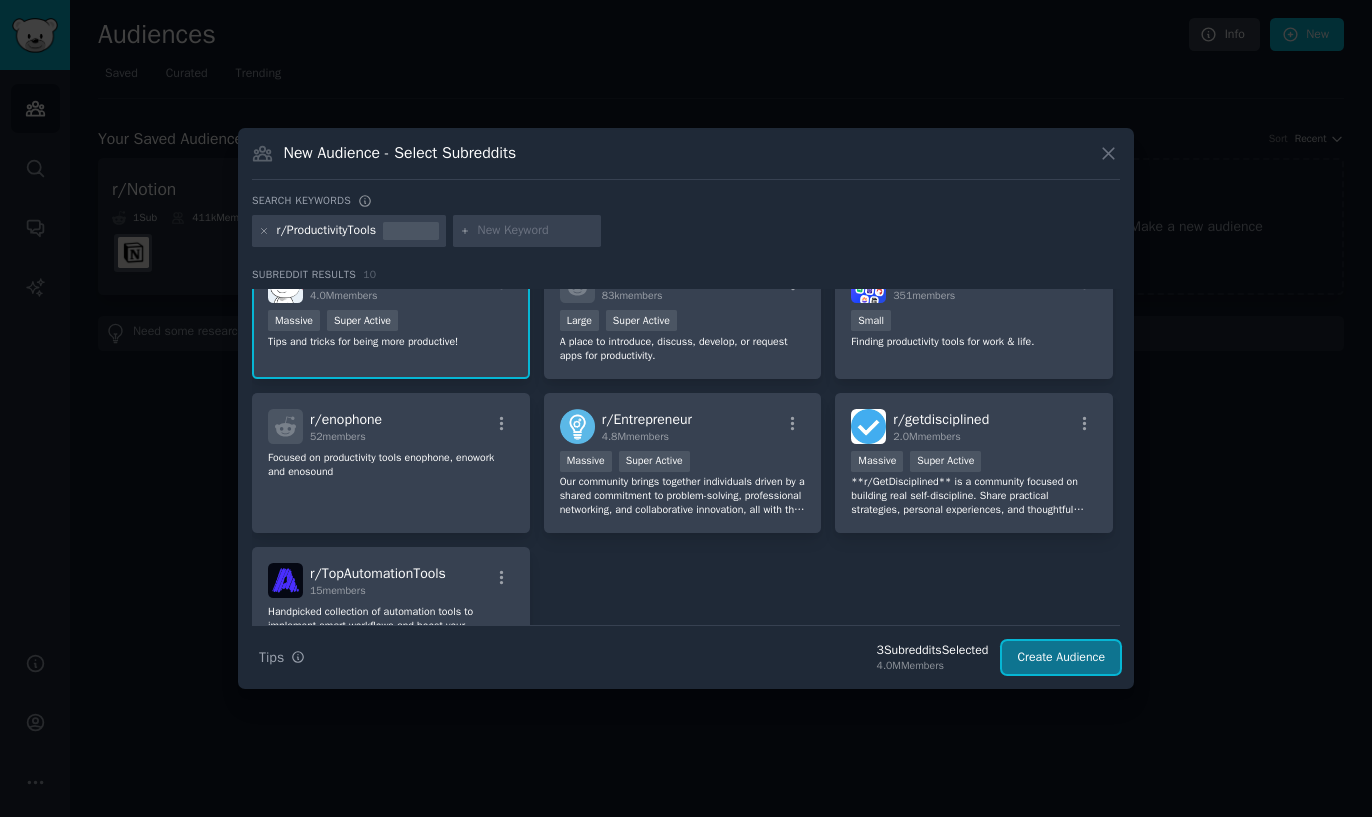 click on "Create Audience" at bounding box center (1061, 658) 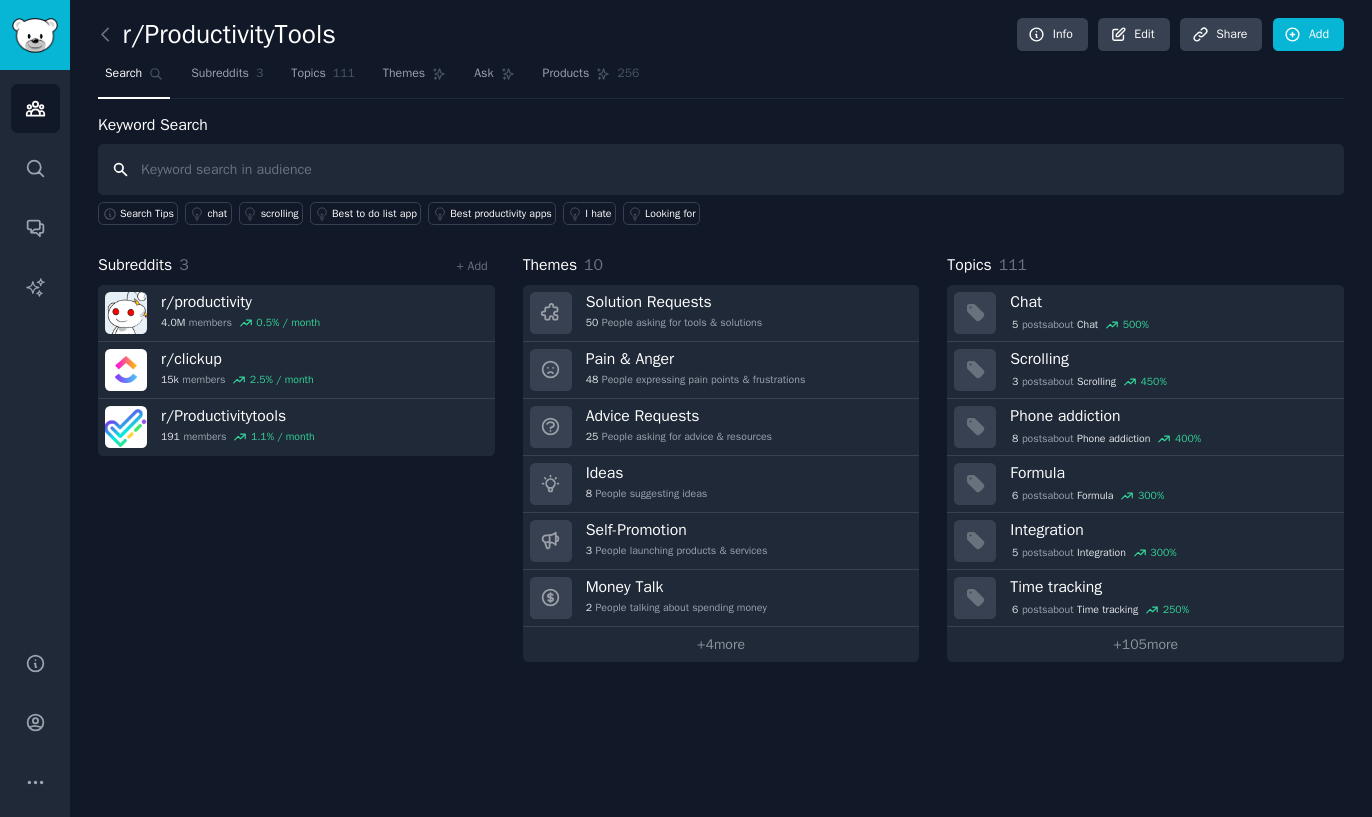 click at bounding box center (721, 169) 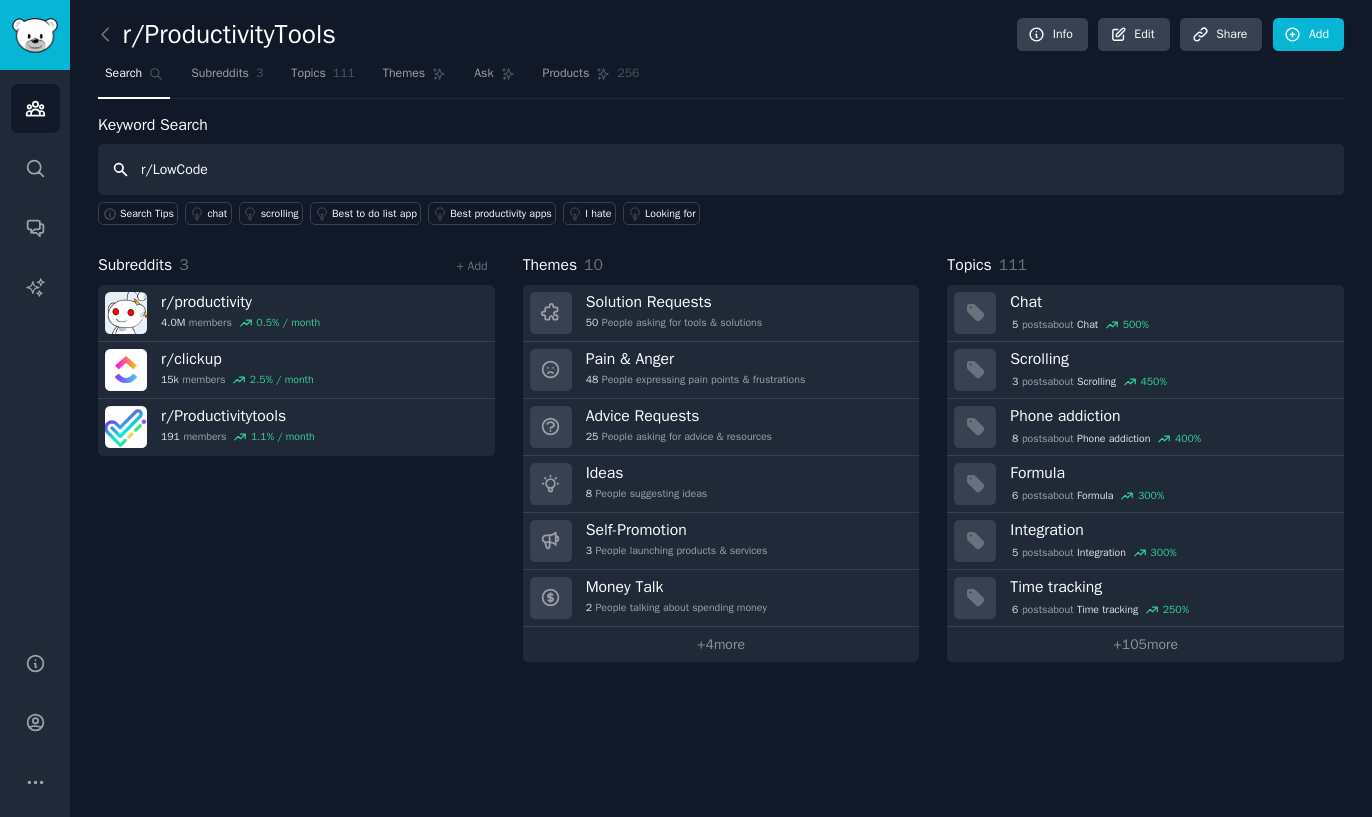 drag, startPoint x: 166, startPoint y: 170, endPoint x: 126, endPoint y: 170, distance: 40 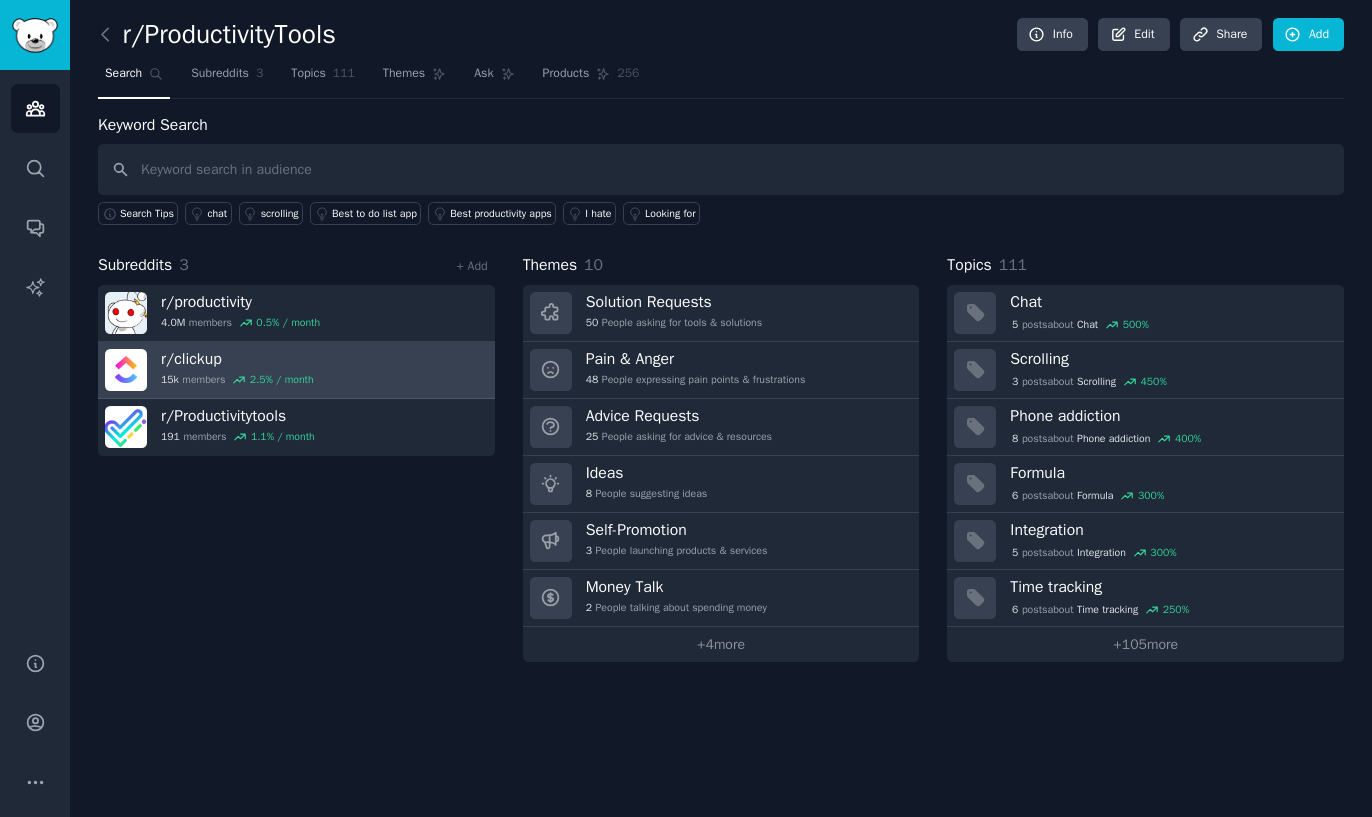 drag, startPoint x: 196, startPoint y: 524, endPoint x: 137, endPoint y: 351, distance: 182.78403 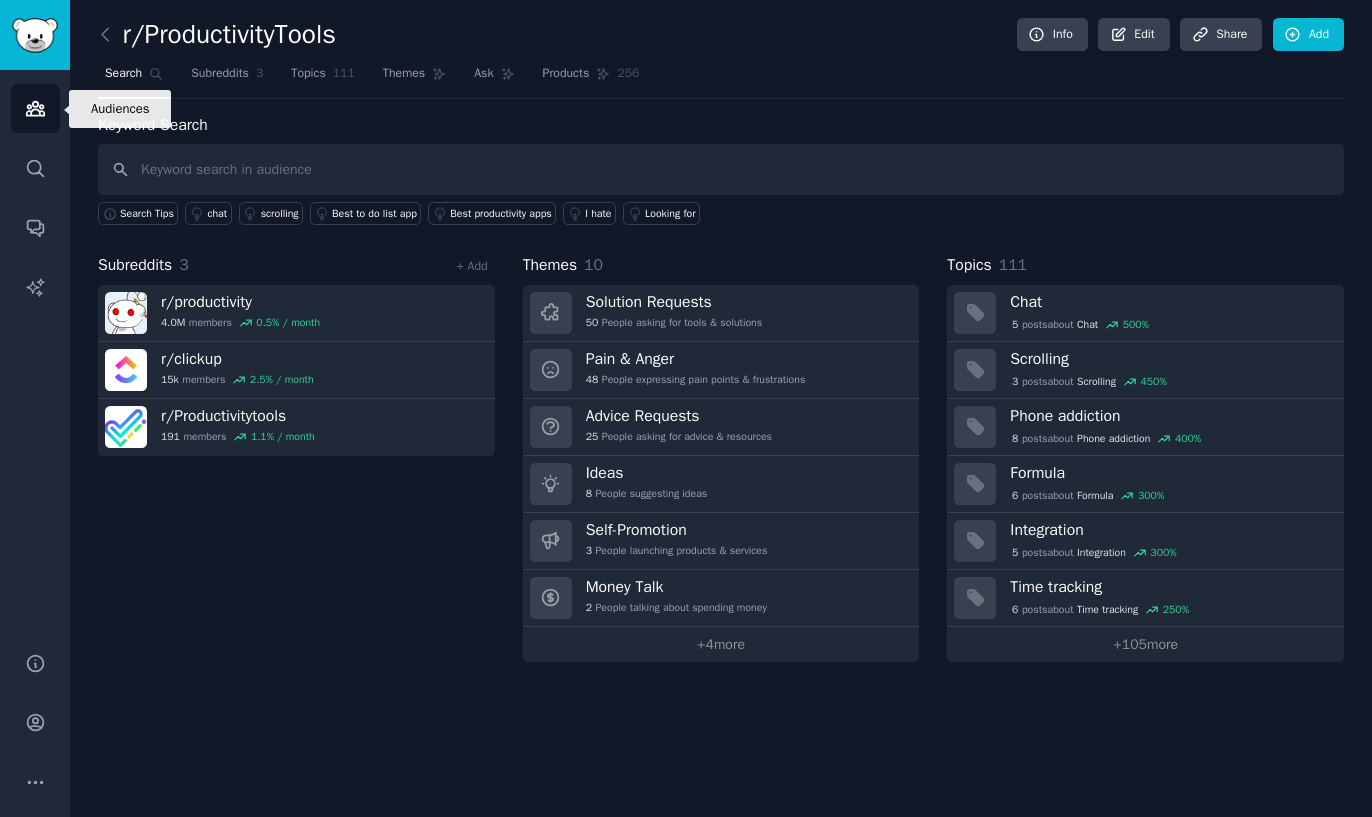 click 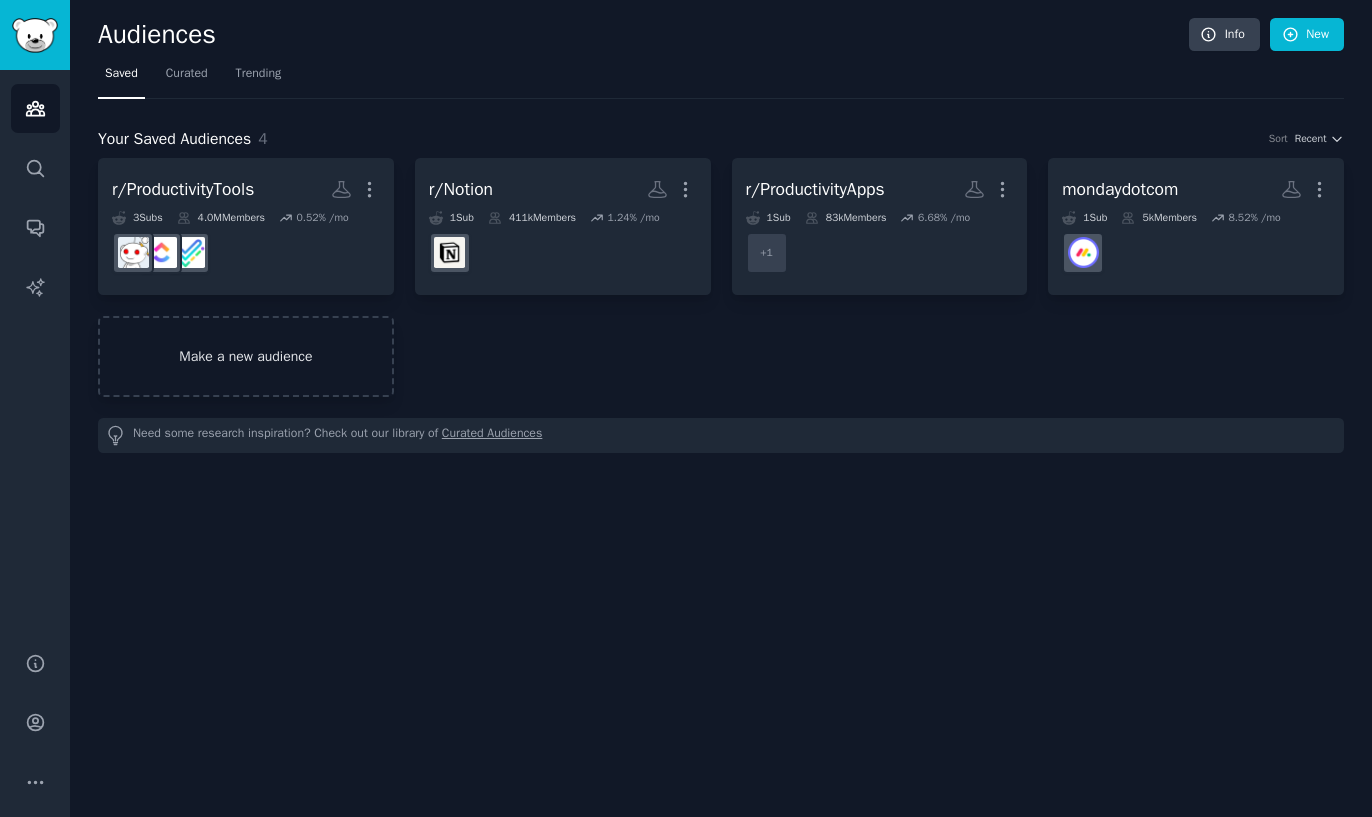 click on "Make a new audience" at bounding box center [246, 356] 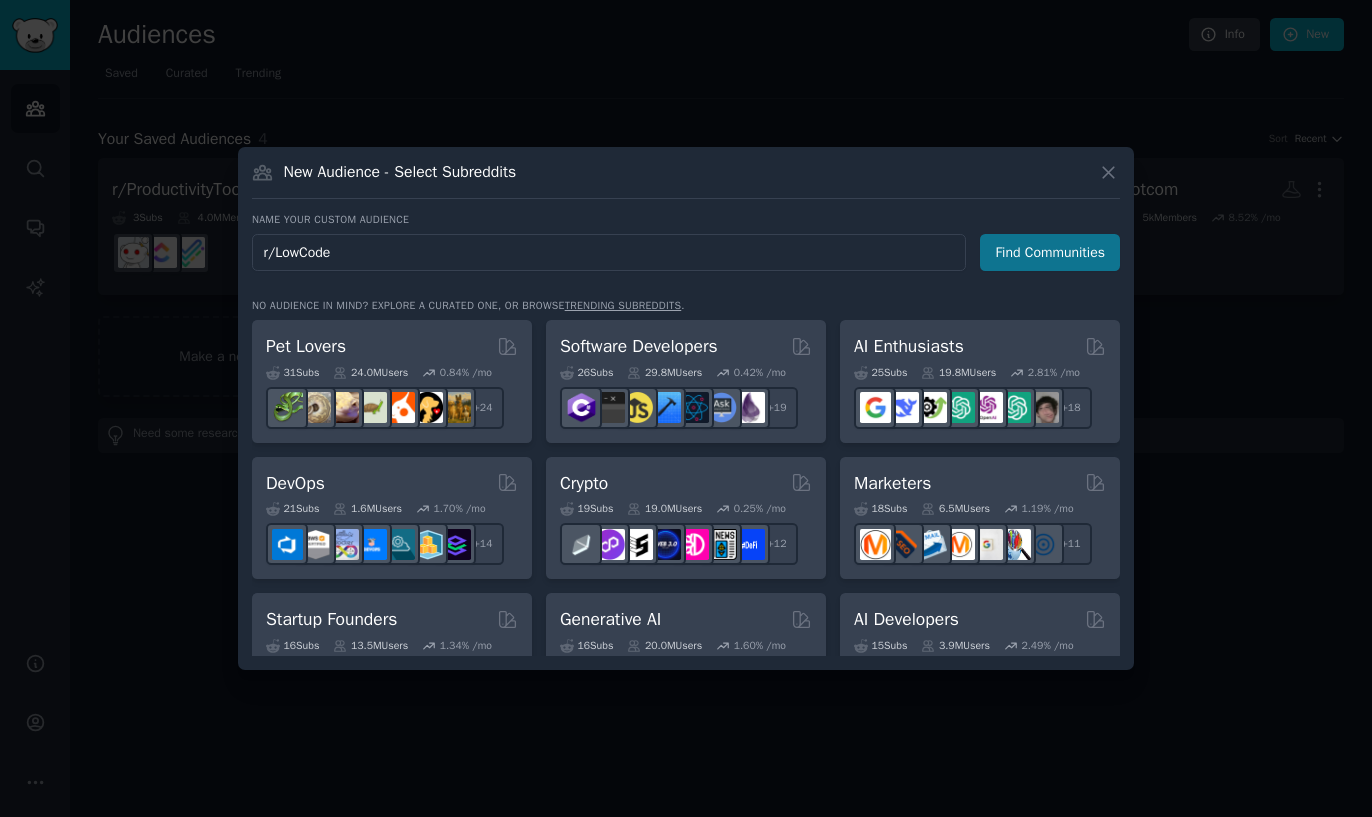 type on "r/LowCode" 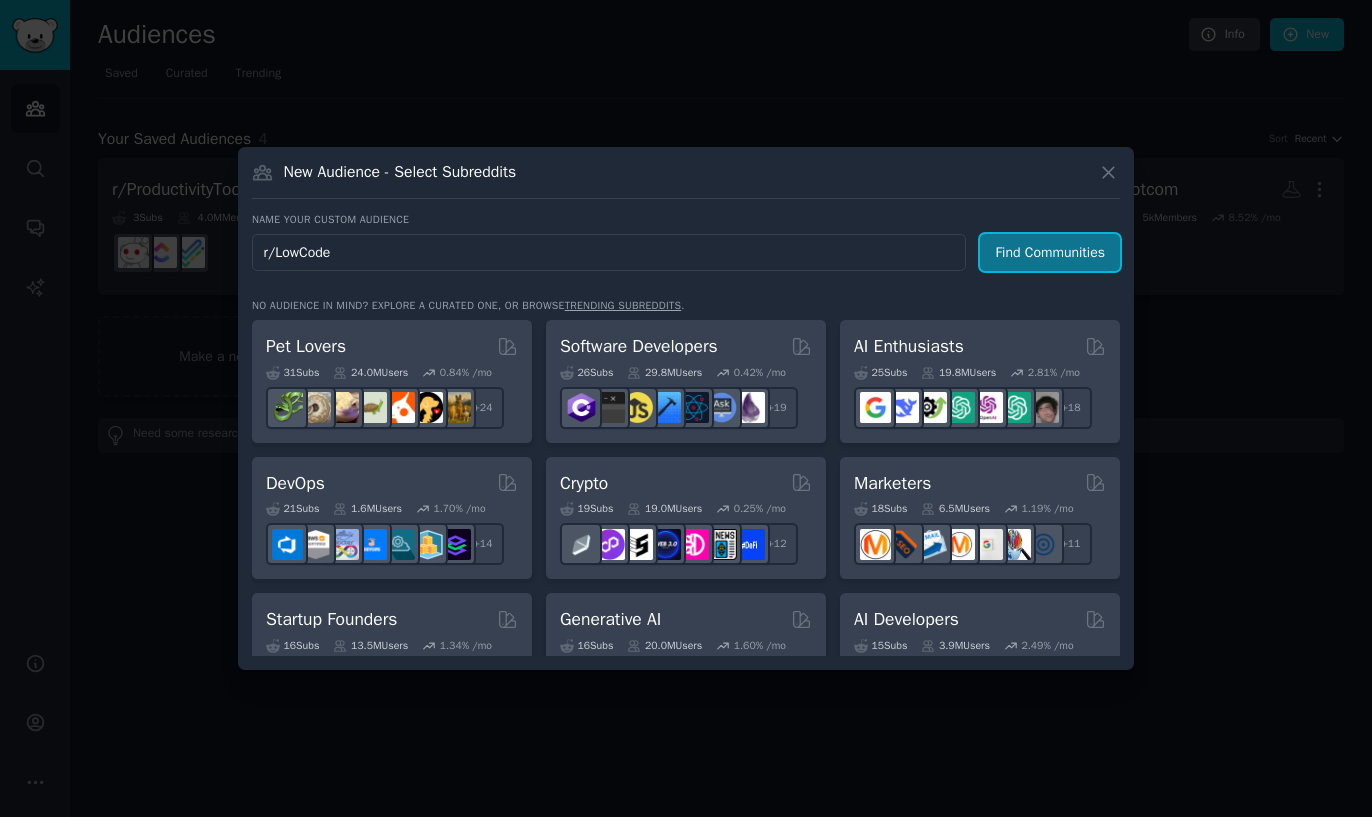 click on "Find Communities" at bounding box center [1050, 252] 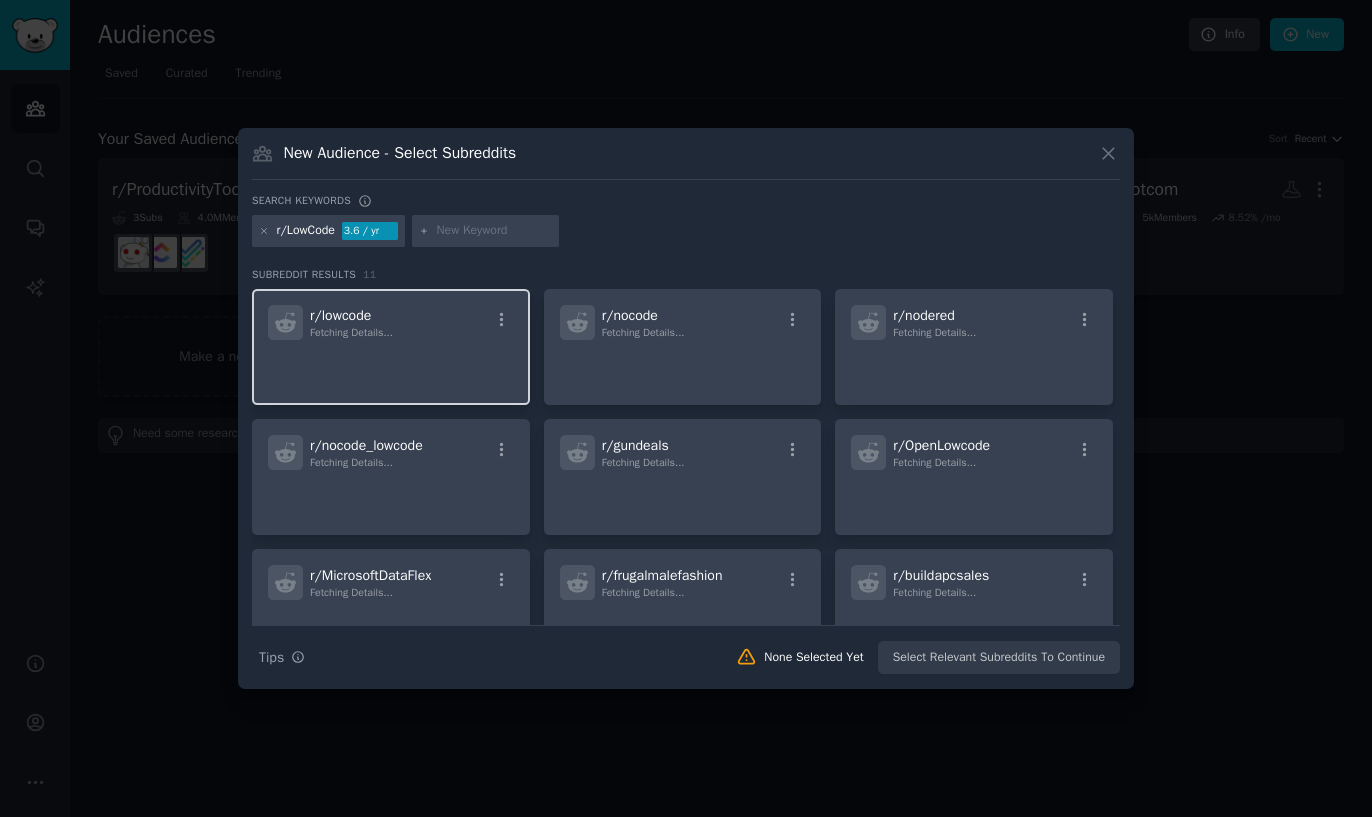 click 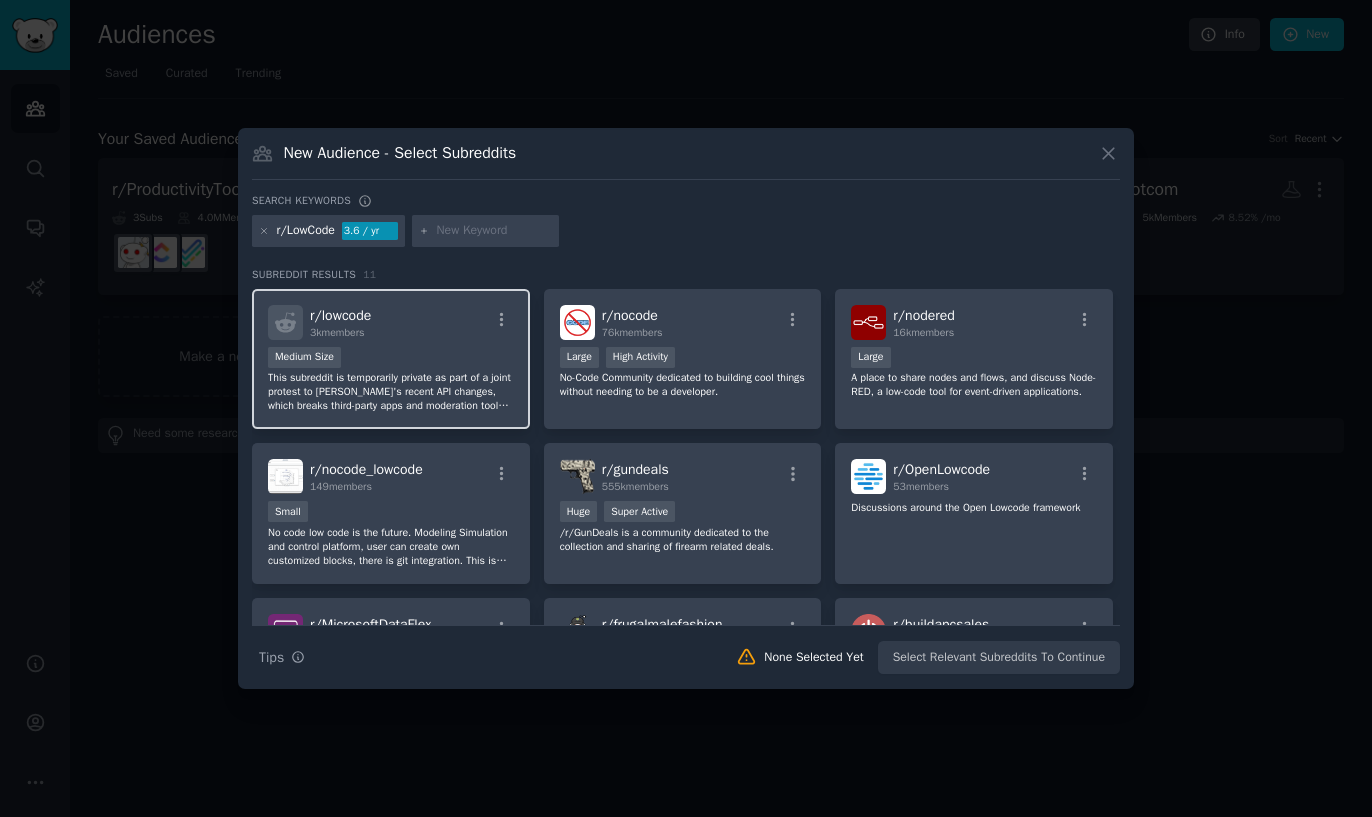 click on "Medium Size" at bounding box center (391, 359) 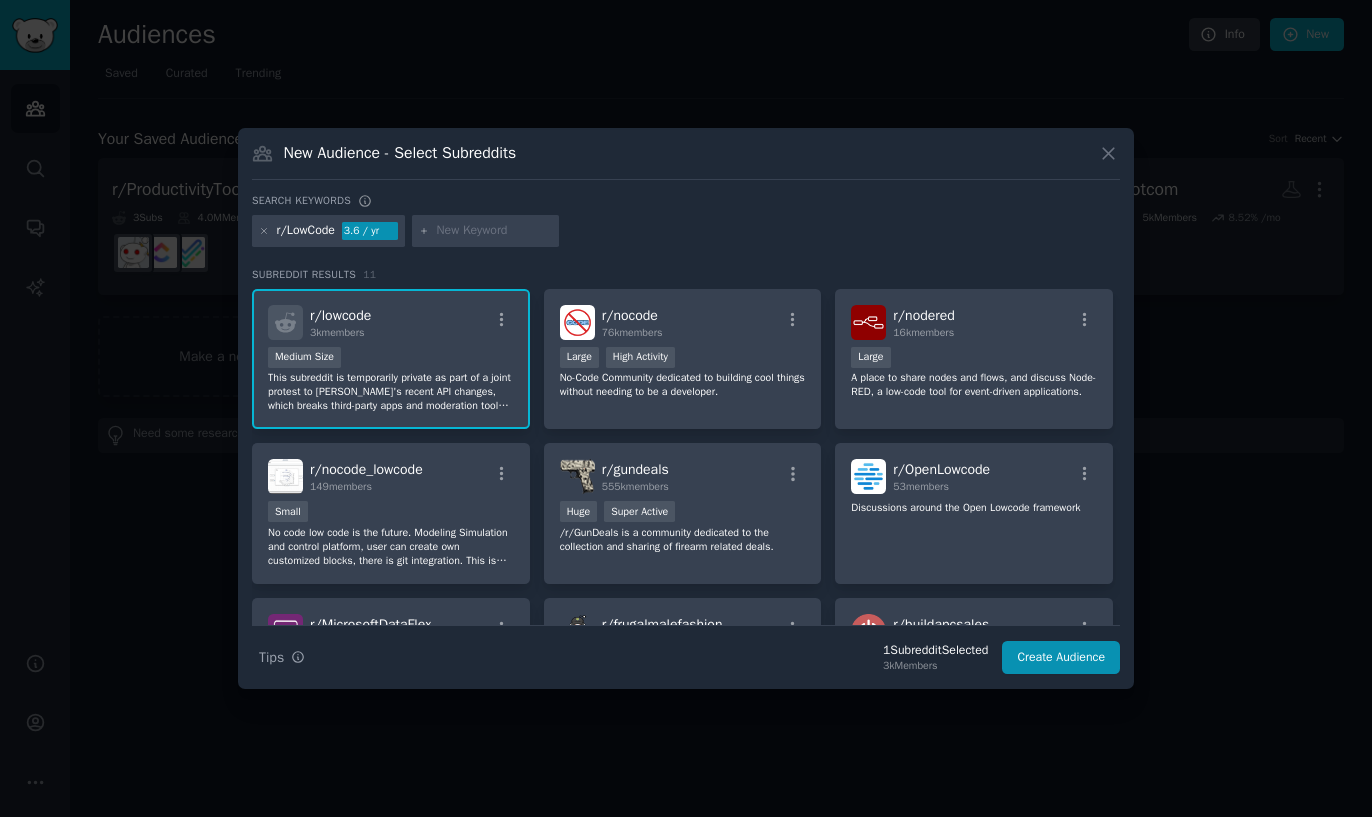 click on "New Audience - Select Subreddits Search keywords r/LowCode 3.6 / yr Subreddit Results 11 r/ lowcode 3k  members Medium Size This subreddit is temporarily private as part of a joint protest to Reddit's recent API changes, which breaks third-party apps and moderation tools, effectively forcing users to use the official Reddit app. r/ nocode 76k  members Large High Activity No-Code Community dedicated to building cool things without needing to be a developer. r/ nodered 16k  members Large A place to share nodes and flows, and discuss Node-RED, a low-code tool for event-driven applications. r/ nocode_lowcode 149  members Small No code low code is the future. Modeling Simulation and control platform, user can create own customized blocks, there is git integration. This is not a company, we created this community to promote our platform, hoping to find customers and investors.  r/ gundeals 555k  members Huge Super Active /r/GunDeals is a community dedicated to the collection and sharing of firearm related deals. r/" at bounding box center (686, 408) 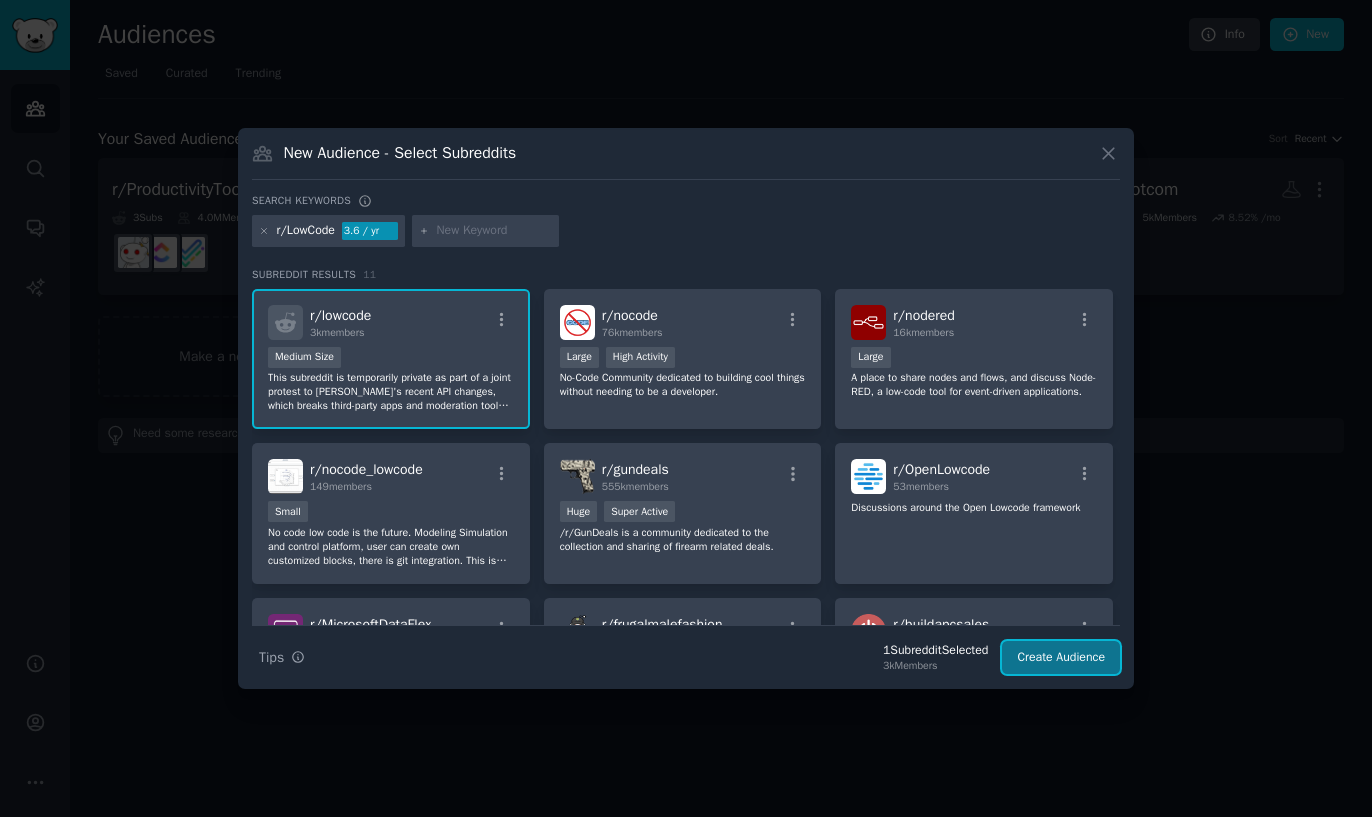 click on "Create Audience" at bounding box center [1061, 658] 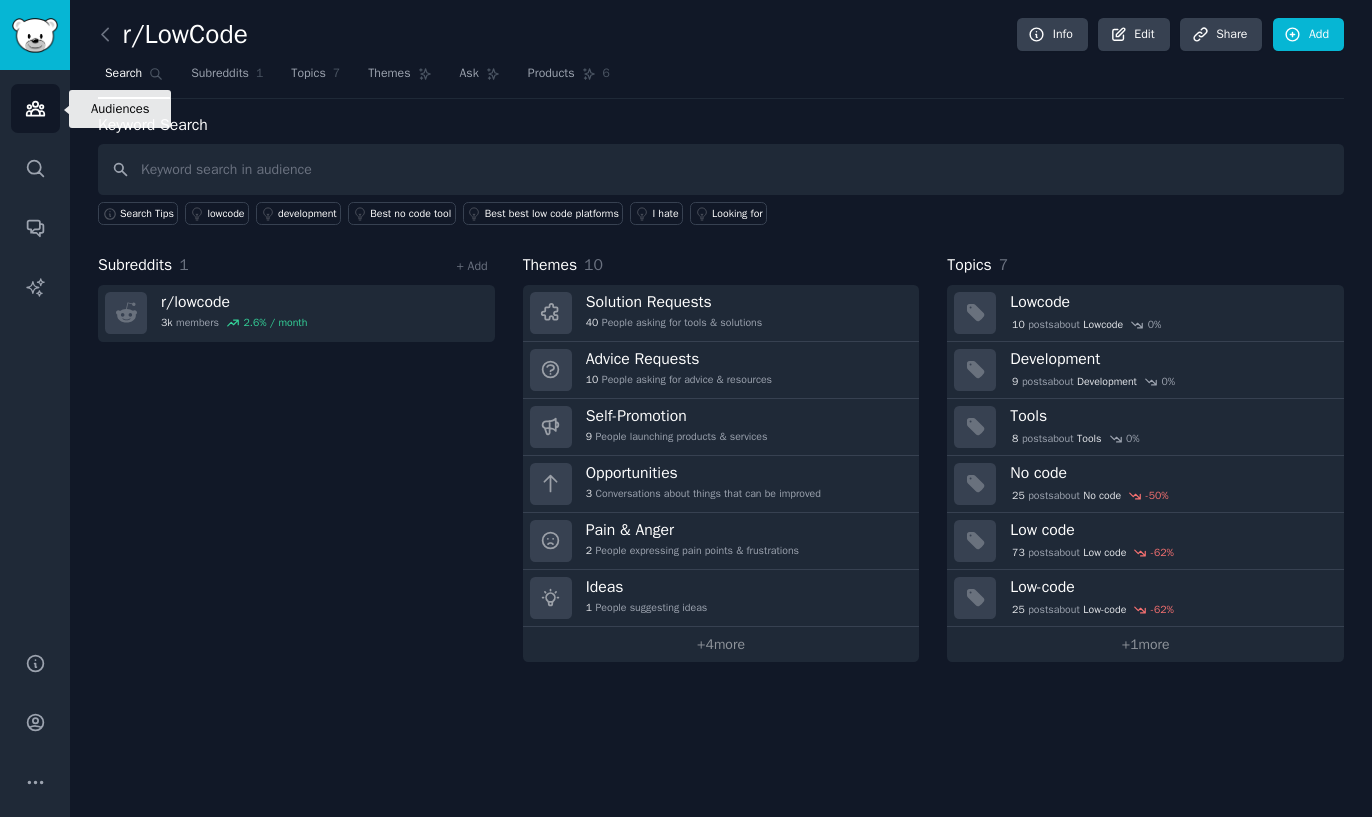click 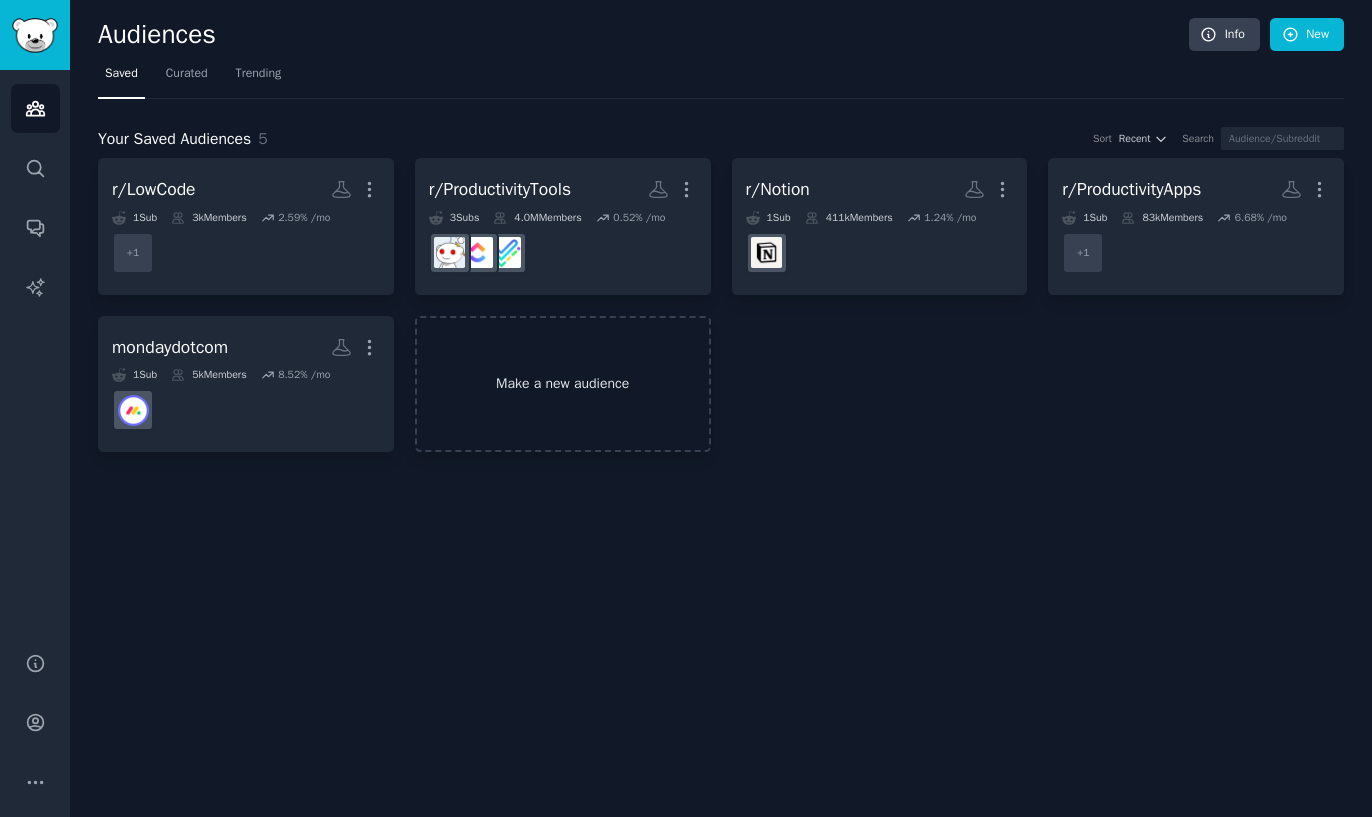 click on "Make a new audience" at bounding box center (563, 384) 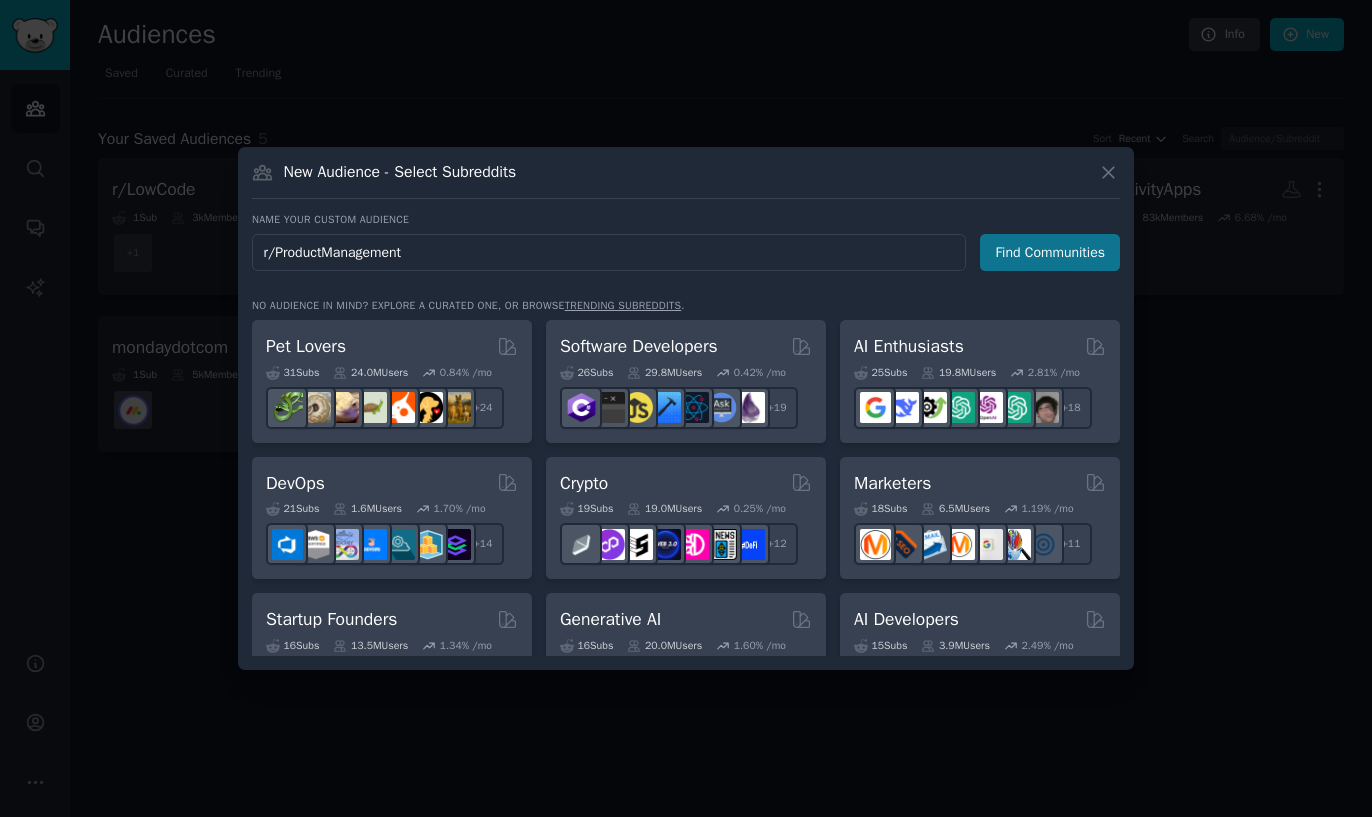 type on "r/ProductManagement" 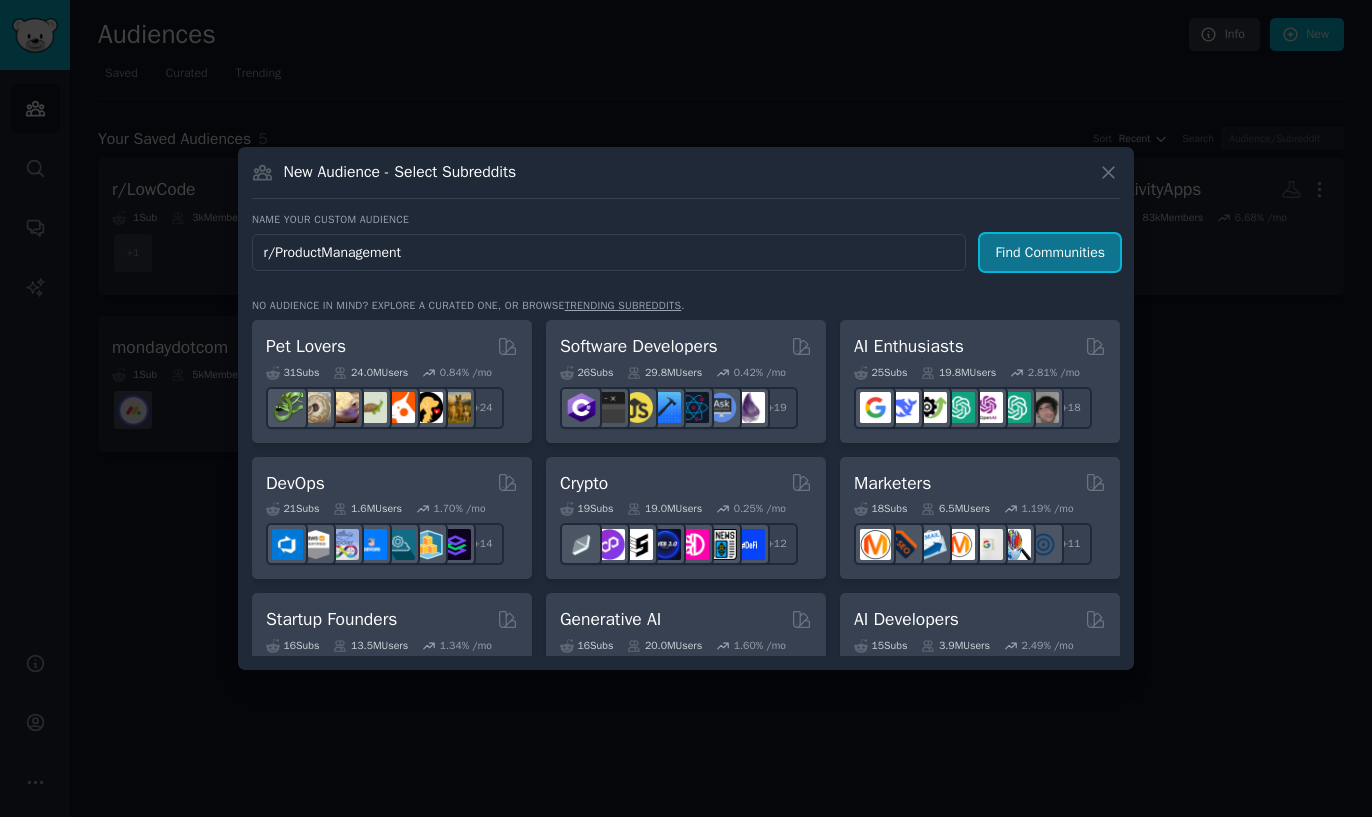 click on "Find Communities" at bounding box center (1050, 252) 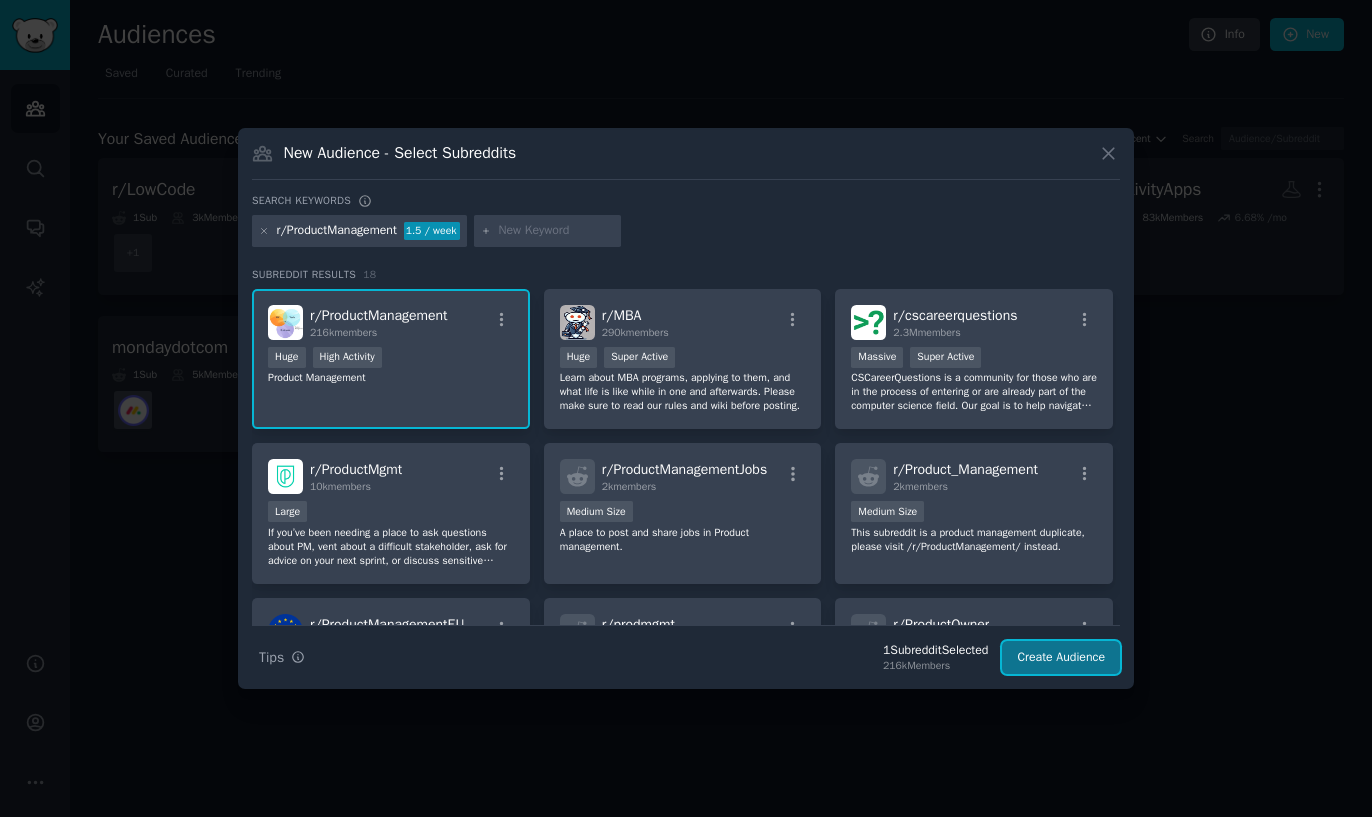 click on "Create Audience" at bounding box center [1061, 658] 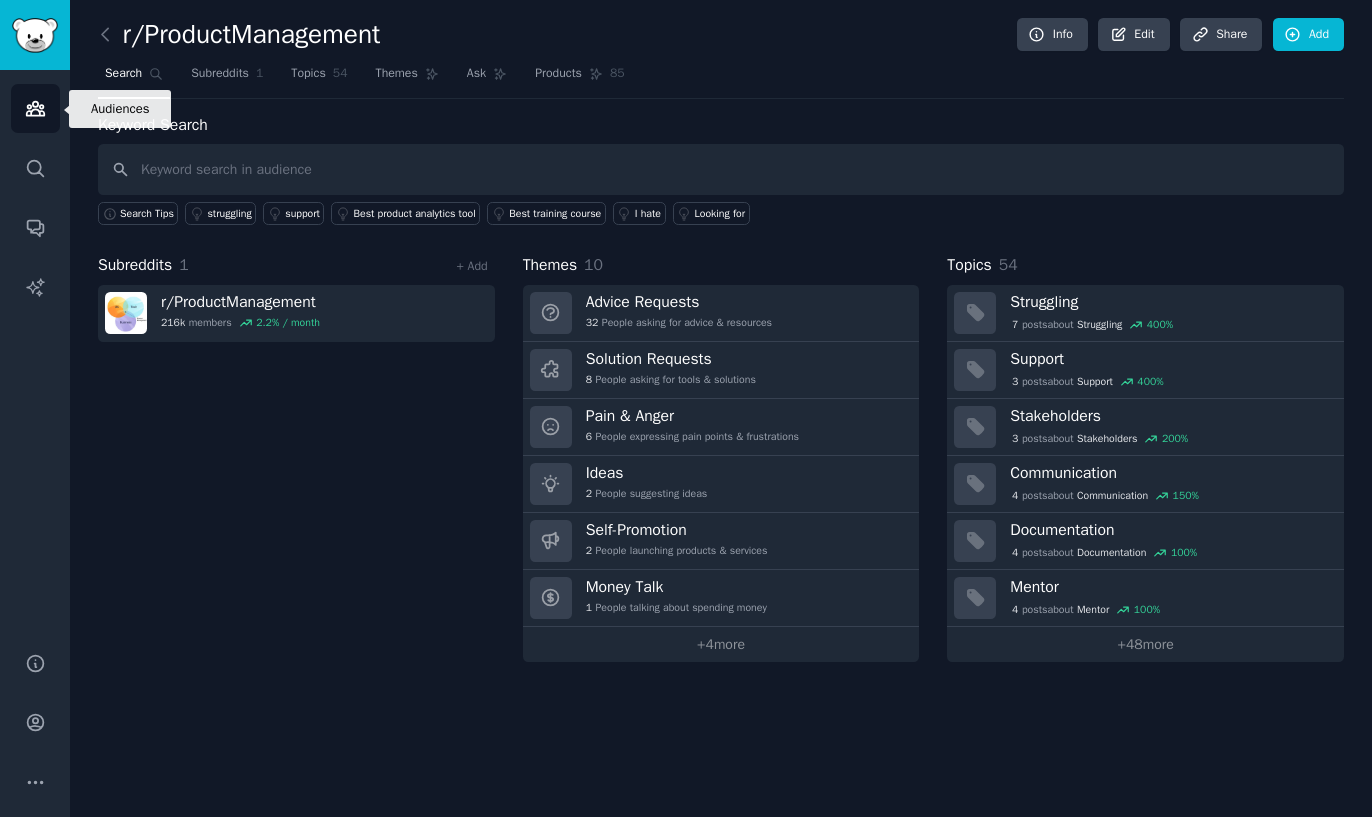 click 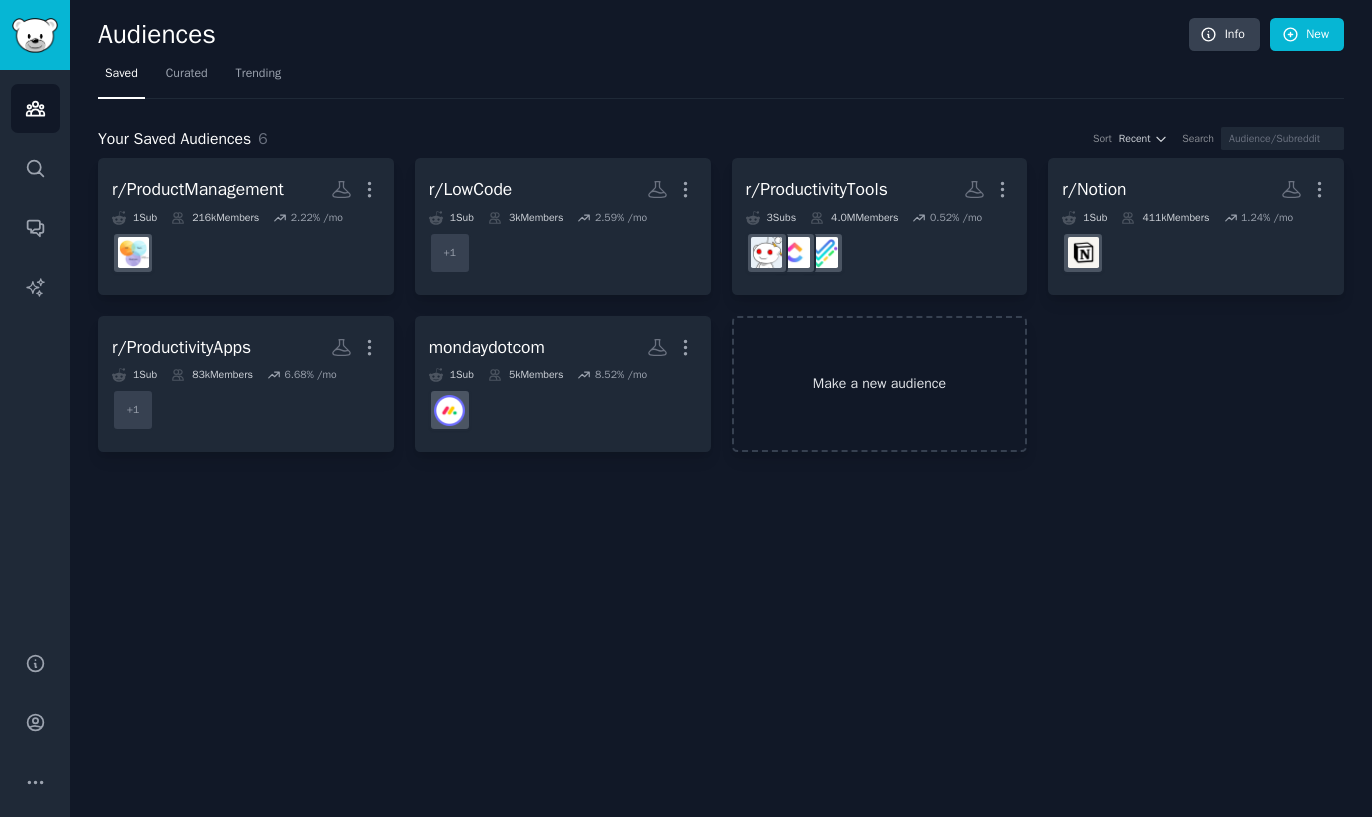 click on "Make a new audience" at bounding box center [880, 384] 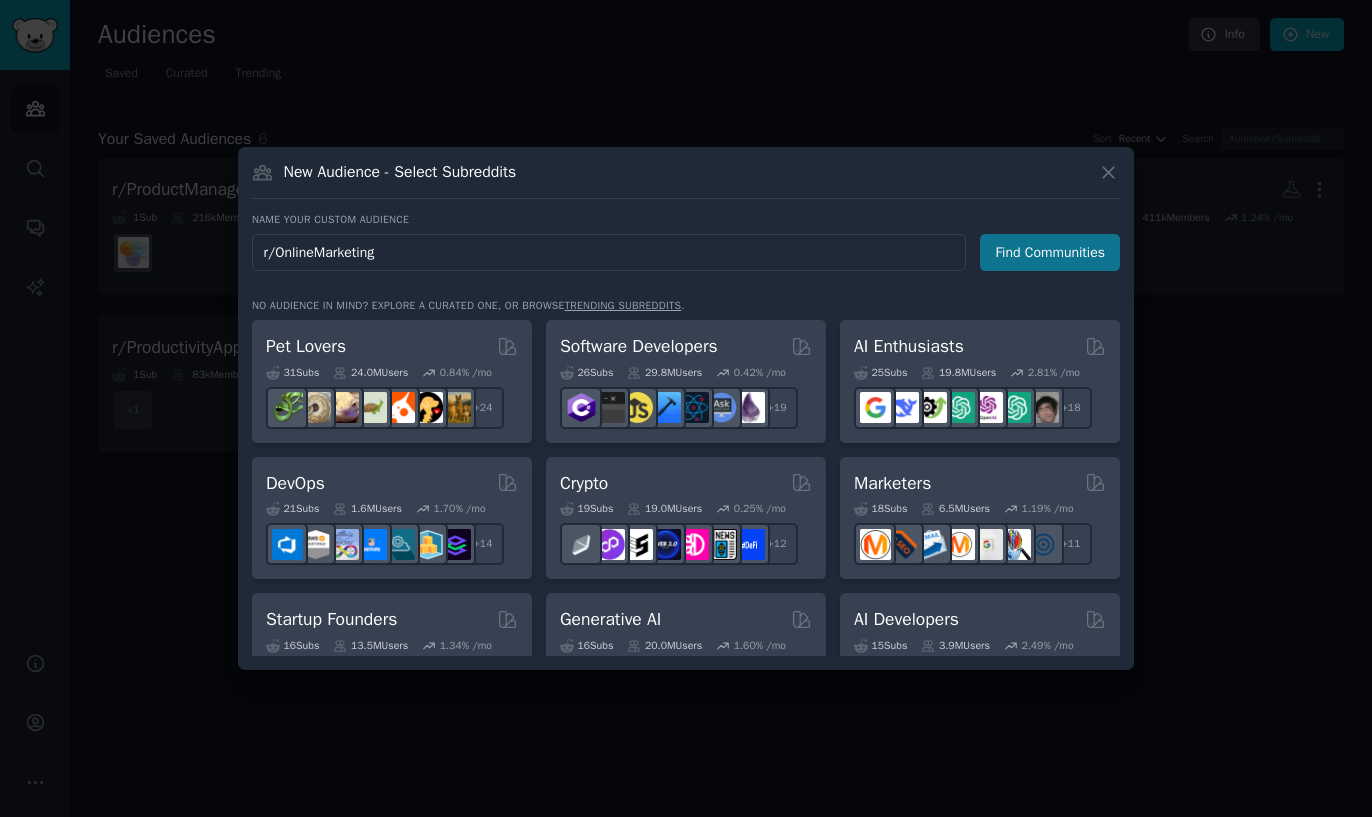 type on "r/OnlineMarketing" 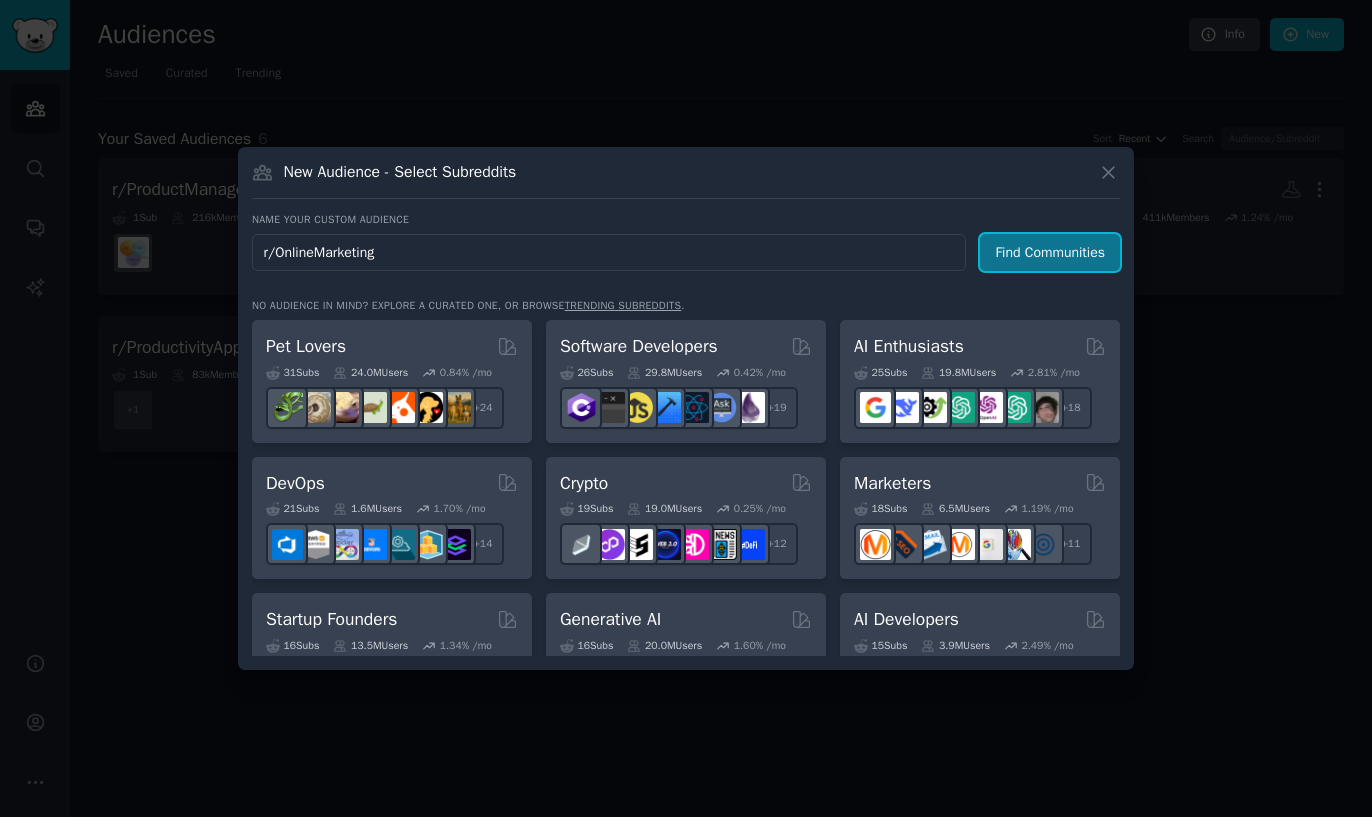 click on "Find Communities" at bounding box center [1050, 252] 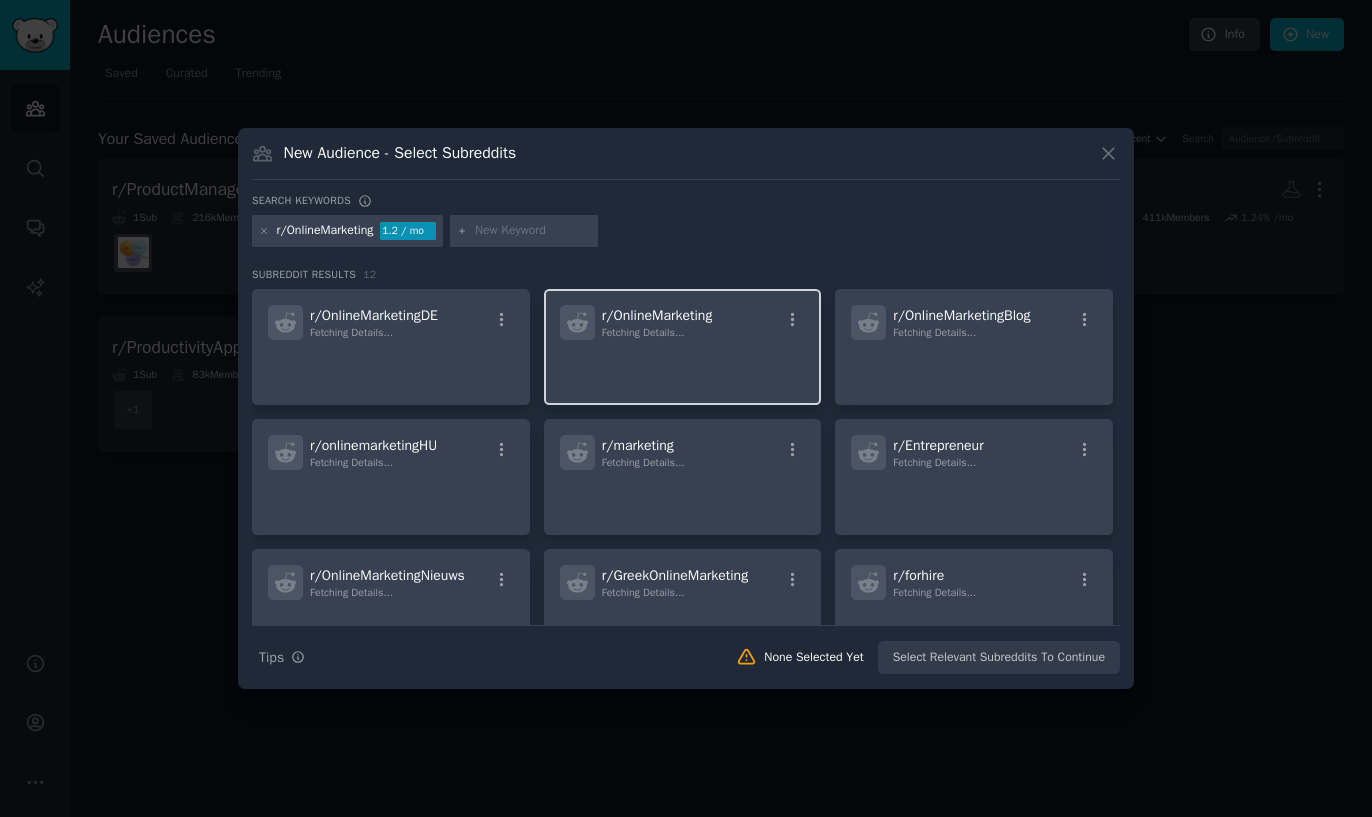click 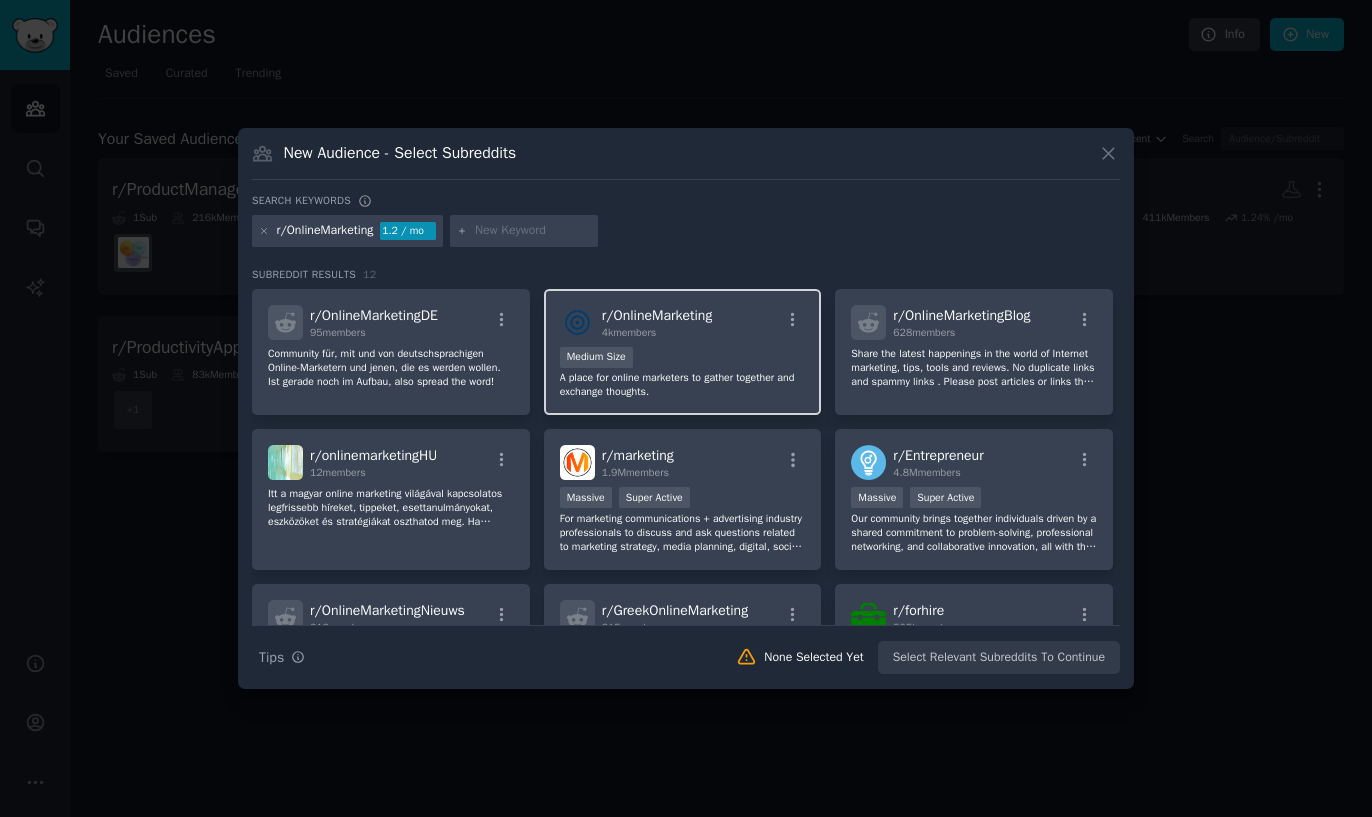 click on "A place for online marketers to gather together and exchange thoughts." at bounding box center (683, 385) 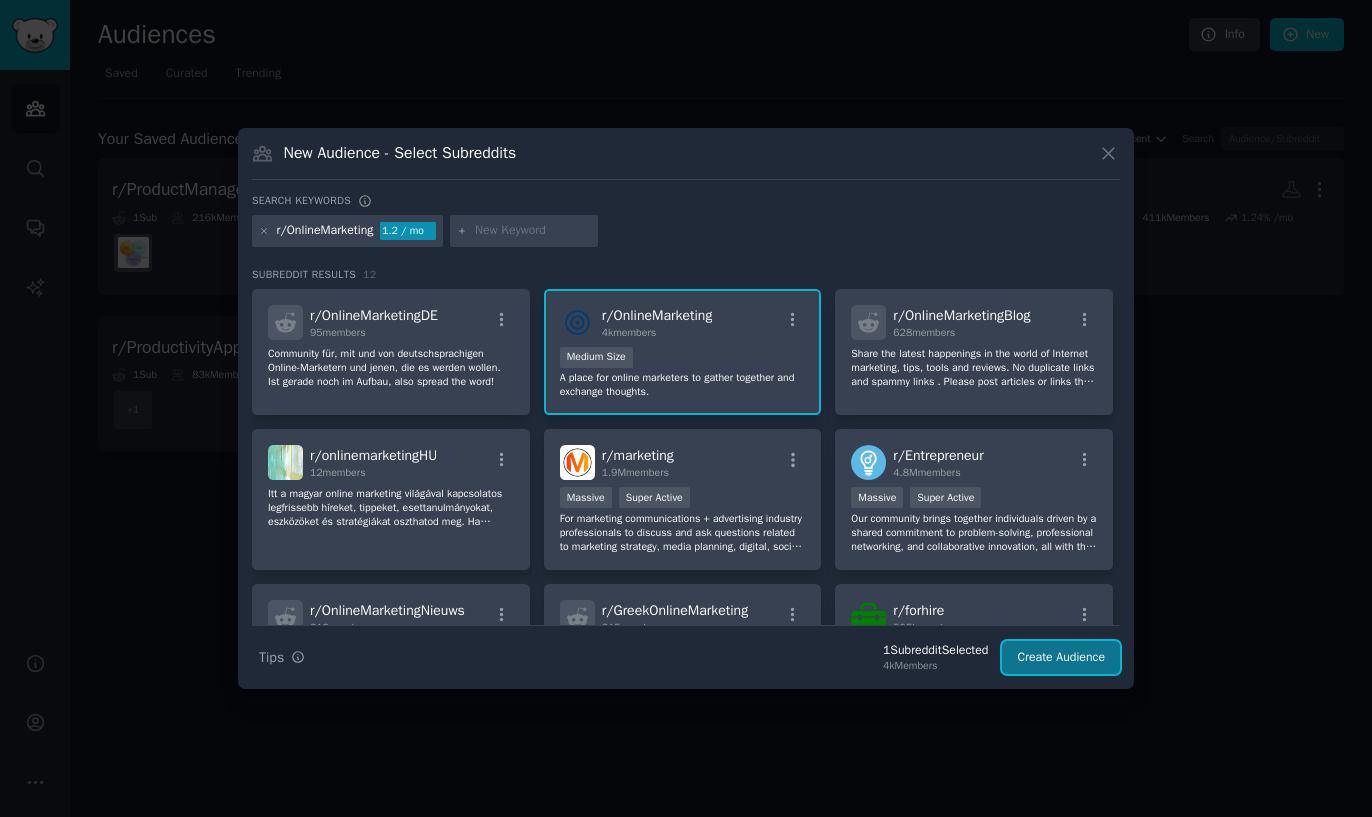 click on "Create Audience" at bounding box center [1061, 658] 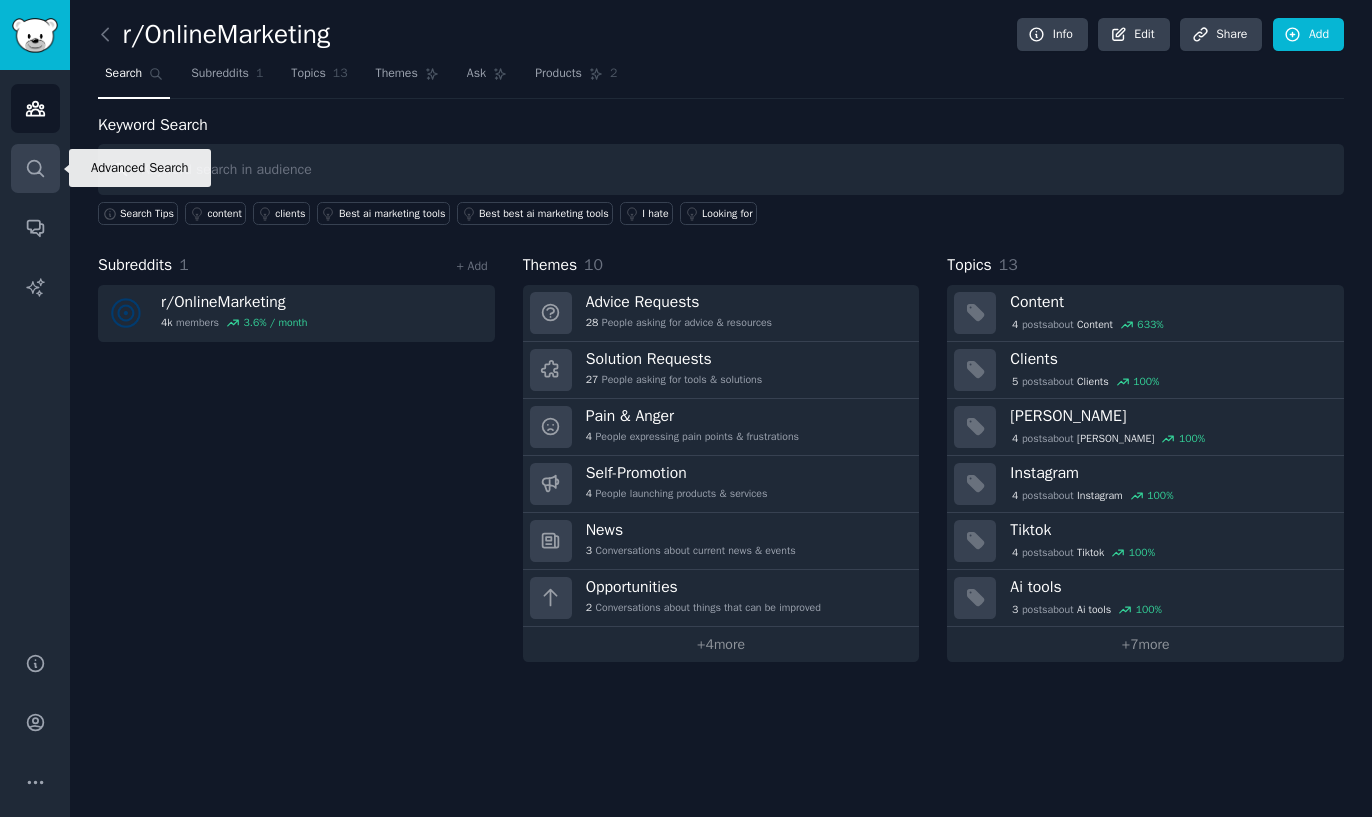 click 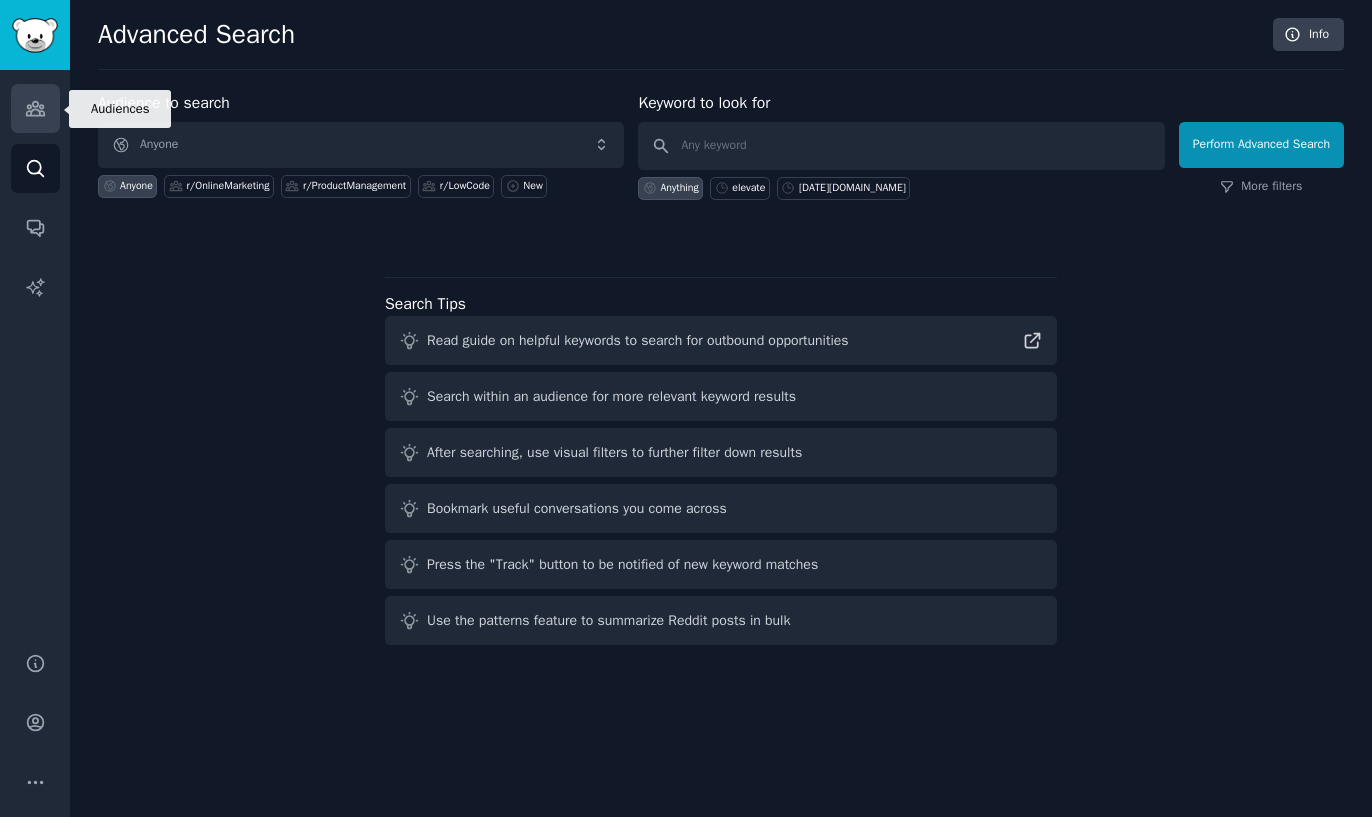 click 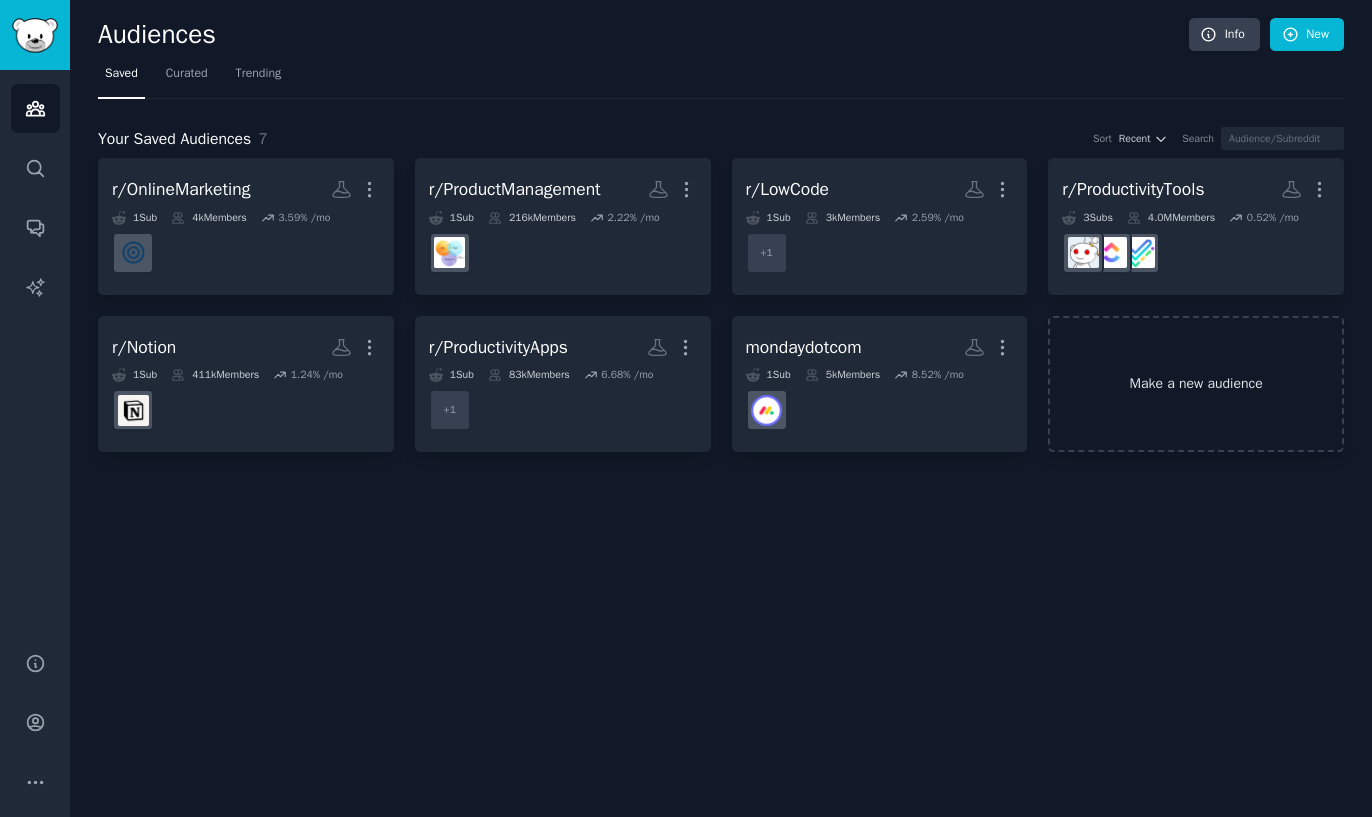 click on "Make a new audience" at bounding box center [1196, 384] 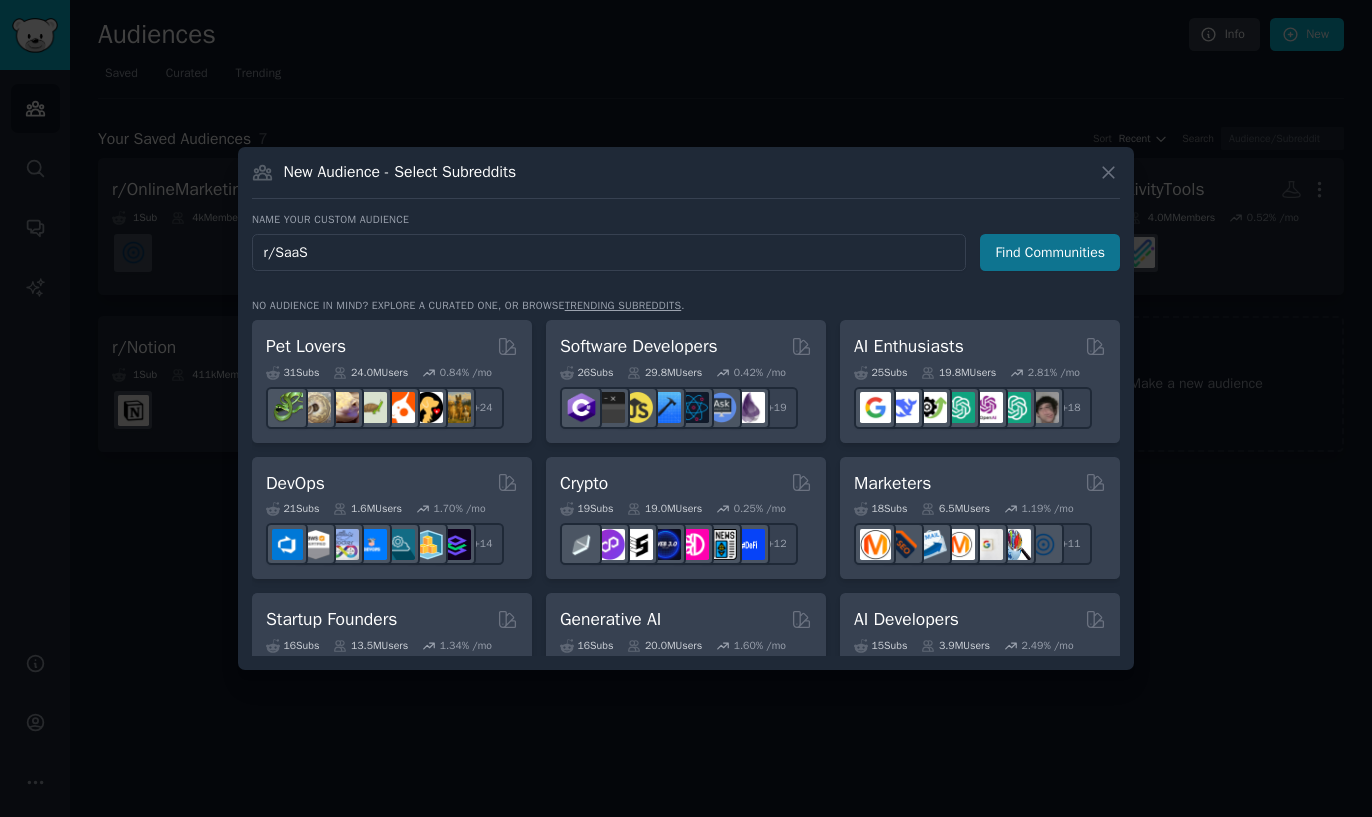 type on "r/SaaS" 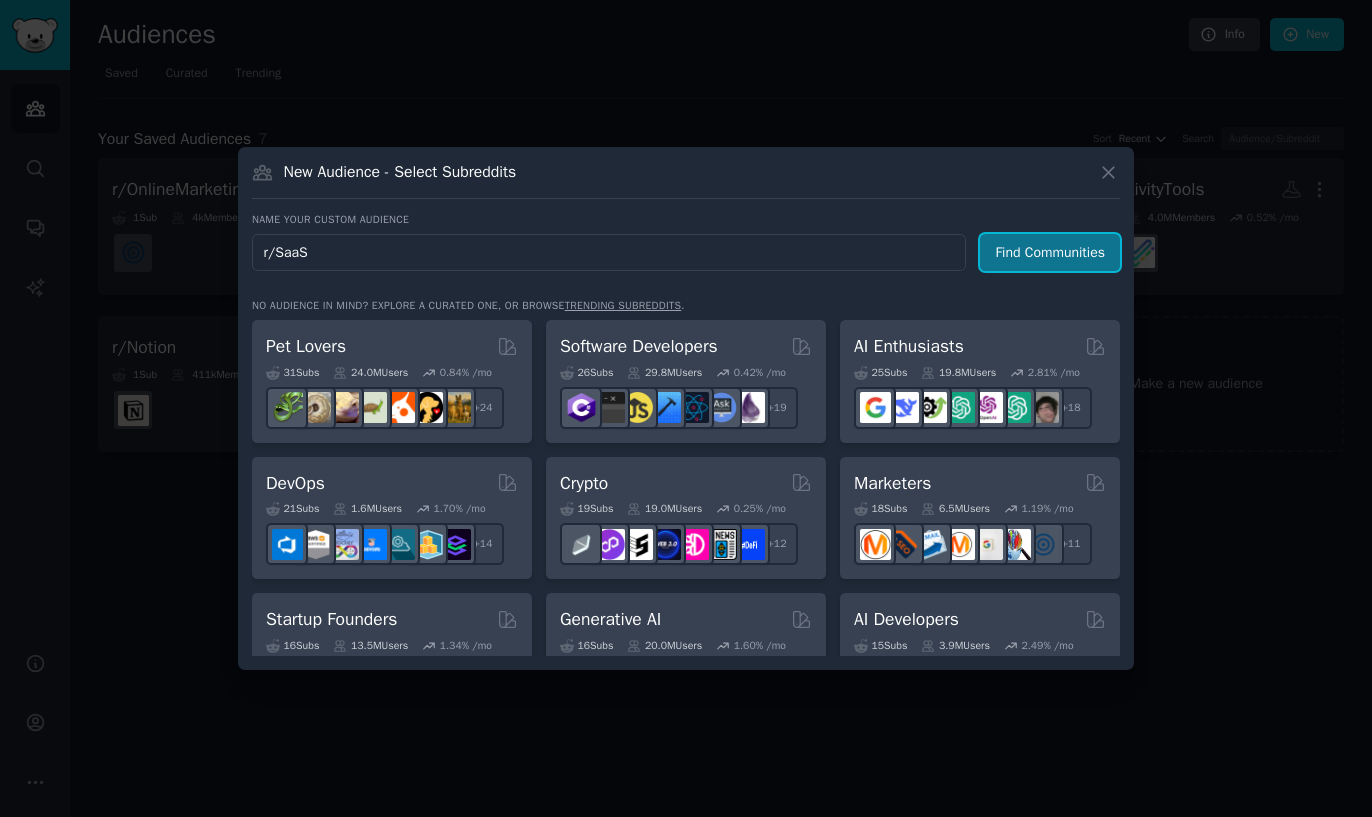click on "Find Communities" at bounding box center [1050, 252] 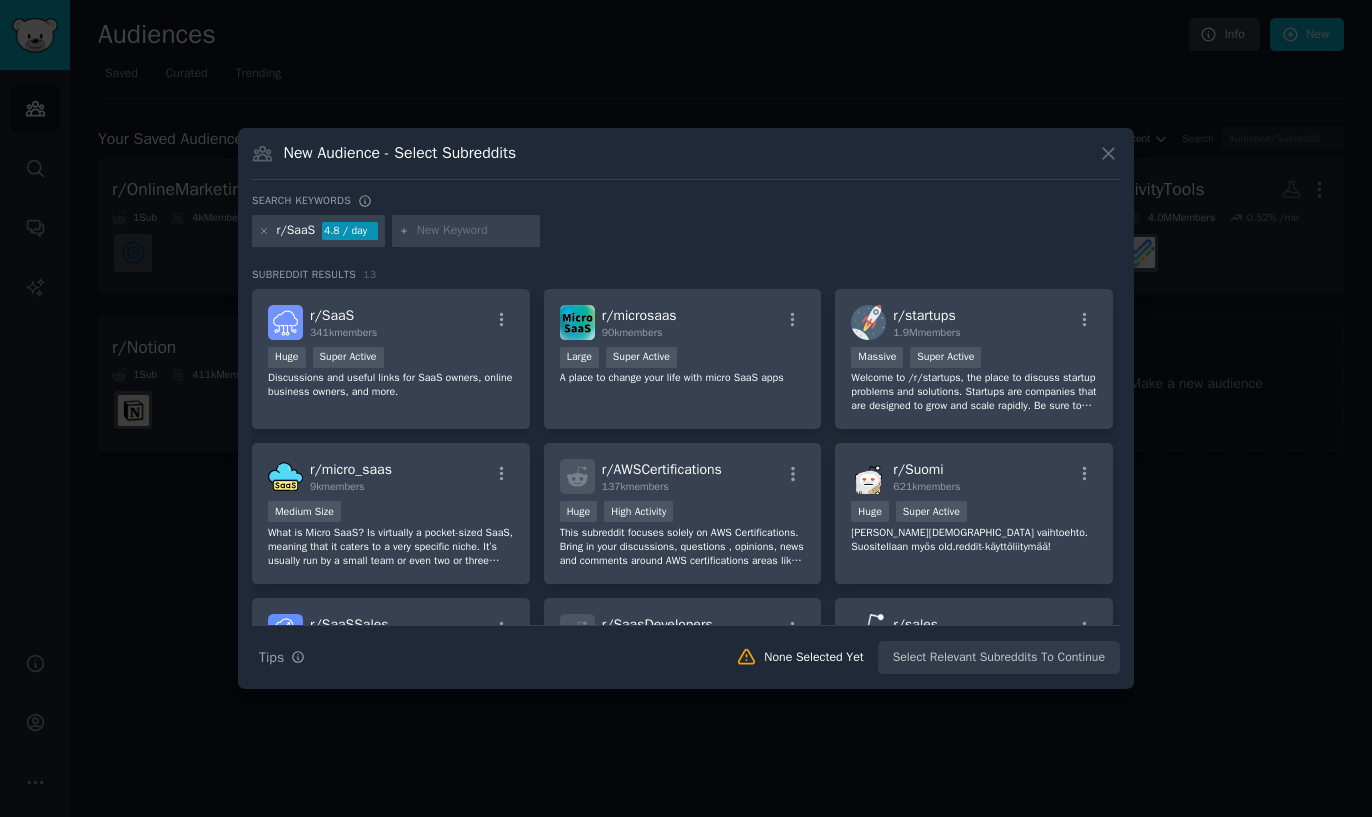 click on "Huge Super Active" at bounding box center (391, 359) 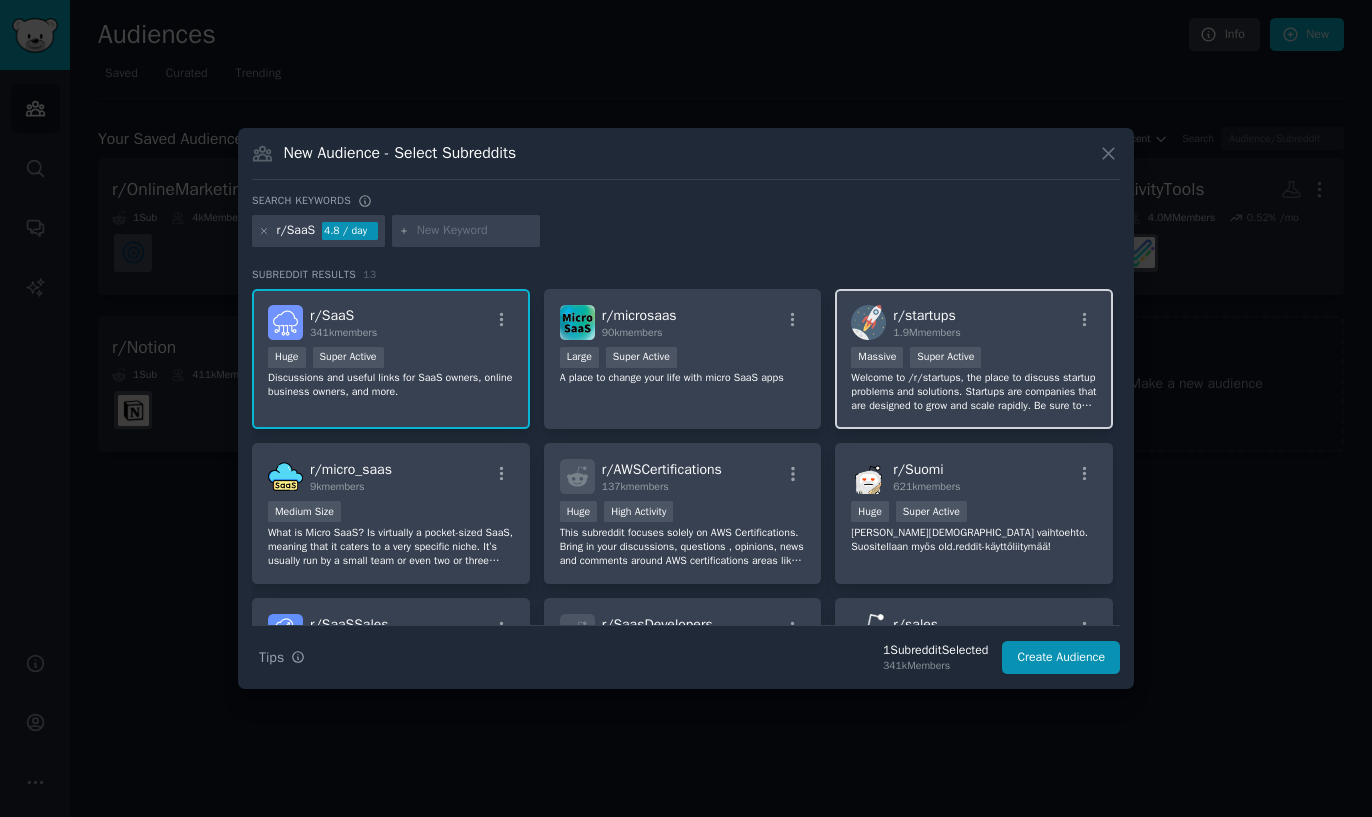 click on "Welcome to /r/startups, the place to discuss startup problems and solutions. Startups are companies that are designed to grow and scale rapidly.  Be sure to read and follow all of our rules--we have specific places for common content and requests." at bounding box center [974, 392] 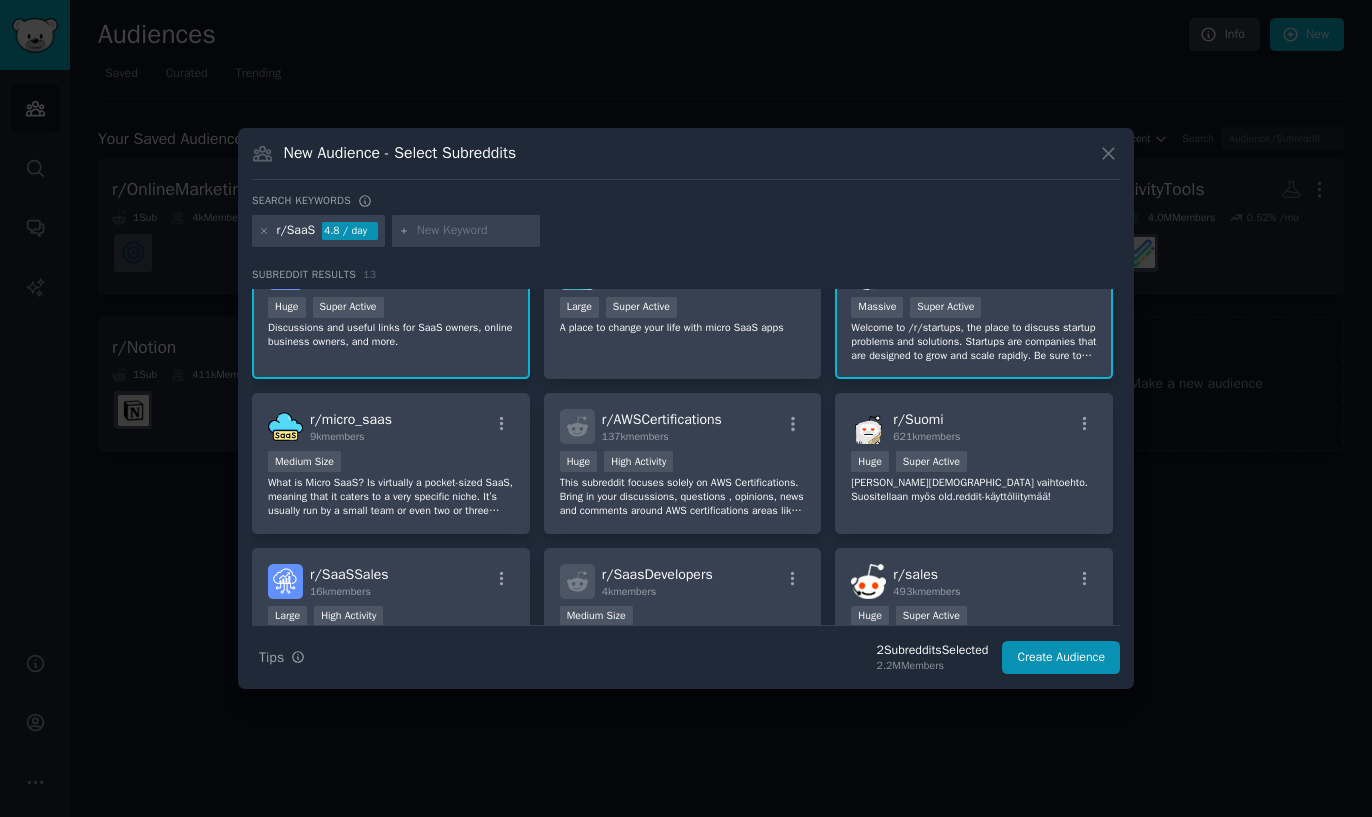 scroll, scrollTop: 72, scrollLeft: 0, axis: vertical 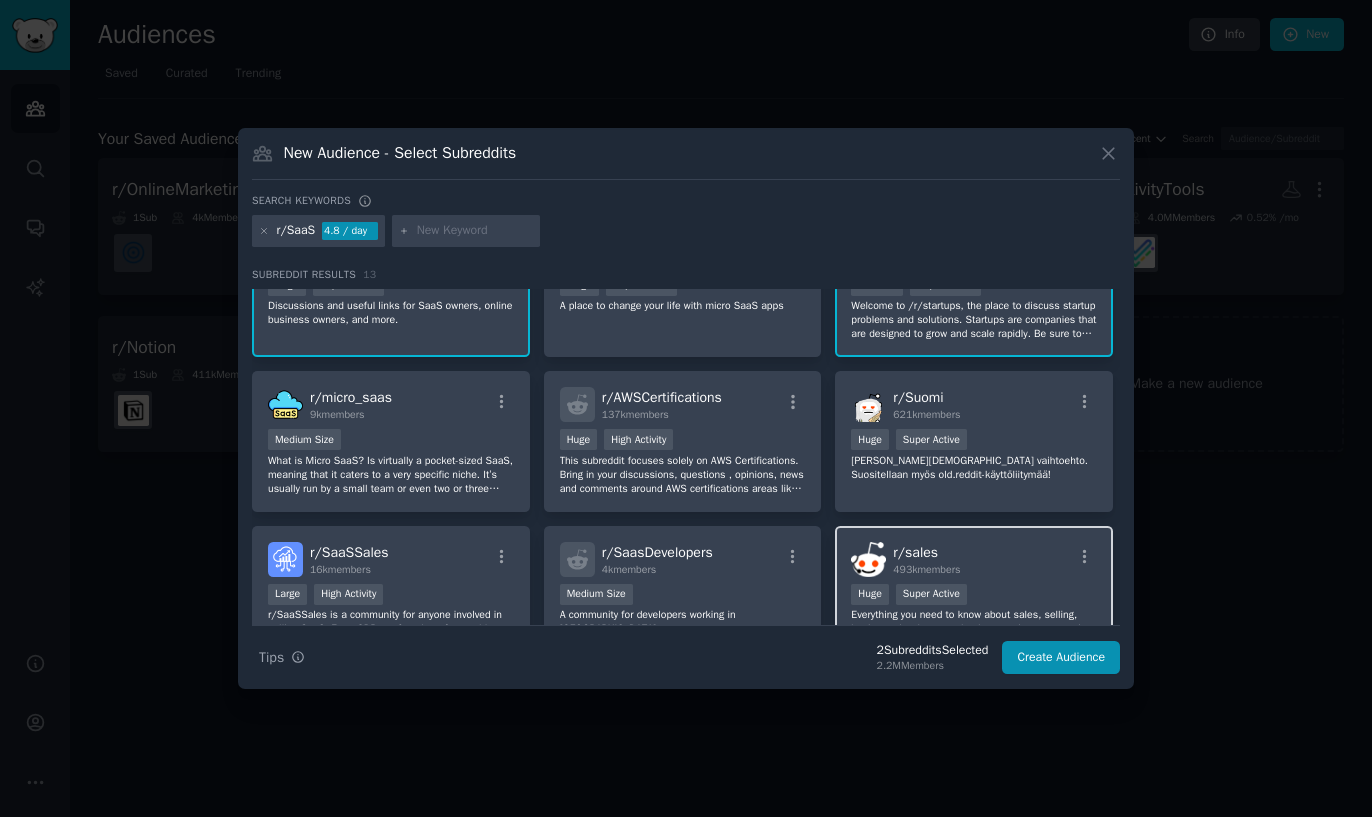 click on "Huge Super Active" at bounding box center (974, 596) 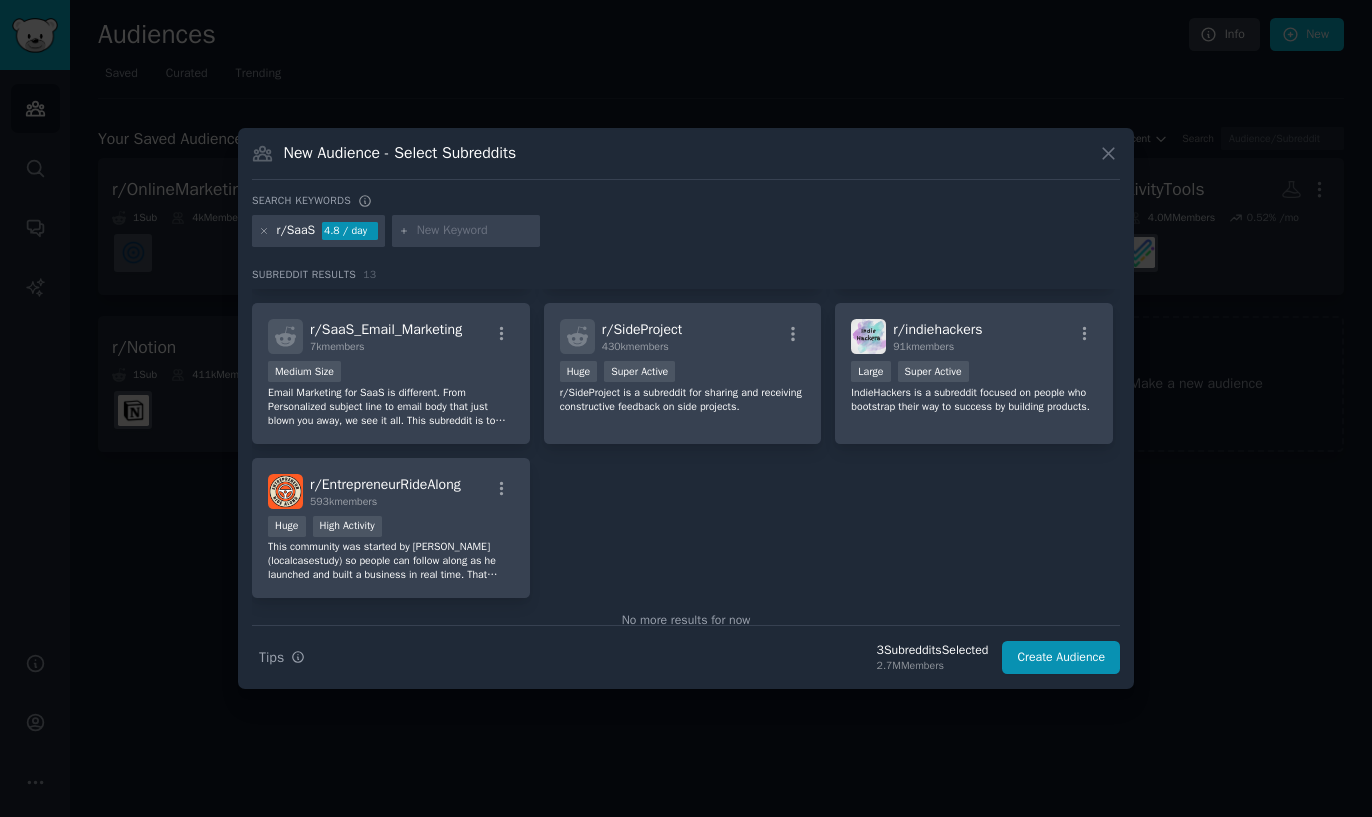 scroll, scrollTop: 468, scrollLeft: 0, axis: vertical 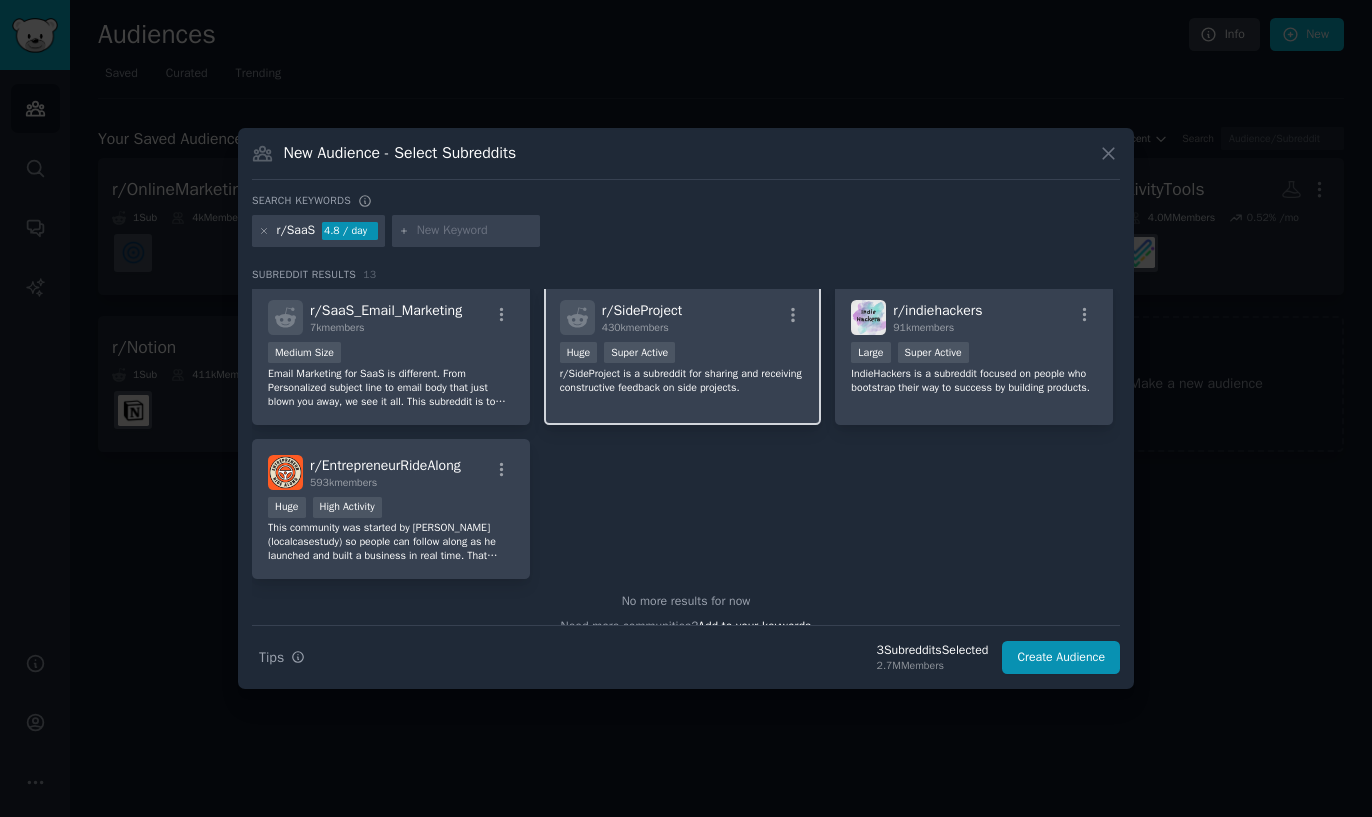 click on "r/SideProject is a subreddit for sharing and receiving constructive feedback on side projects." at bounding box center [683, 381] 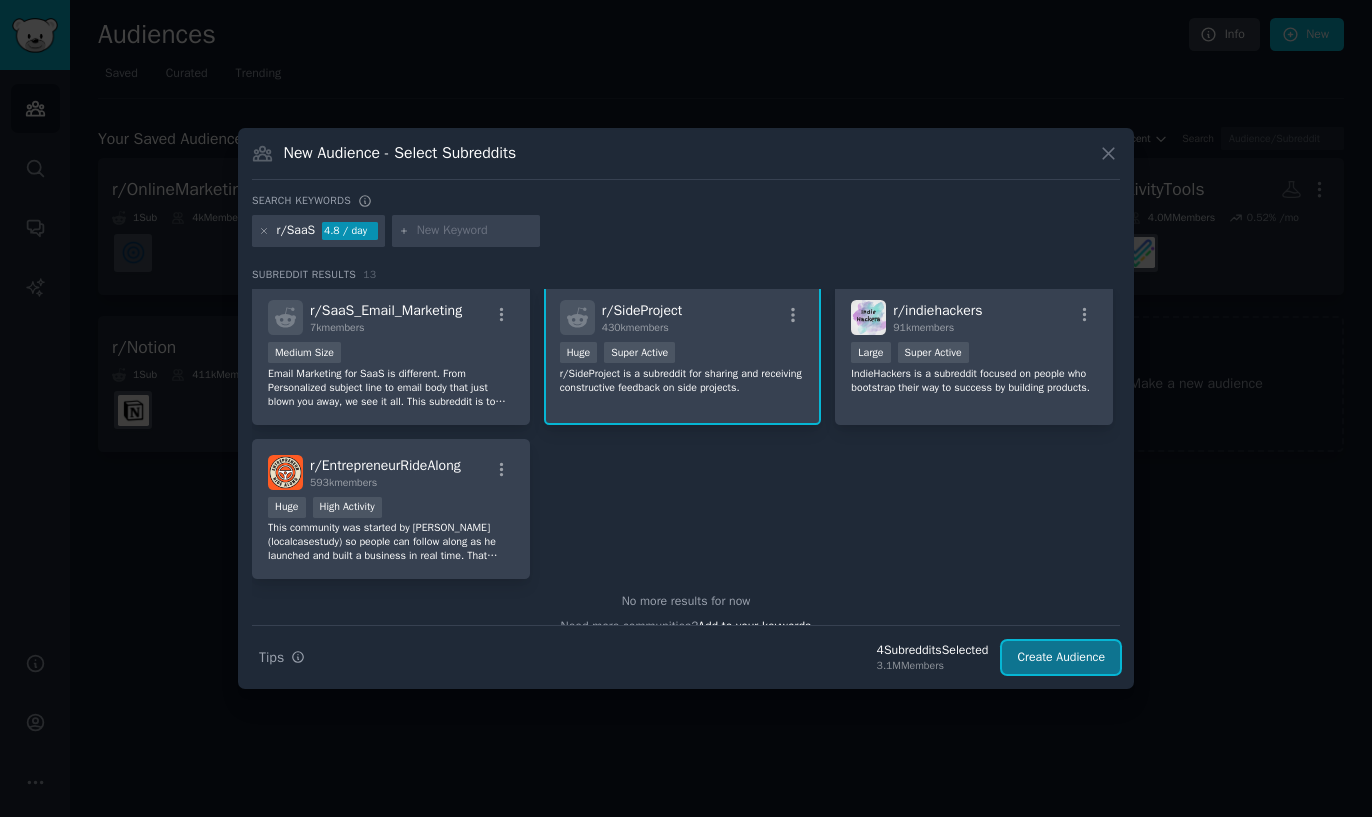 click on "Create Audience" at bounding box center [1061, 658] 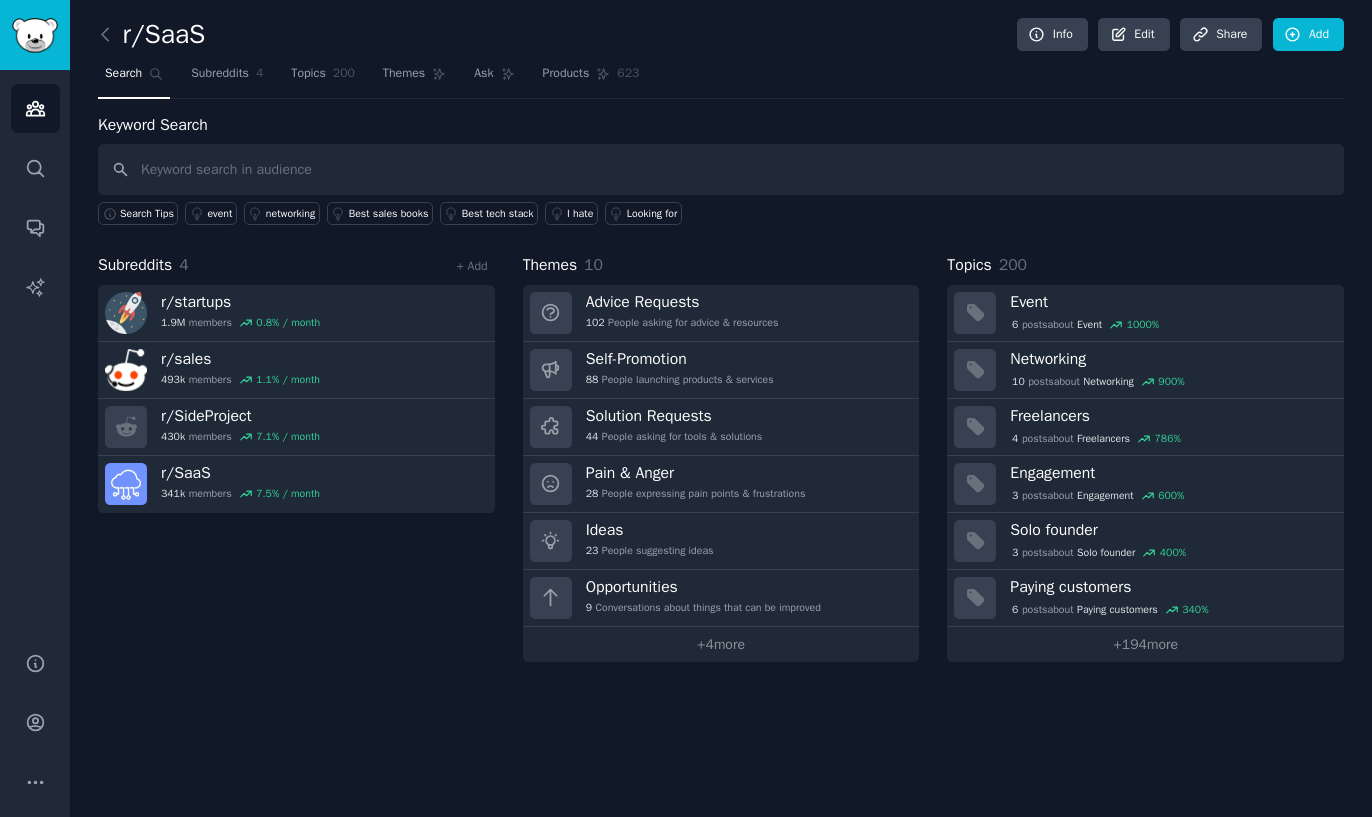 click 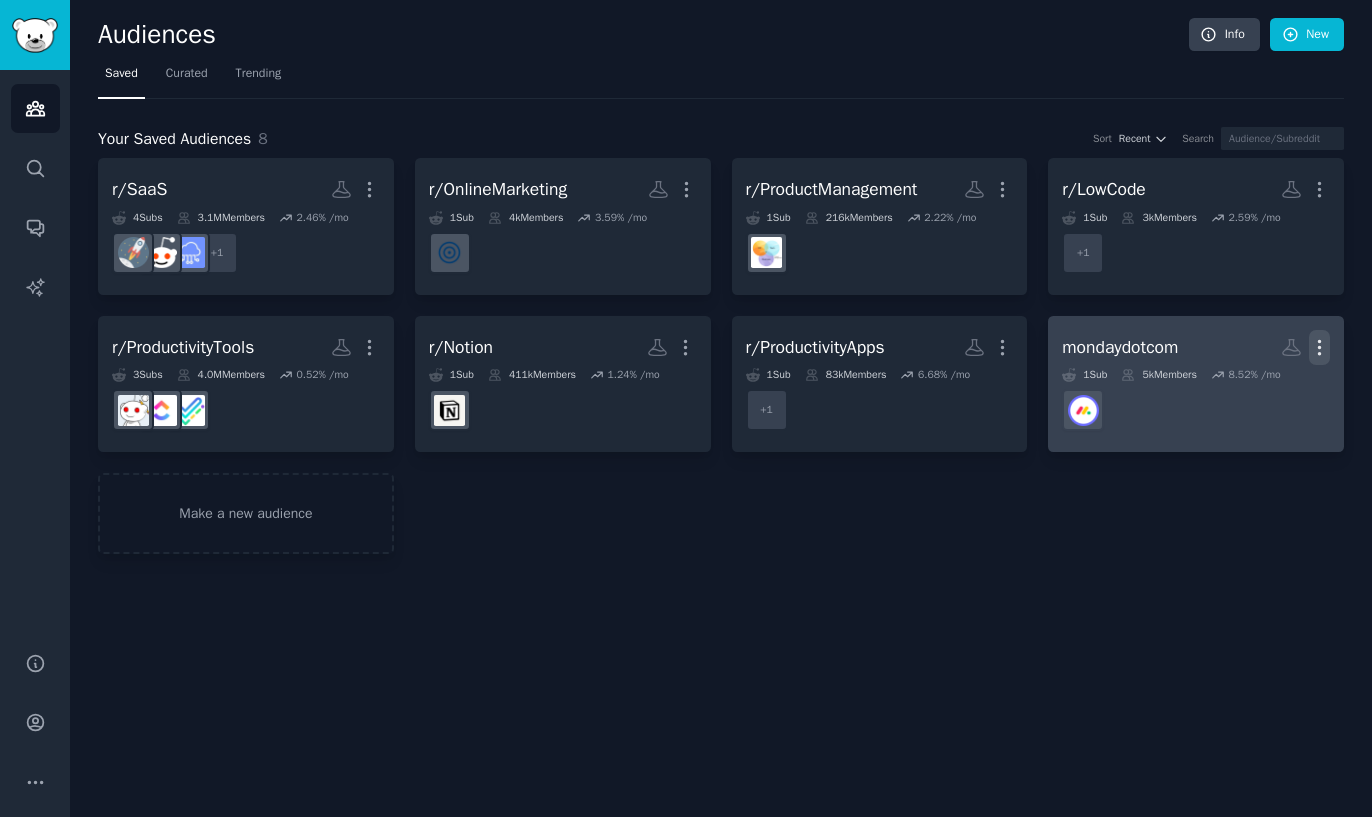 click 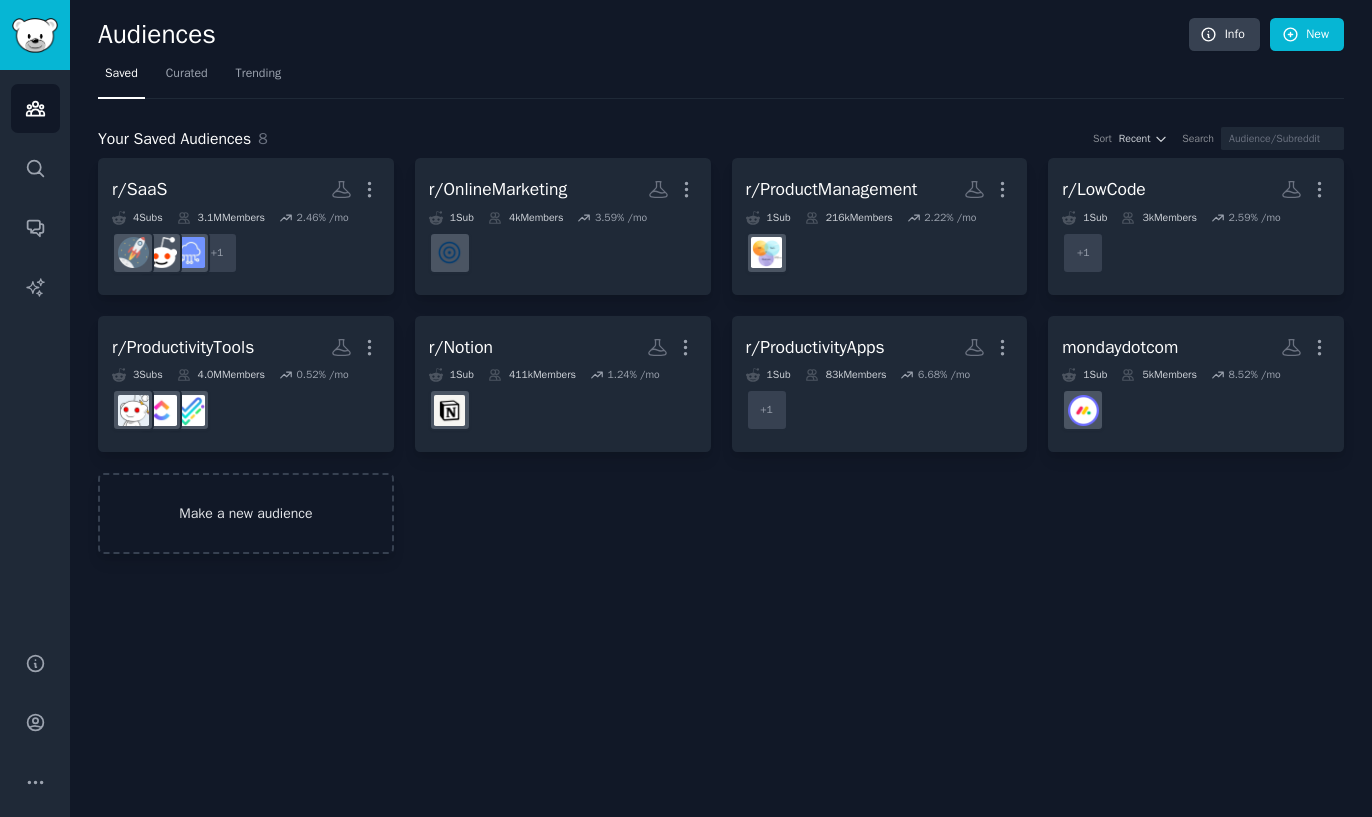 click on "Make a new audience" at bounding box center (246, 513) 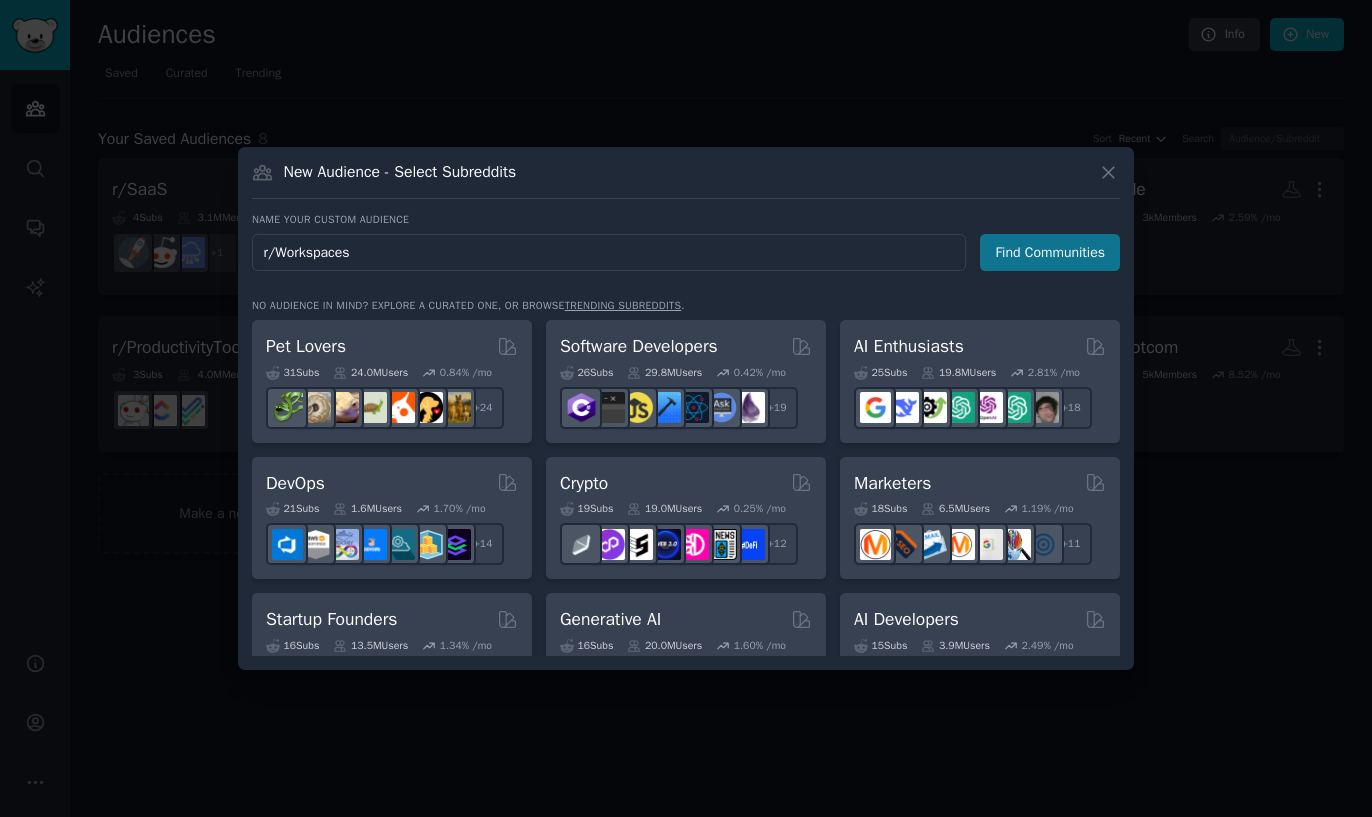 type on "r/Workspaces" 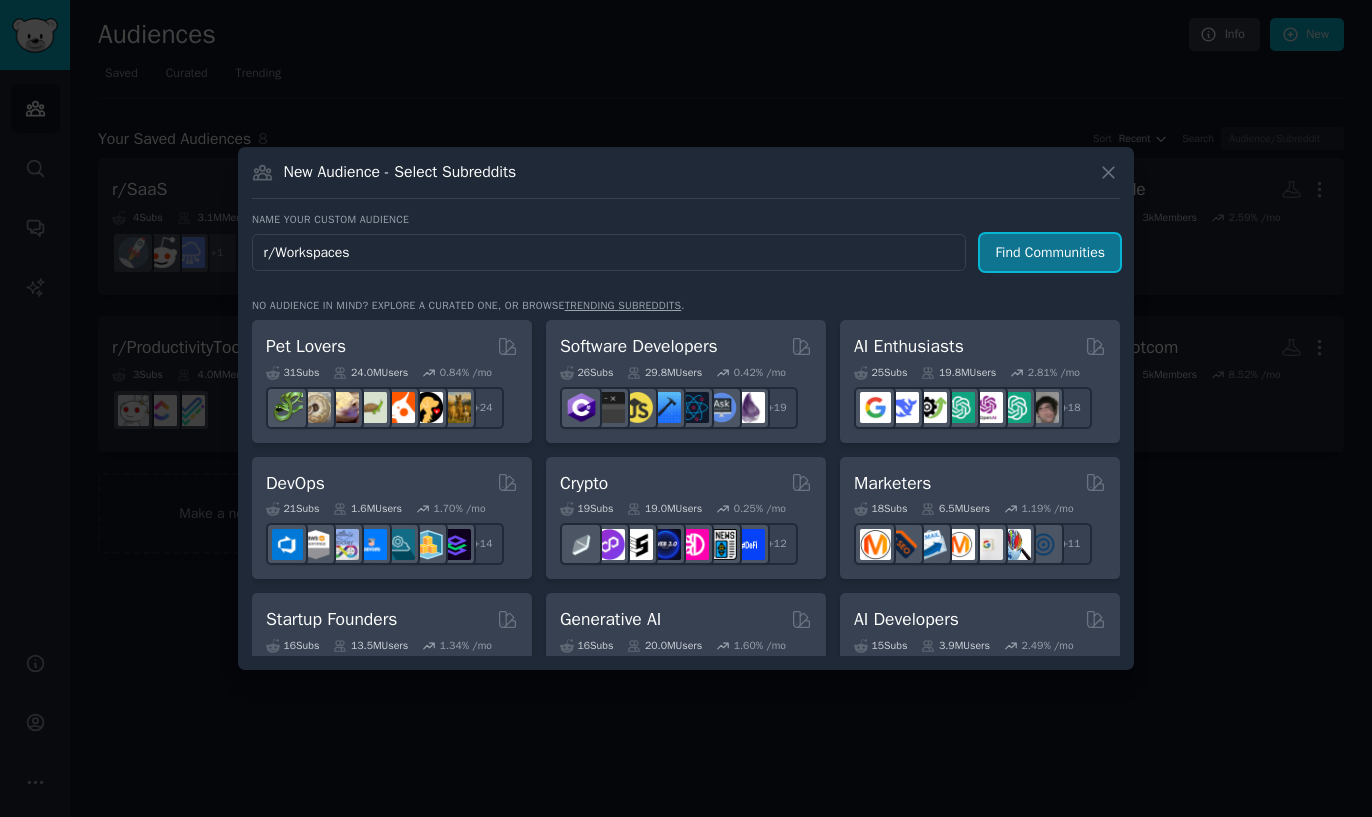 click on "Find Communities" at bounding box center [1050, 252] 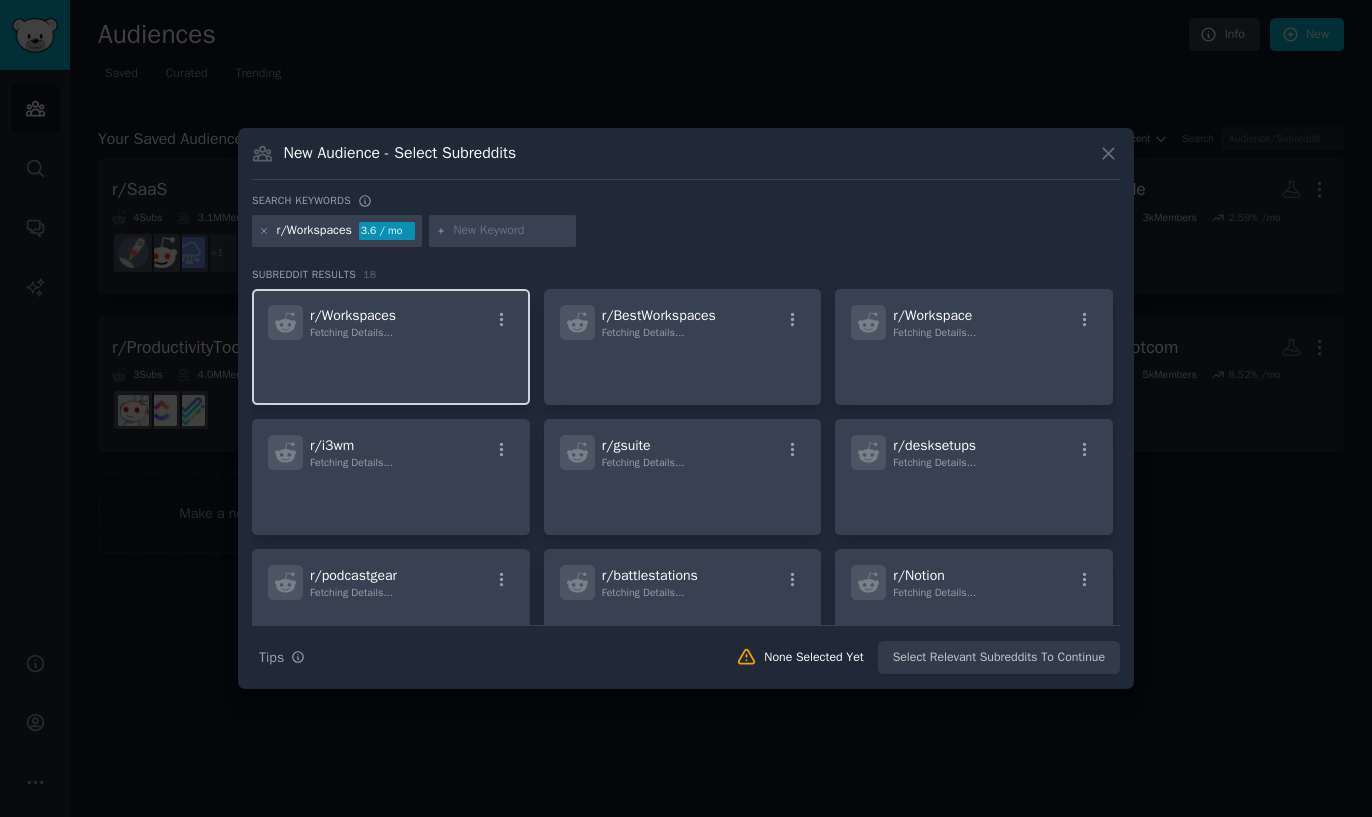 click on "r/ Workspaces Fetching Details..." at bounding box center [391, 347] 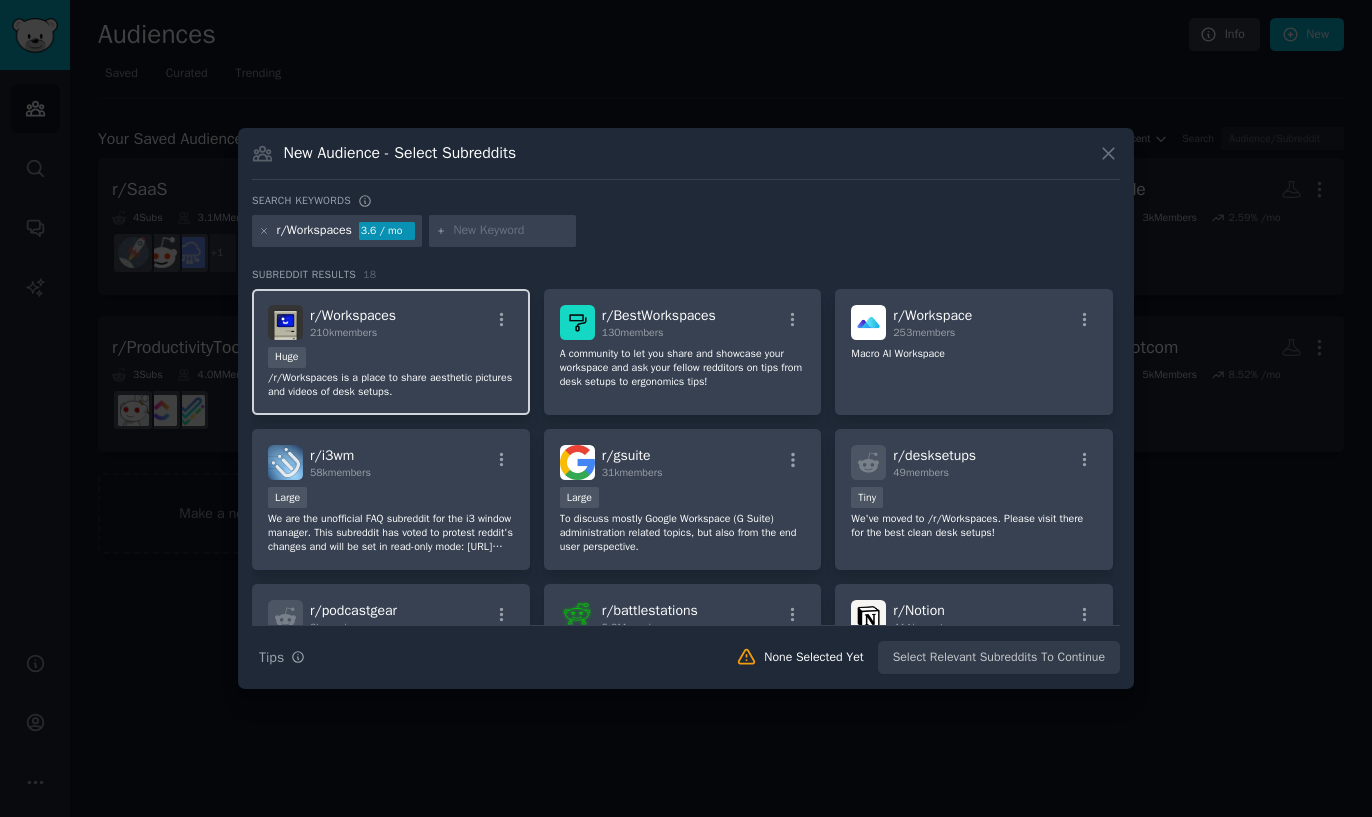 click on "r/ Workspaces 210k  members Huge /r/Workspaces is a place to share aesthetic pictures and videos of desk setups." at bounding box center [391, 352] 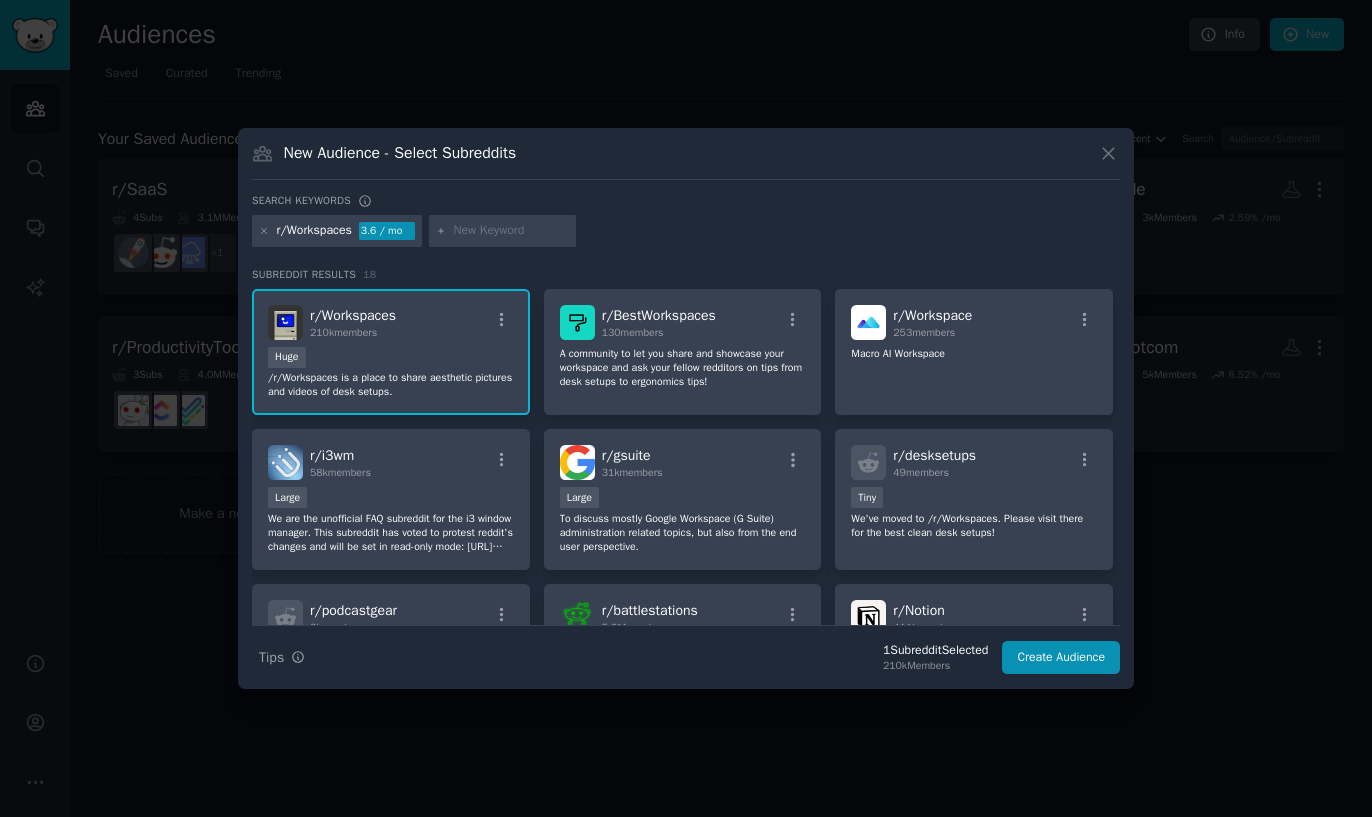 click on "r/ Workspaces 210k  members Huge /r/Workspaces is a place to share aesthetic pictures and videos of desk setups." at bounding box center (391, 352) 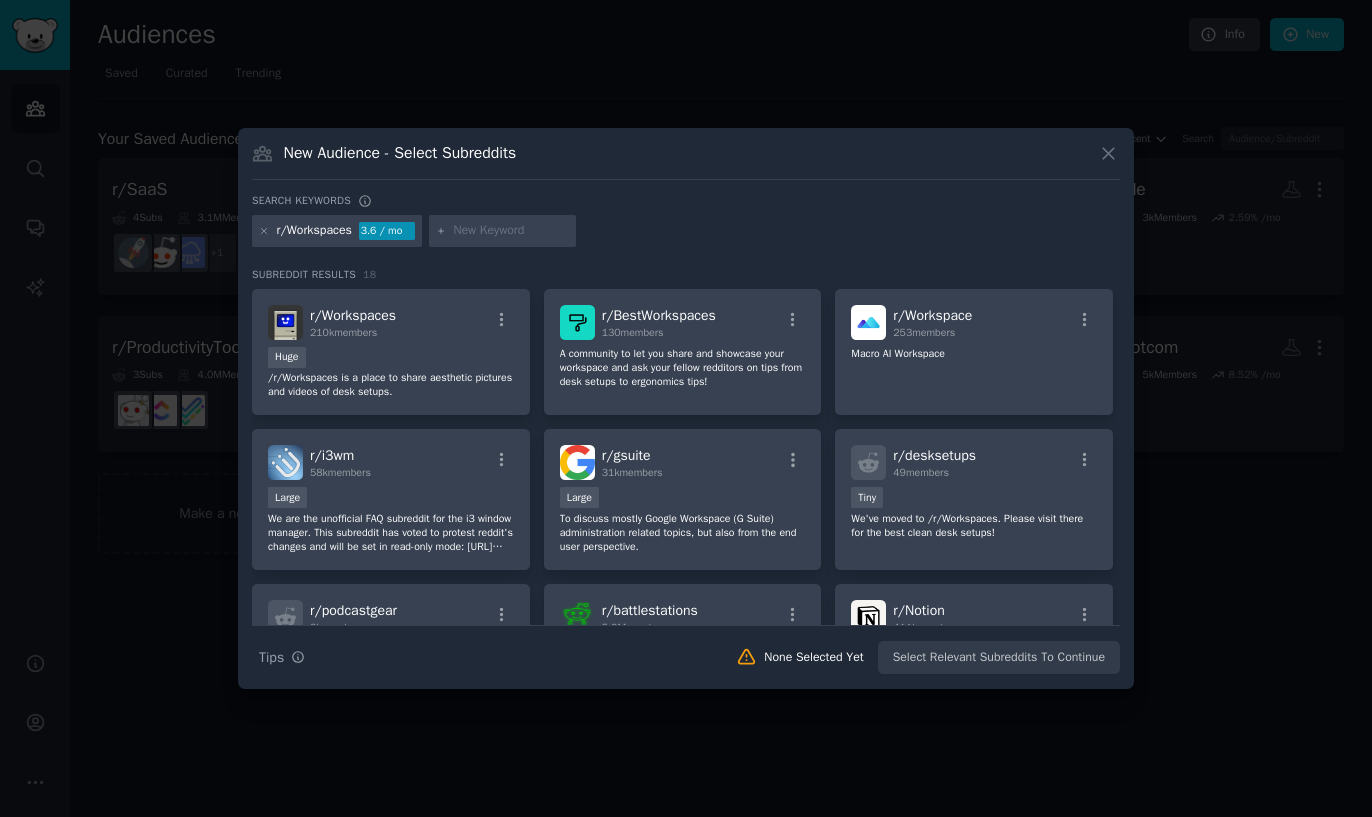 click on "r/Workspaces 3.6 / mo" at bounding box center [337, 231] 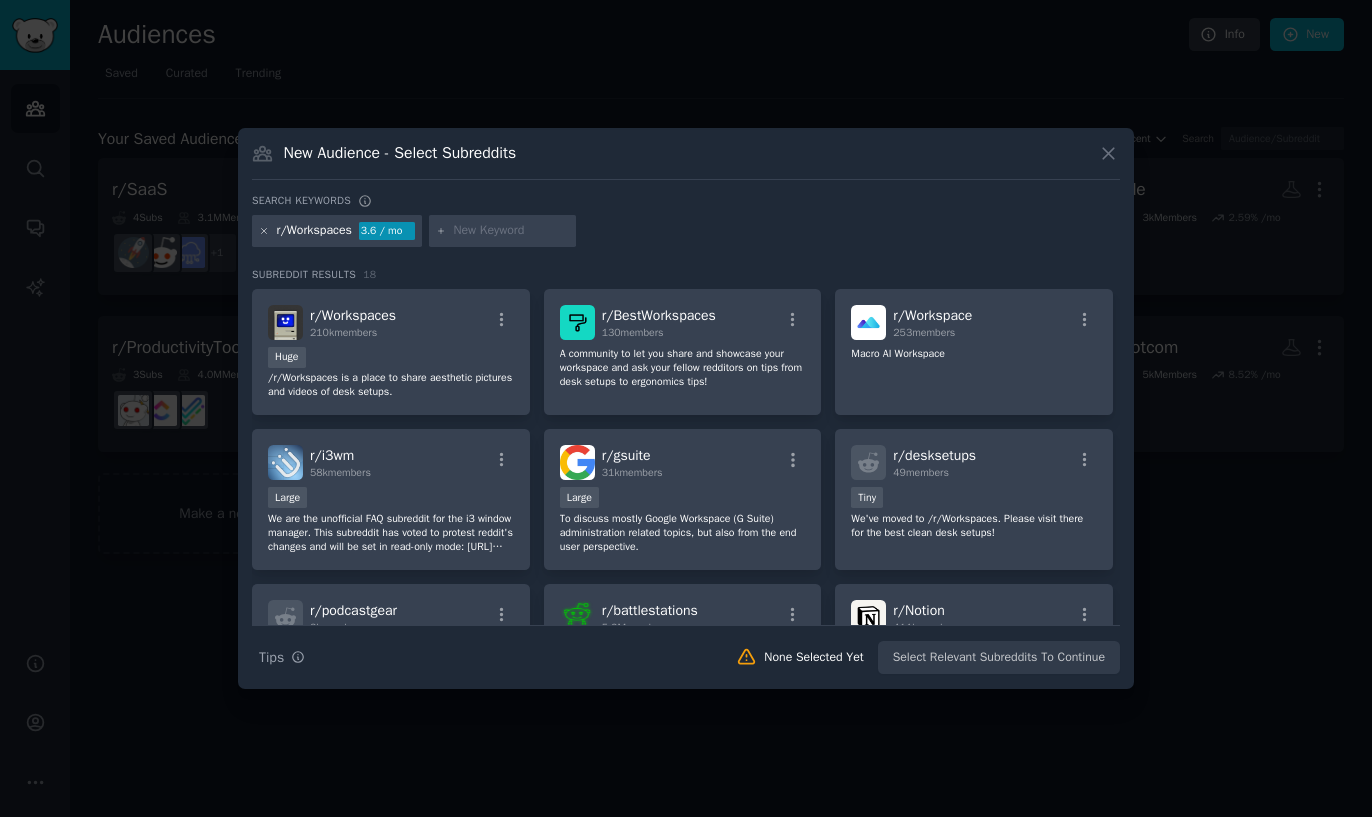 click 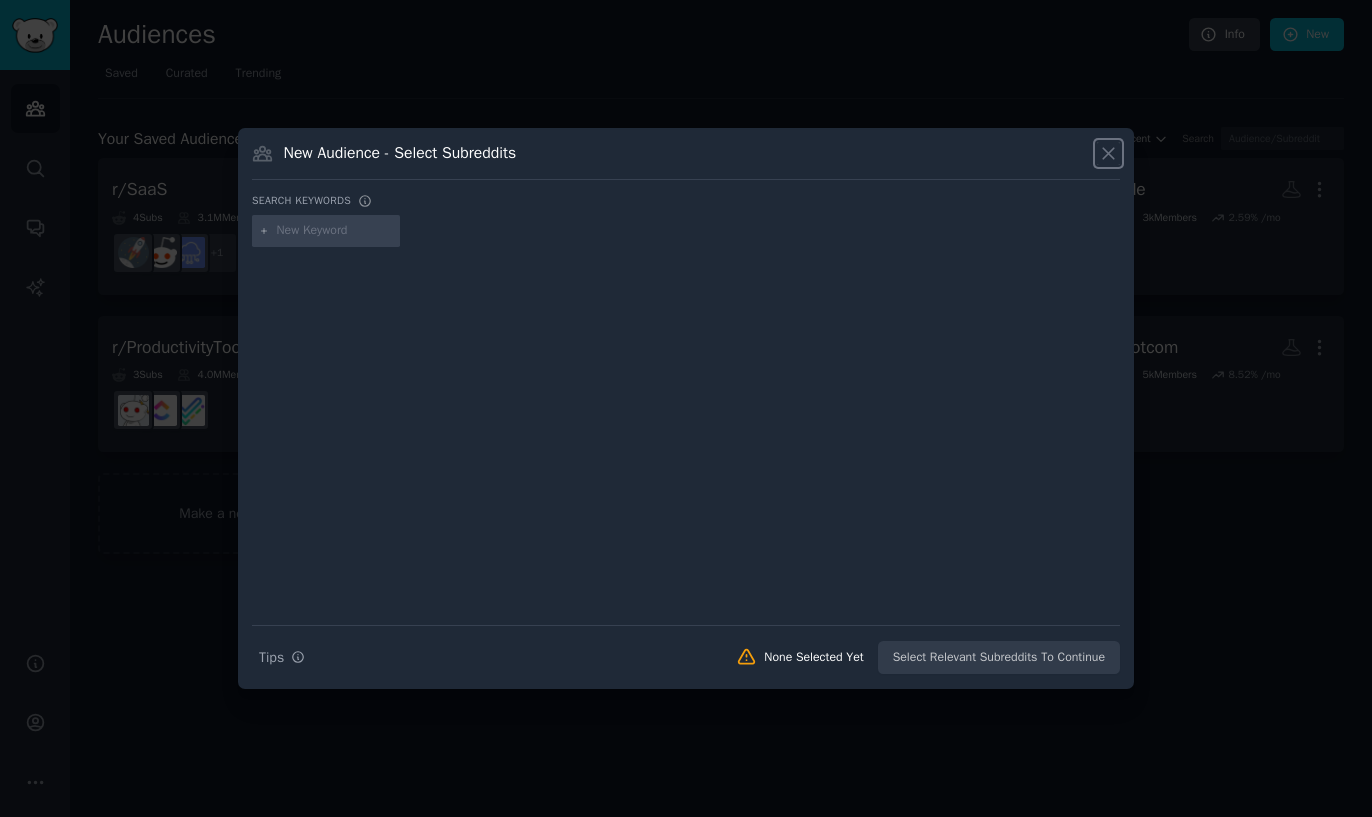 click 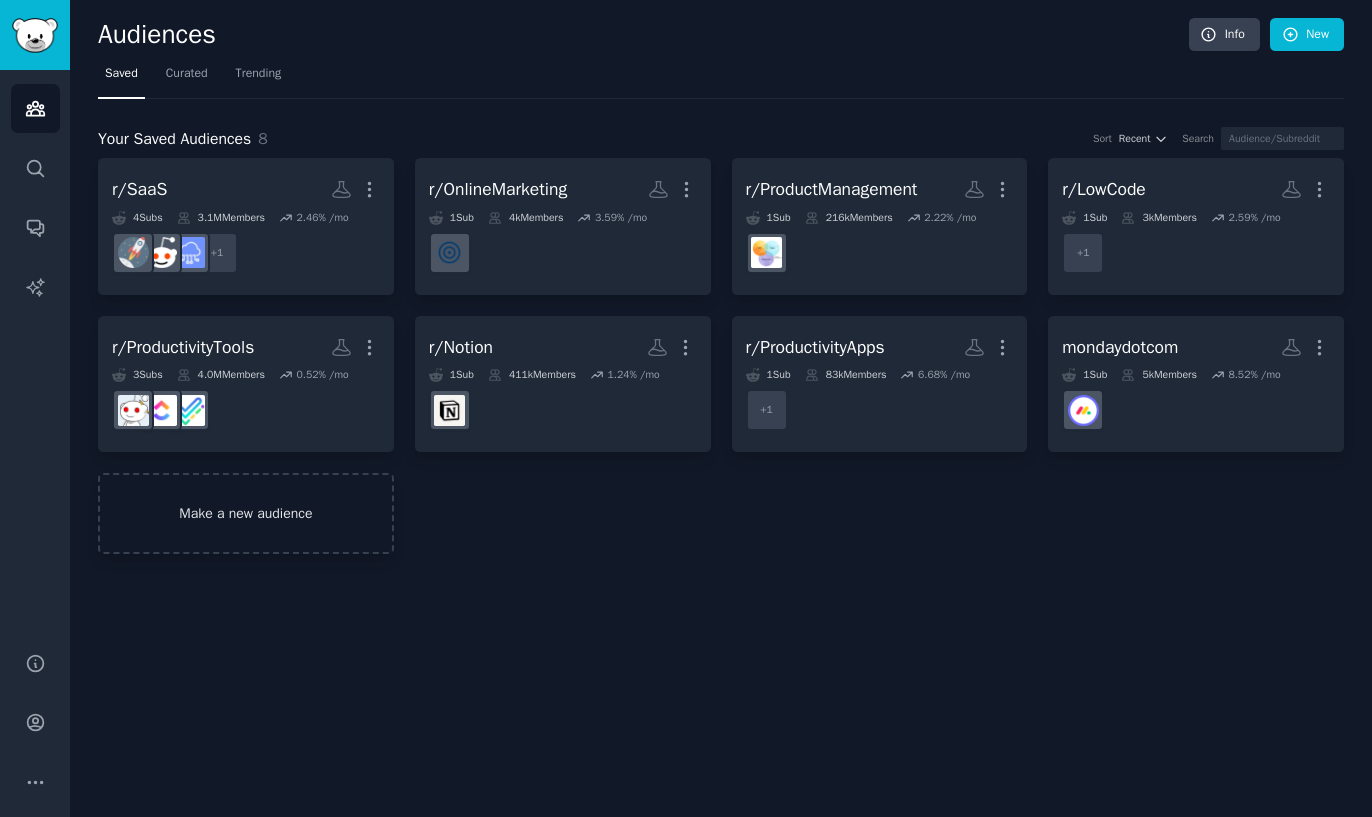 click on "Make a new audience" at bounding box center (246, 513) 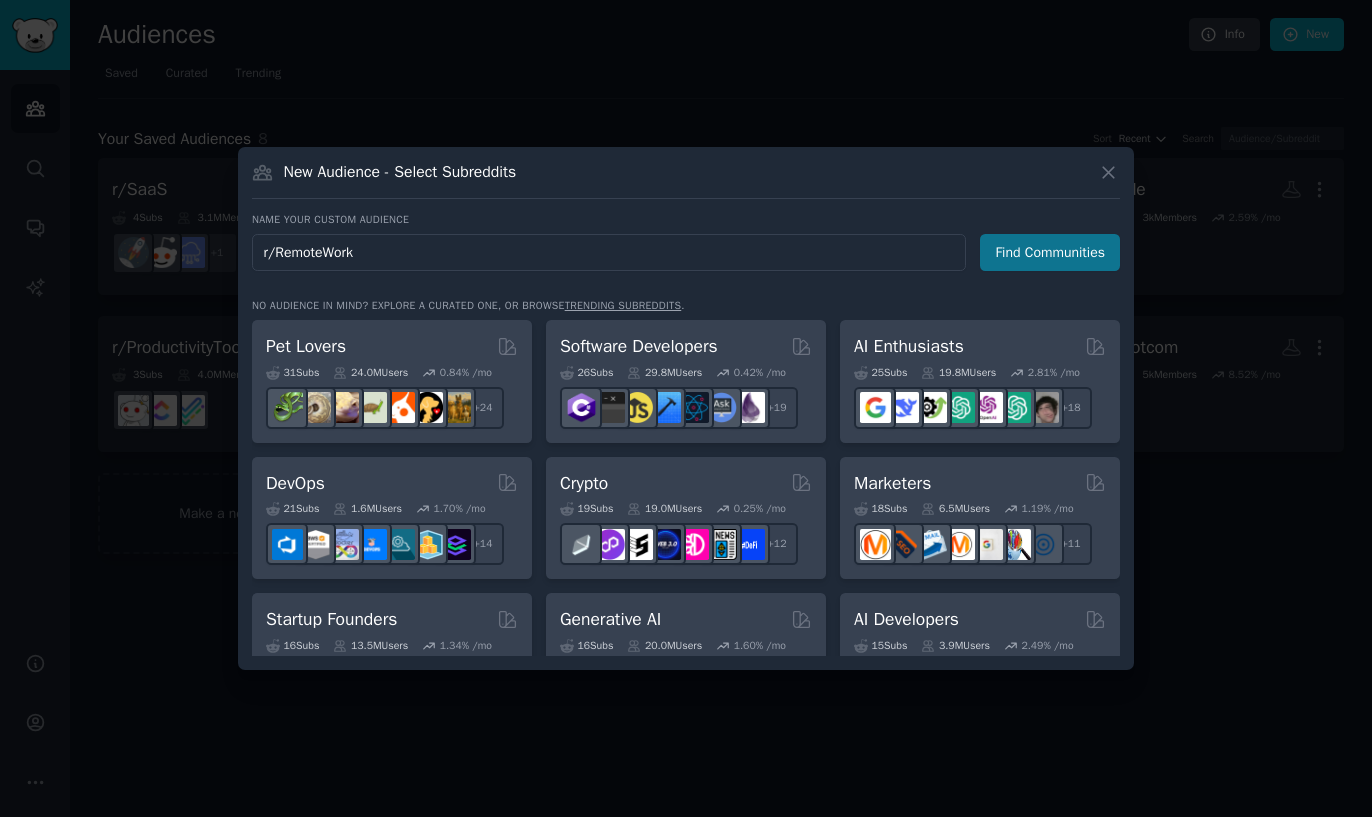 type on "r/RemoteWork" 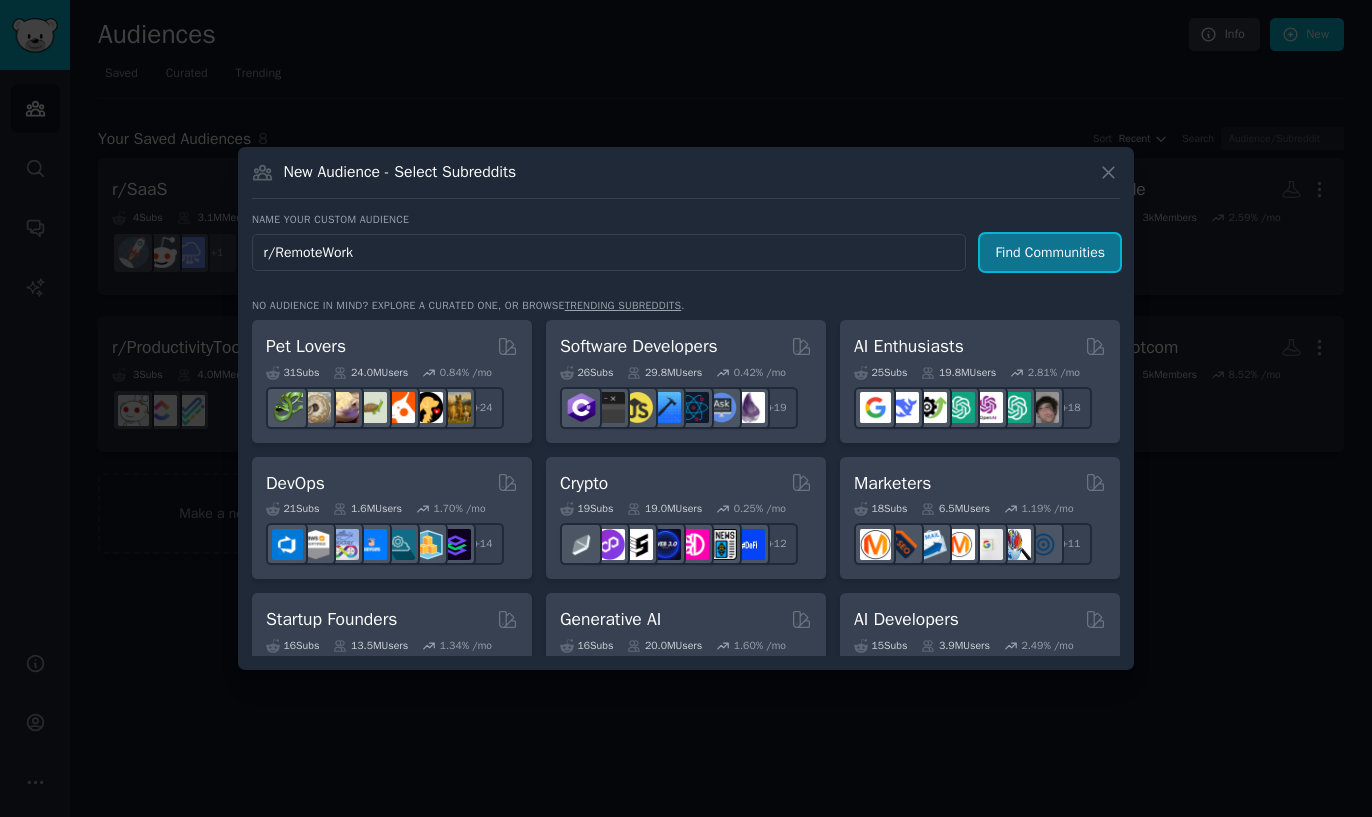 click on "Find Communities" at bounding box center (1050, 252) 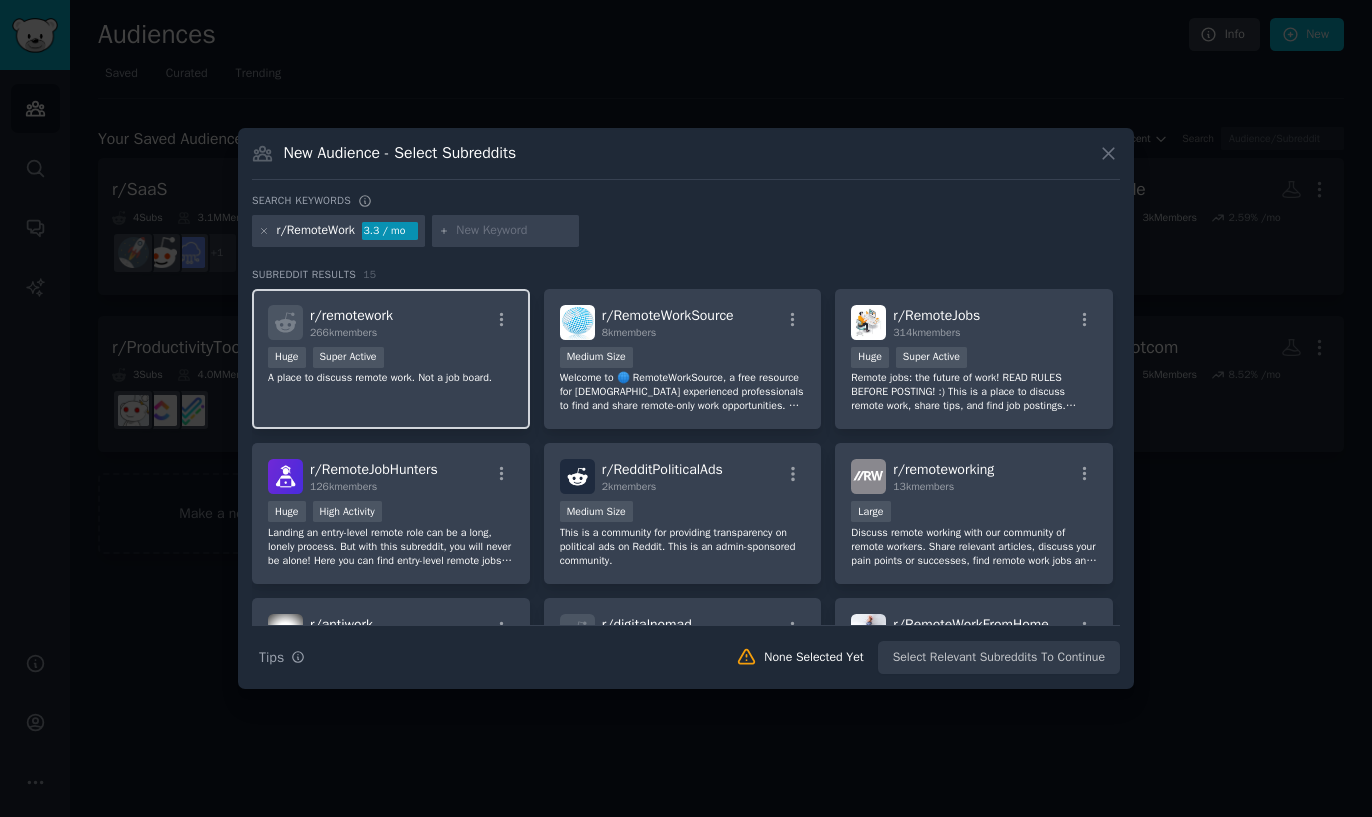 click on "r/ remotework 266k  members Huge Super Active A place to discuss remote work.
Not a job board." at bounding box center [391, 359] 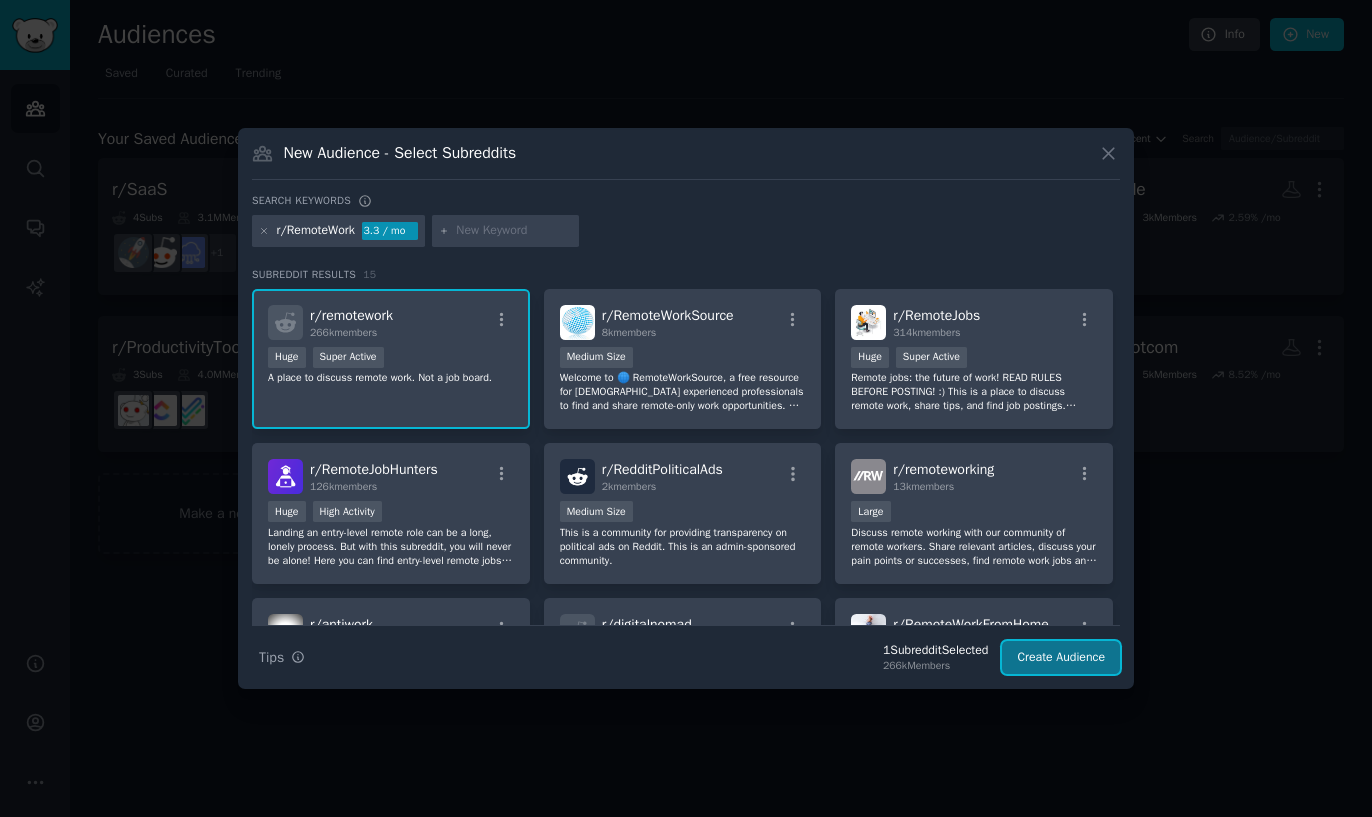 click on "Create Audience" at bounding box center [1061, 658] 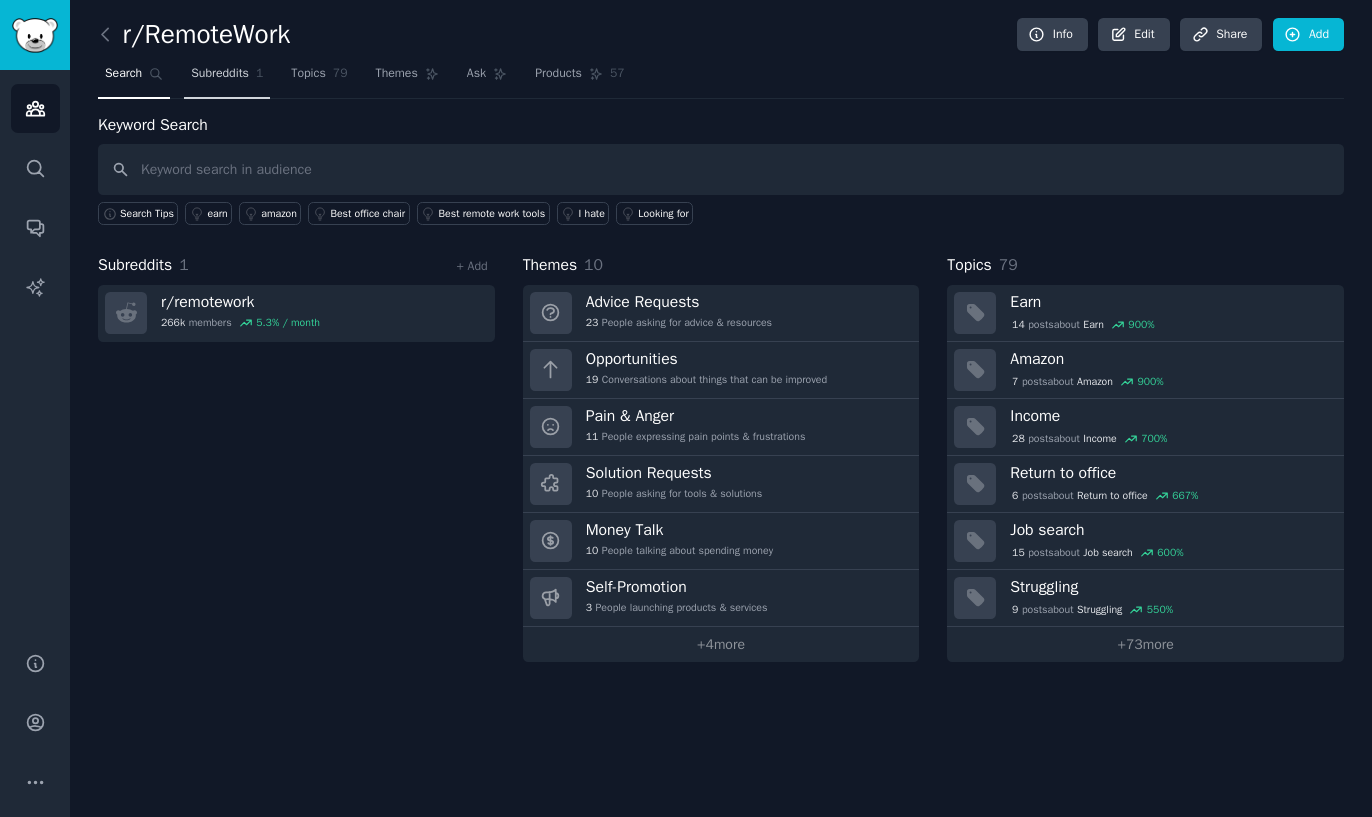 click on "Subreddits" at bounding box center (220, 74) 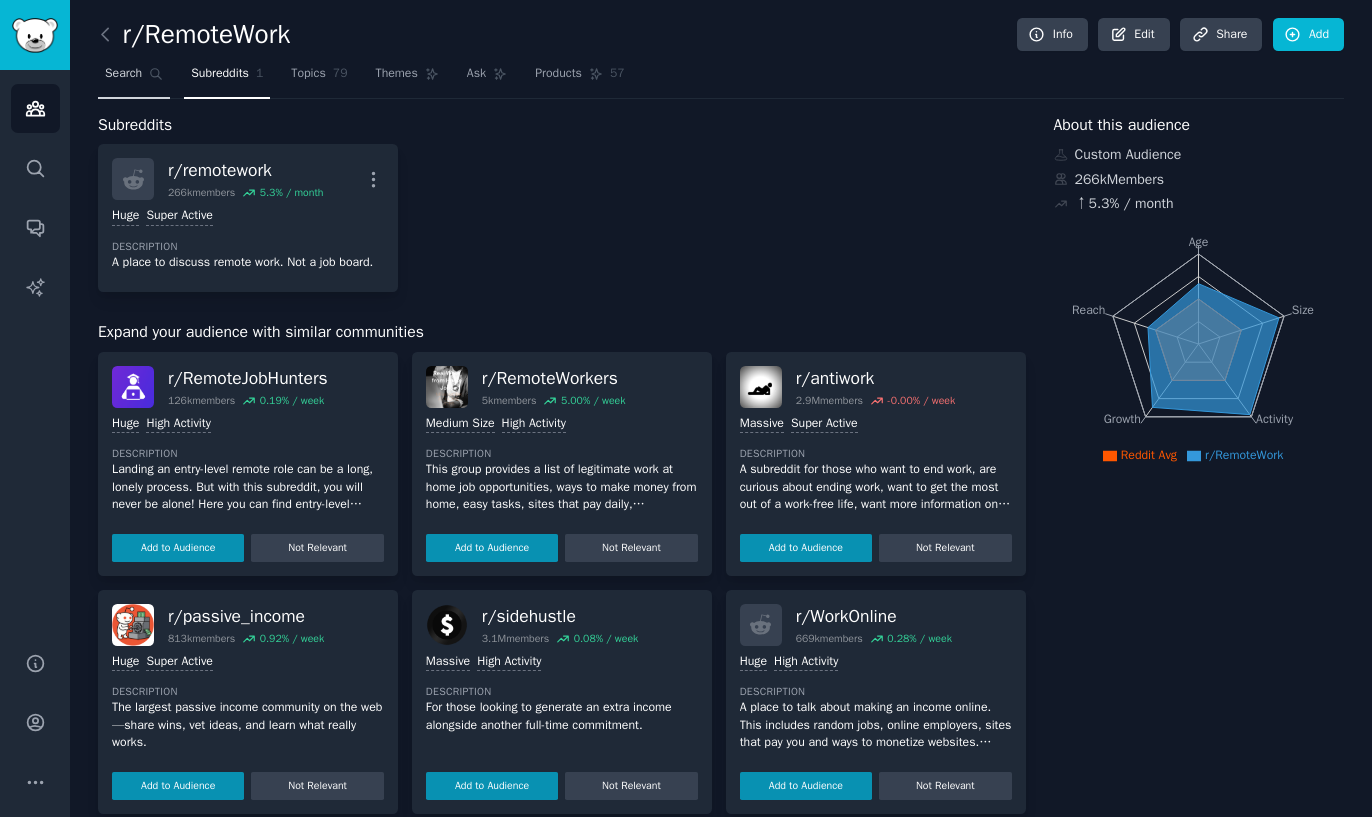 click on "Search" at bounding box center (134, 78) 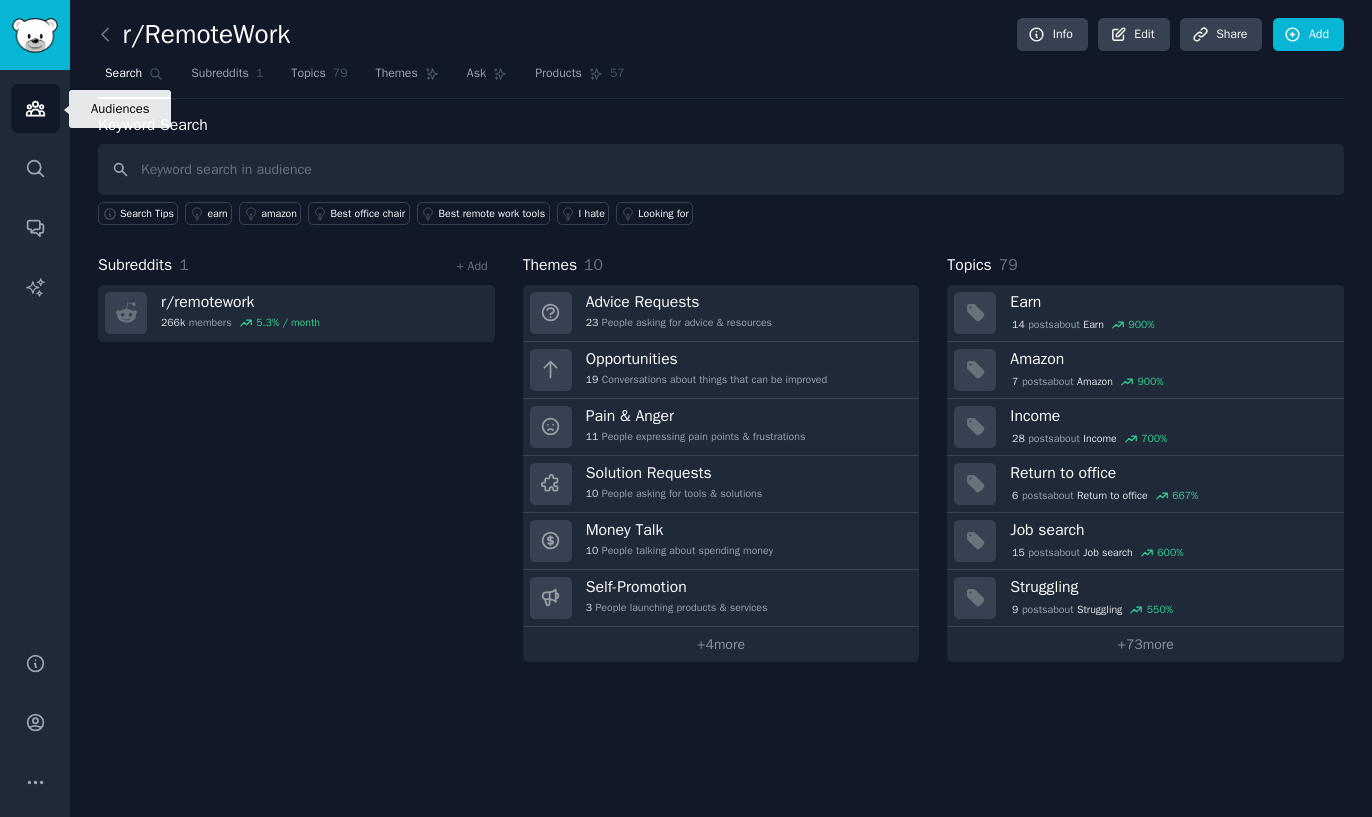 click on "Audiences Search Conversations AI Reports" at bounding box center (35, 349) 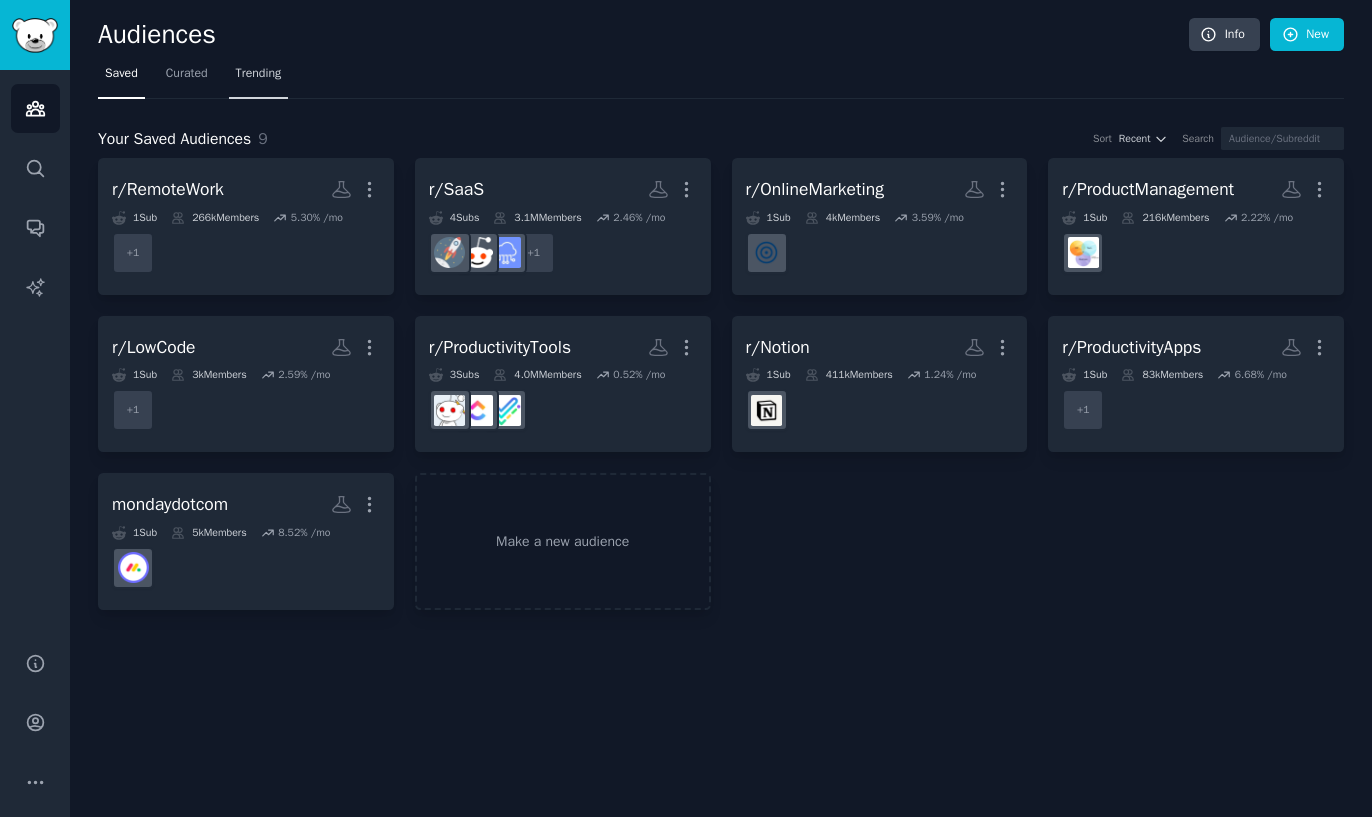 click on "Trending" at bounding box center [259, 74] 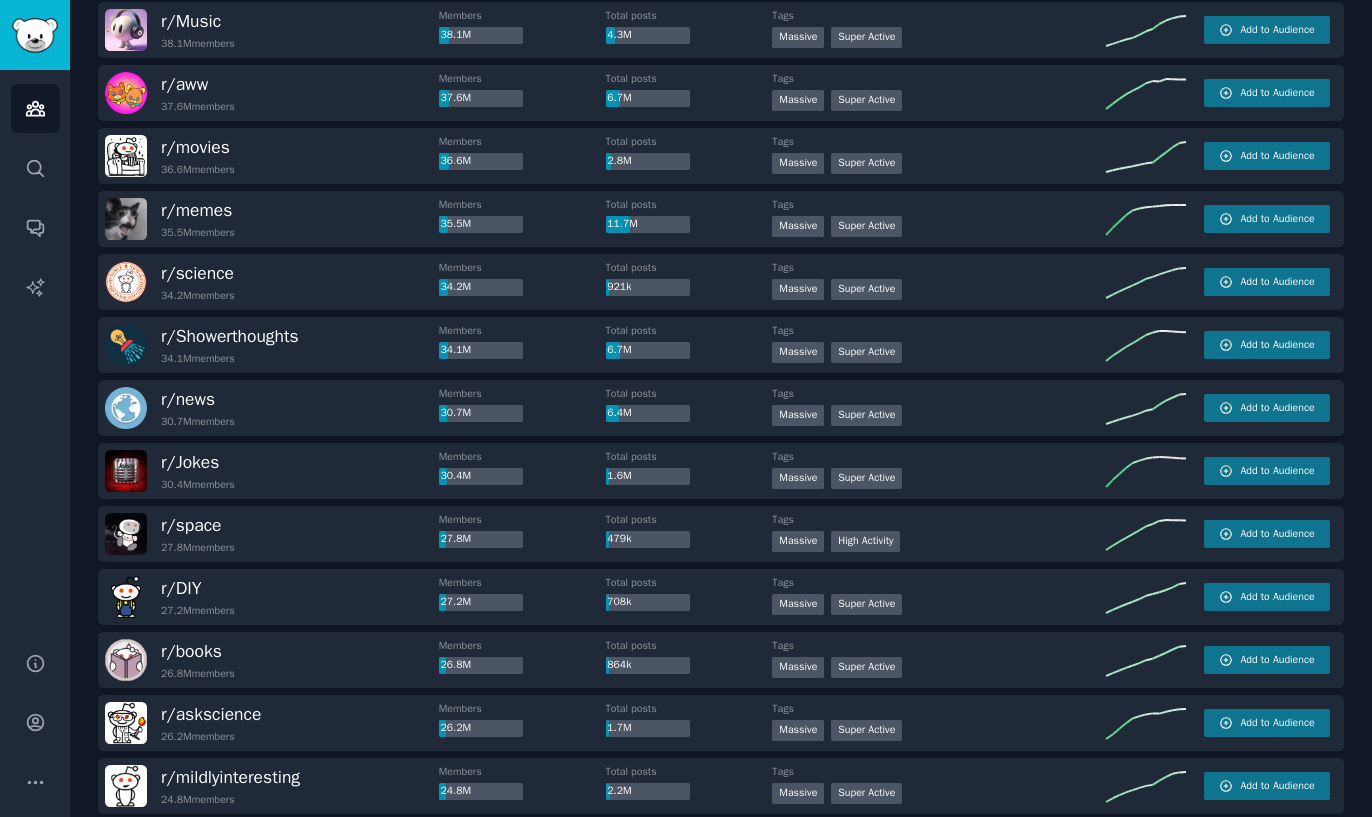 scroll, scrollTop: 0, scrollLeft: 0, axis: both 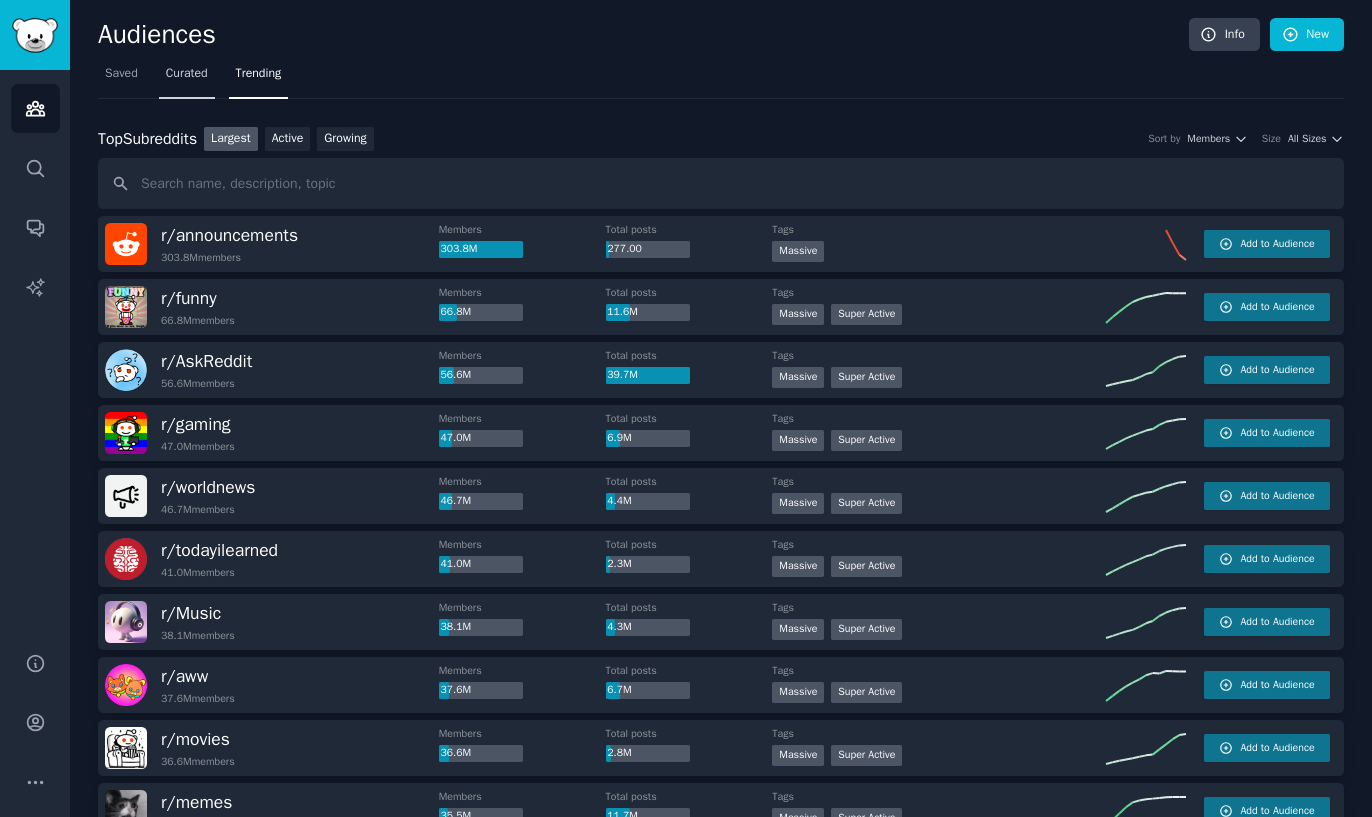 click on "Curated" at bounding box center (187, 74) 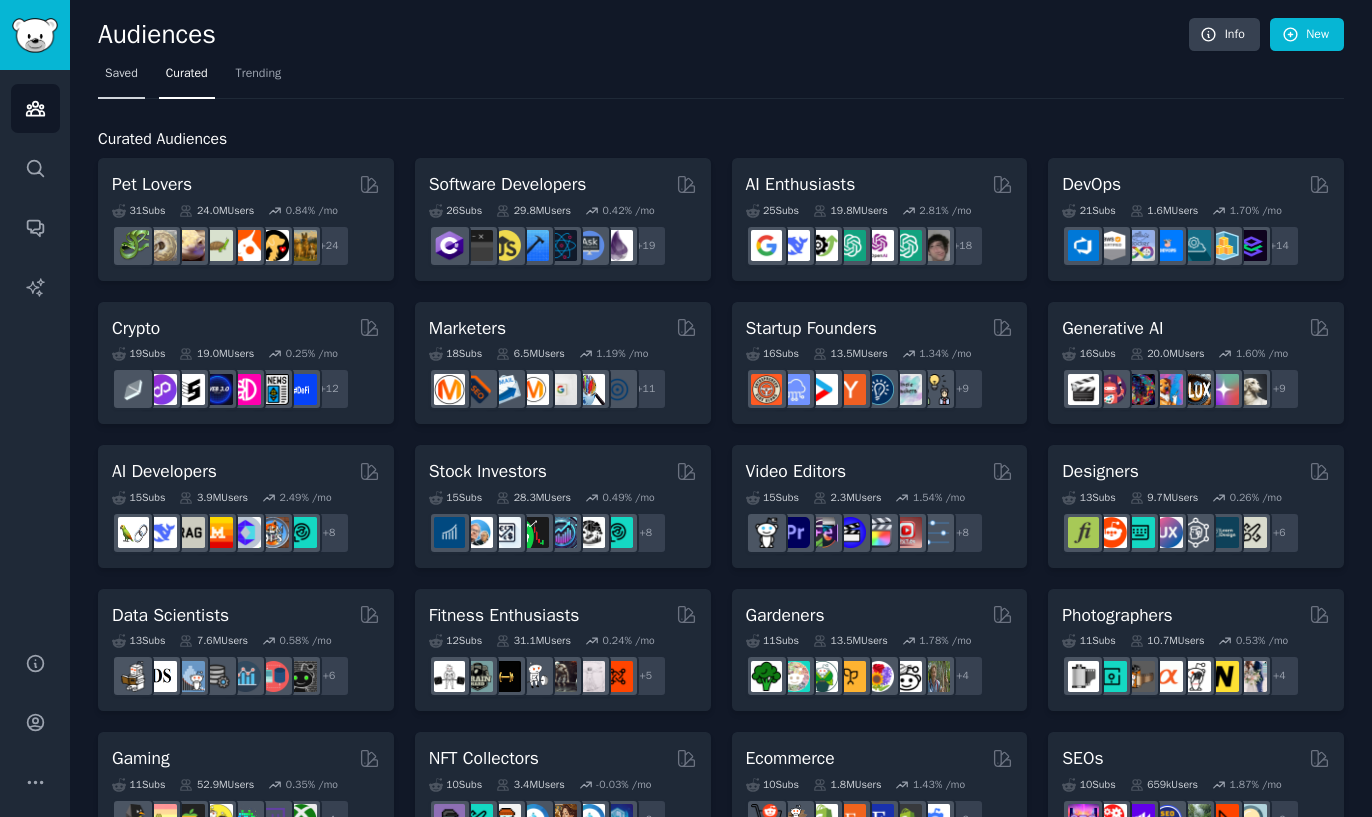 click on "Saved" at bounding box center (121, 78) 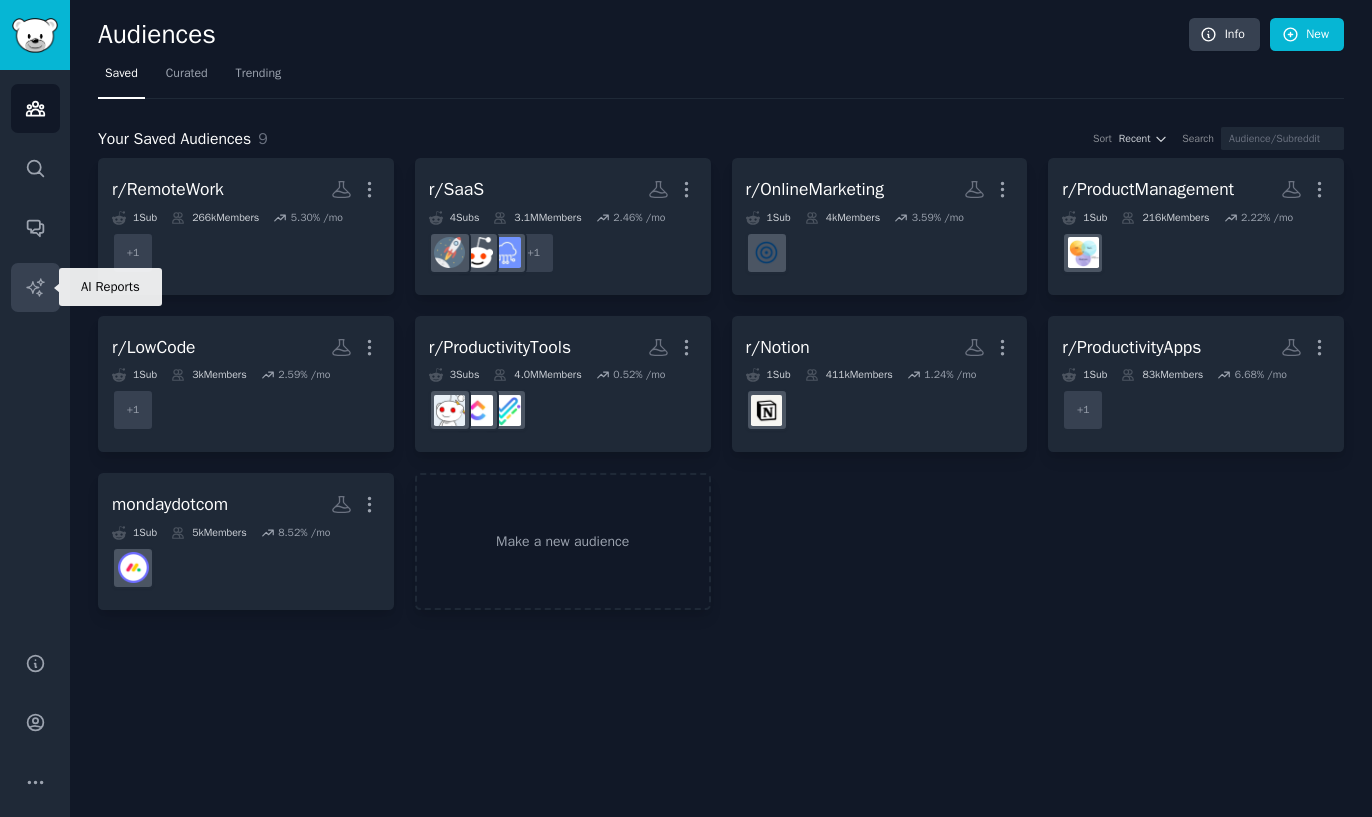 click on "AI Reports" at bounding box center (35, 287) 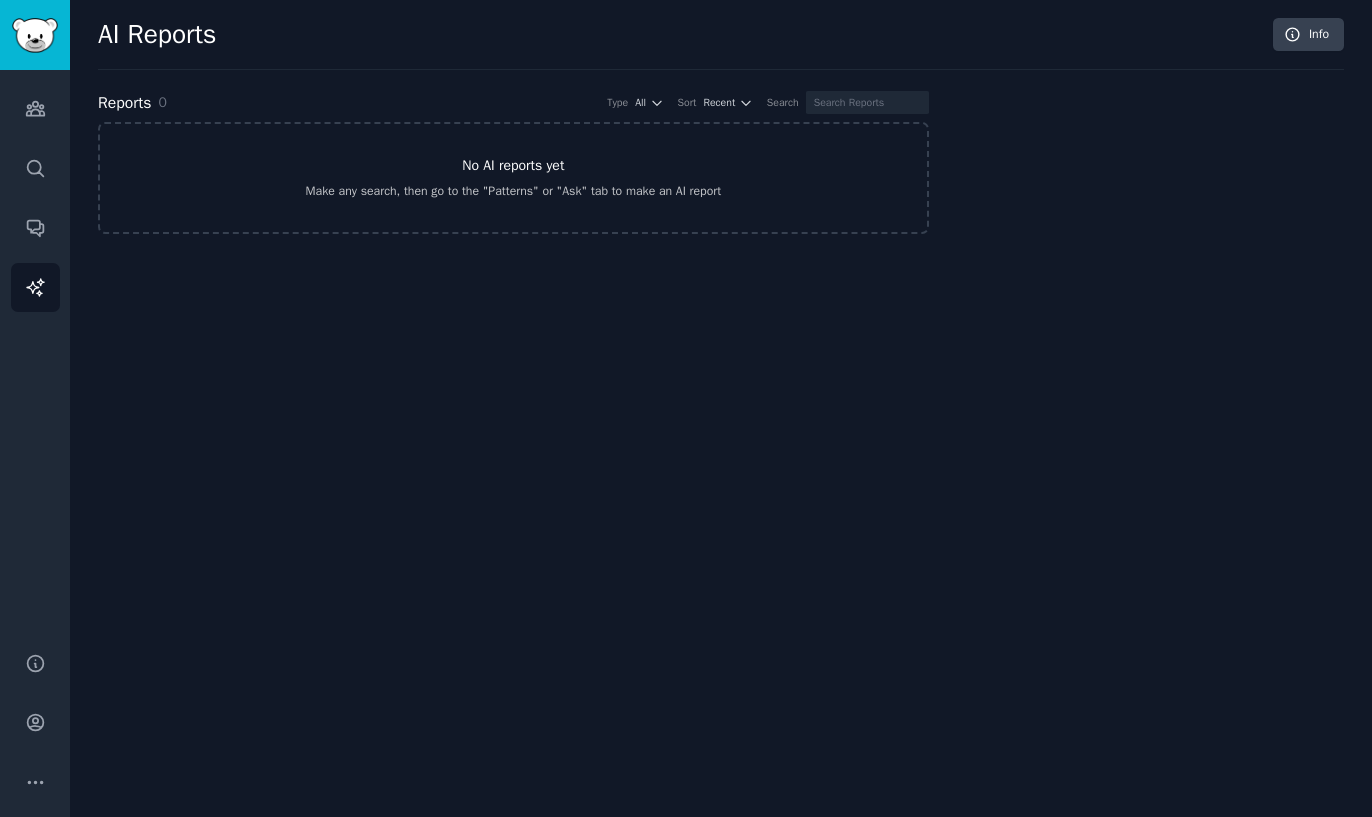 click on "No AI reports yet  Make any search, then go to the "Patterns" or "Ask" tab to make an AI report" at bounding box center [513, 178] 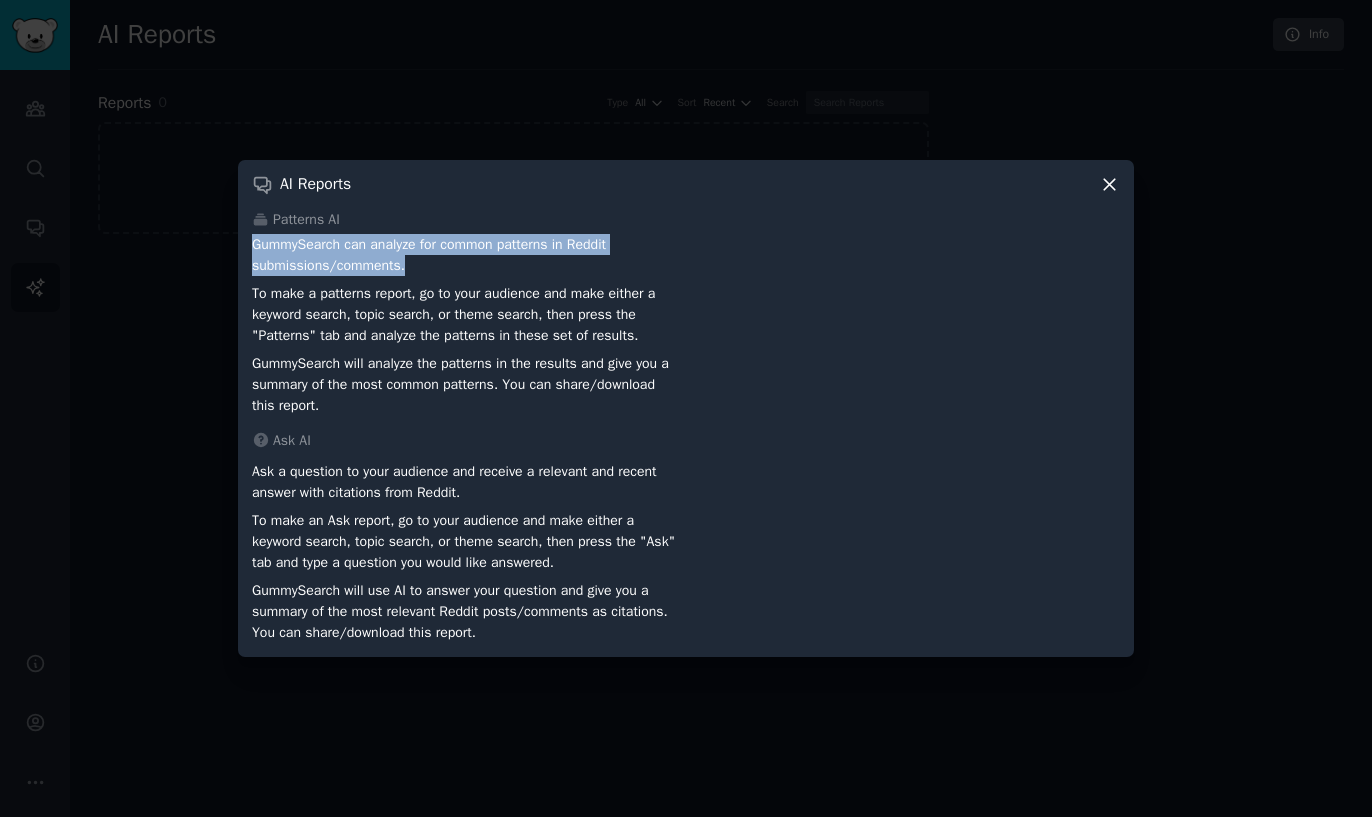 drag, startPoint x: 420, startPoint y: 264, endPoint x: 244, endPoint y: 245, distance: 177.0226 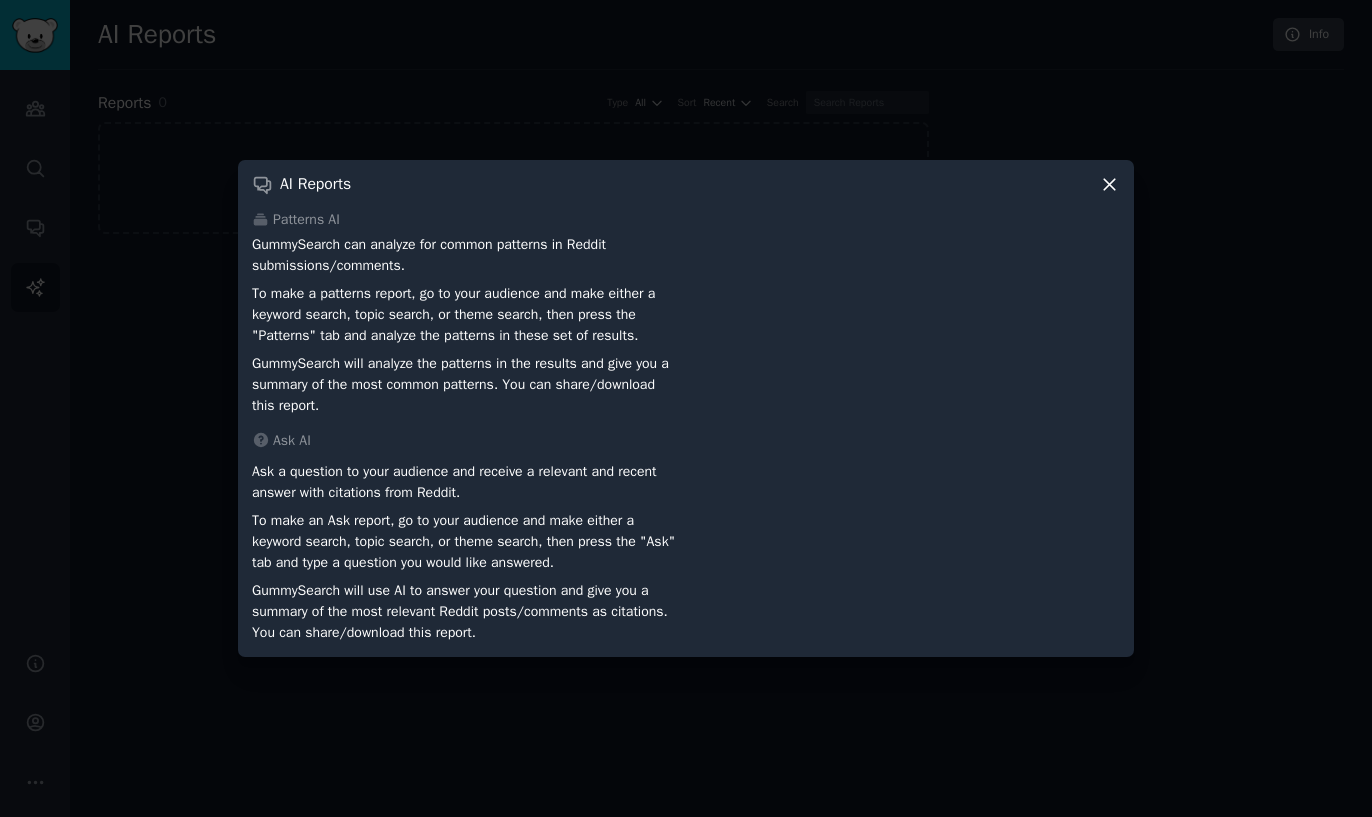 click on "GummySearch can analyze for common patterns in Reddit submissions/comments. To make a patterns report, go to your audience and make either a keyword search, topic search, or theme search, then press the "Patterns" tab and analyze the patterns in these set of results. GummySearch will analyze the patterns in the results and give you a summary of the most common patterns. You can share/download this report." at bounding box center (465, 325) 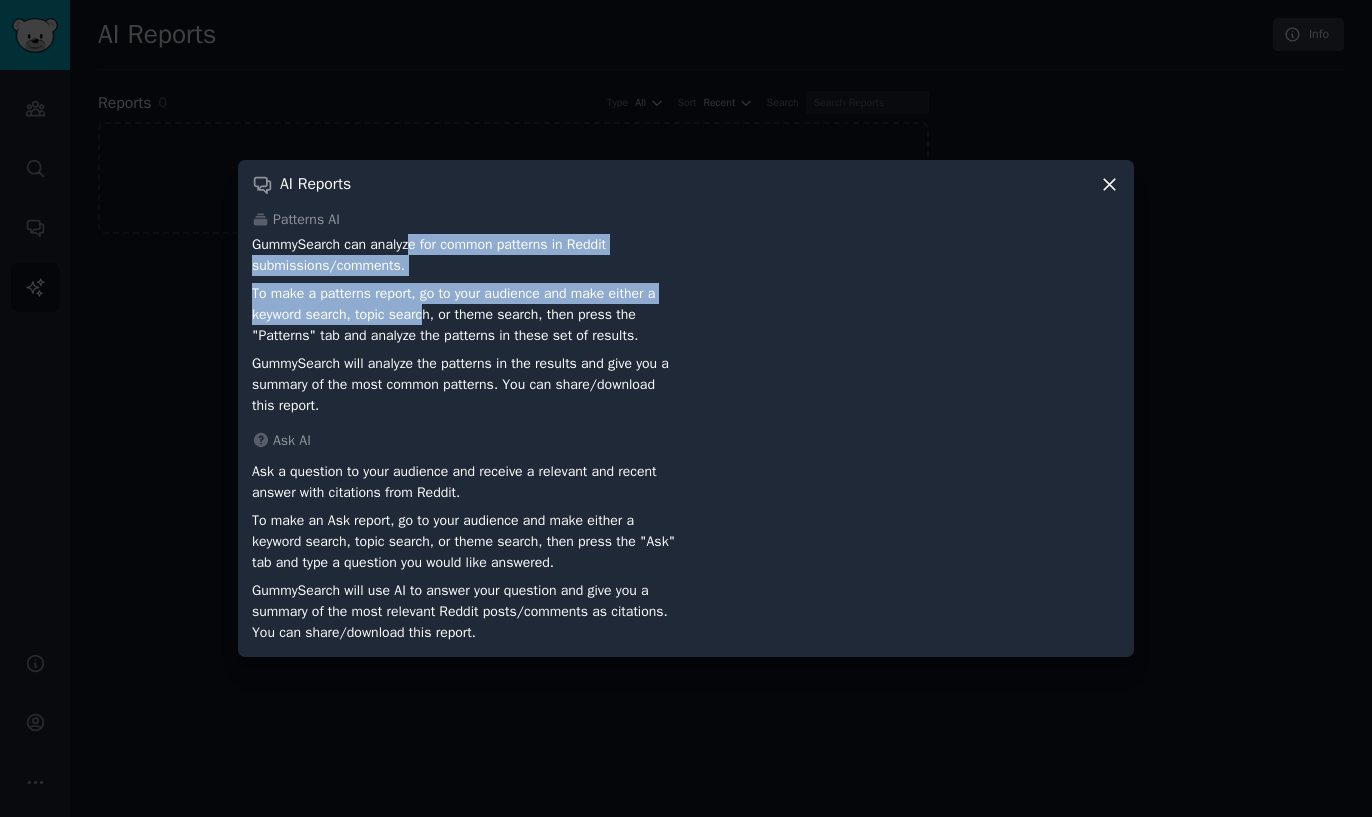 drag, startPoint x: 418, startPoint y: 249, endPoint x: 434, endPoint y: 321, distance: 73.756355 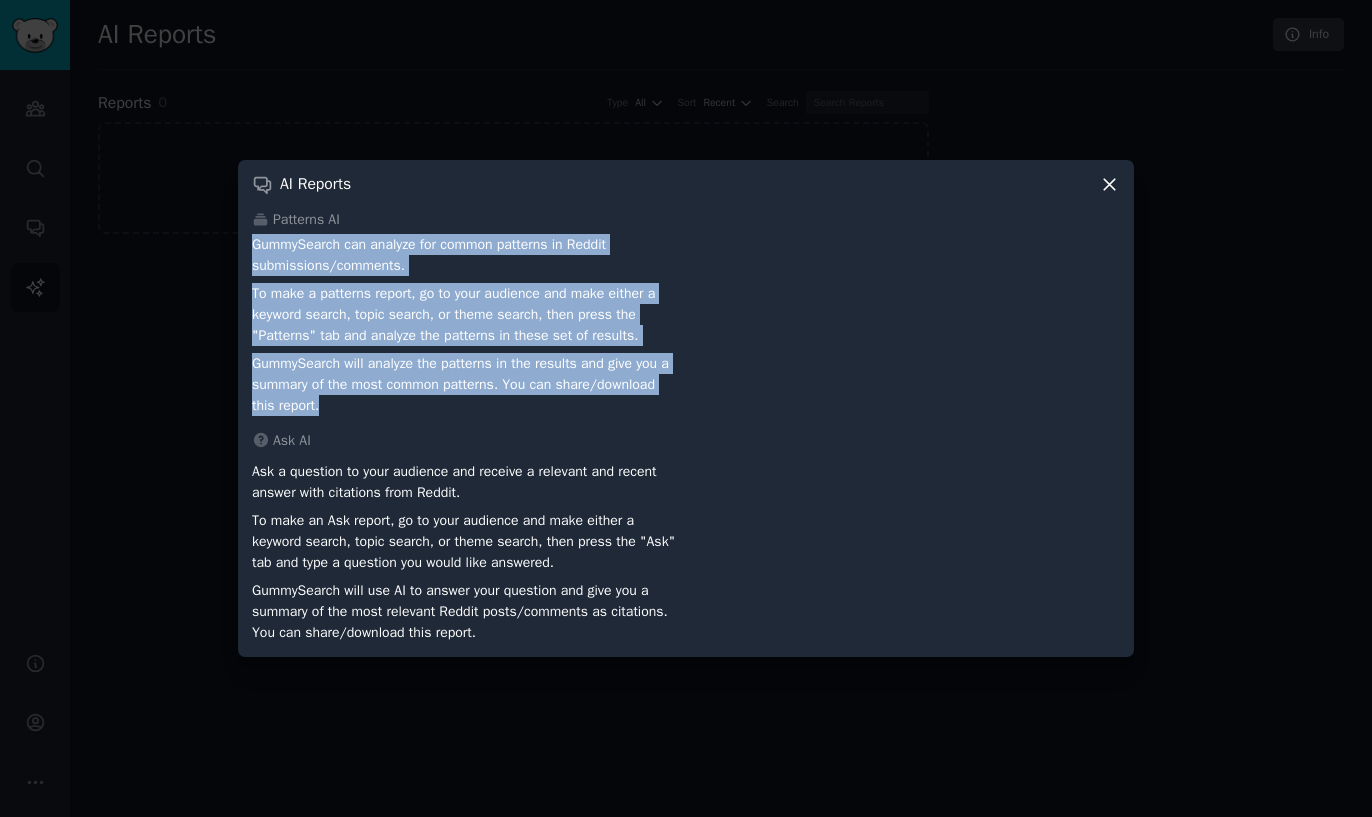 drag, startPoint x: 628, startPoint y: 398, endPoint x: 247, endPoint y: 241, distance: 412.08008 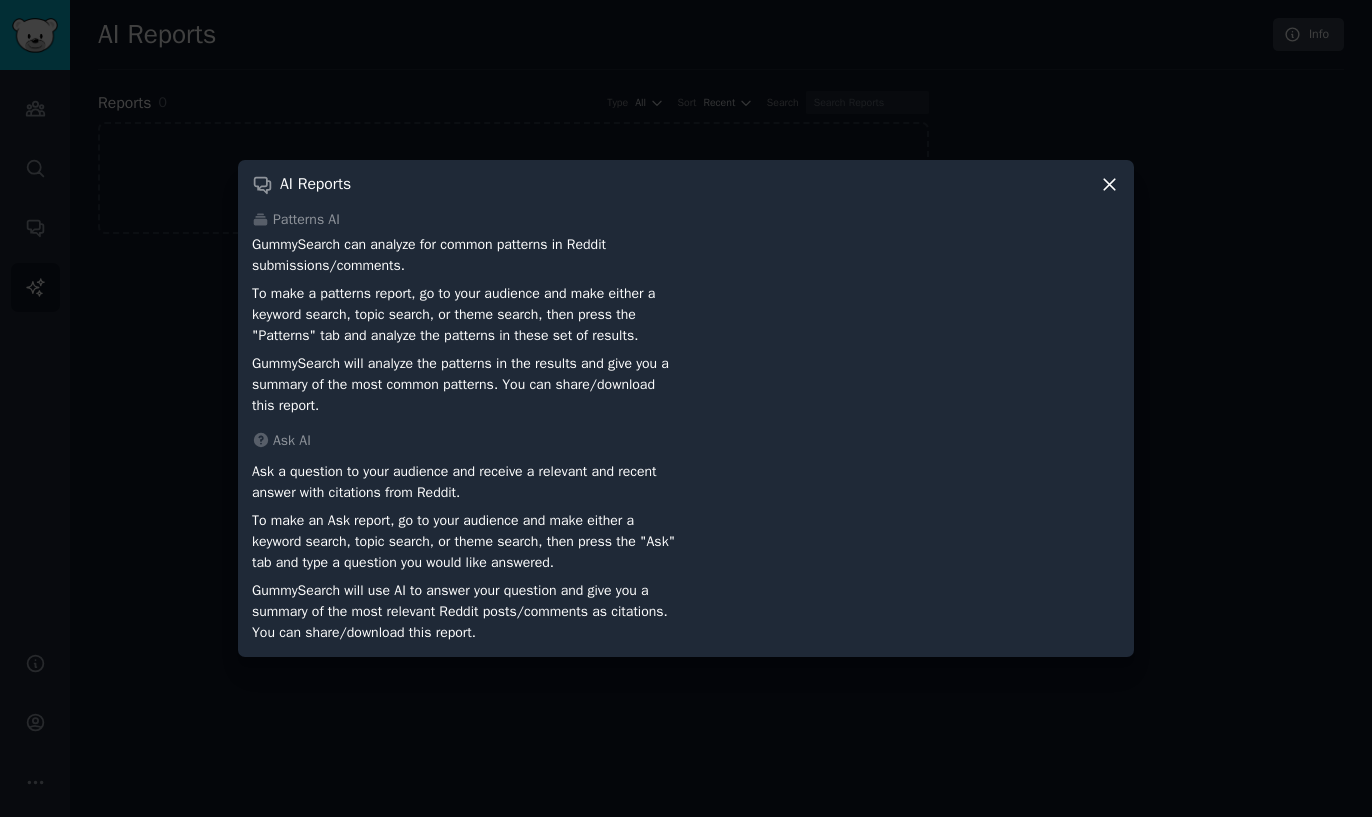click 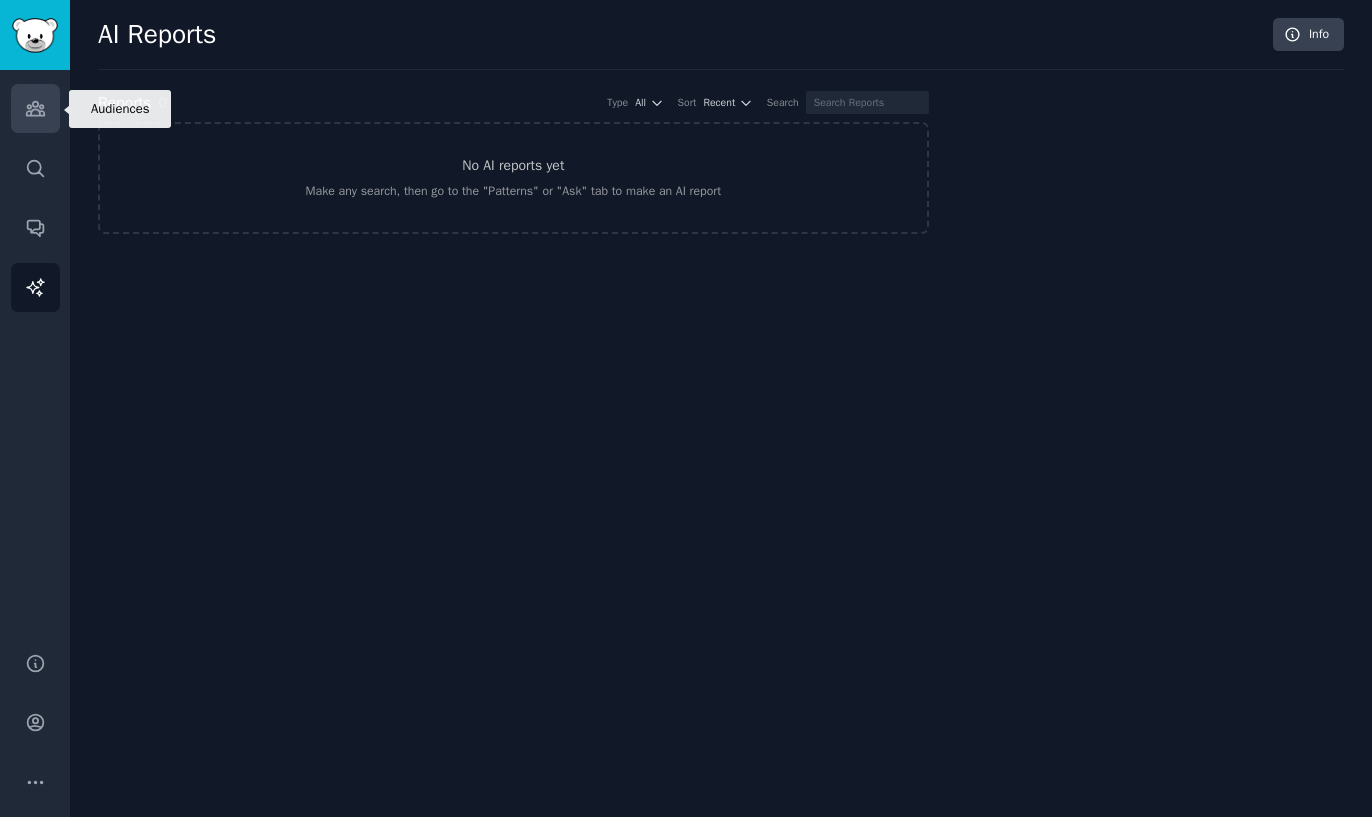 click on "Audiences" at bounding box center (35, 108) 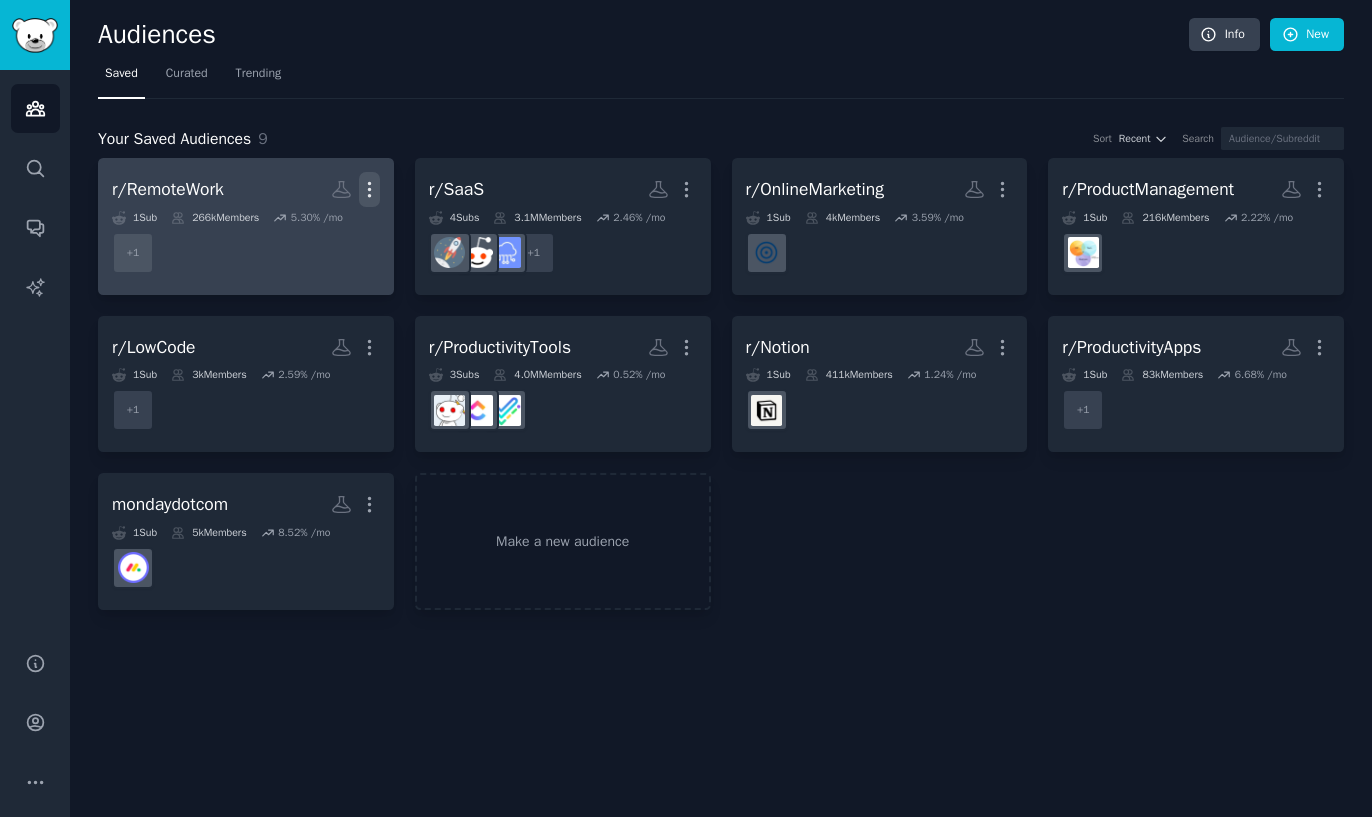 click 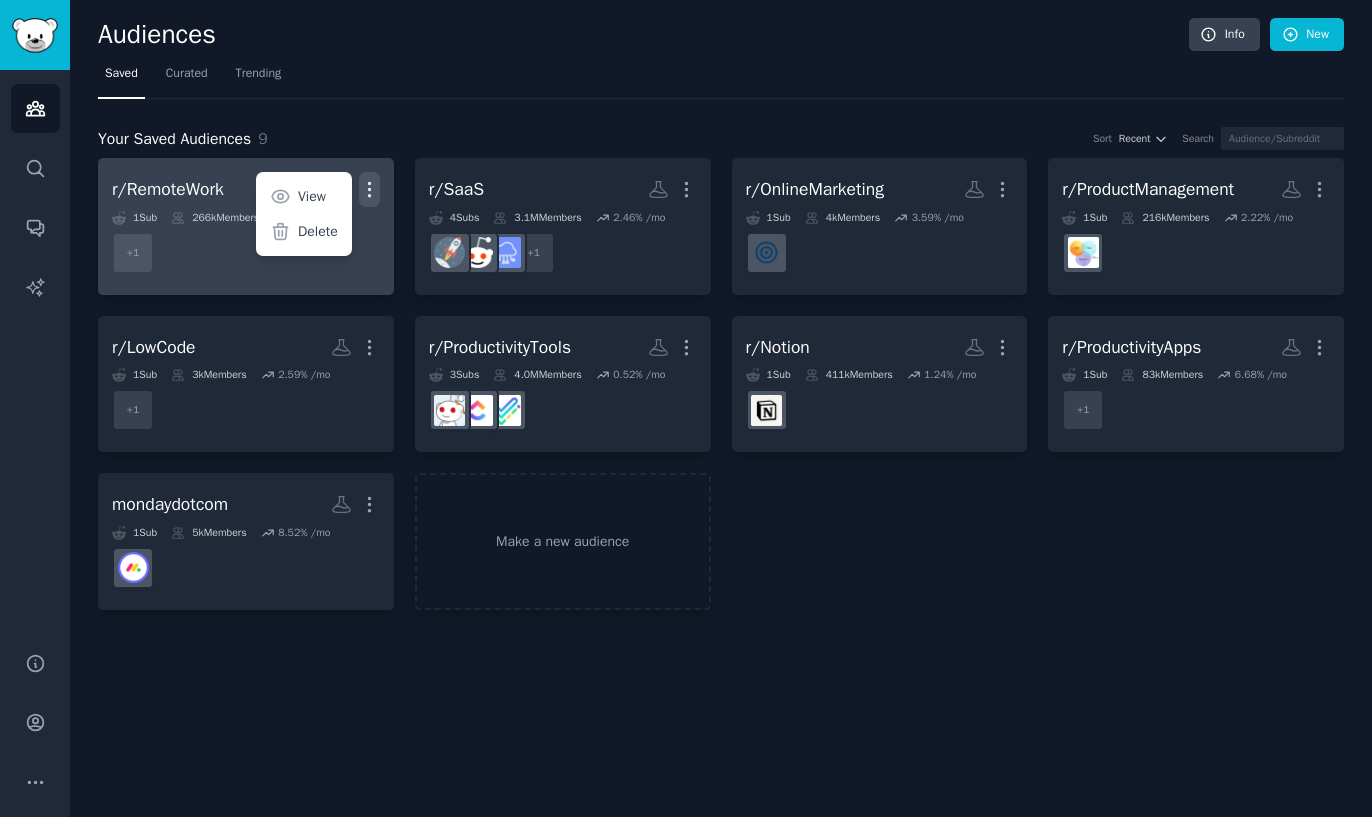 click on "r/RemoteWork" at bounding box center (168, 189) 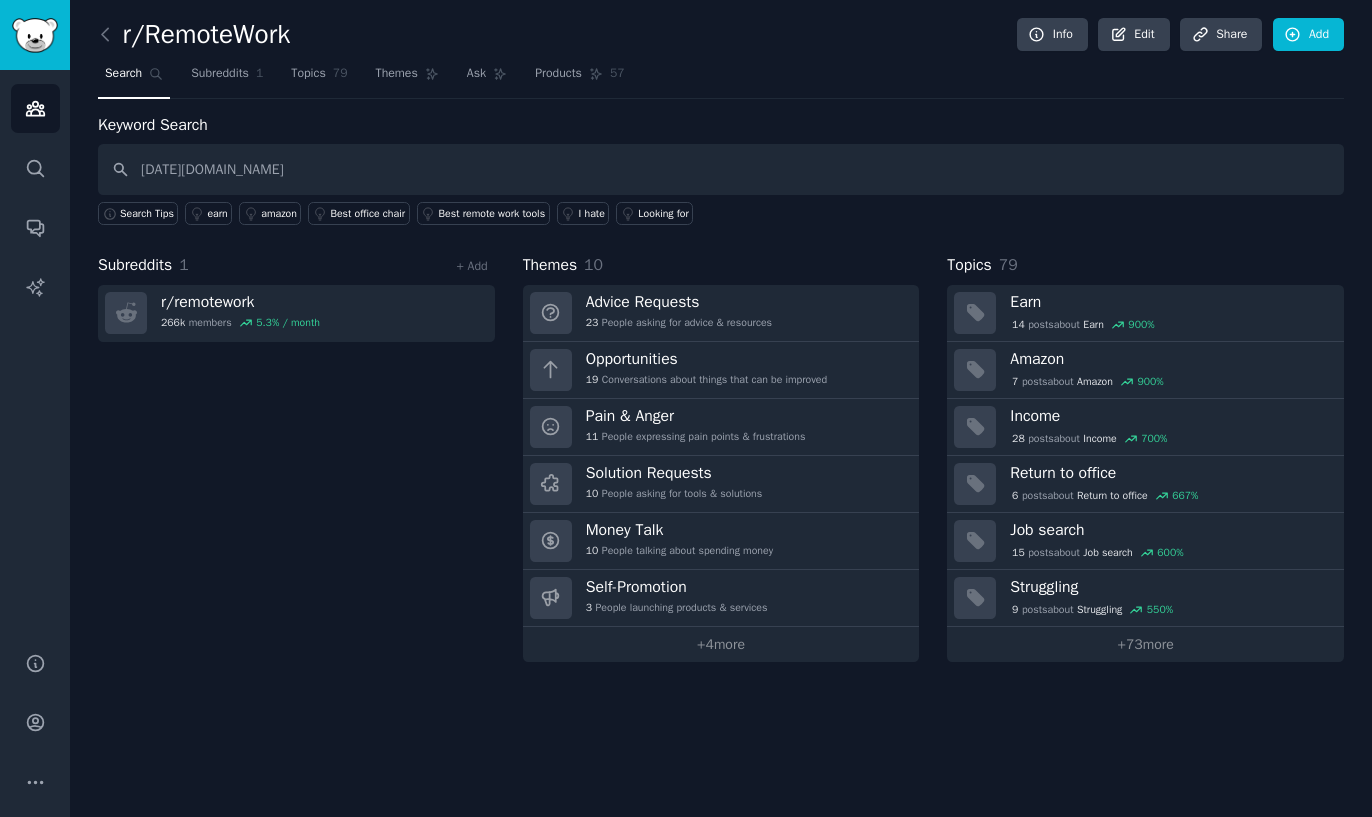 type on "[DATE][DOMAIN_NAME]" 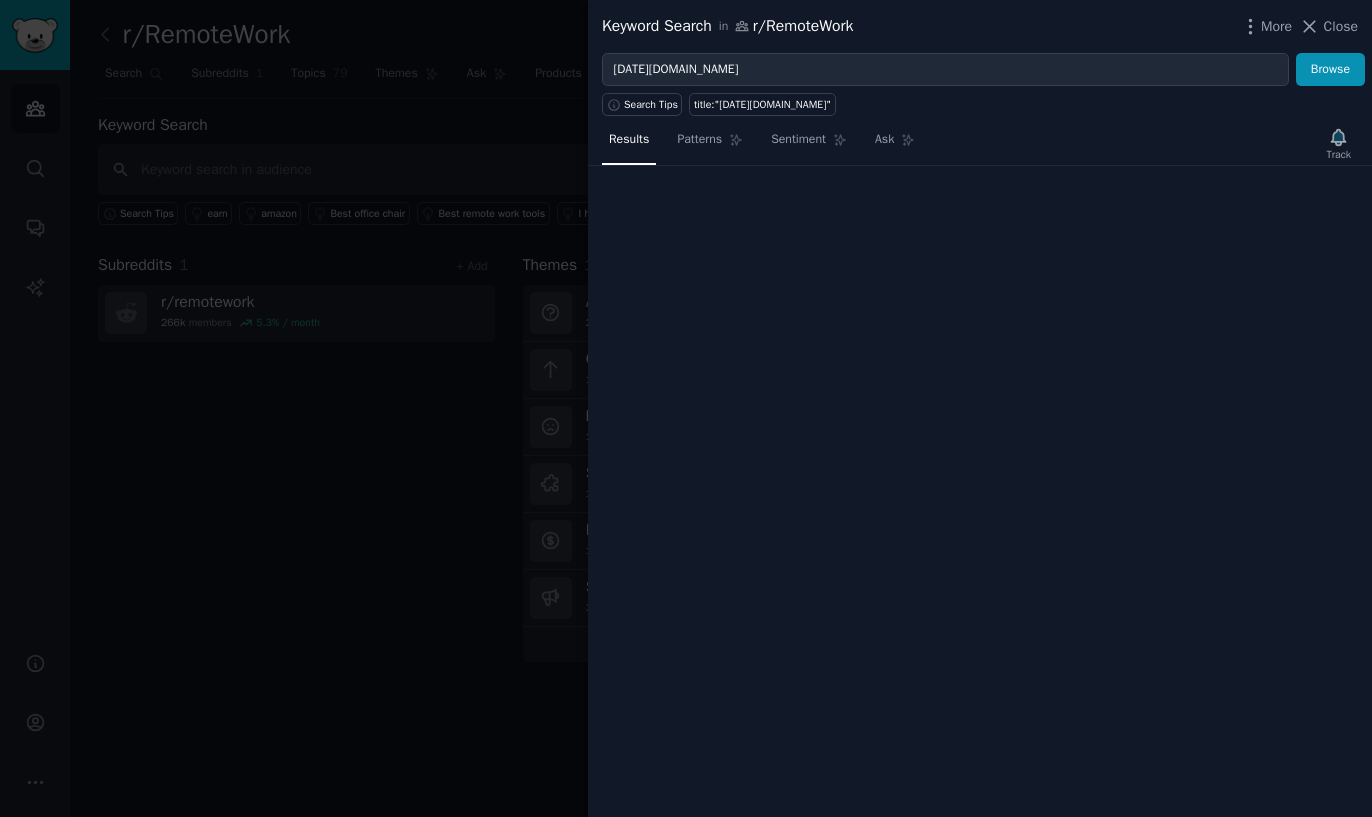 type 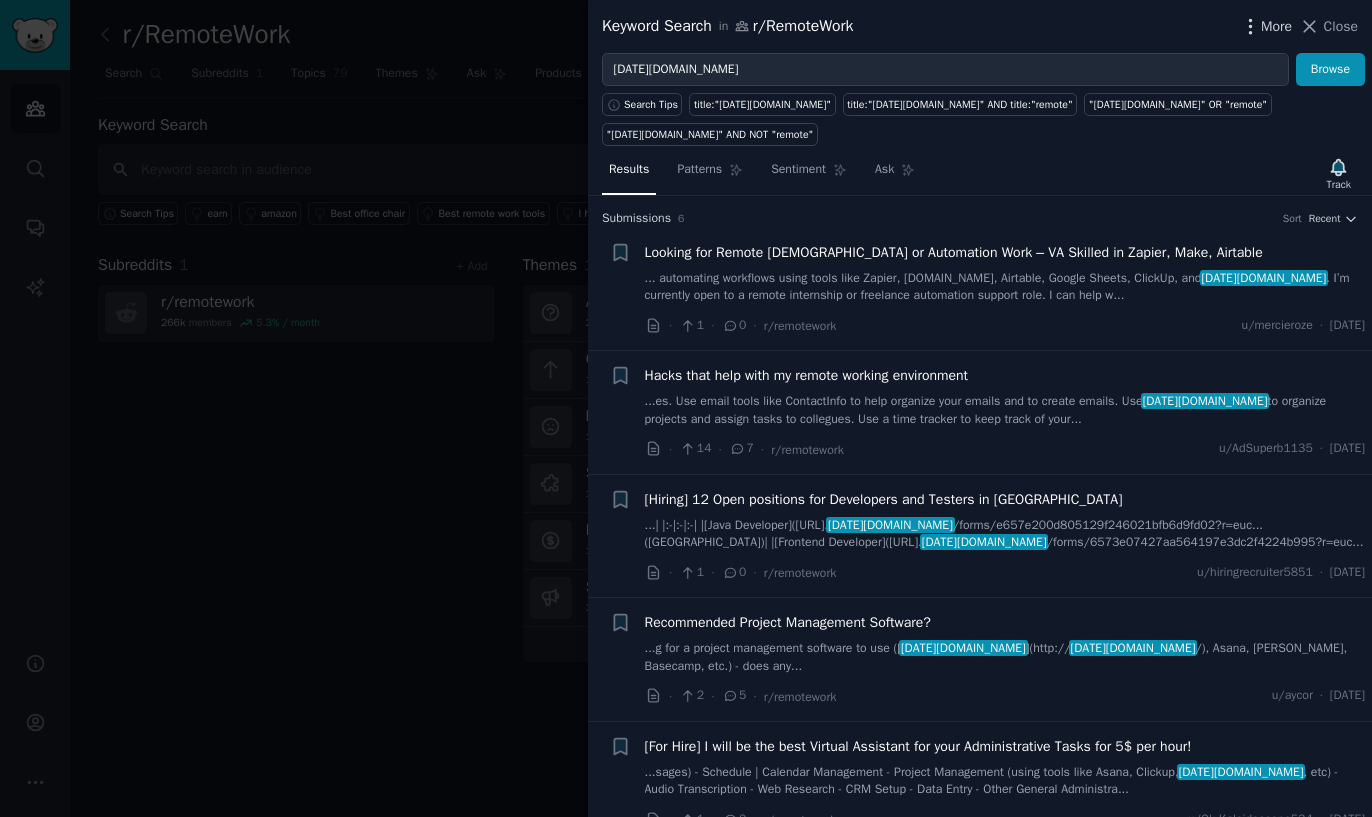 click 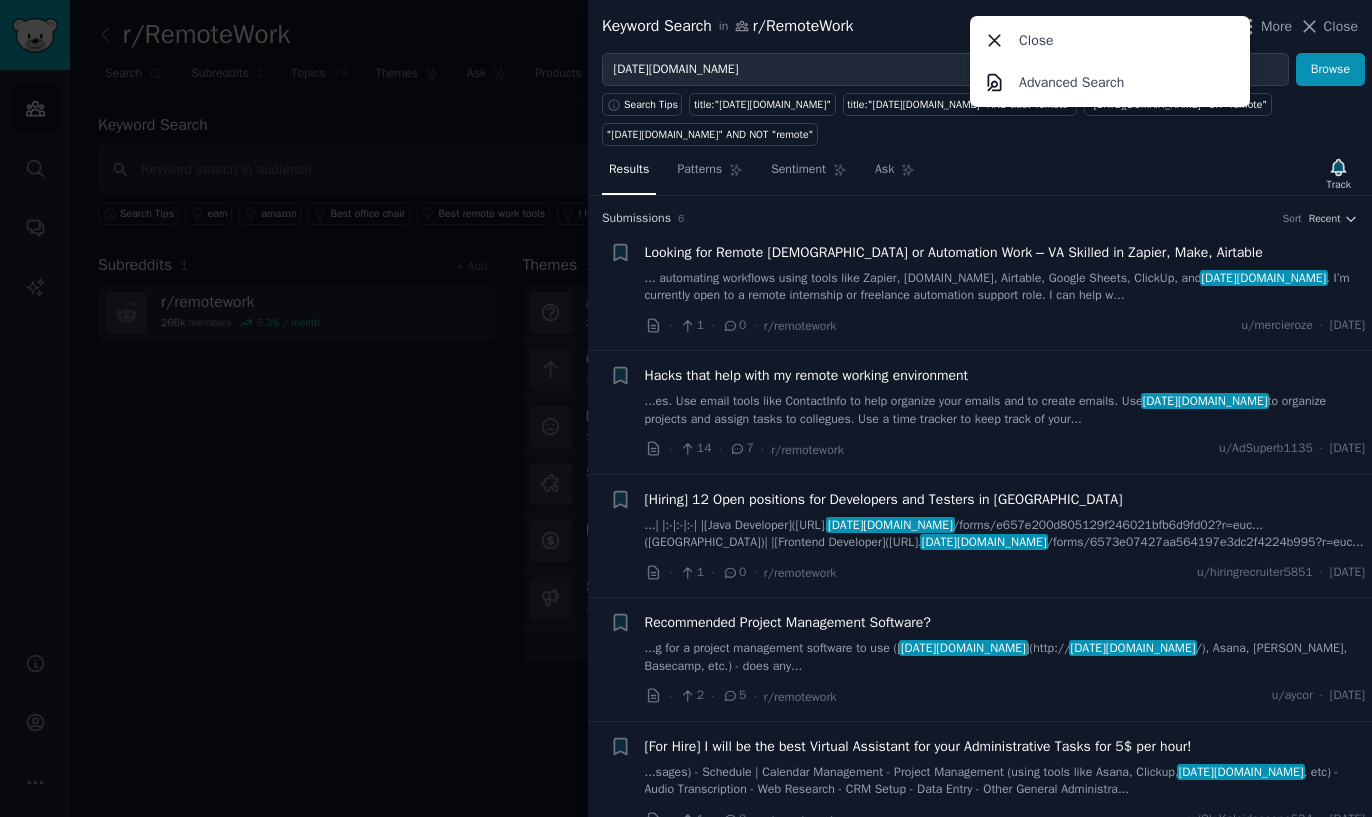 click on "Submission s 6   Sort Recent" at bounding box center (980, 219) 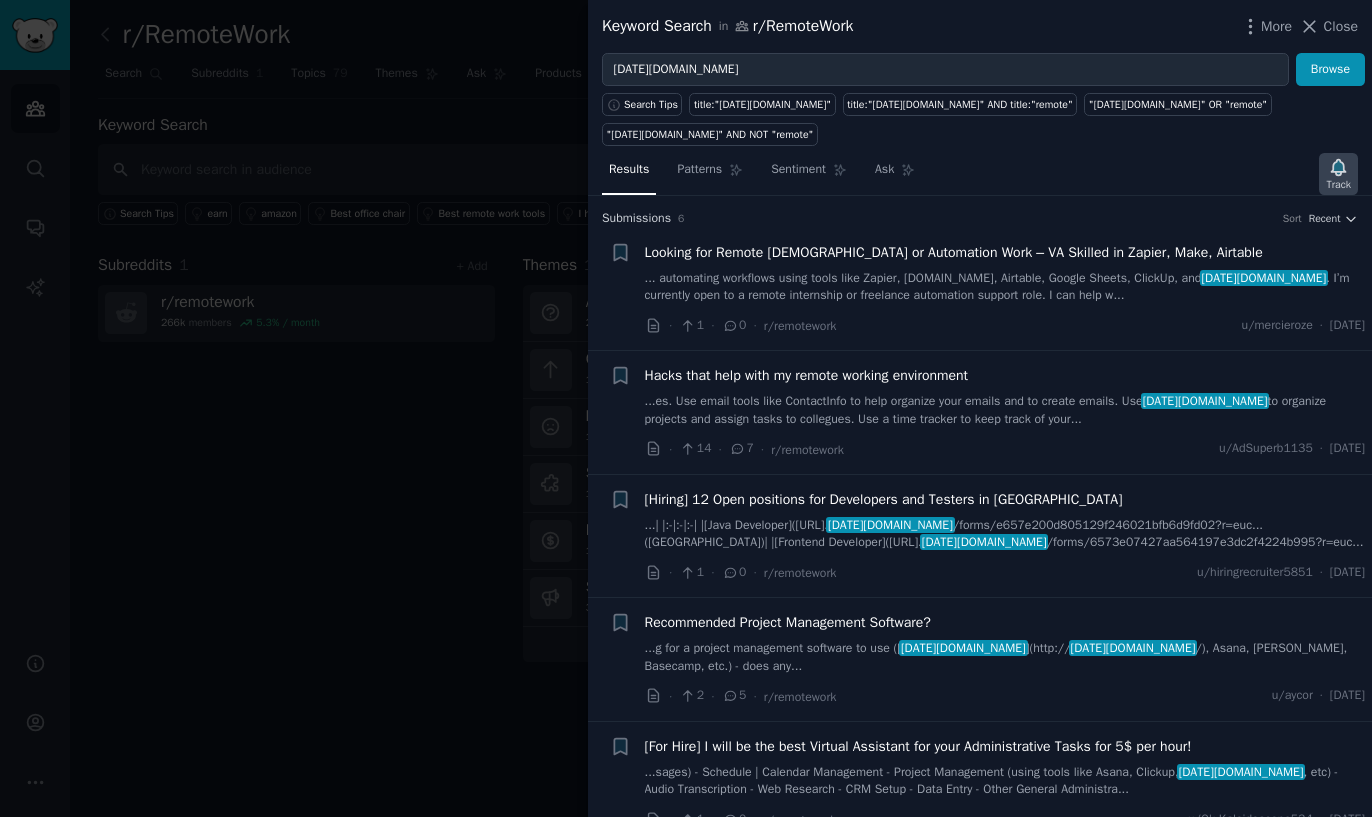 click on "Track" at bounding box center [1338, 174] 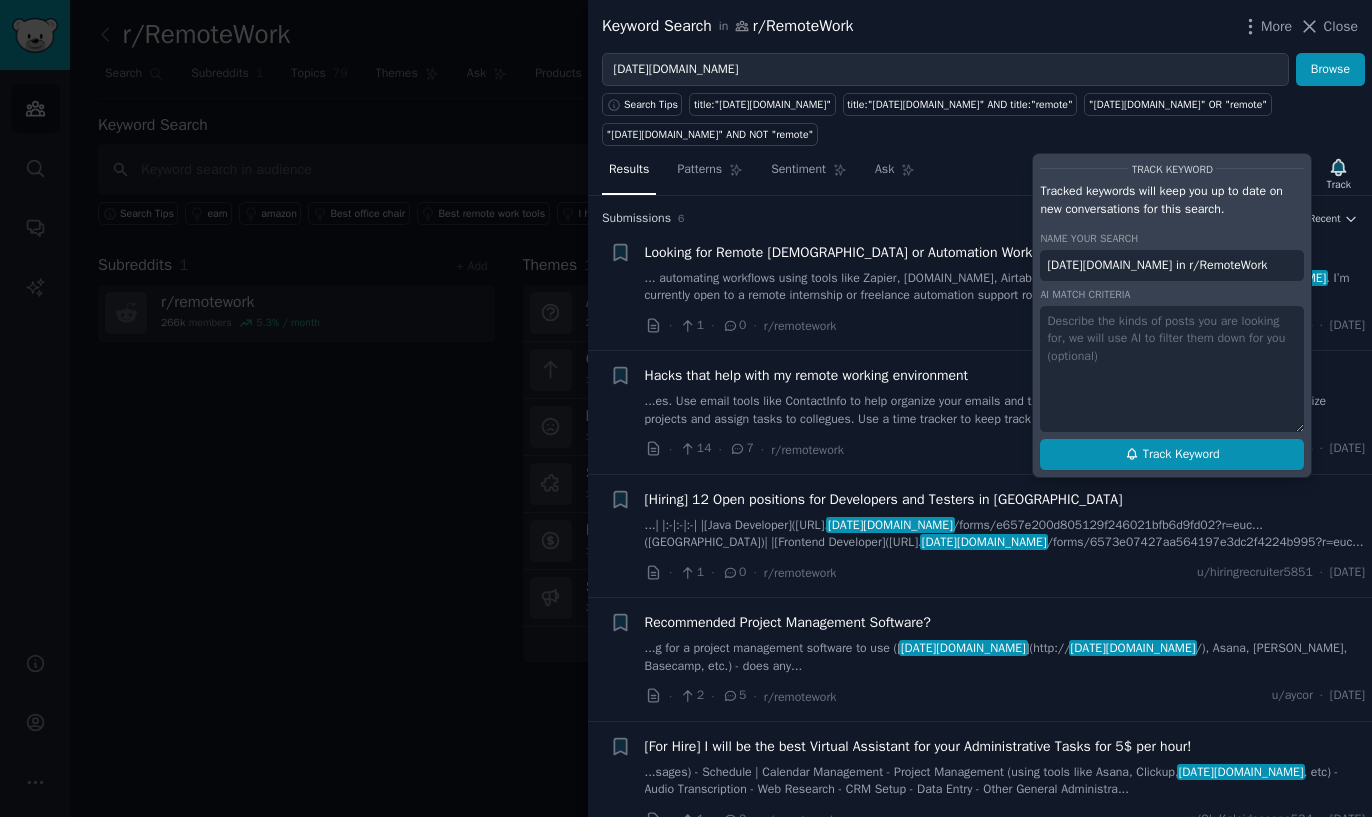 click on "Track Keyword" at bounding box center (1181, 455) 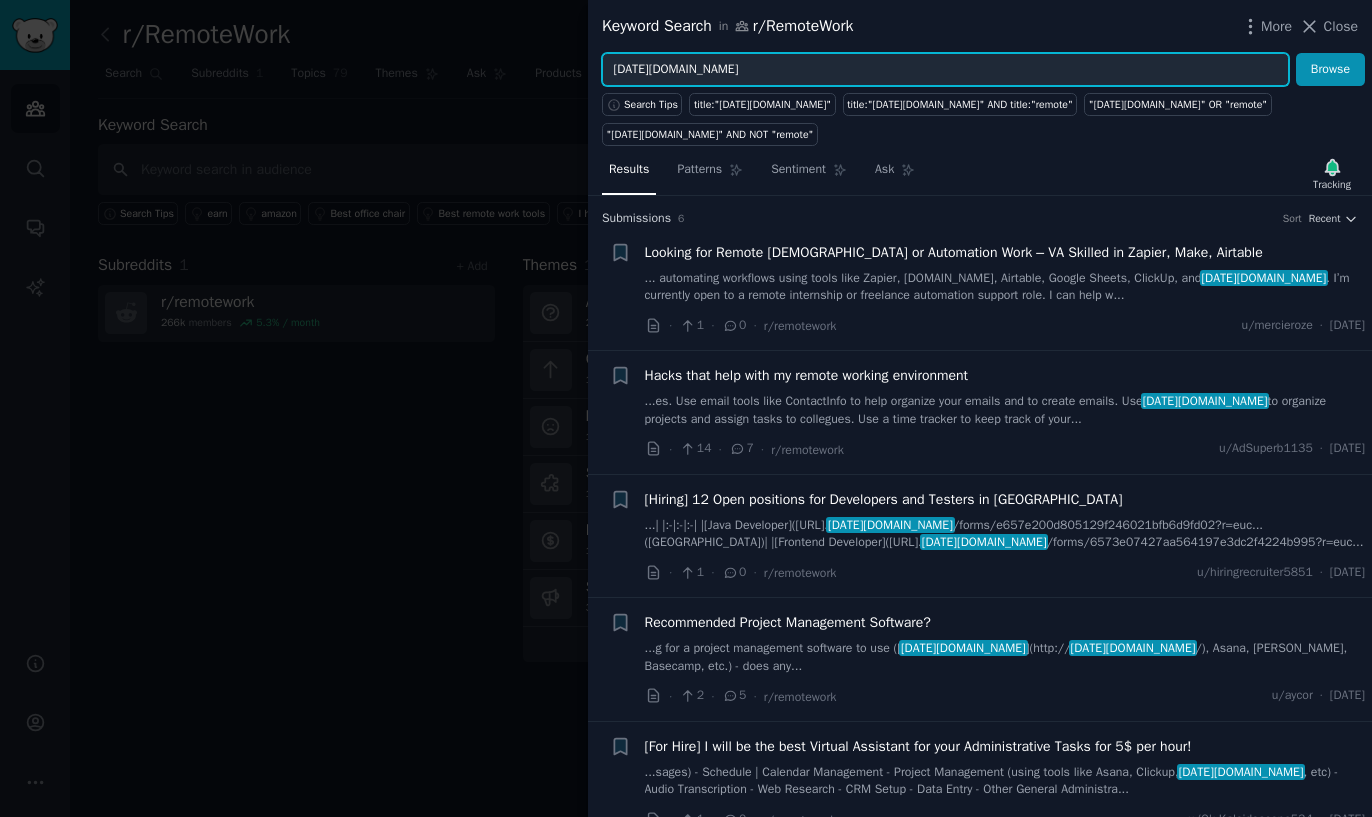 click on "[DATE][DOMAIN_NAME]" at bounding box center (945, 70) 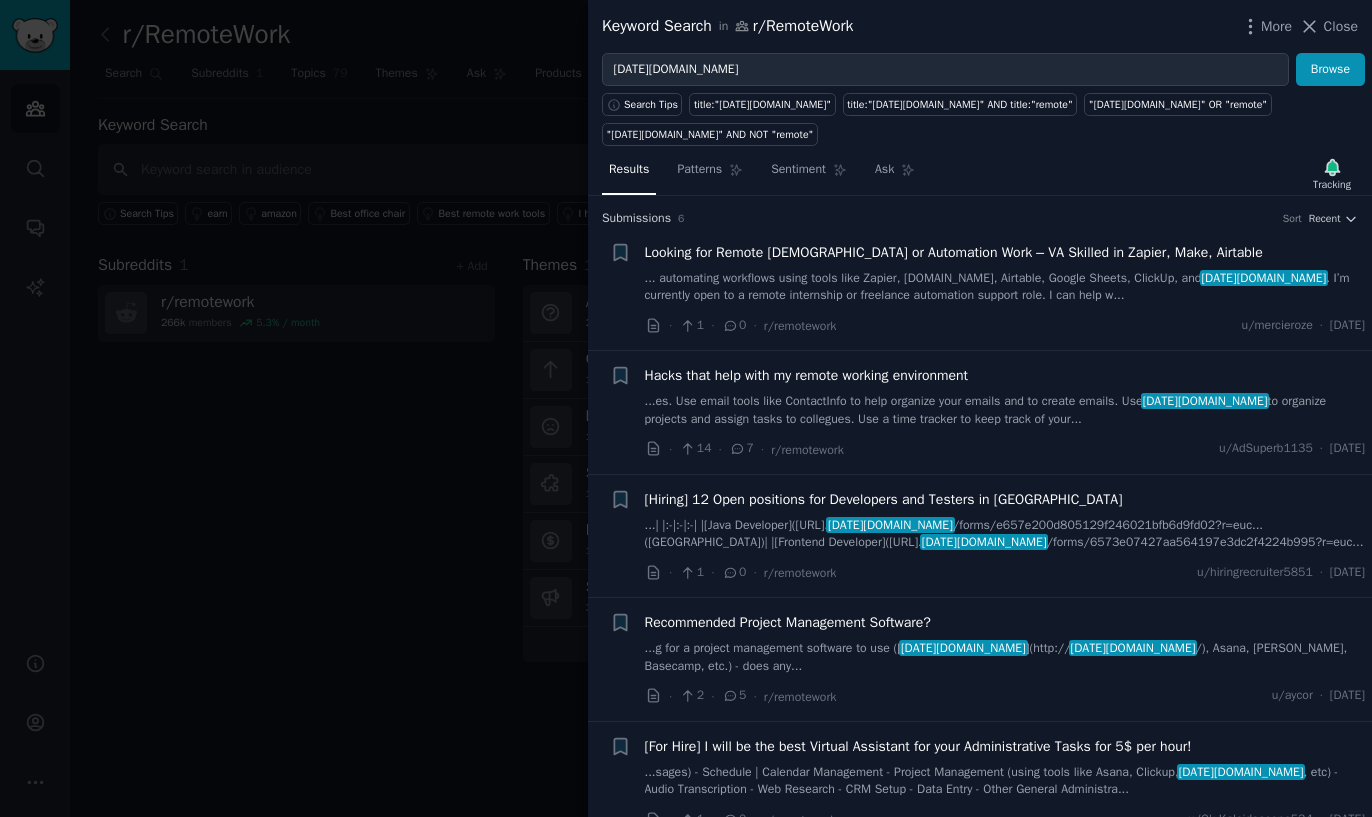 click at bounding box center [686, 408] 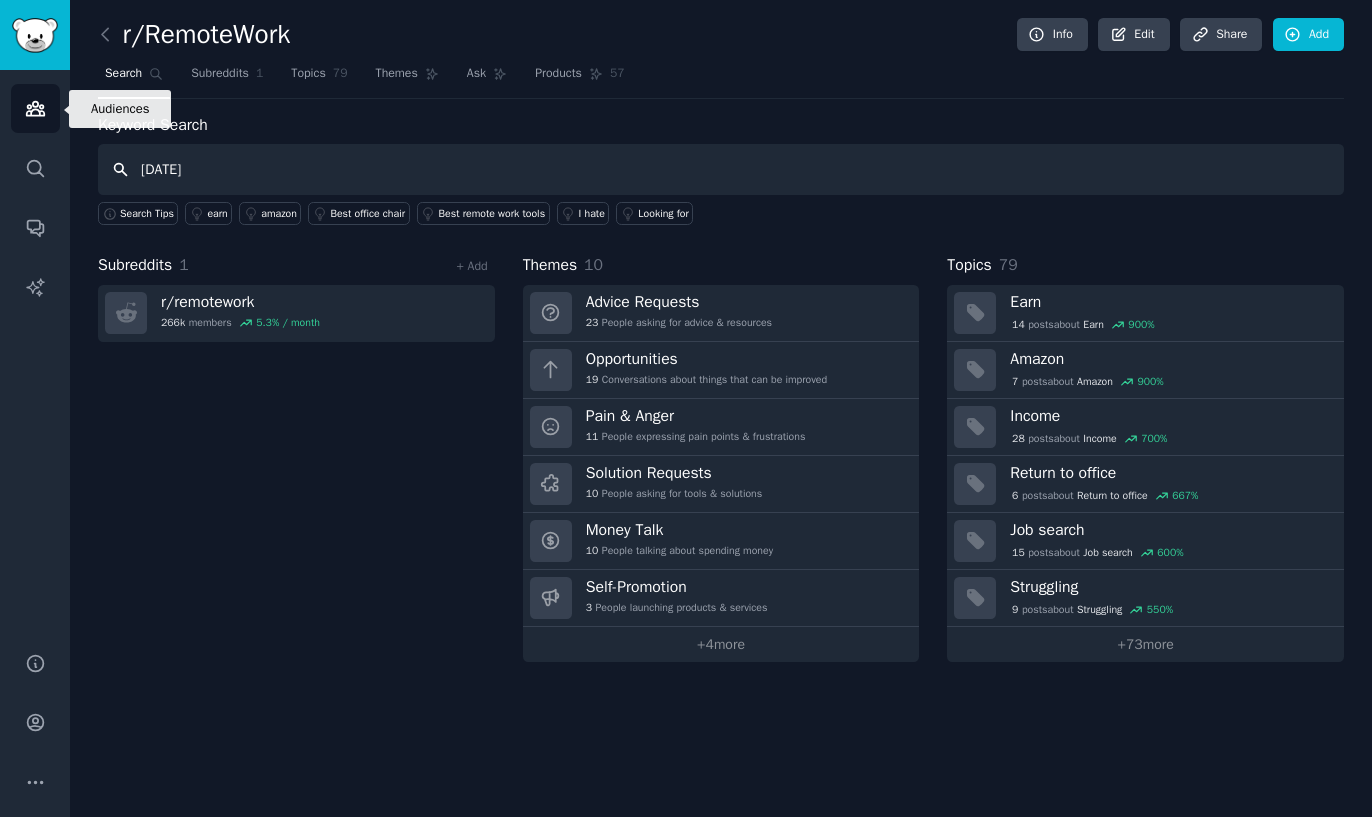 type on "[DATE]" 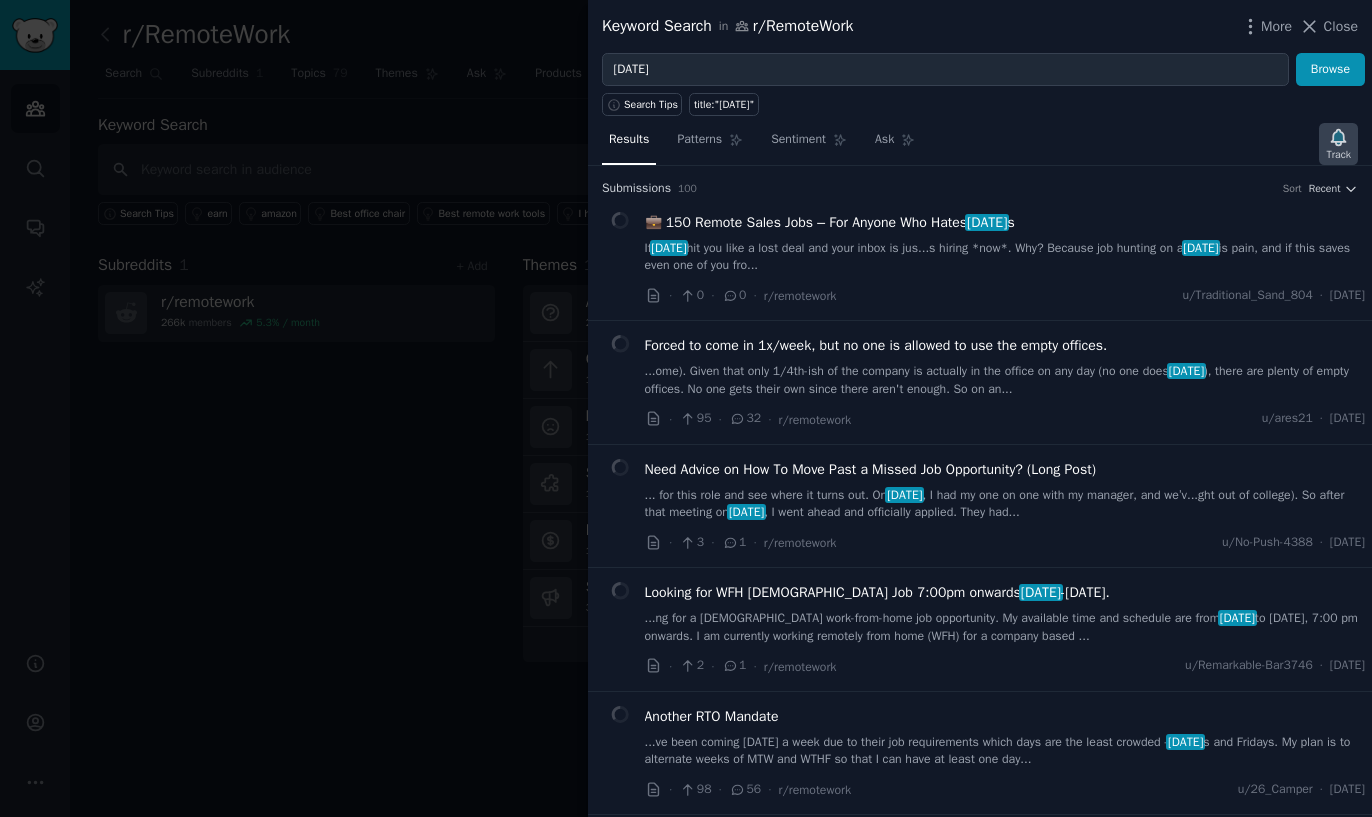 click on "Track" at bounding box center [1338, 155] 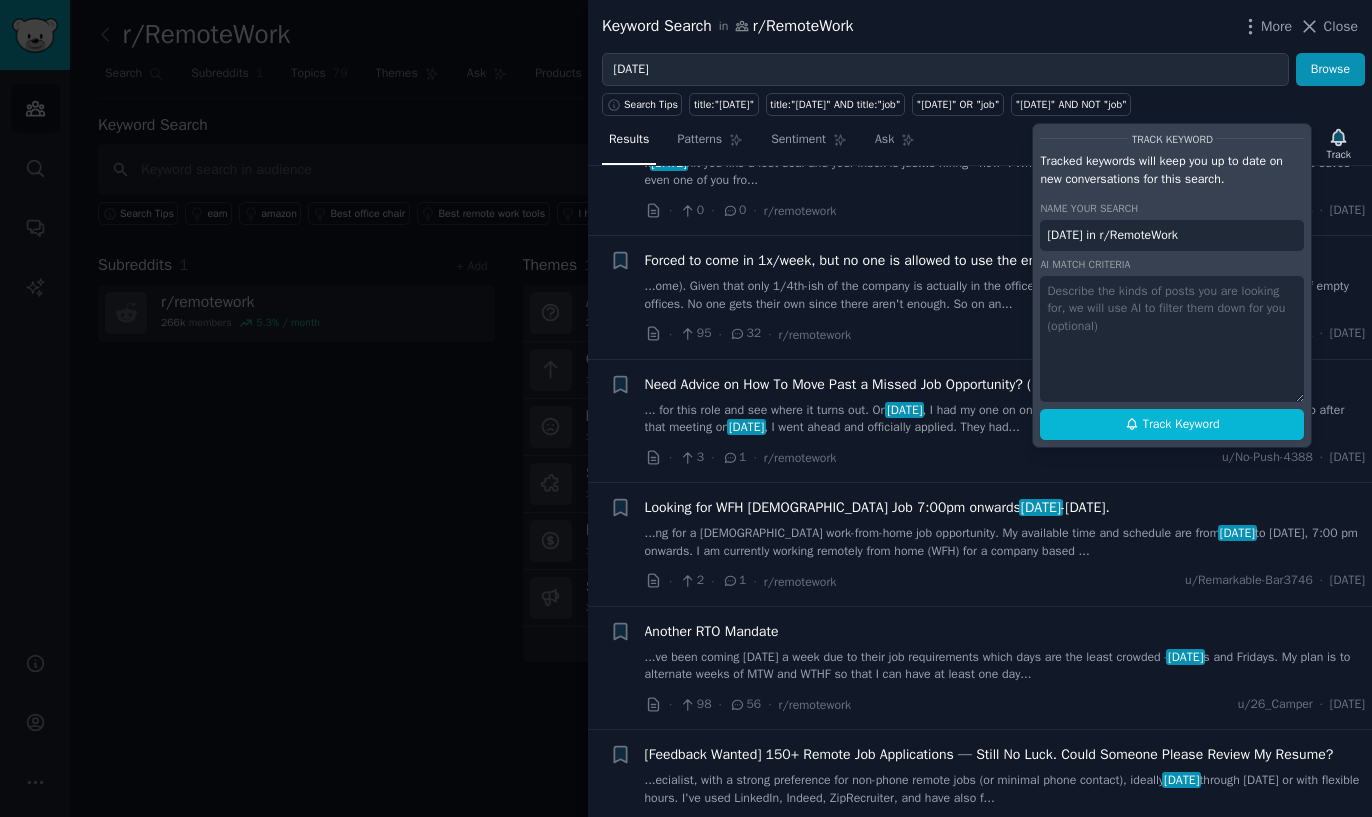 scroll, scrollTop: 96, scrollLeft: 0, axis: vertical 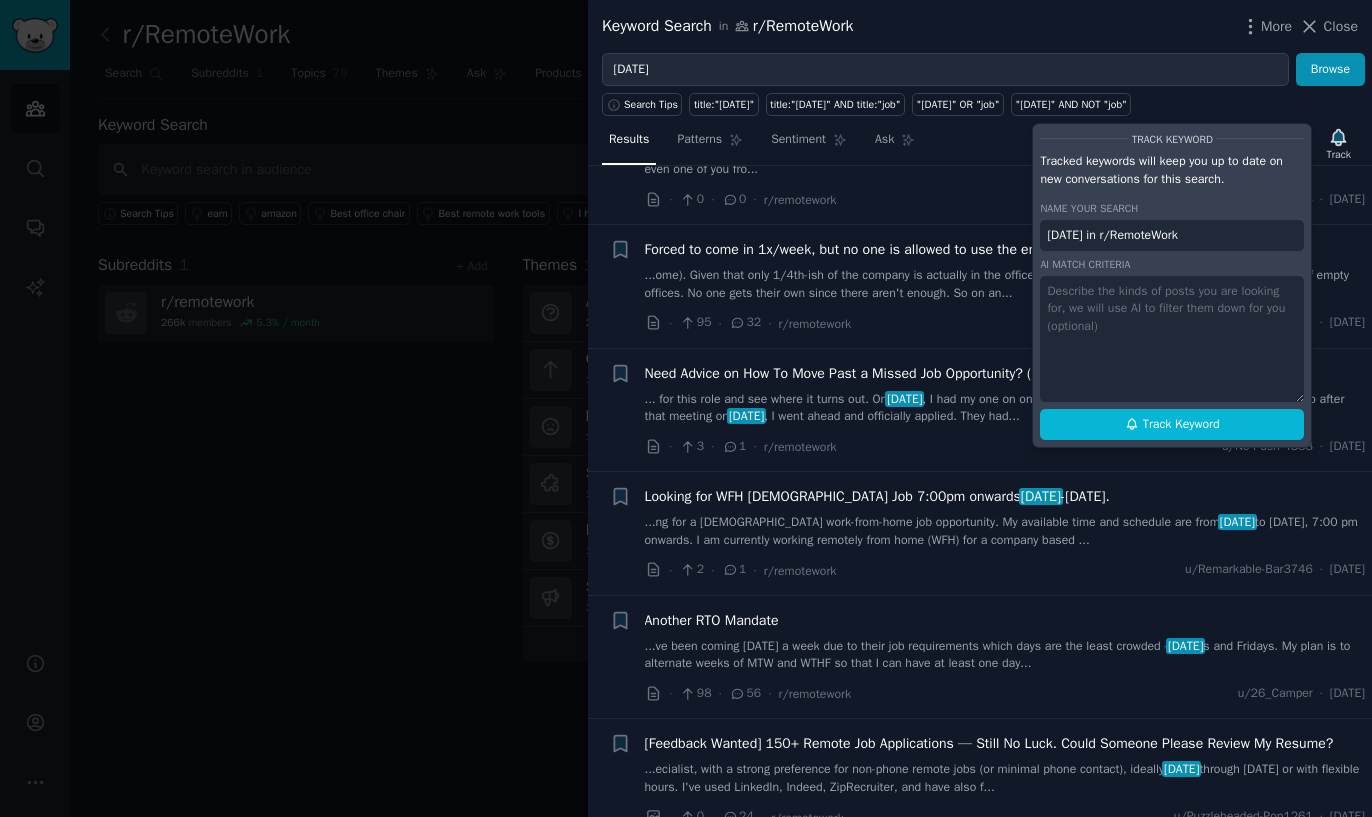 click on "· 0 · 0 · r/remotework u/Traditional_Sand_804 · [DATE]" at bounding box center (1005, 199) 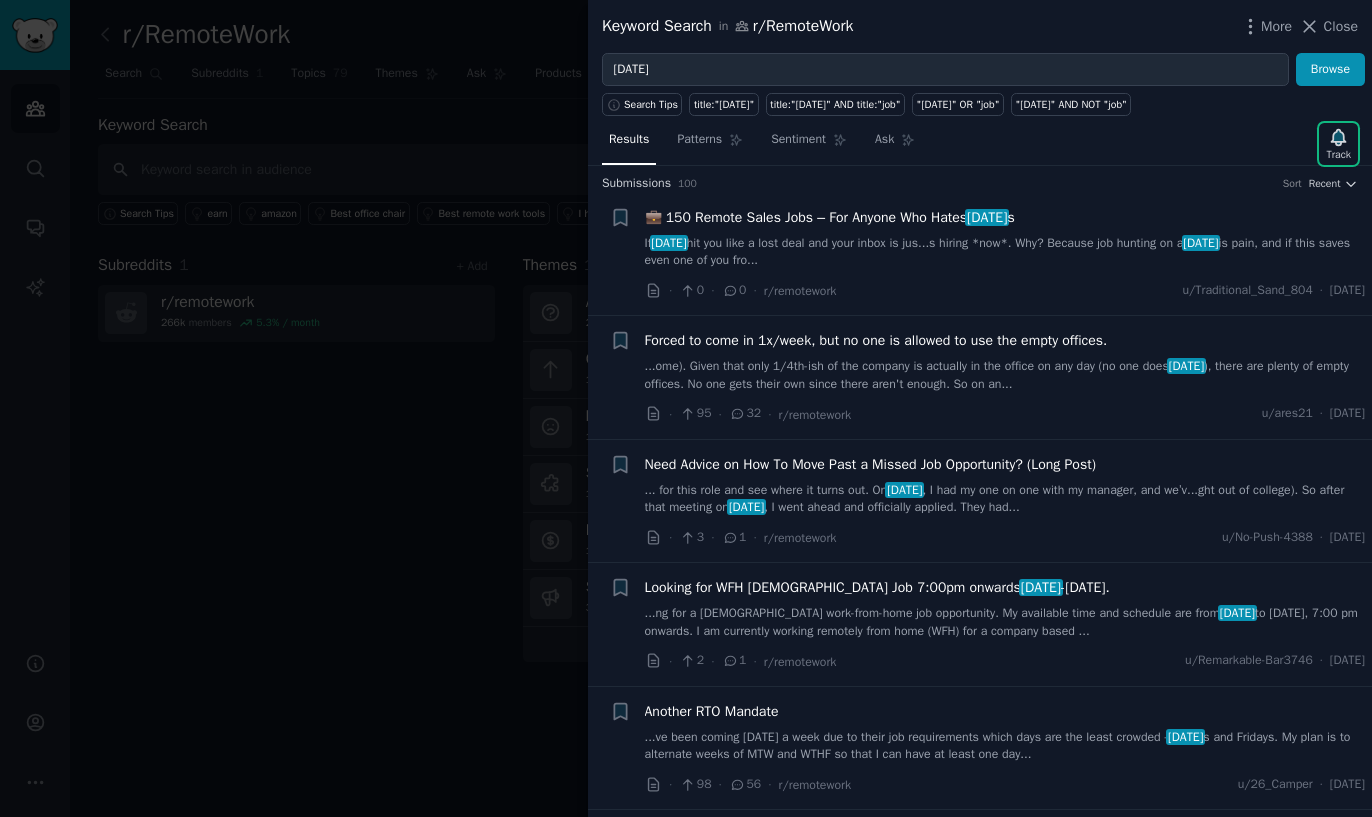 scroll, scrollTop: 0, scrollLeft: 0, axis: both 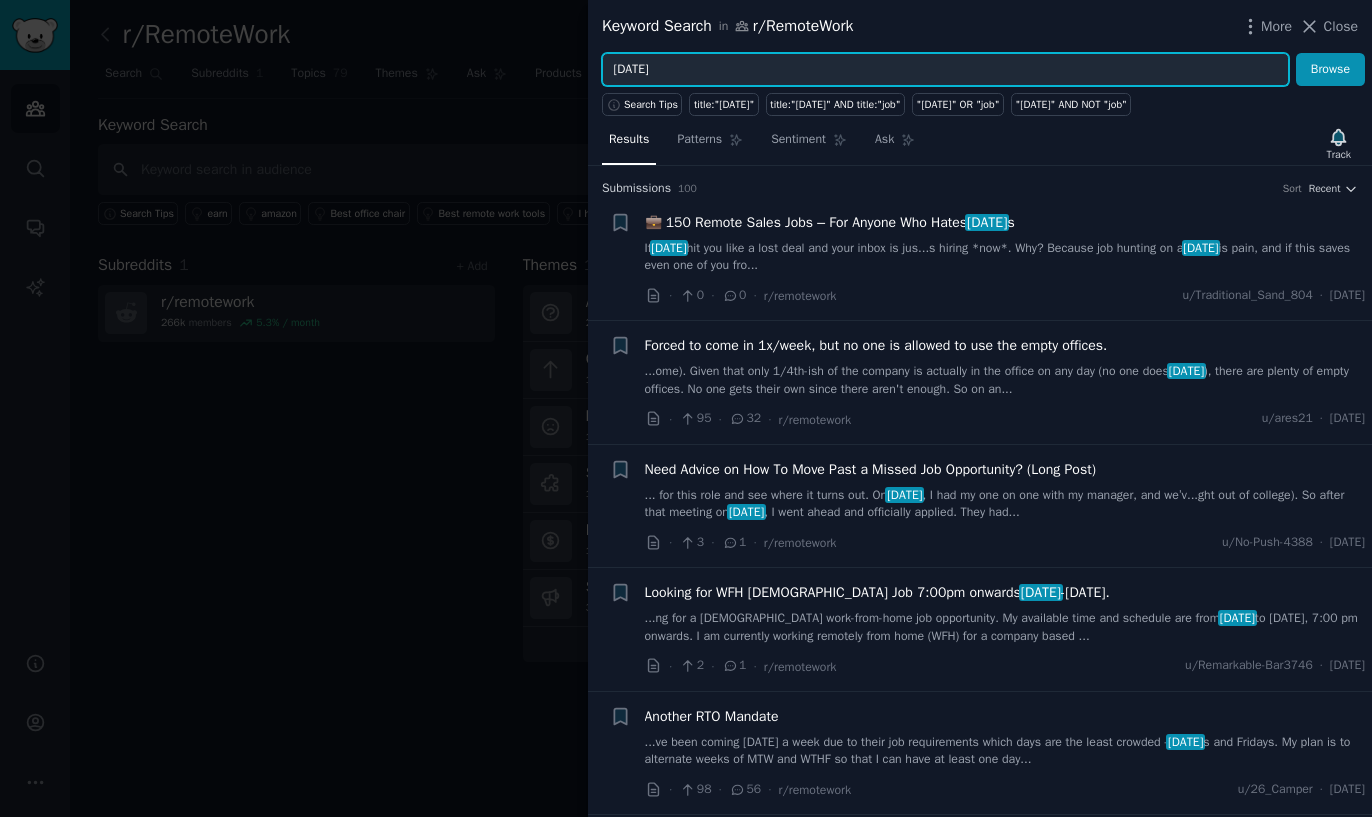 click on "[DATE]" at bounding box center (945, 70) 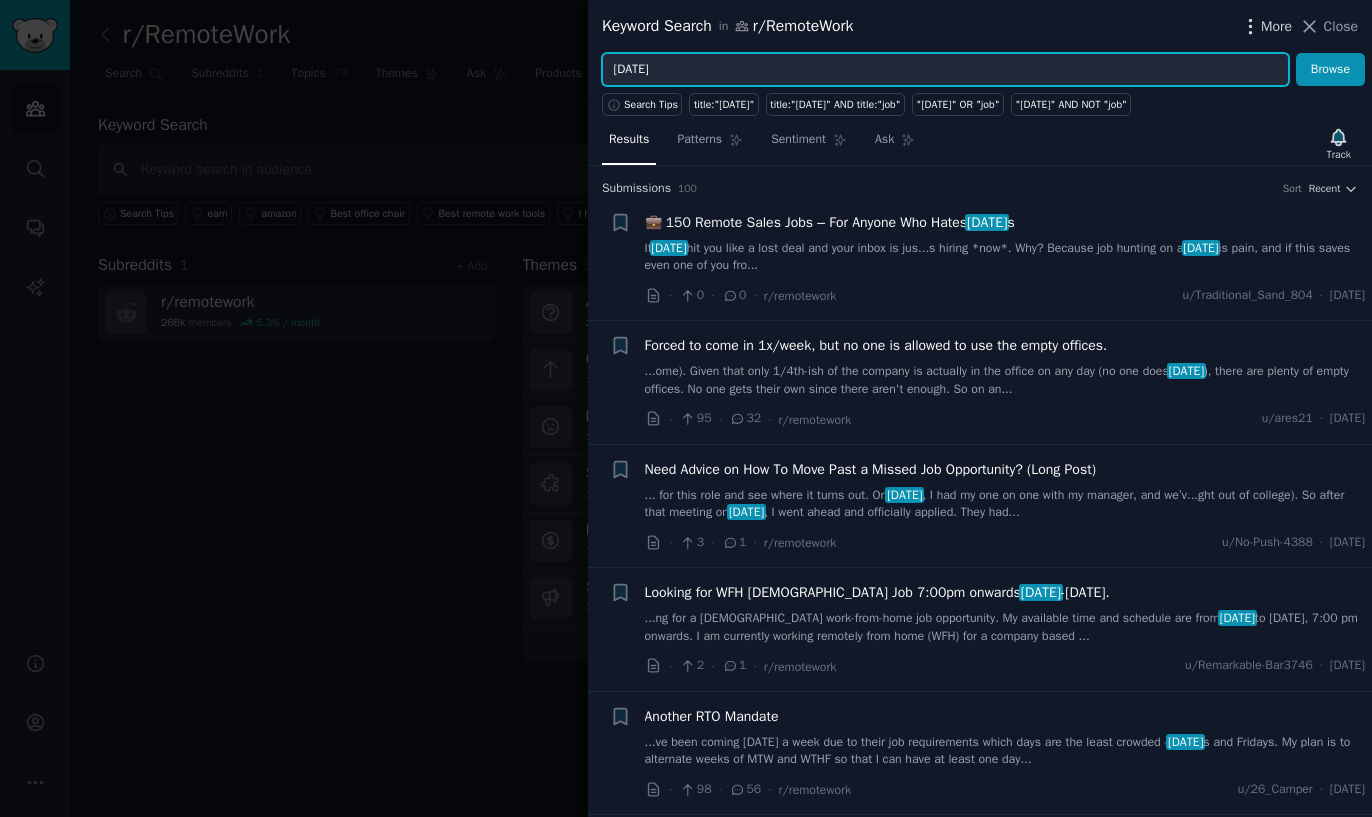 click on "More" at bounding box center [1276, 26] 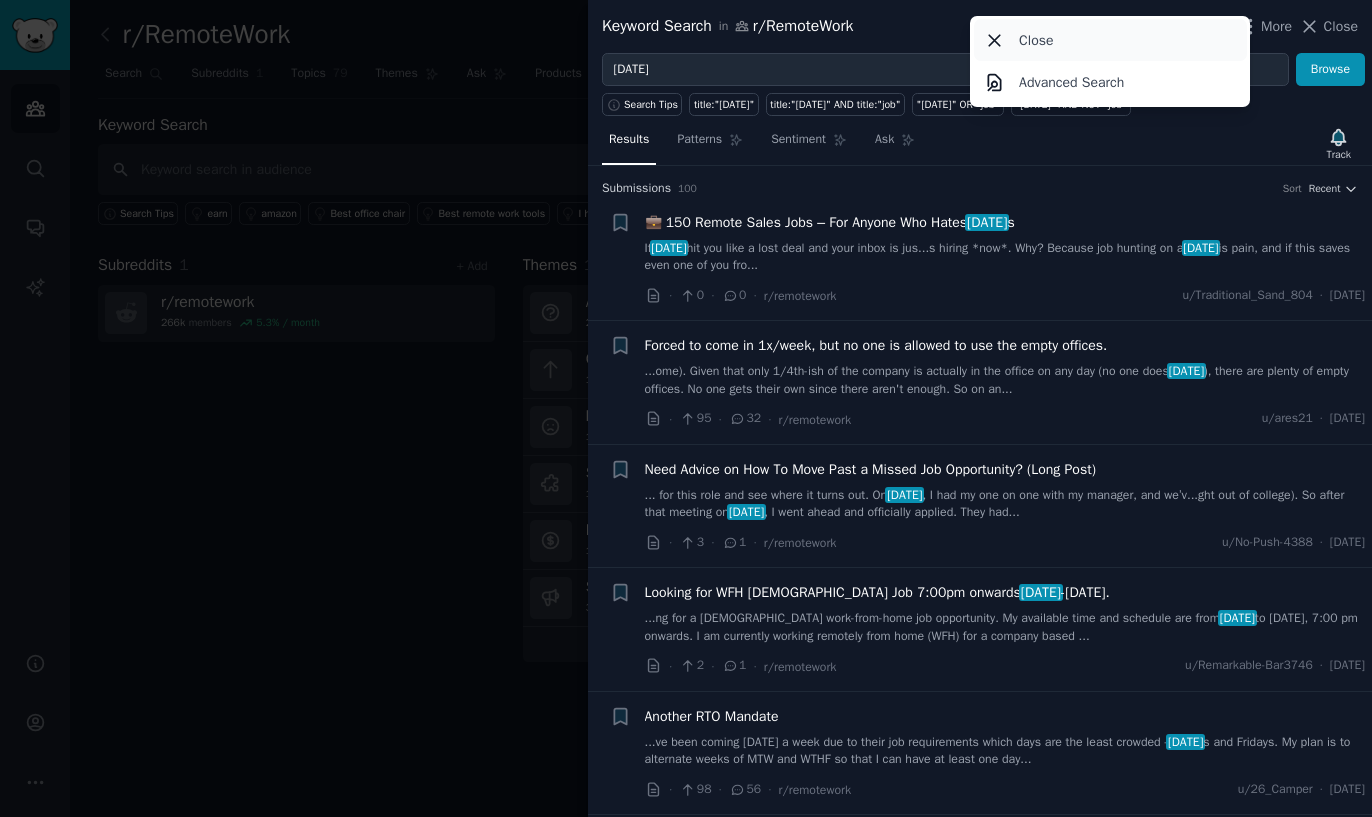 click on "Close" at bounding box center [1036, 40] 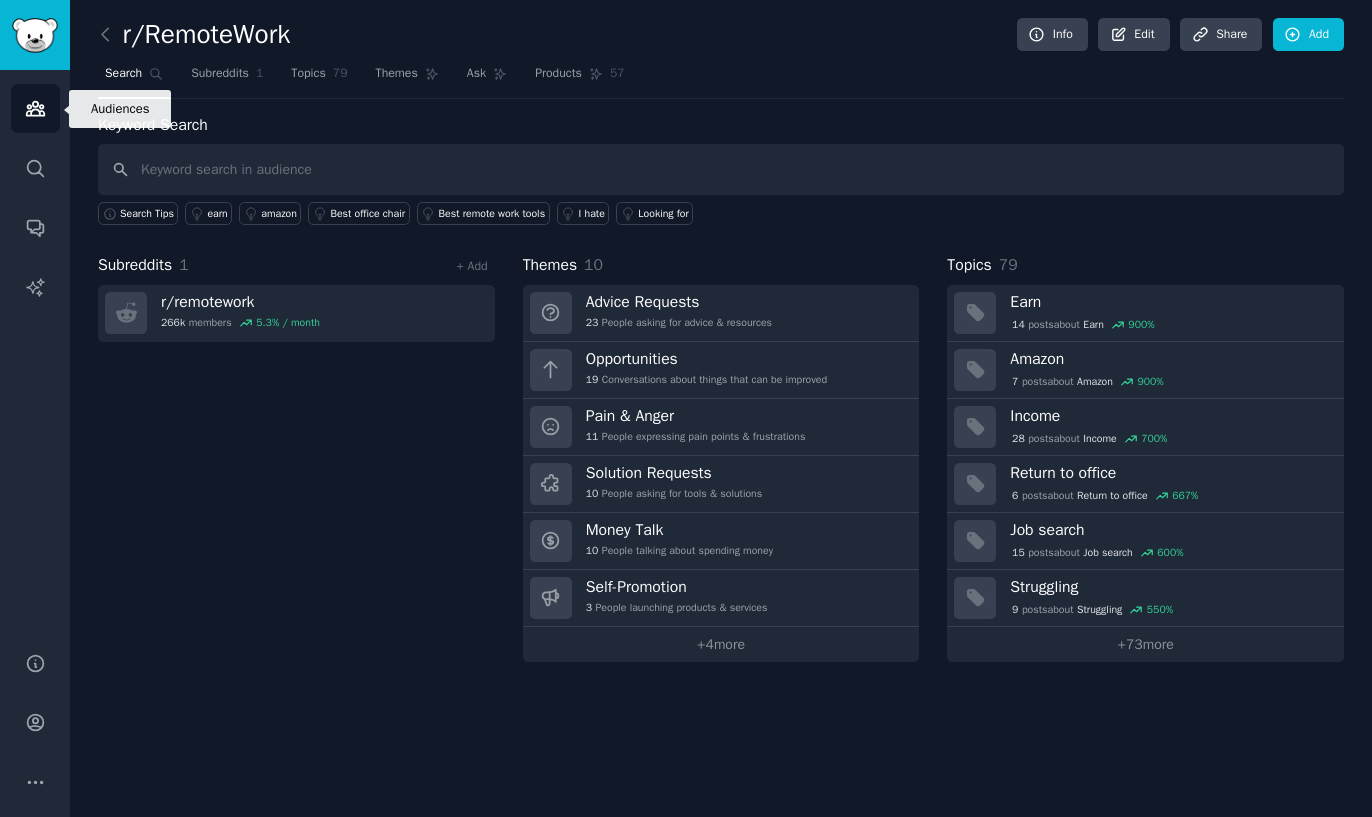 click 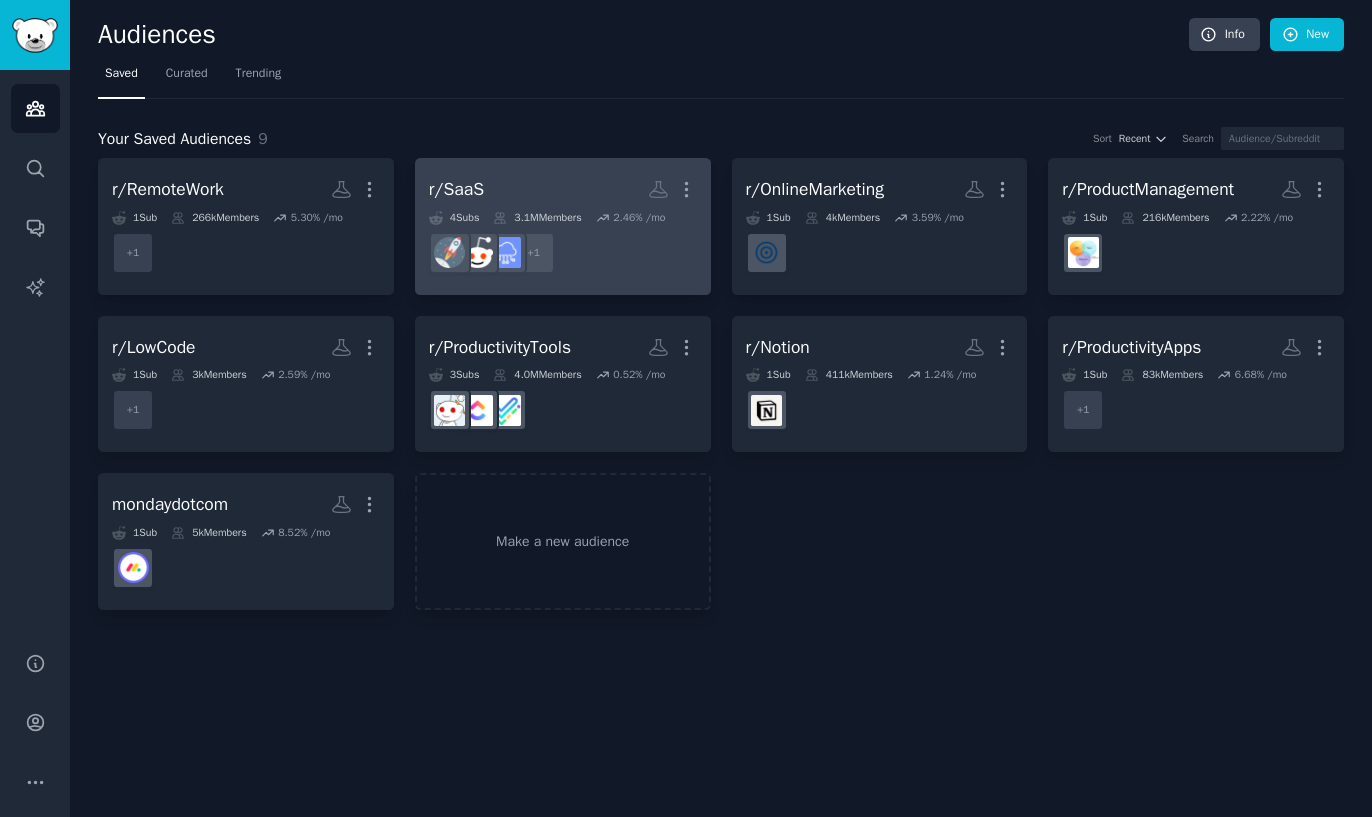 click on "4  Sub s 3.1M  Members 2.46 % /mo" at bounding box center [563, 218] 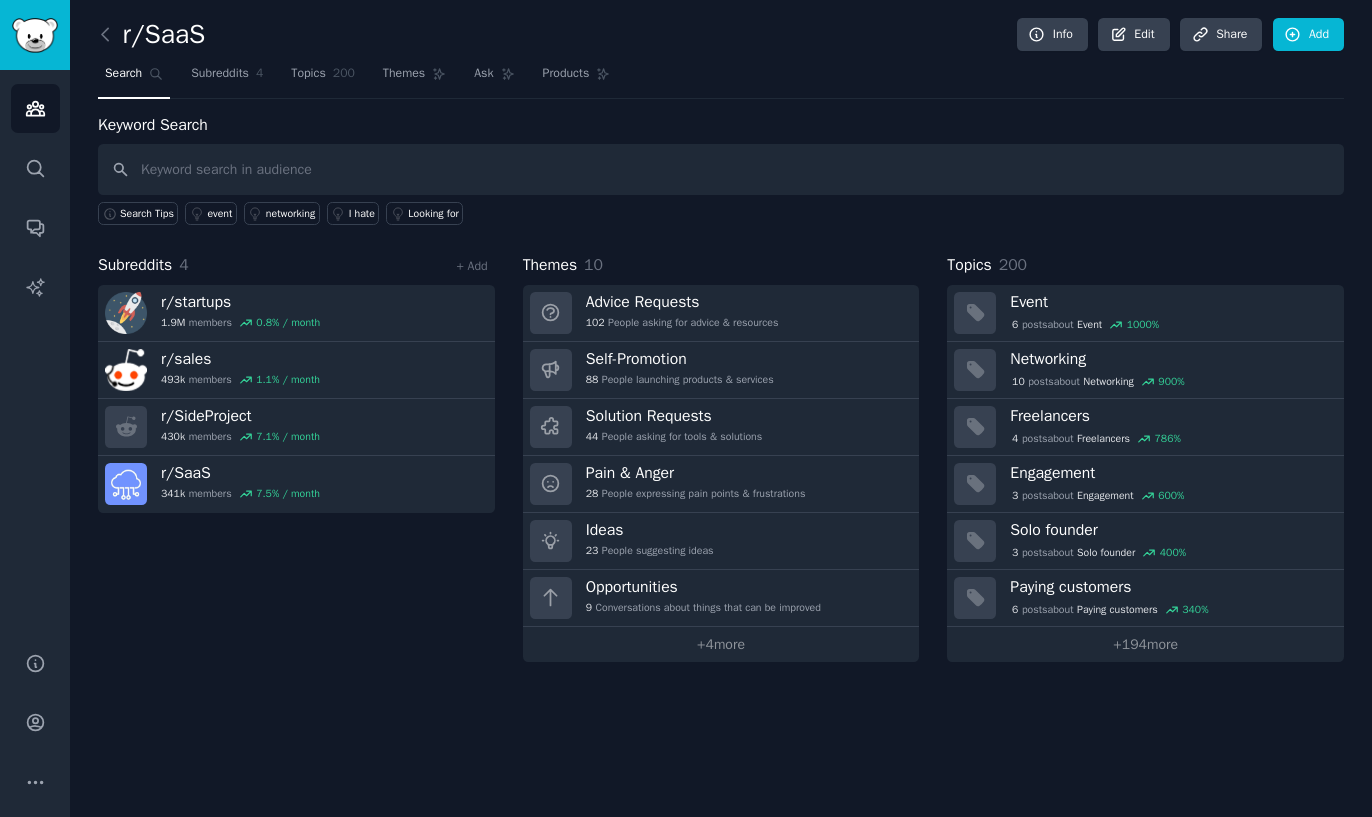 click at bounding box center (721, 169) 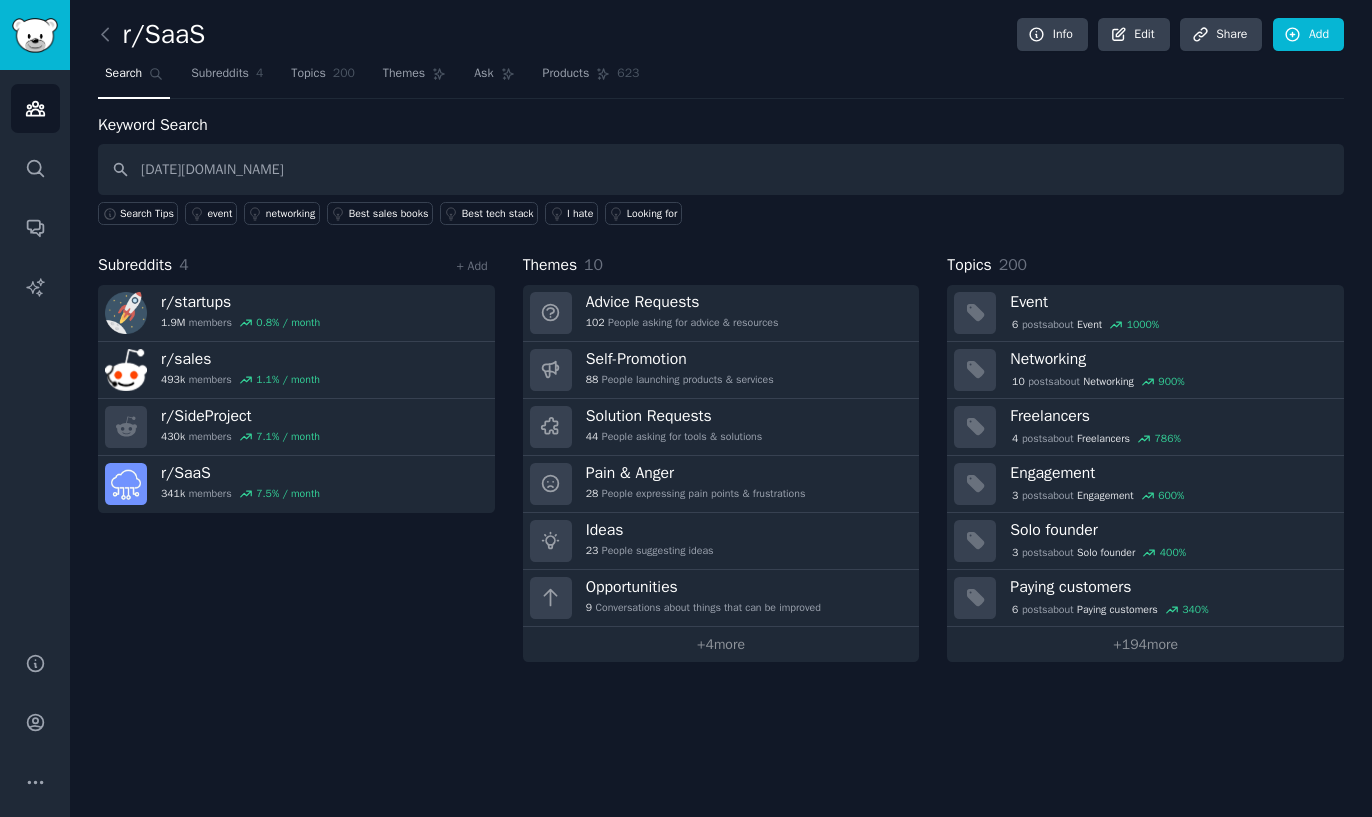 type on "[DATE][DOMAIN_NAME]" 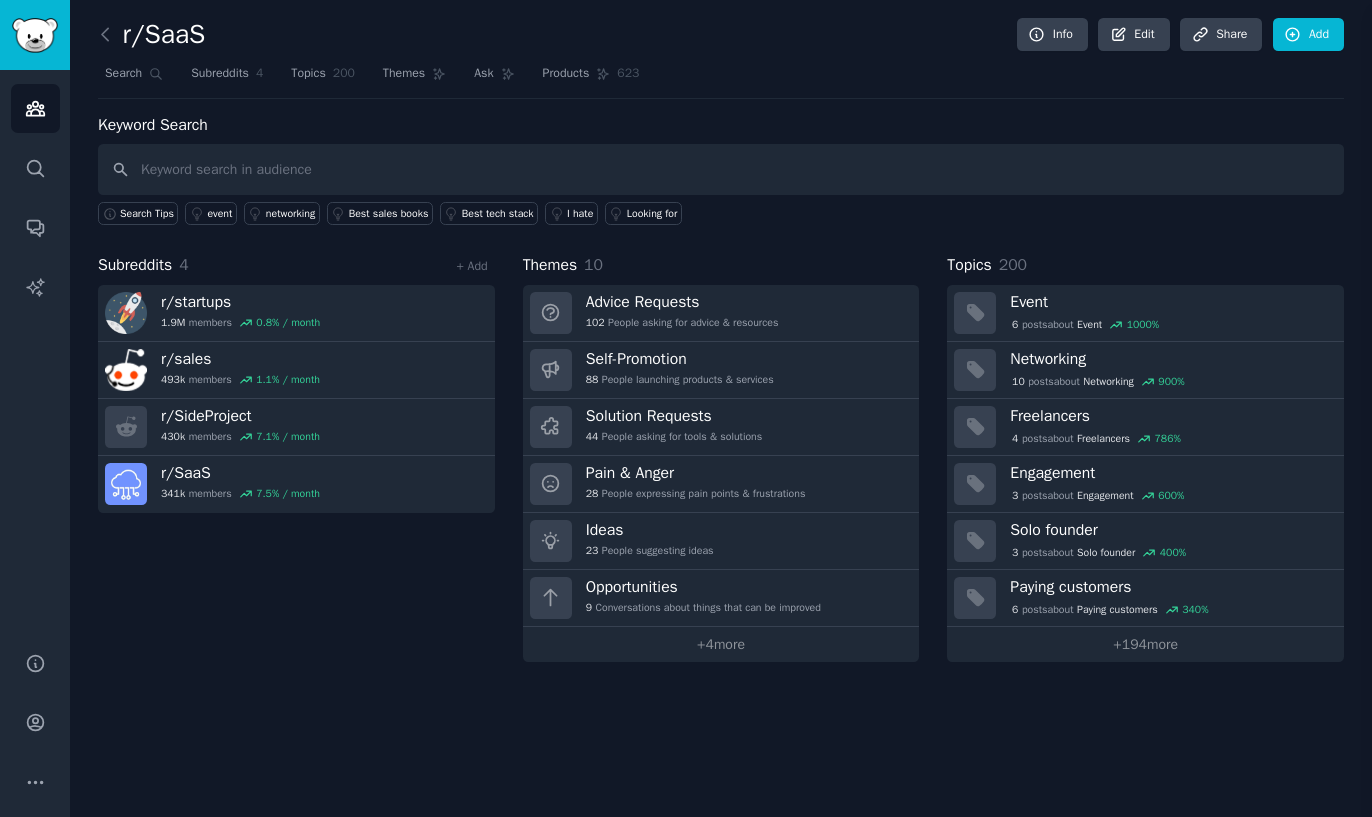 type 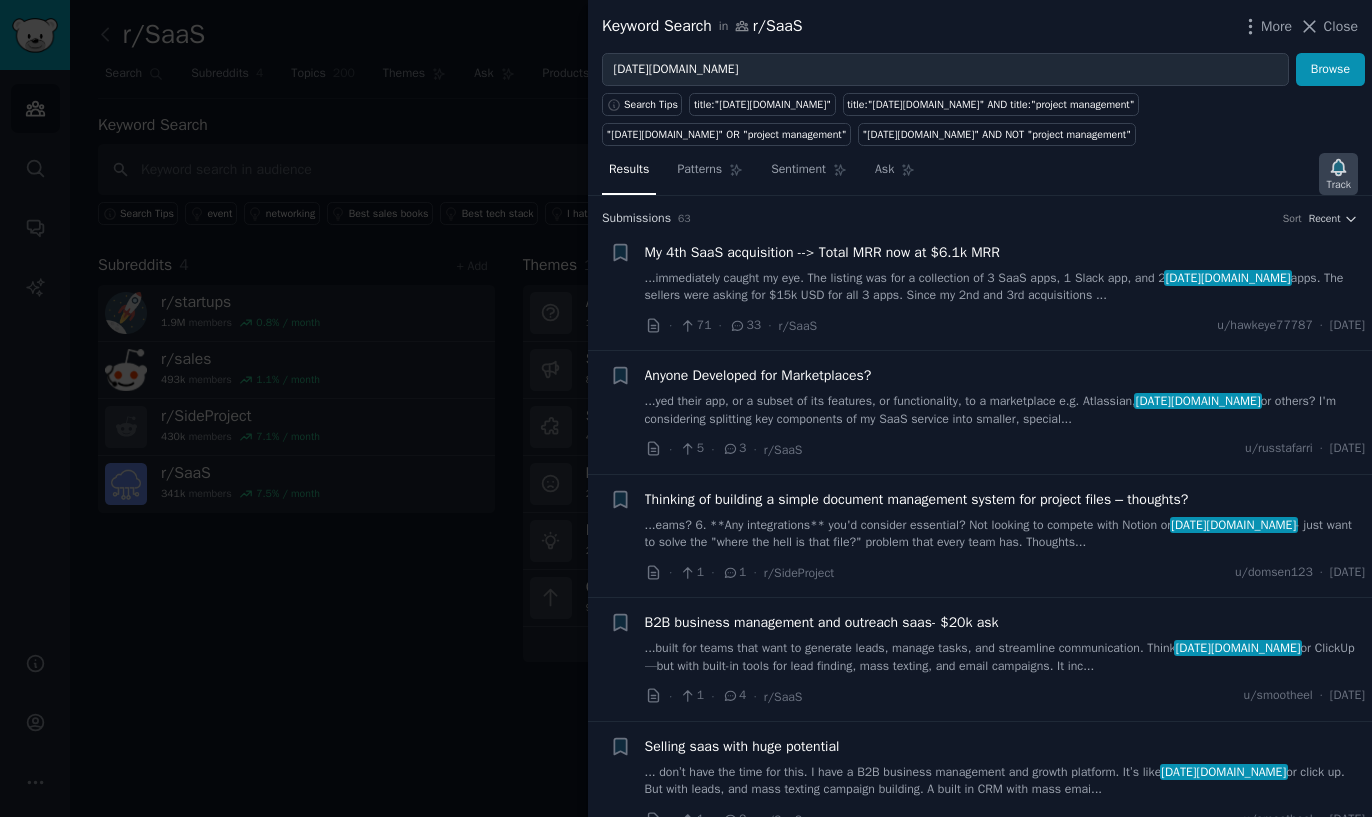 click 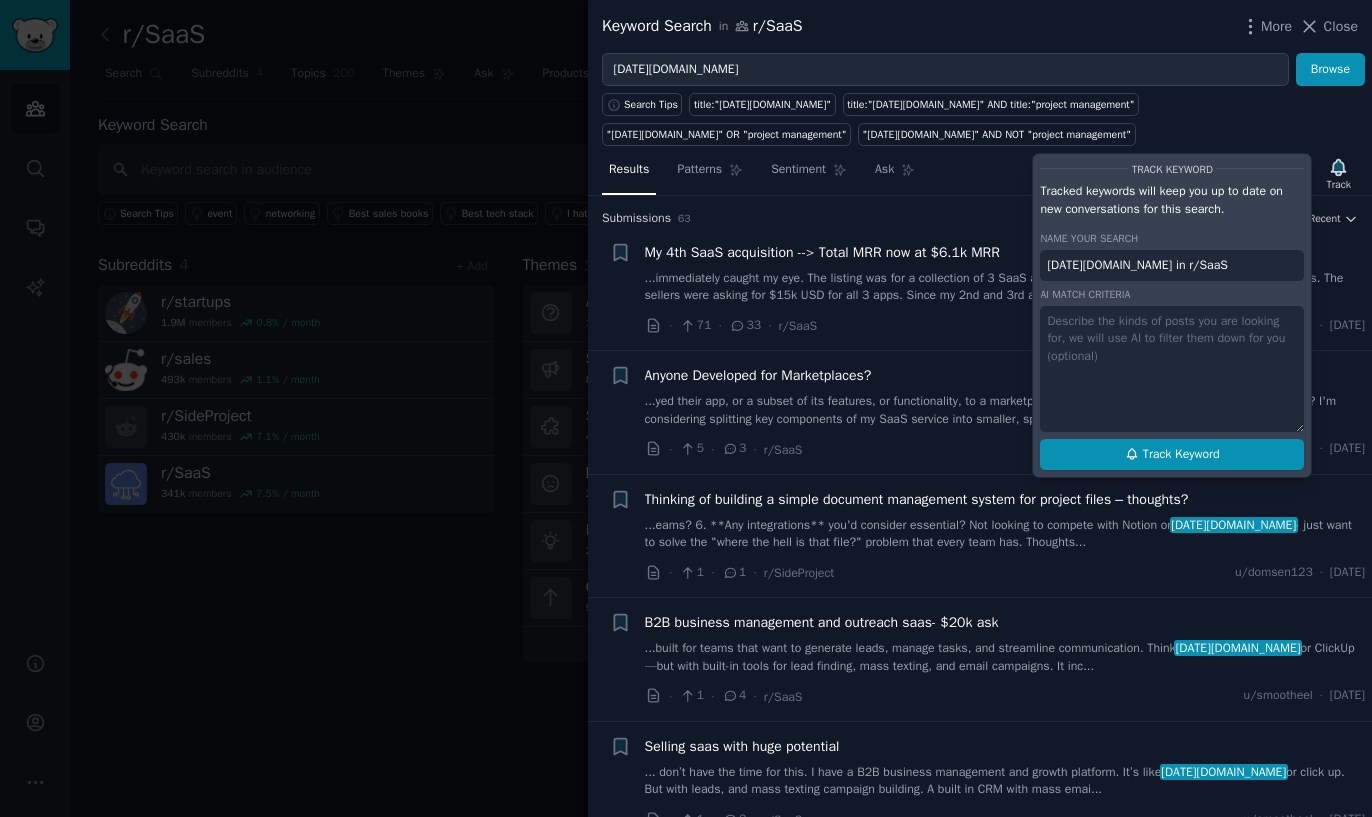 click on "Track Keyword" at bounding box center (1181, 455) 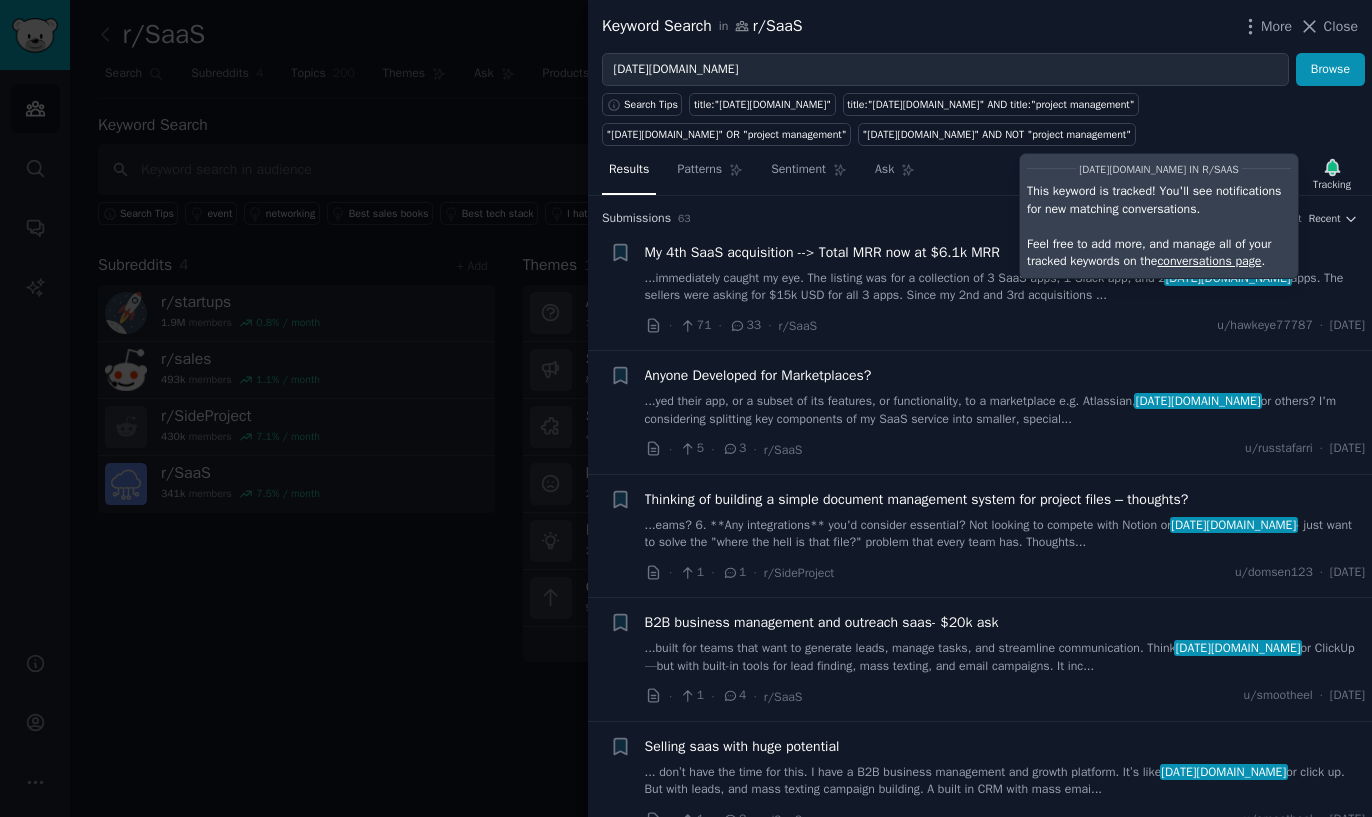 click at bounding box center [686, 408] 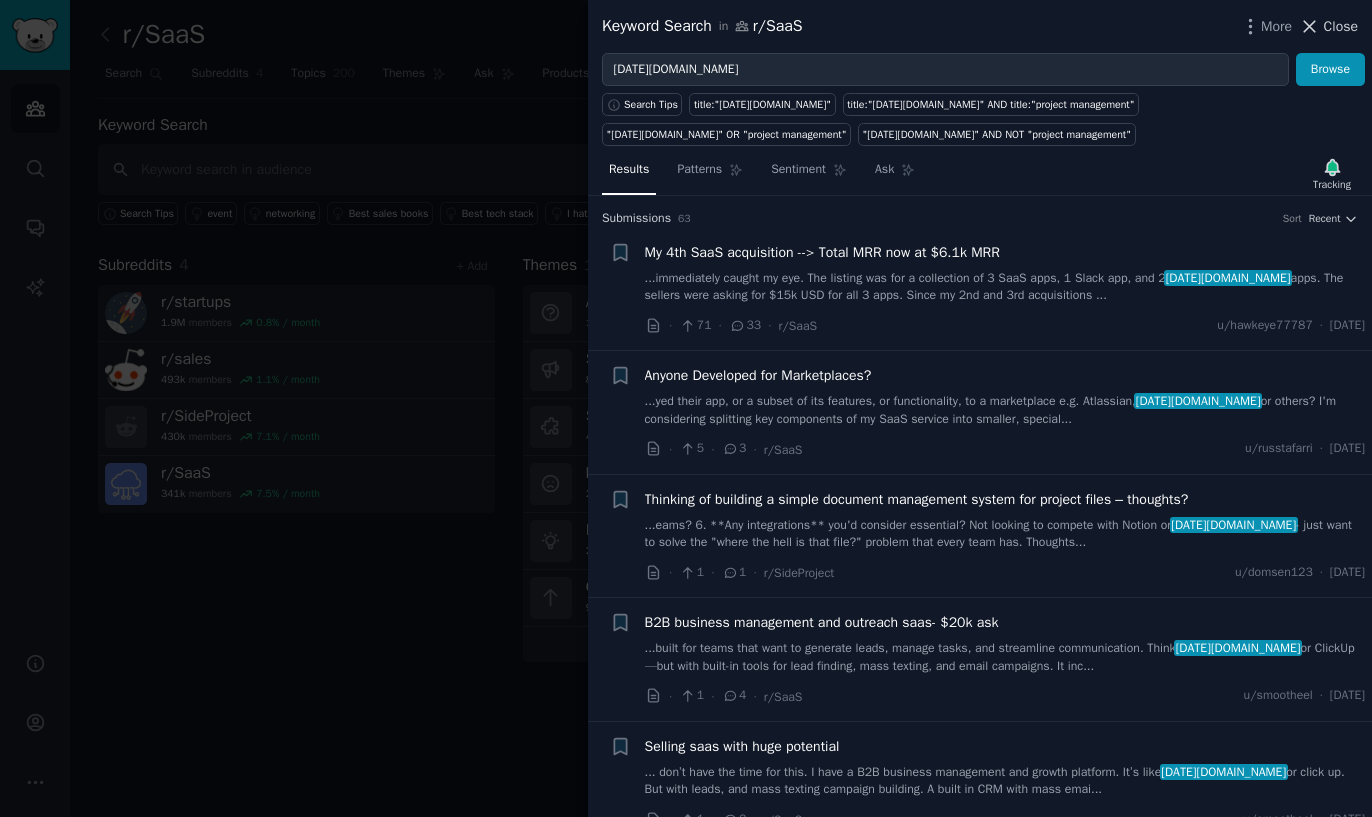 click on "Close" at bounding box center [1341, 26] 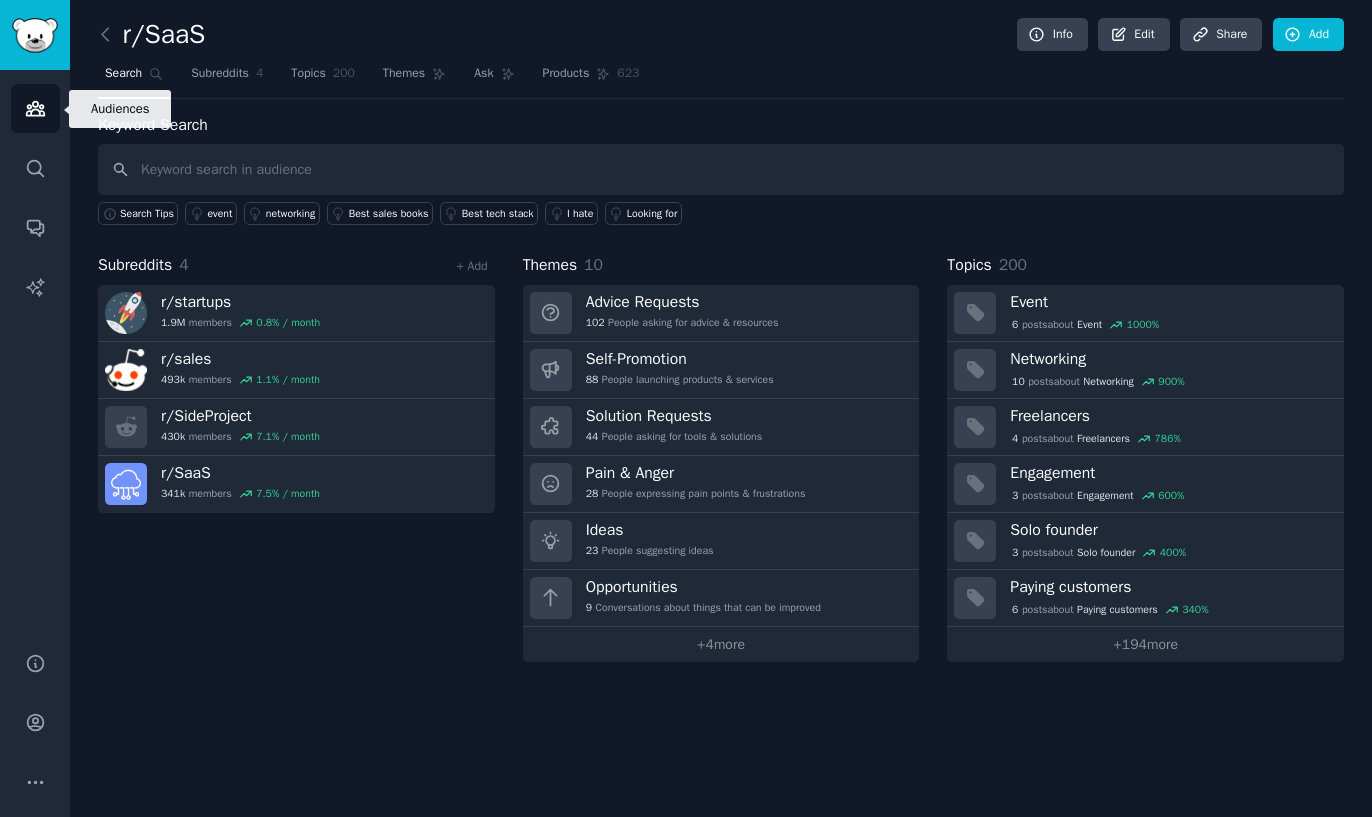 click on "Audiences" at bounding box center [35, 108] 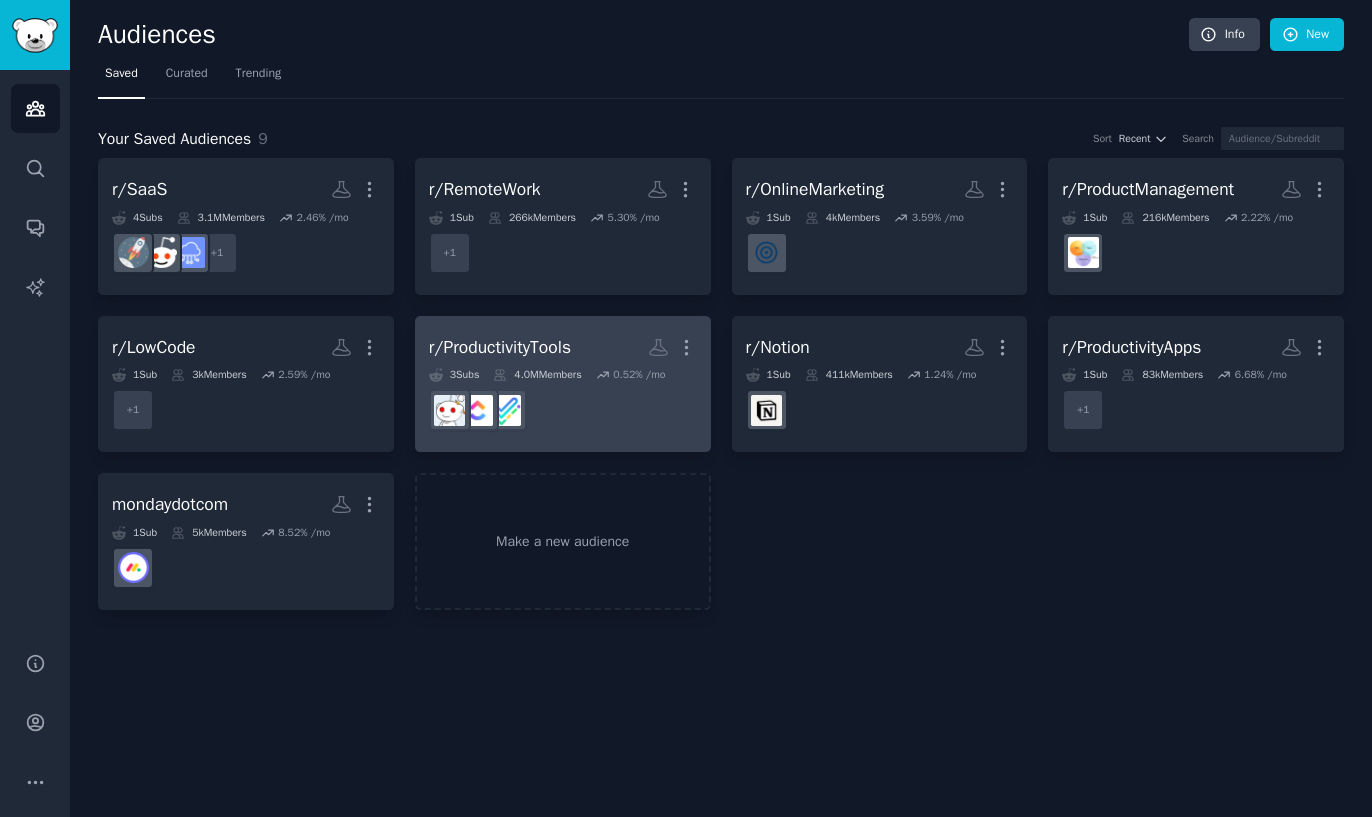 click 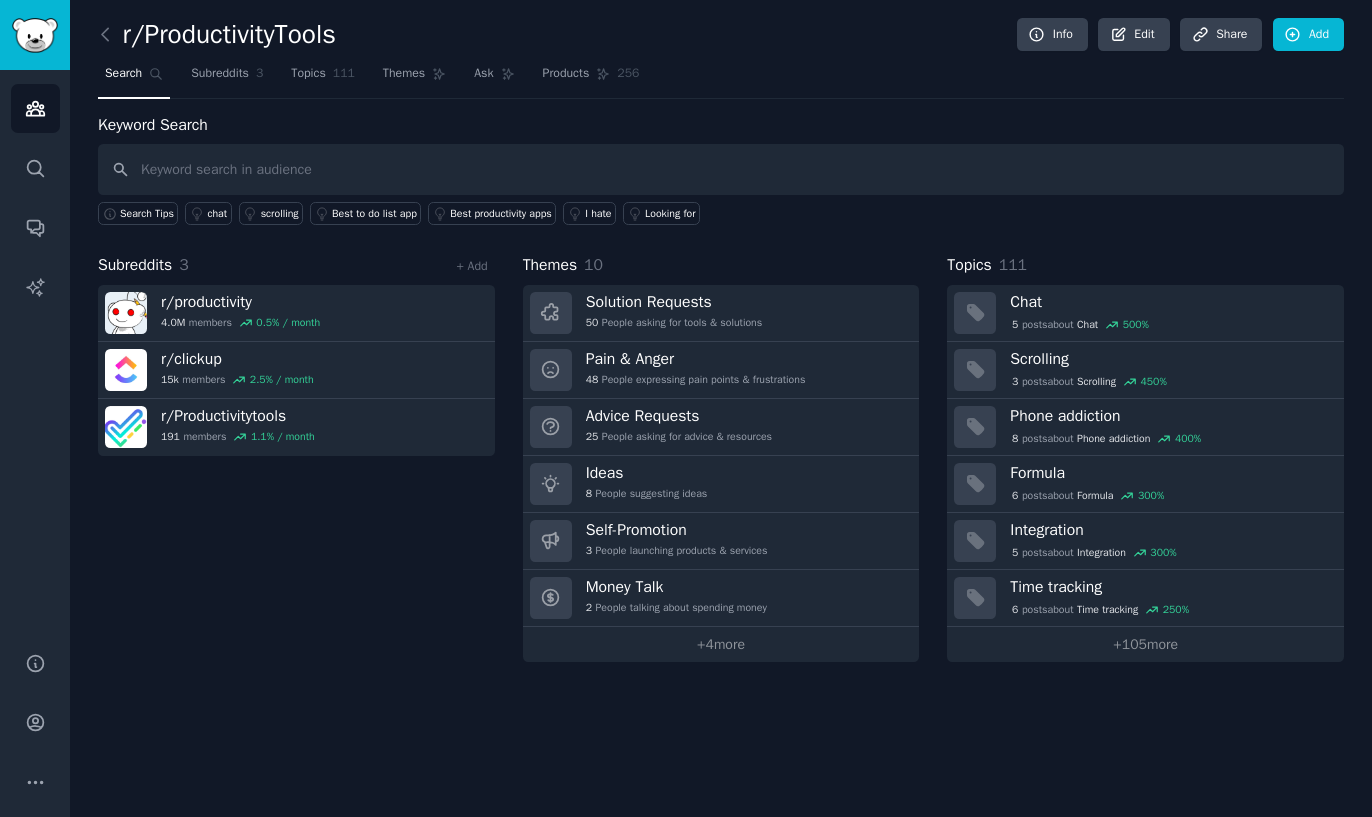 click at bounding box center (721, 169) 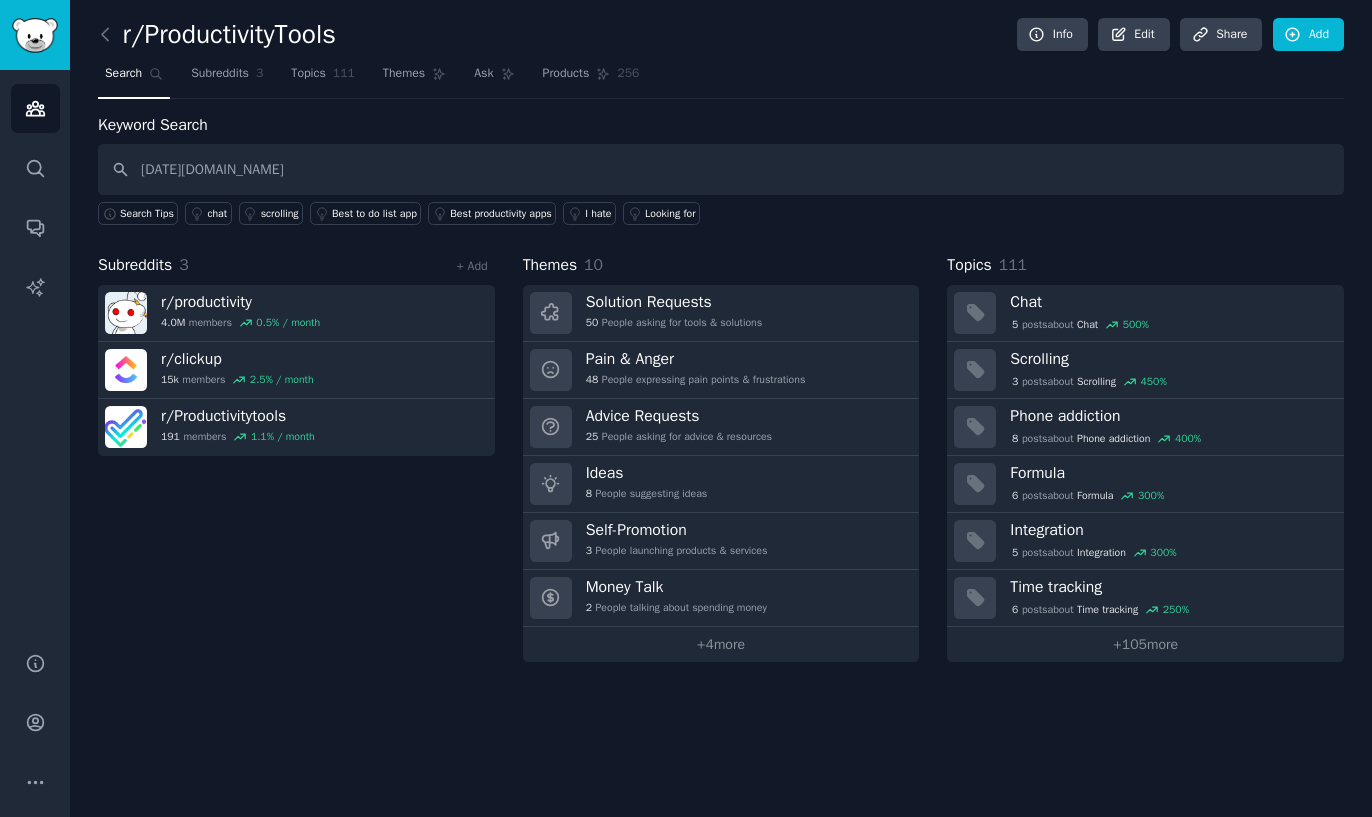type on "[DATE][DOMAIN_NAME]" 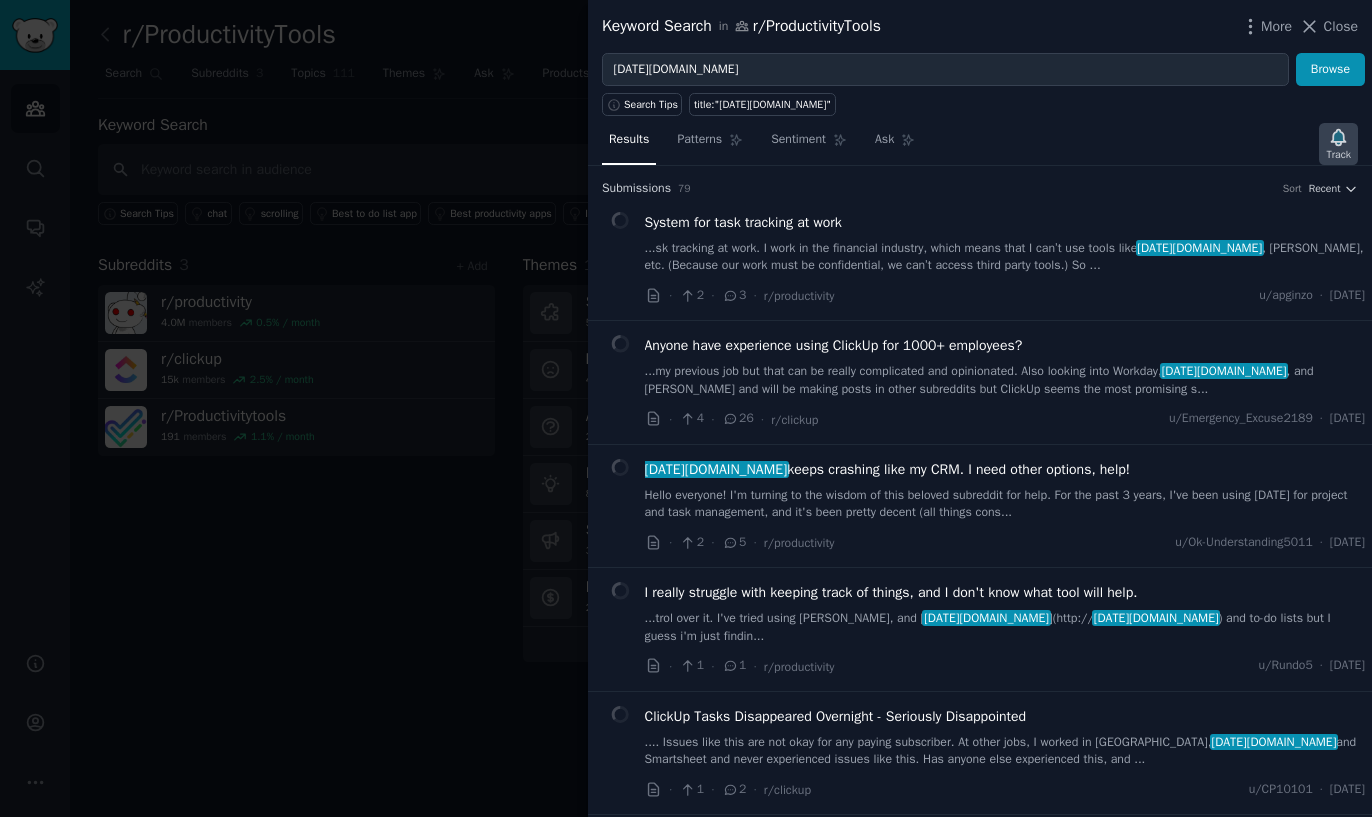 click 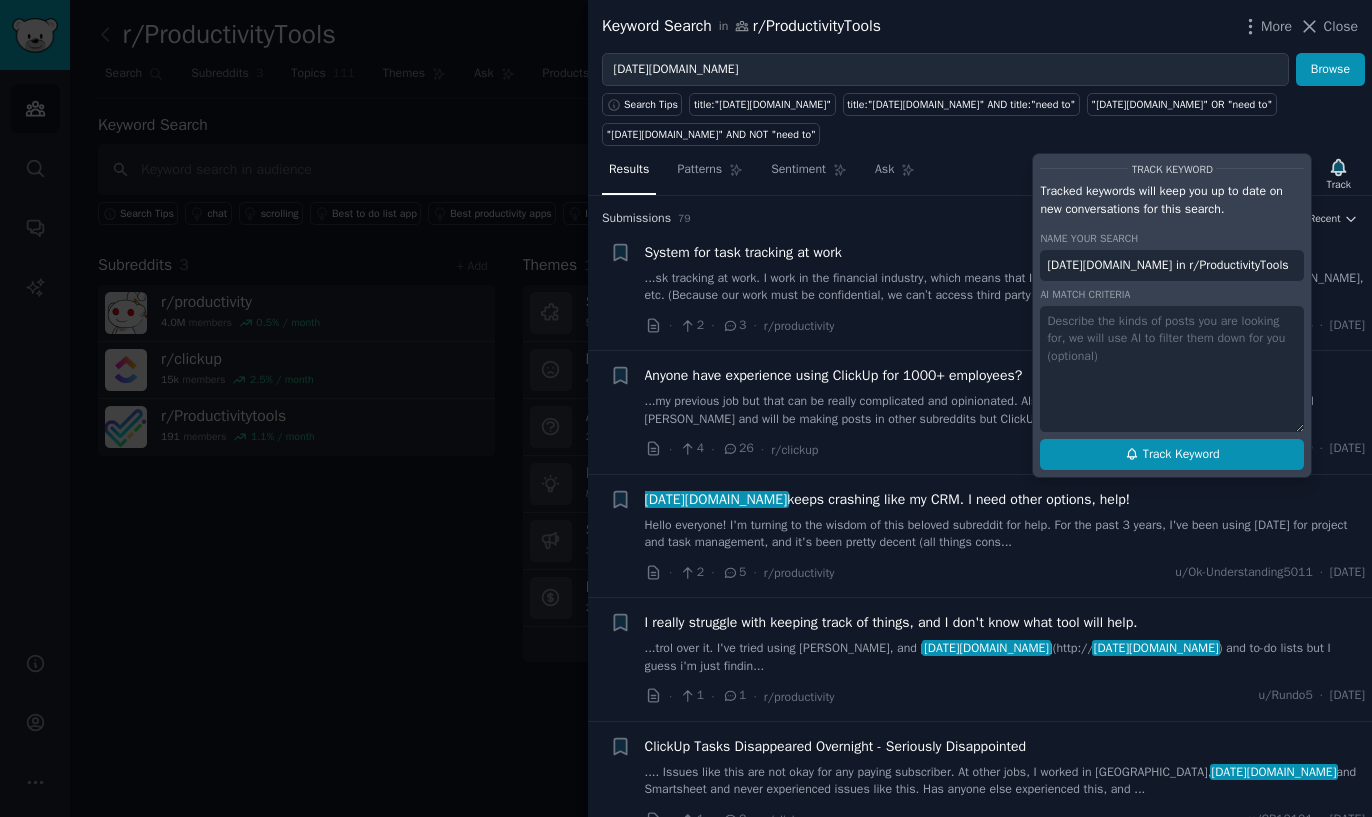 click on "Track Keyword" at bounding box center [1181, 455] 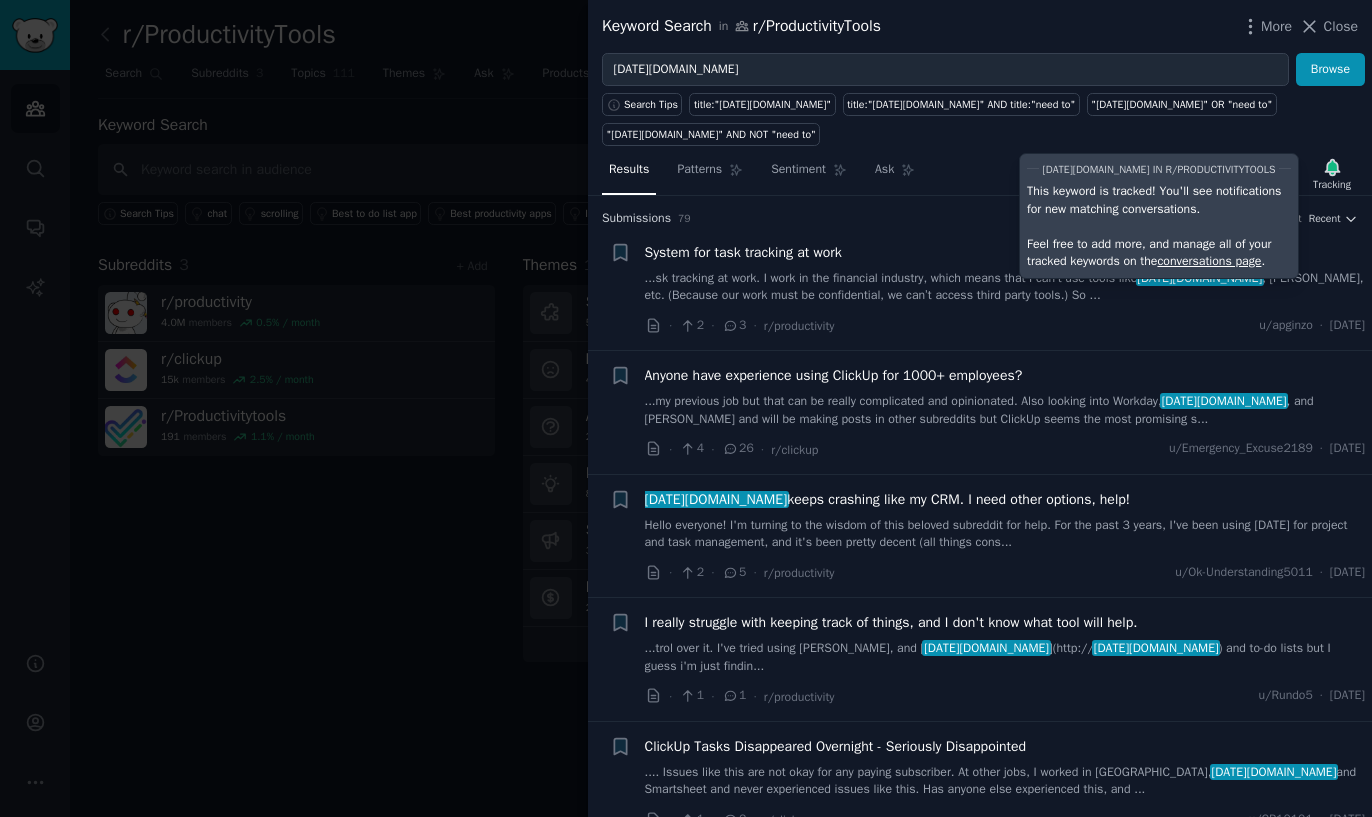 click at bounding box center [686, 408] 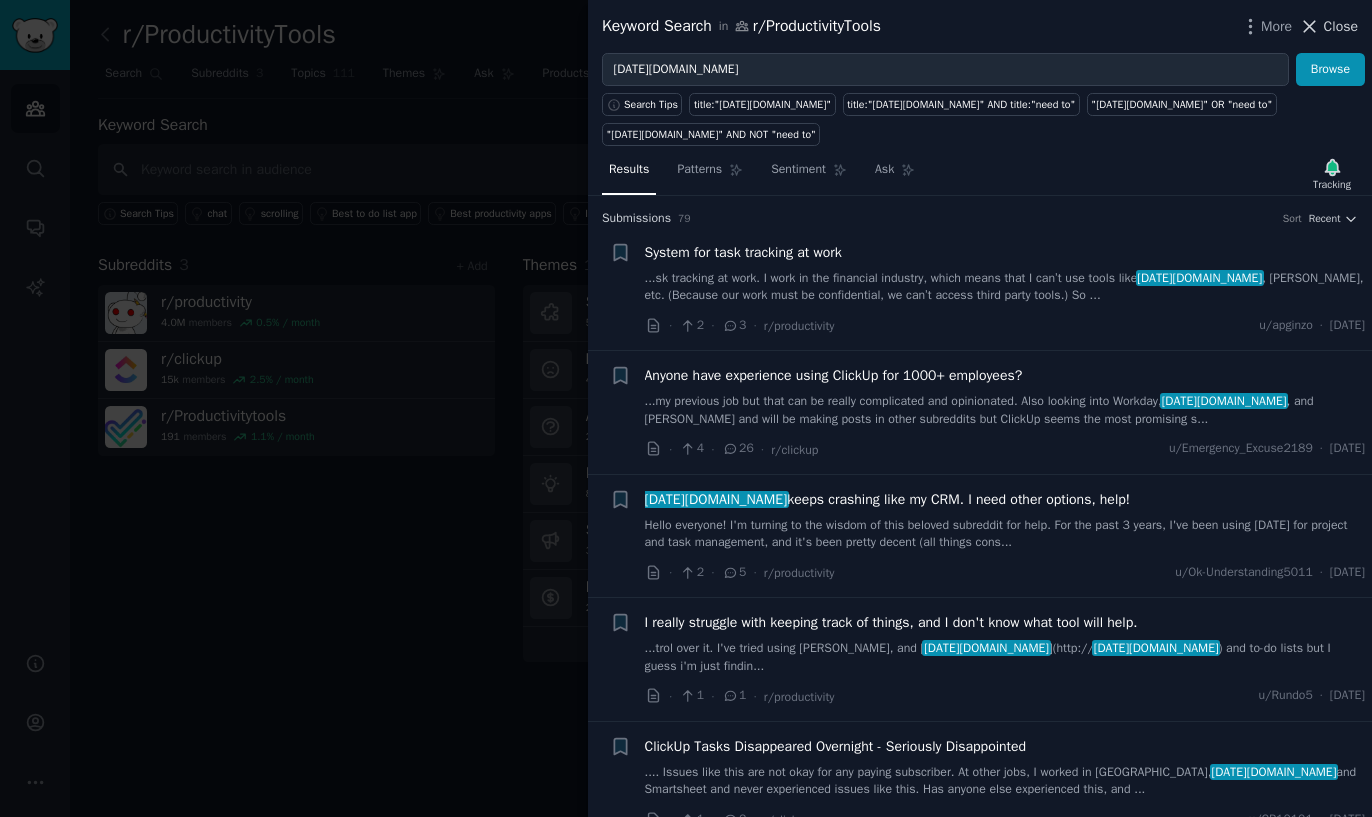 click on "Close" at bounding box center (1341, 26) 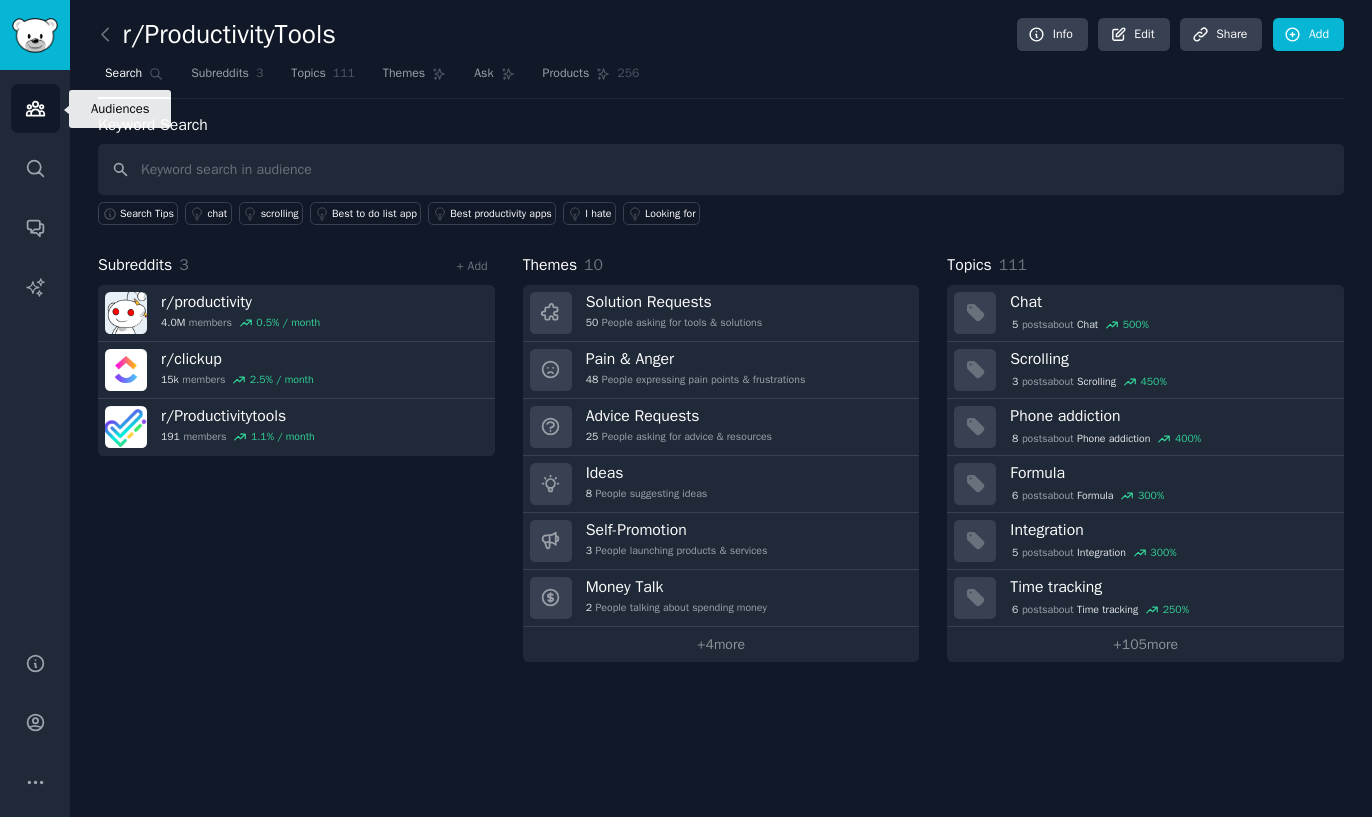 click on "Audiences" at bounding box center (35, 108) 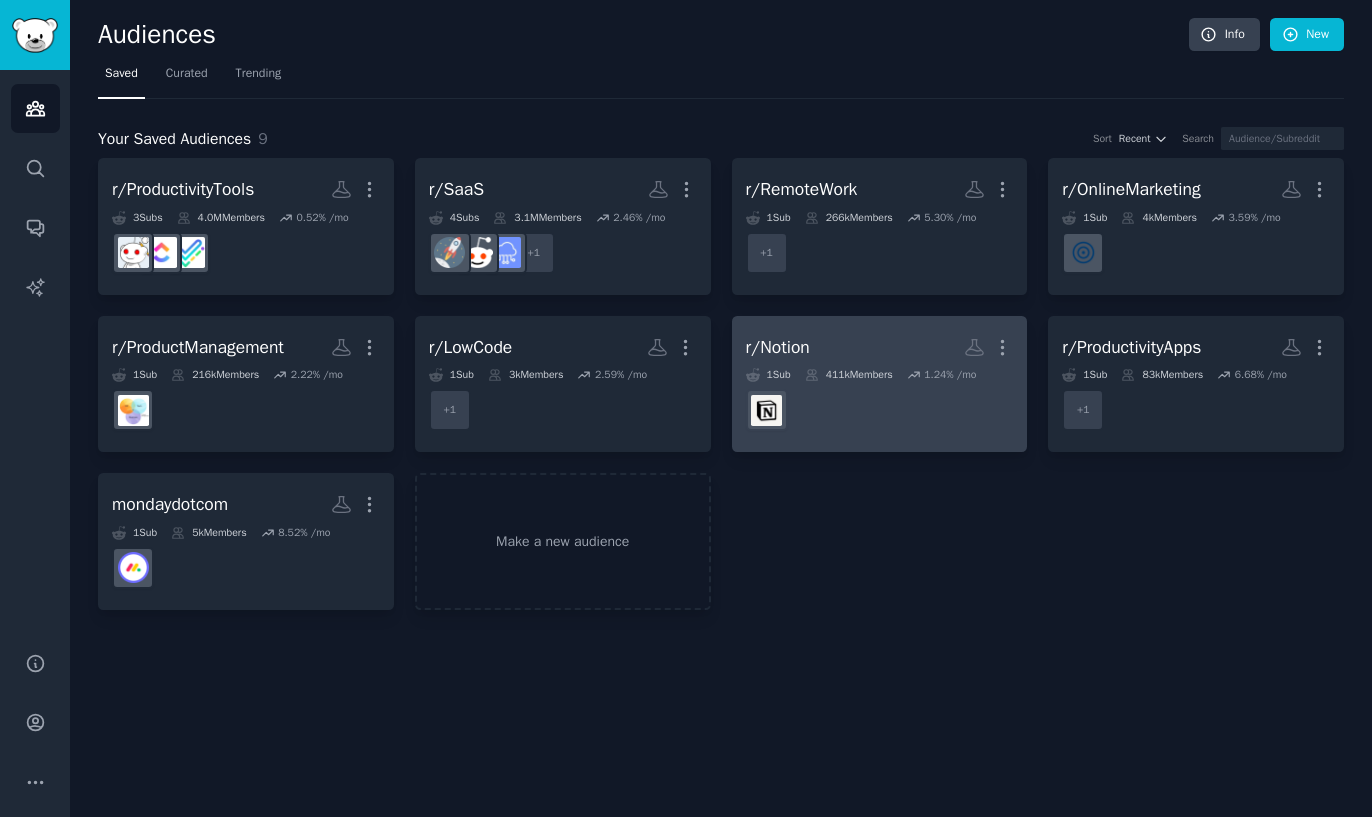 click on "r/Notion More" at bounding box center [880, 347] 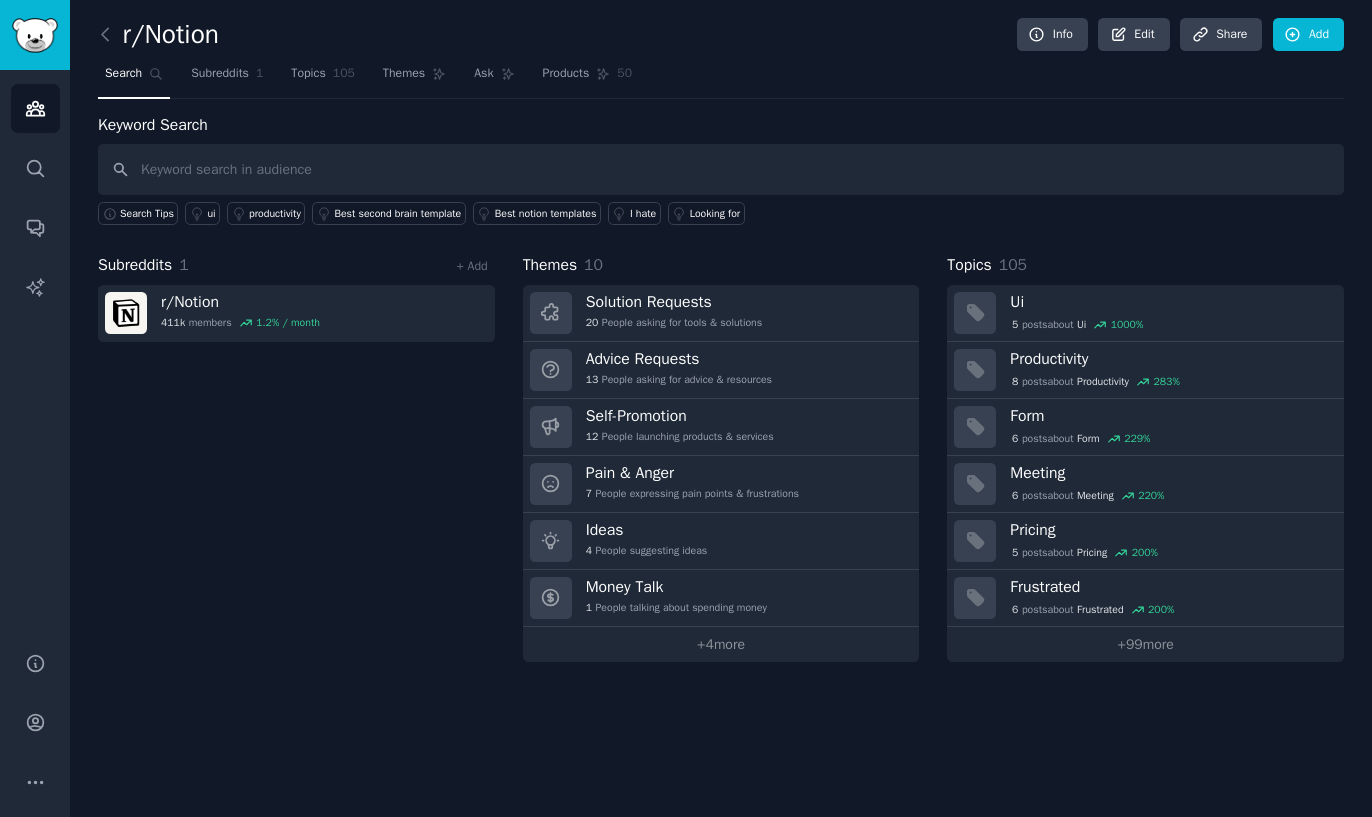 click at bounding box center [721, 169] 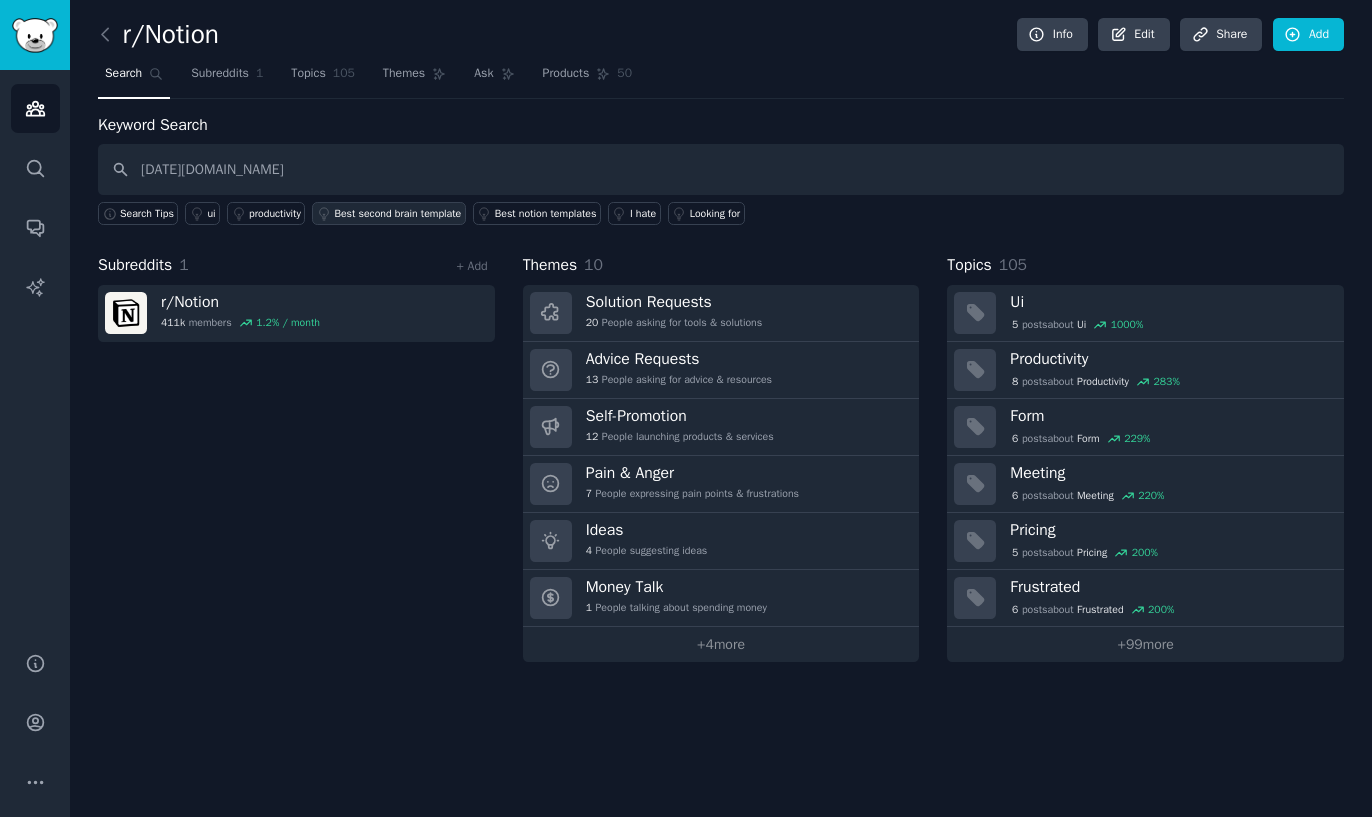 type on "[DATE][DOMAIN_NAME]" 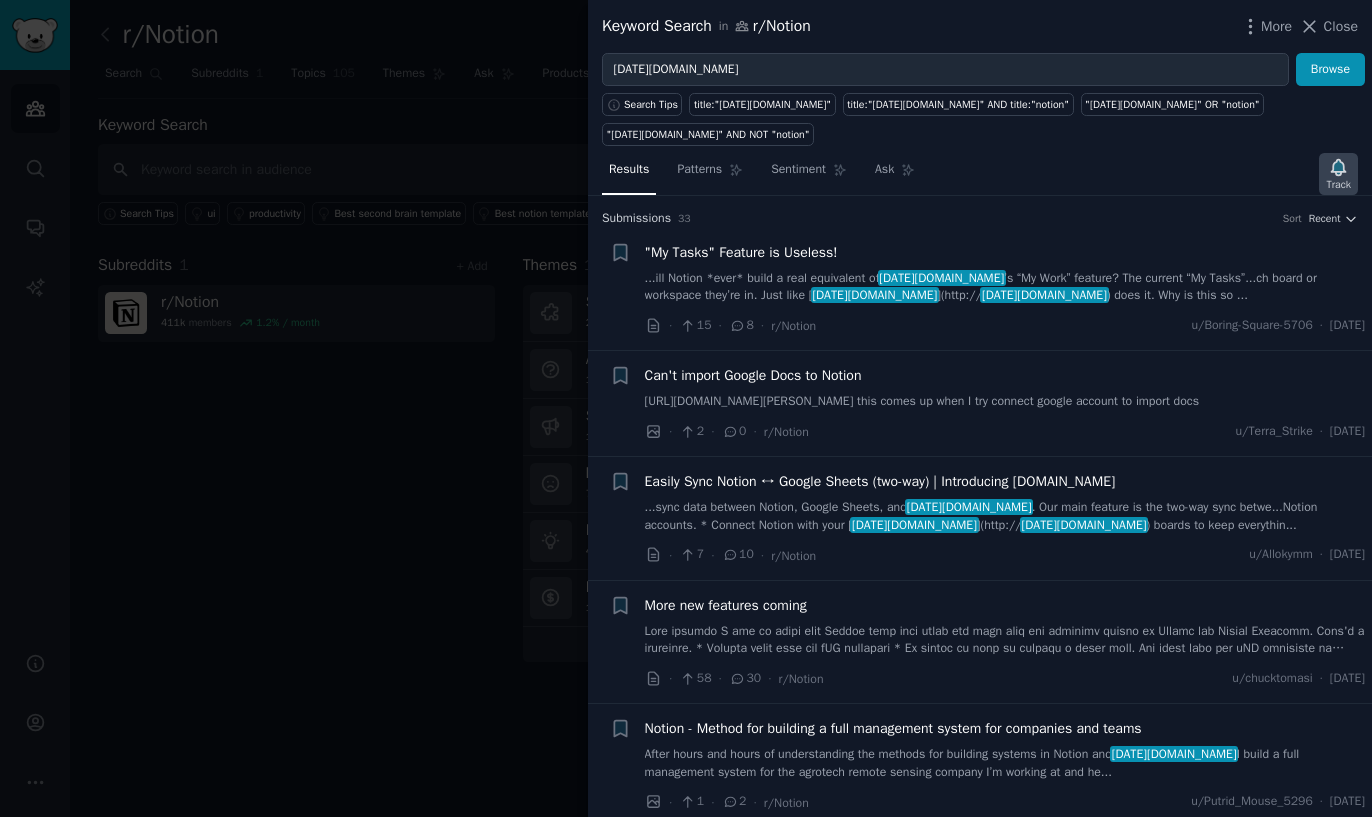 click on "Results Patterns Sentiment Ask Track" at bounding box center [980, 174] 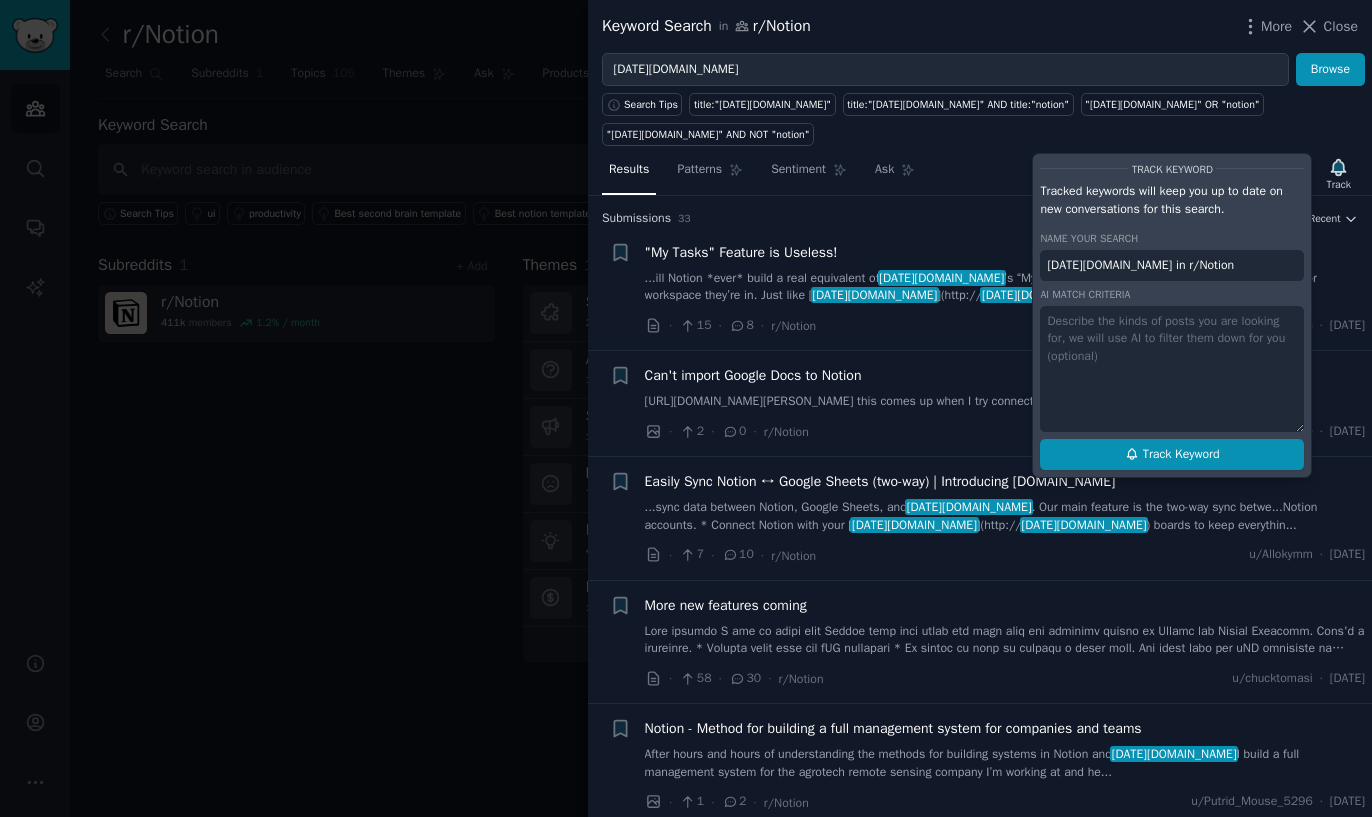 click on "Track Keyword" at bounding box center (1181, 455) 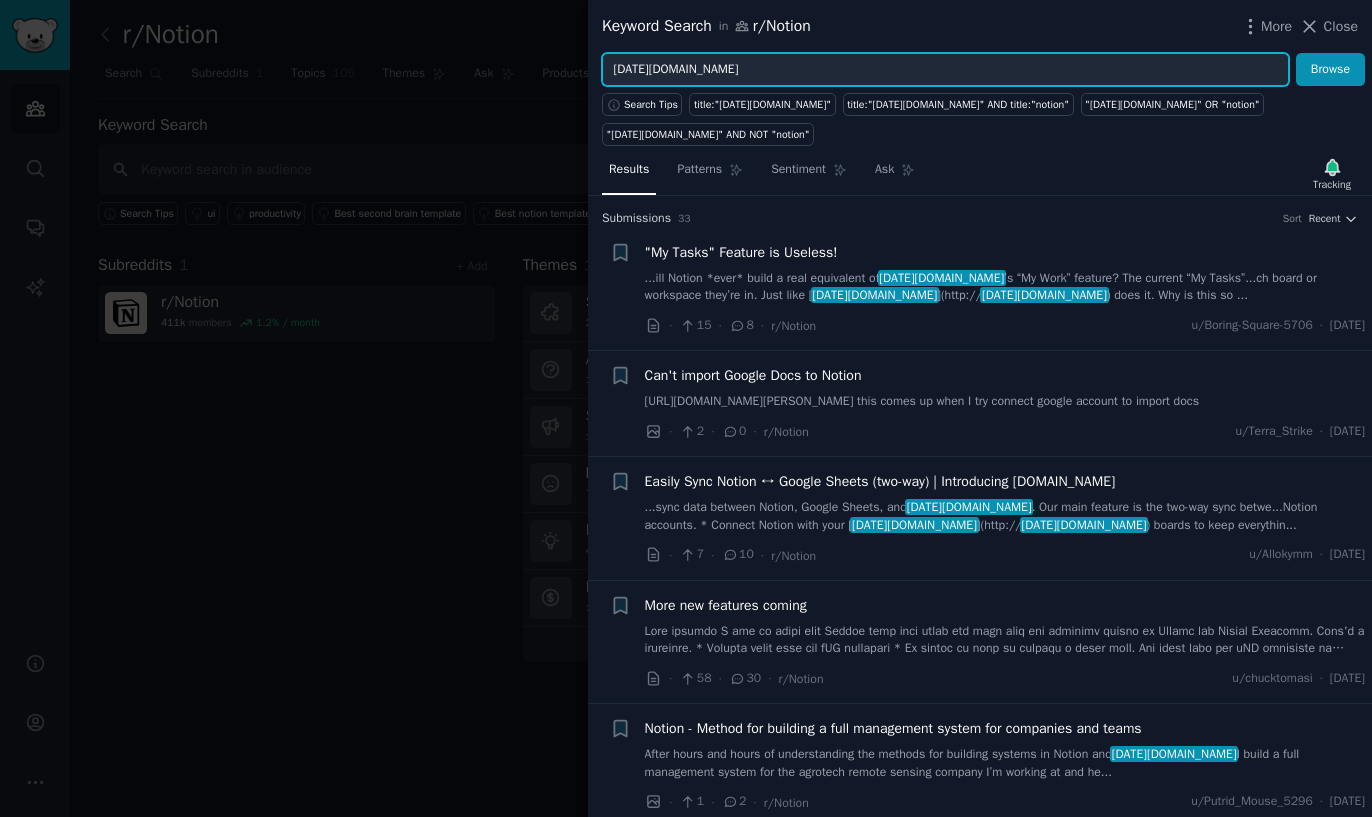 click on "[DATE][DOMAIN_NAME]" at bounding box center (945, 70) 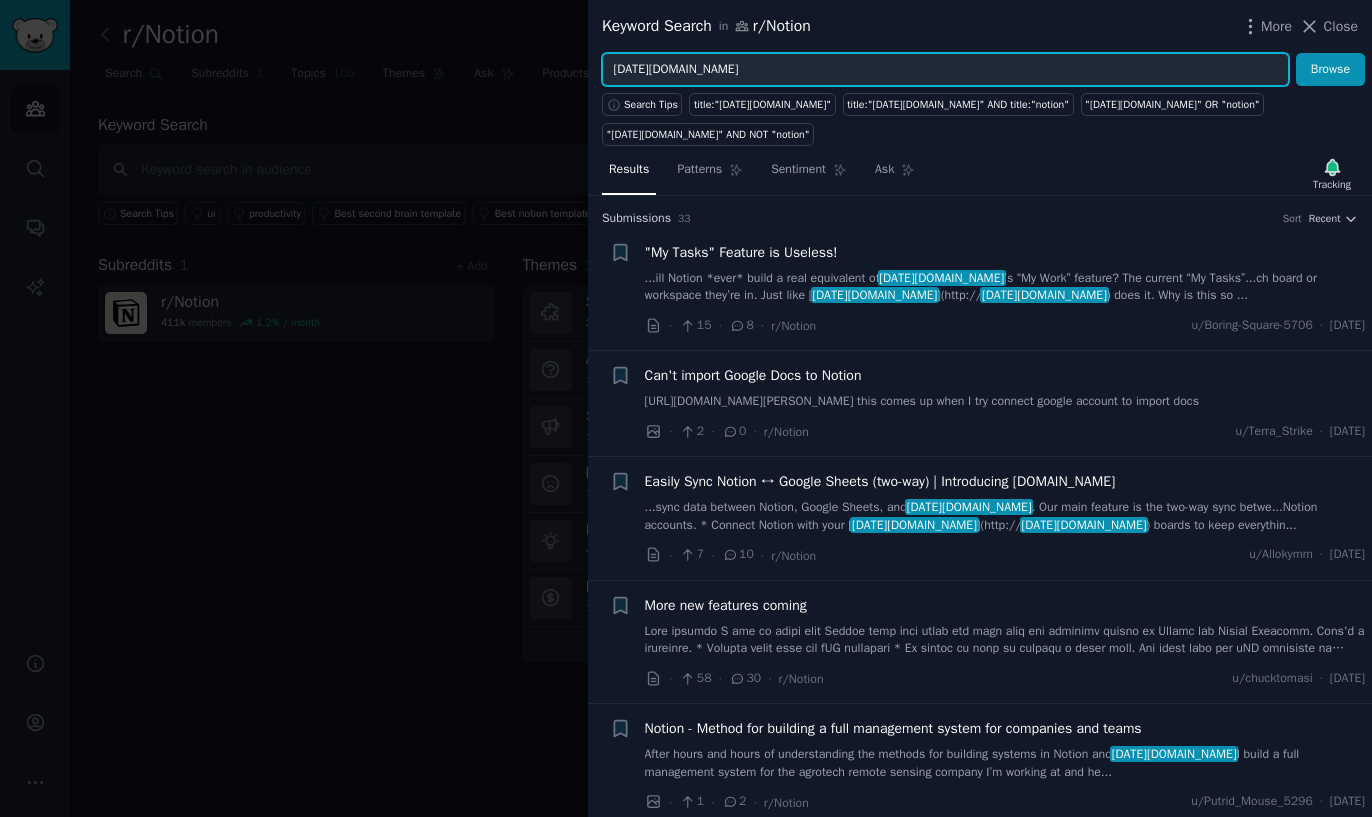 drag, startPoint x: 681, startPoint y: 73, endPoint x: 662, endPoint y: 73, distance: 19 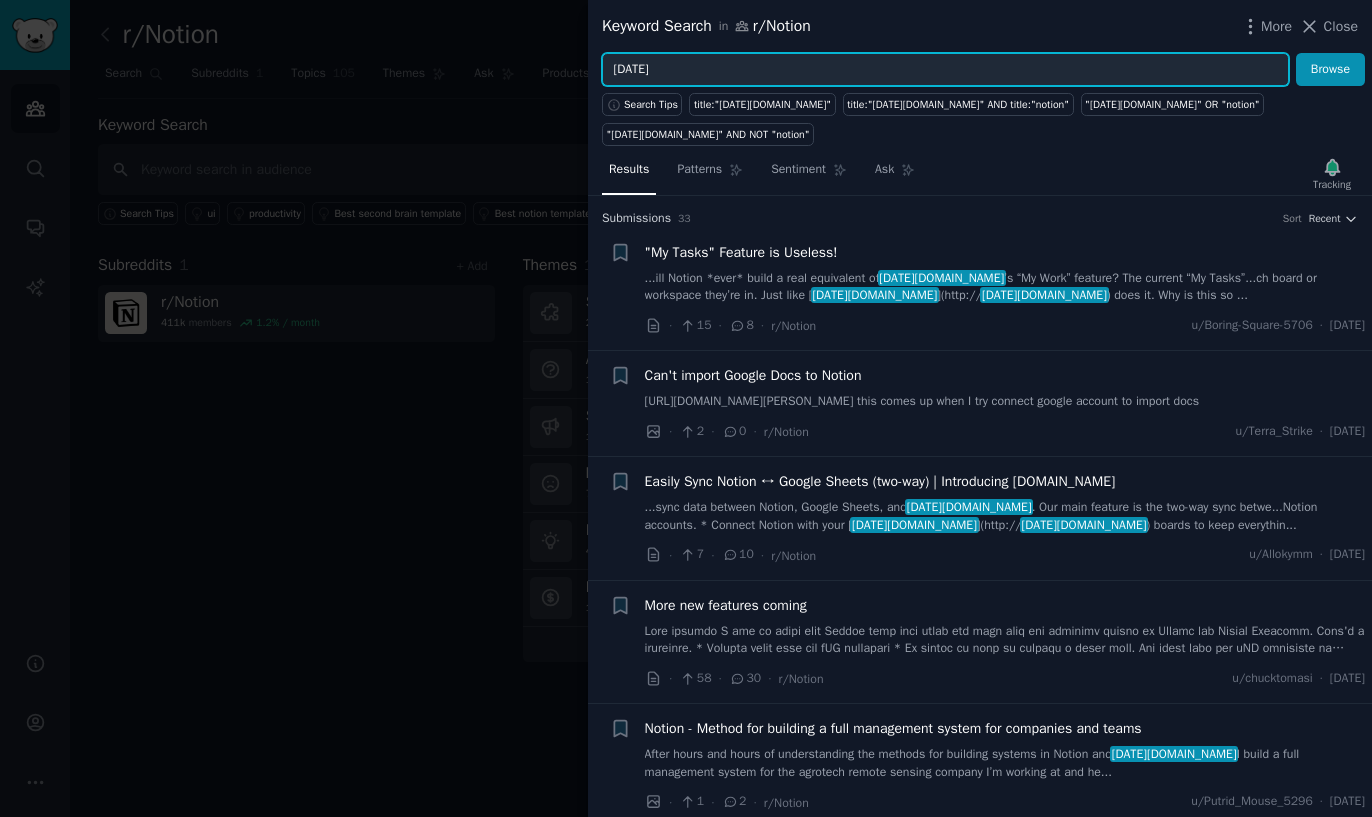 type on "[DATE]" 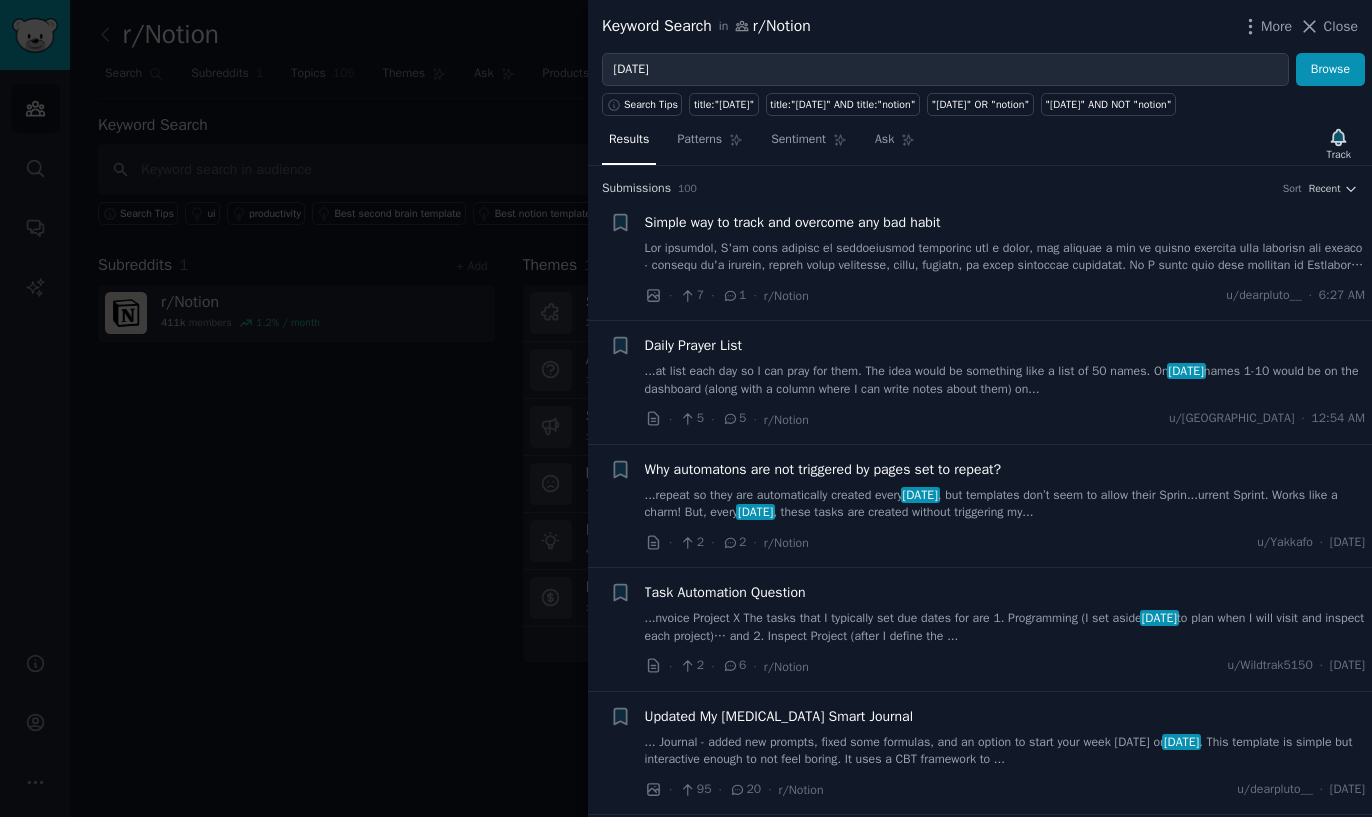 click at bounding box center [686, 408] 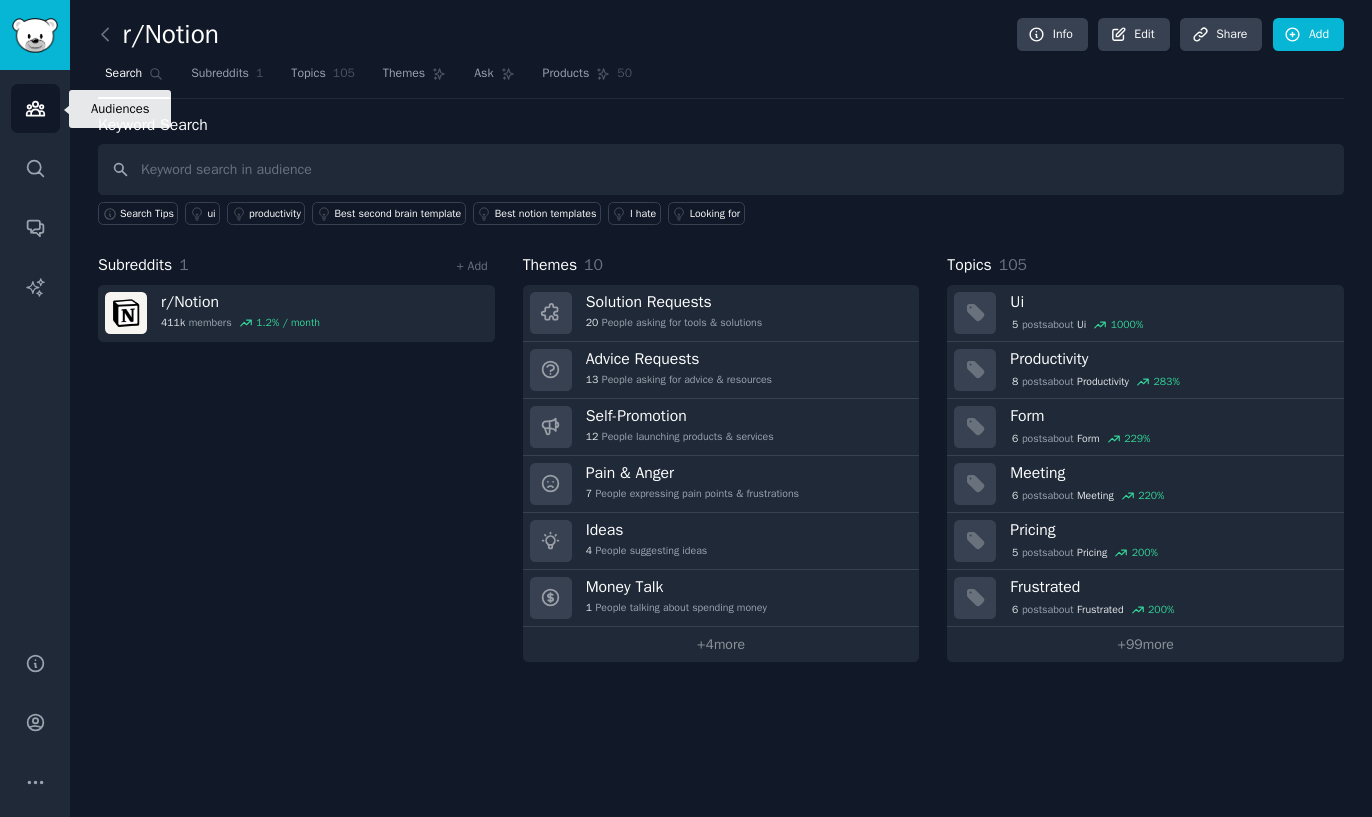 click 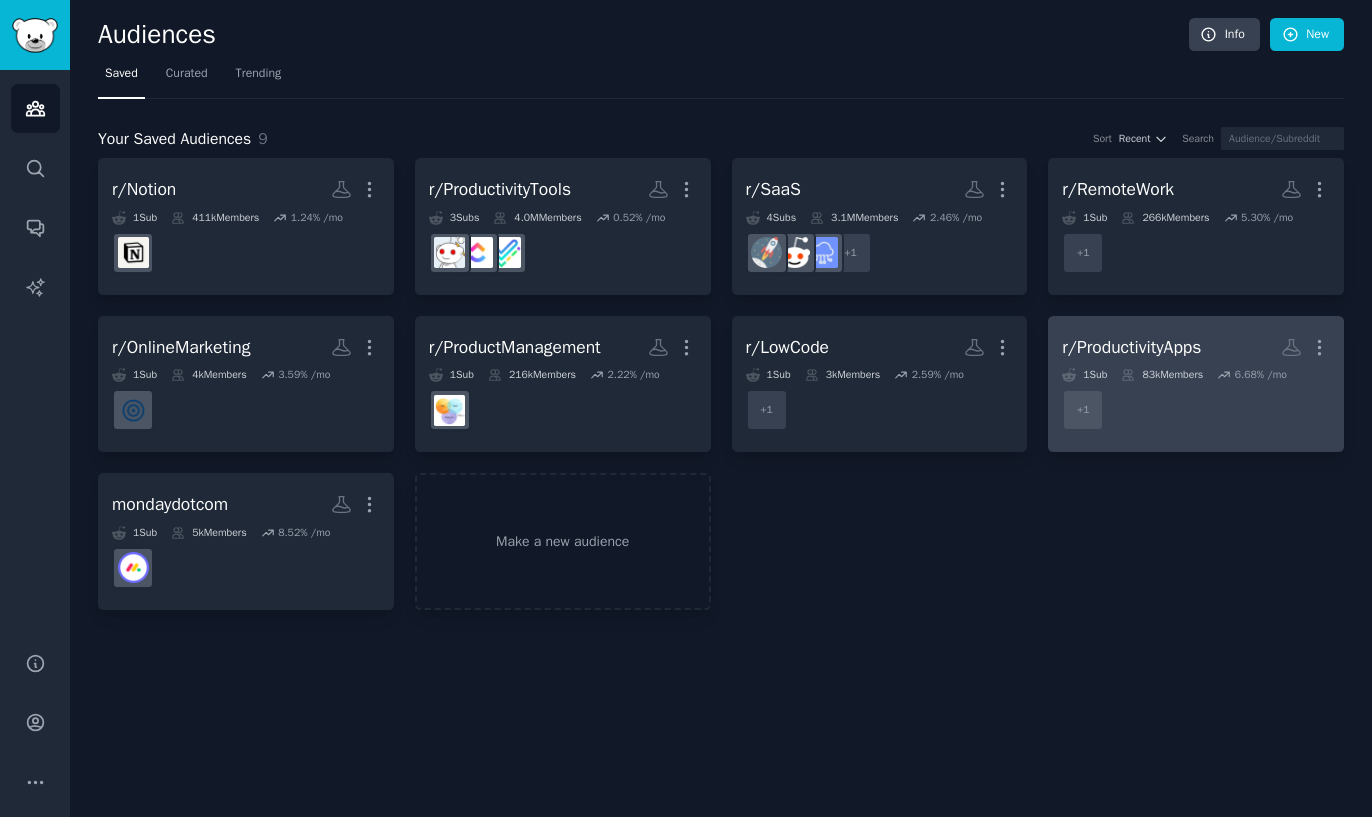 click on "r/ProductivityApps More" at bounding box center (1196, 347) 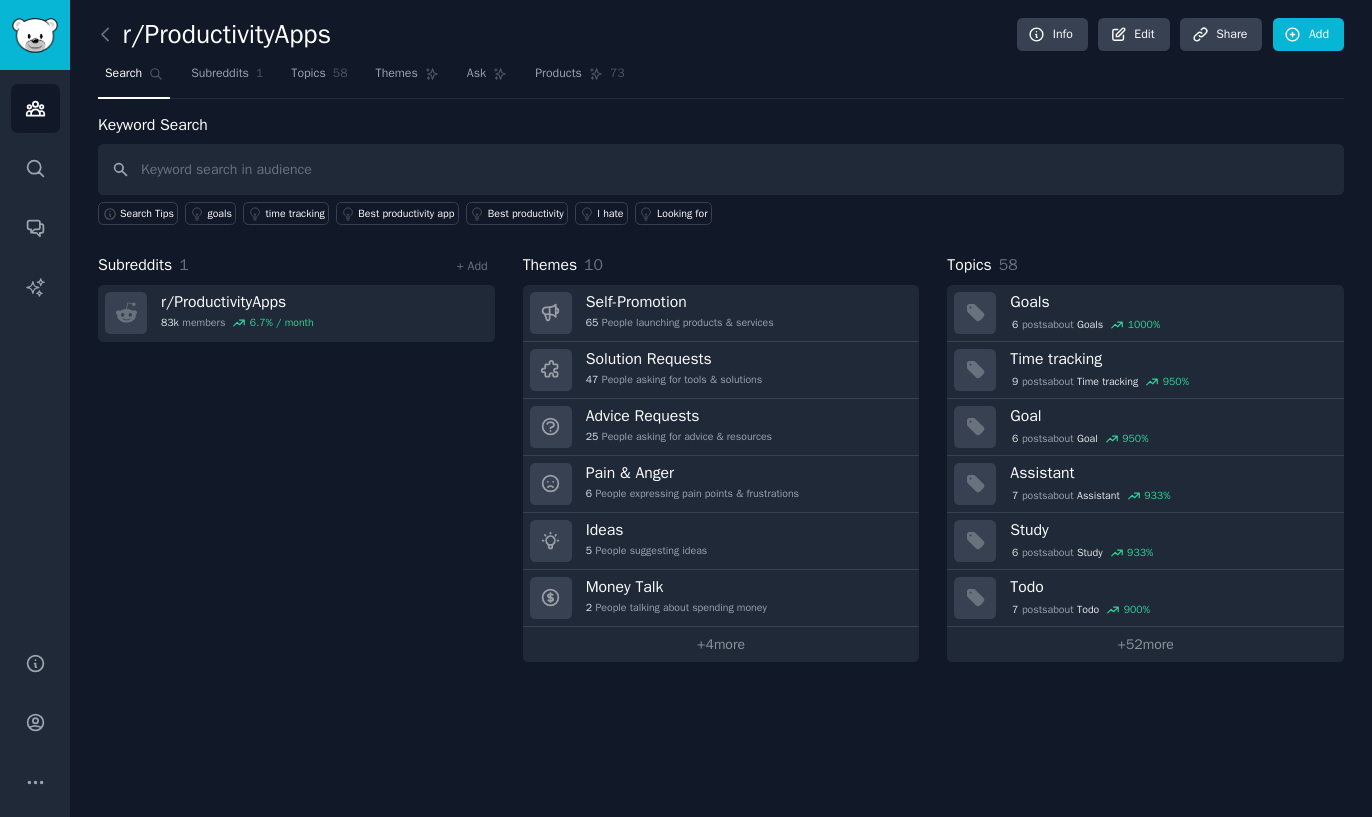 click at bounding box center [721, 169] 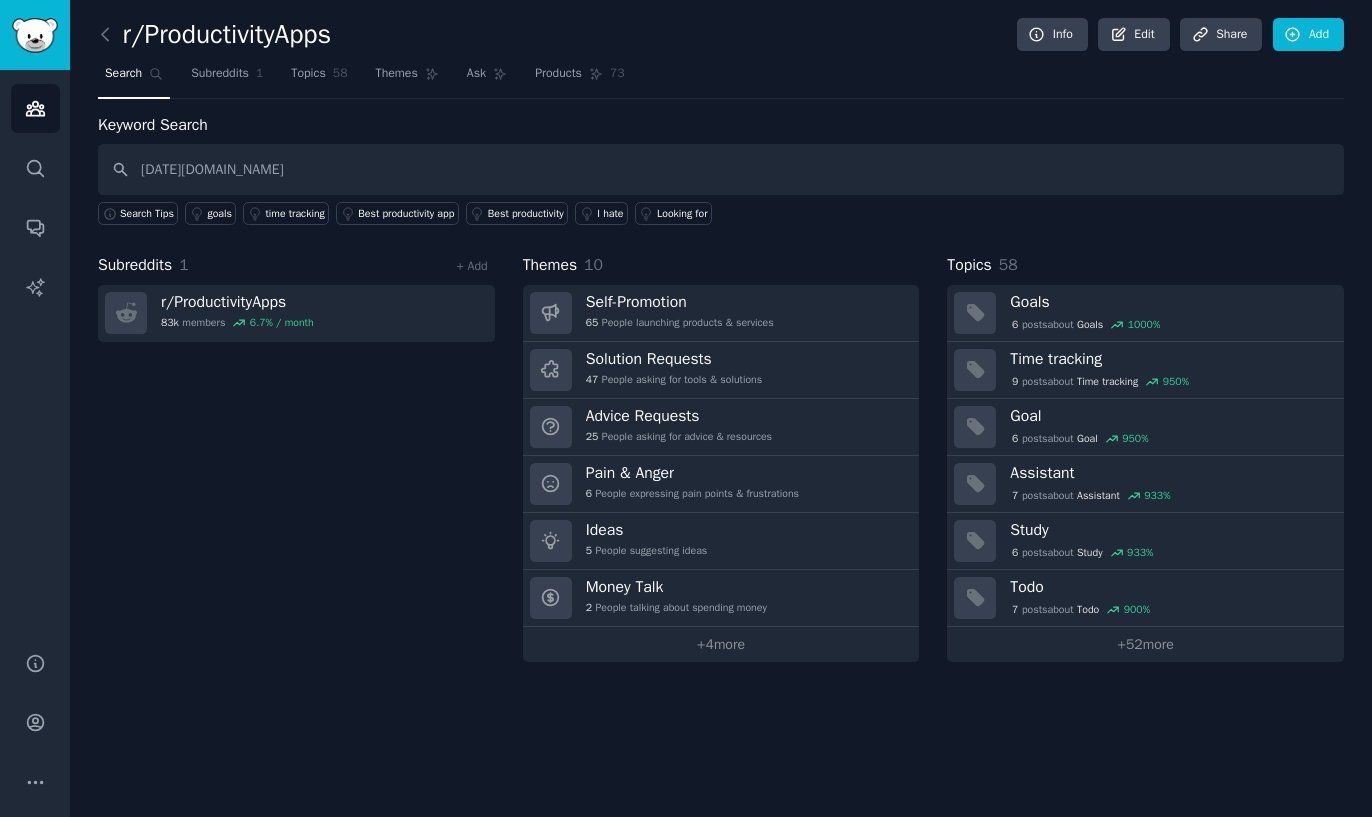 type on "[DATE][DOMAIN_NAME]" 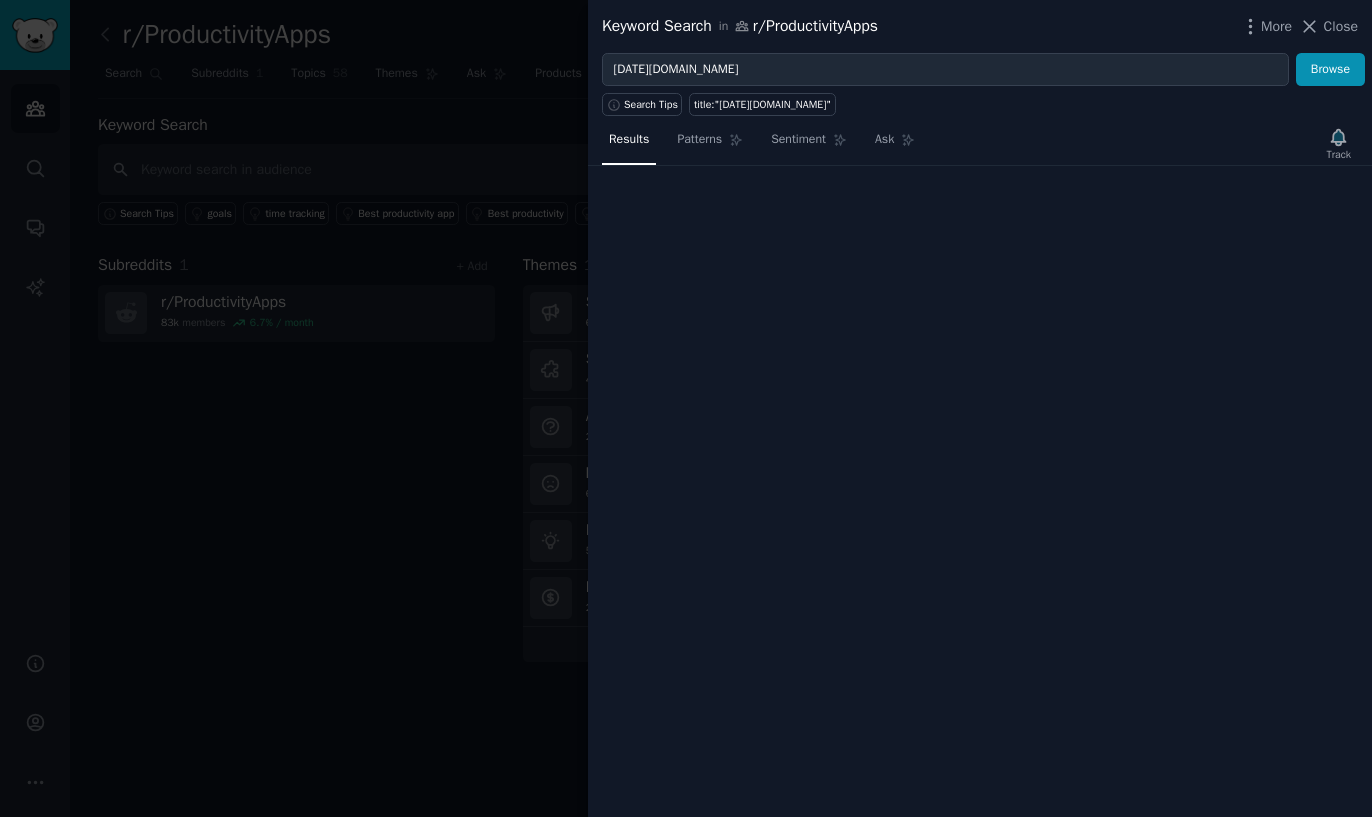 type 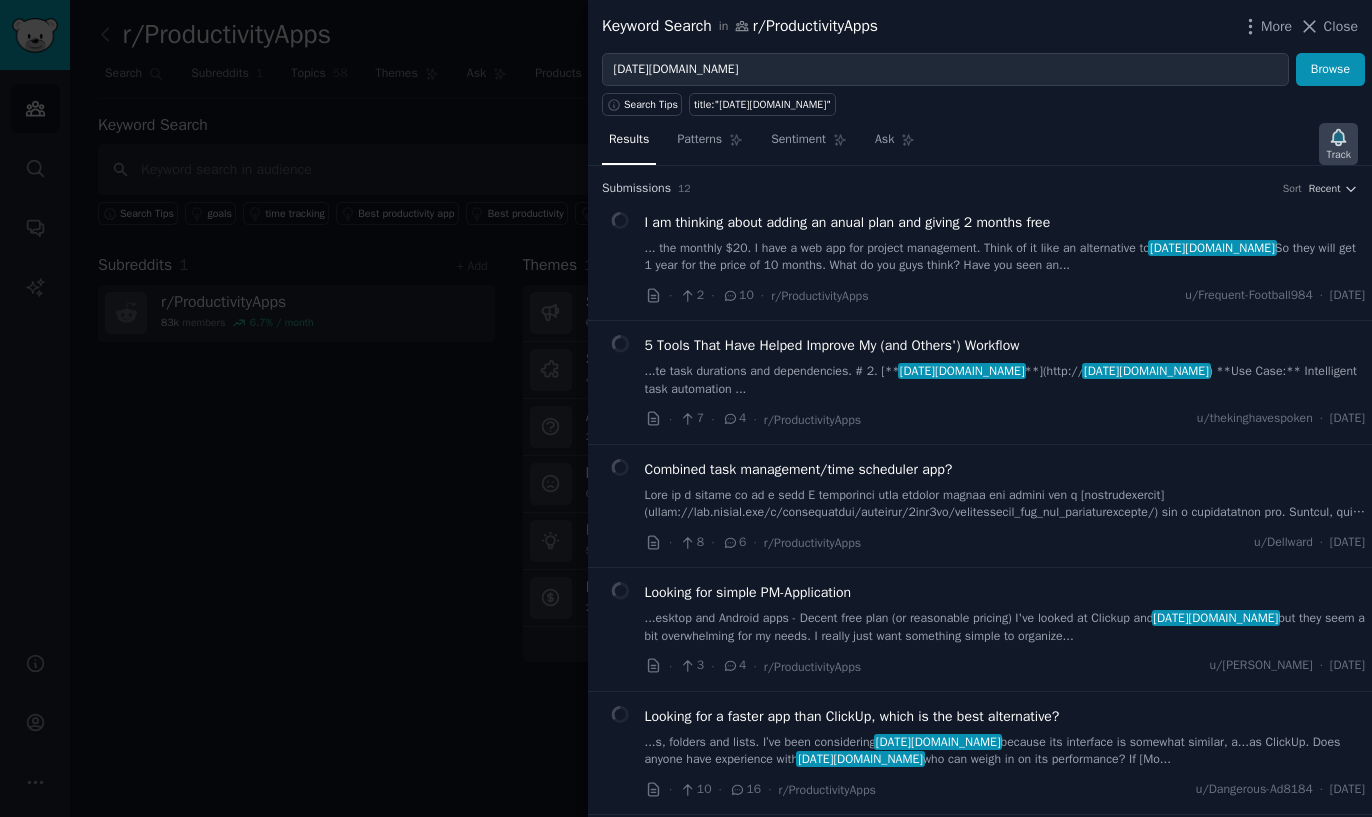 click 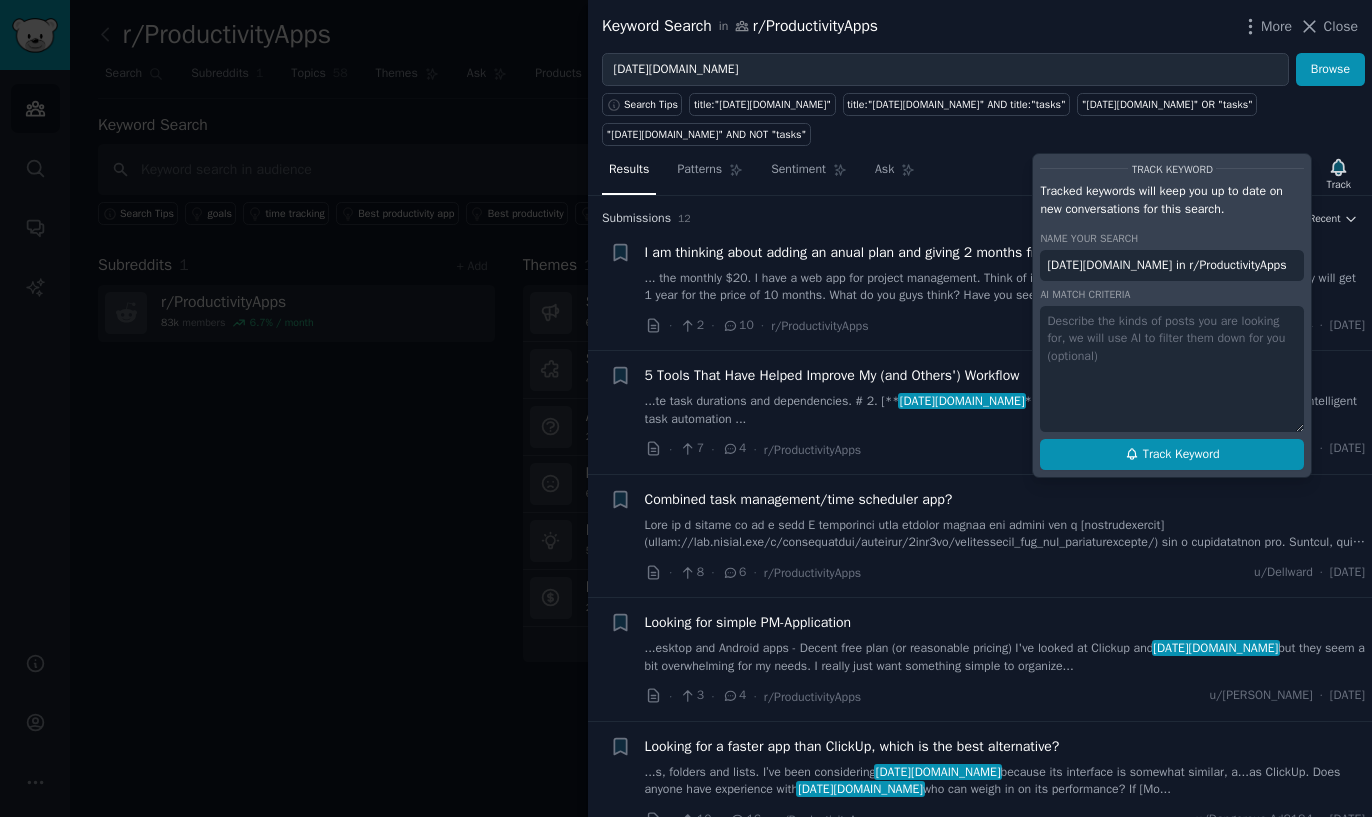 click on "Track Keyword" at bounding box center (1181, 455) 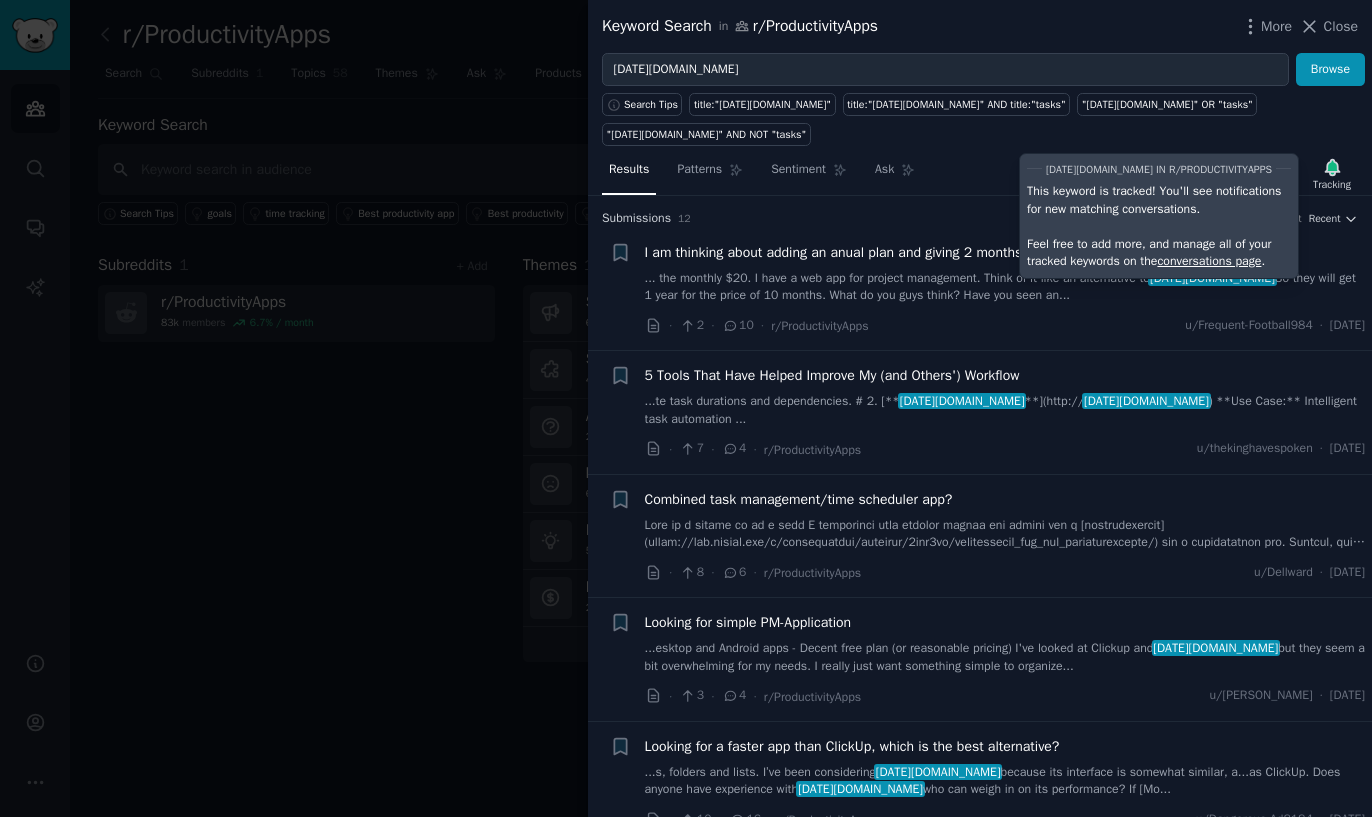 click at bounding box center [686, 408] 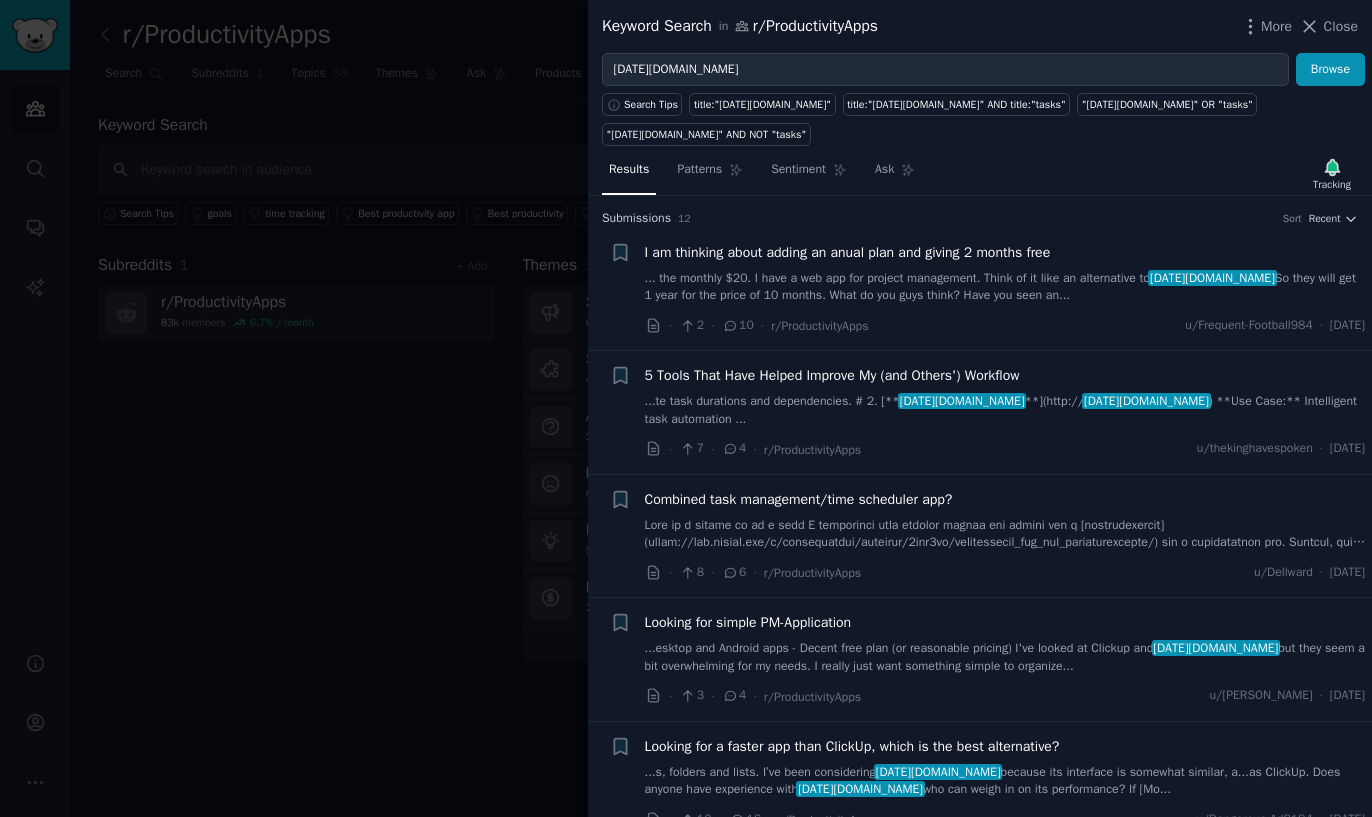 click at bounding box center (686, 408) 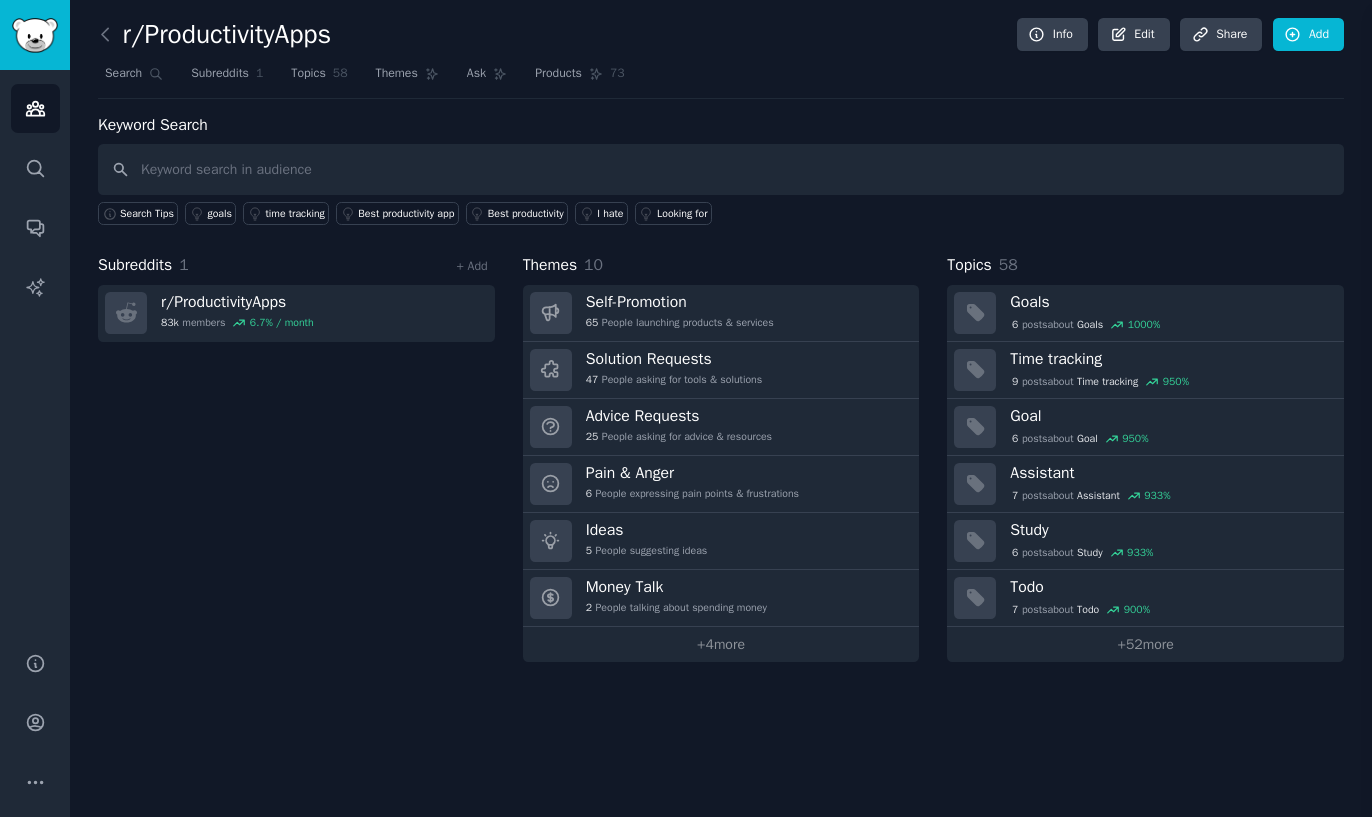 click 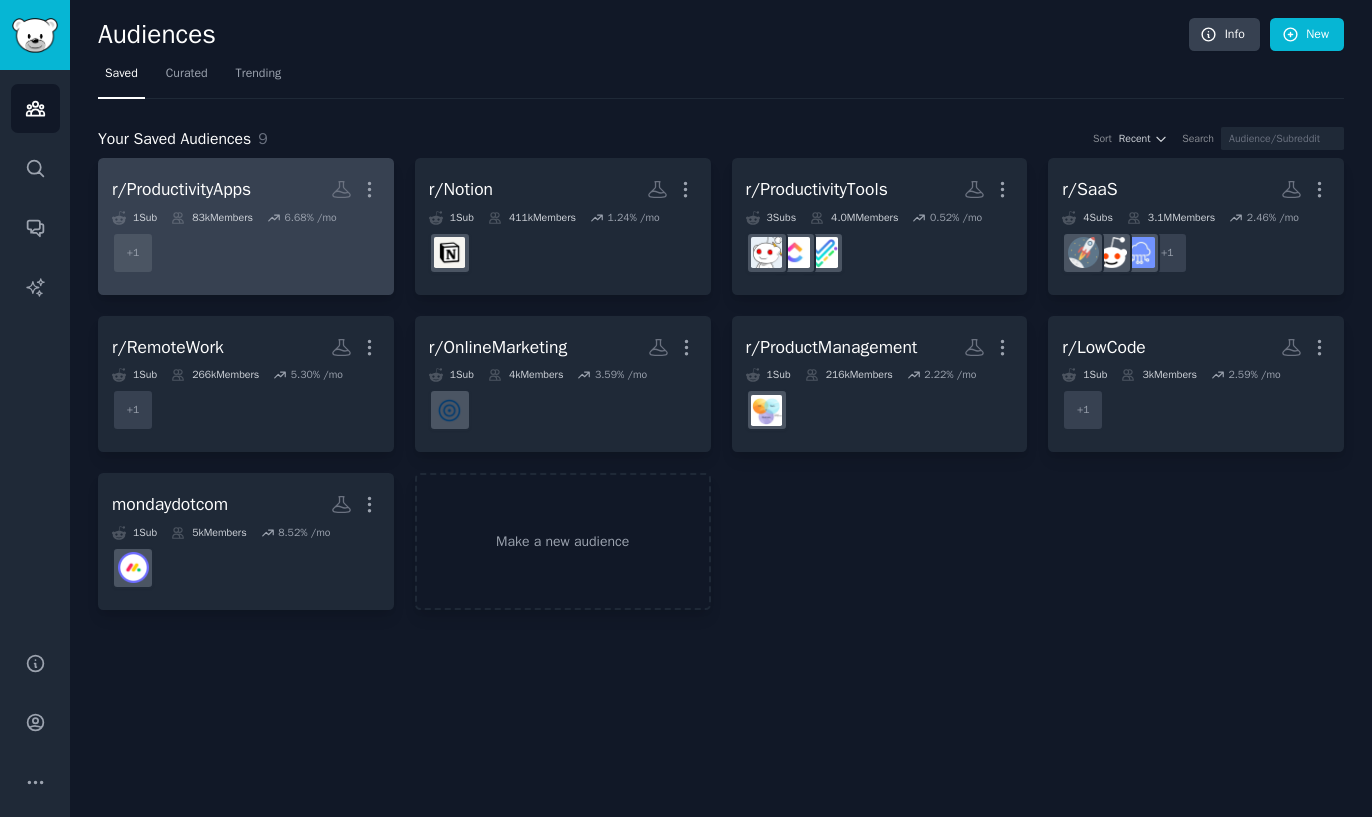 click on "r/ProductivityApps More" at bounding box center [246, 189] 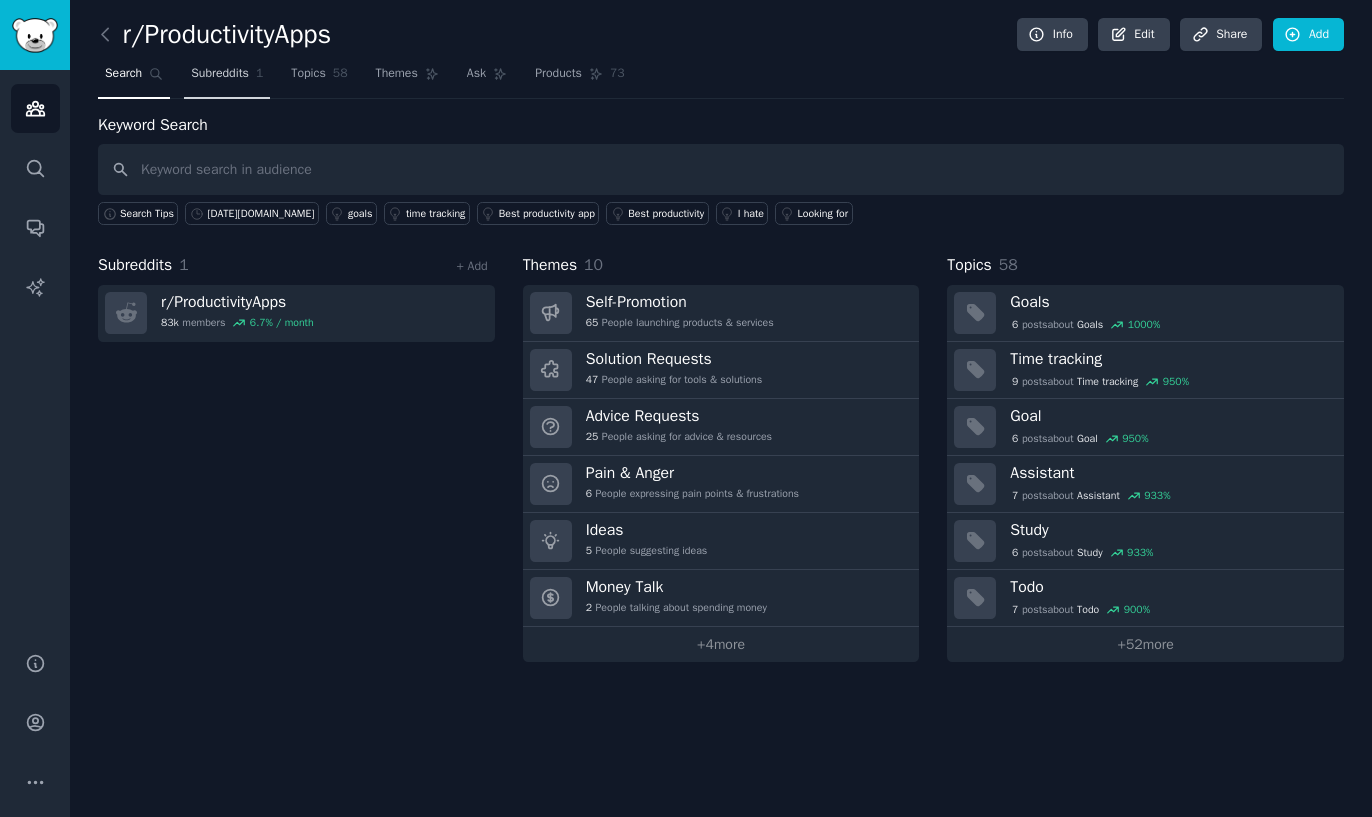 click on "Subreddits 1" at bounding box center [227, 78] 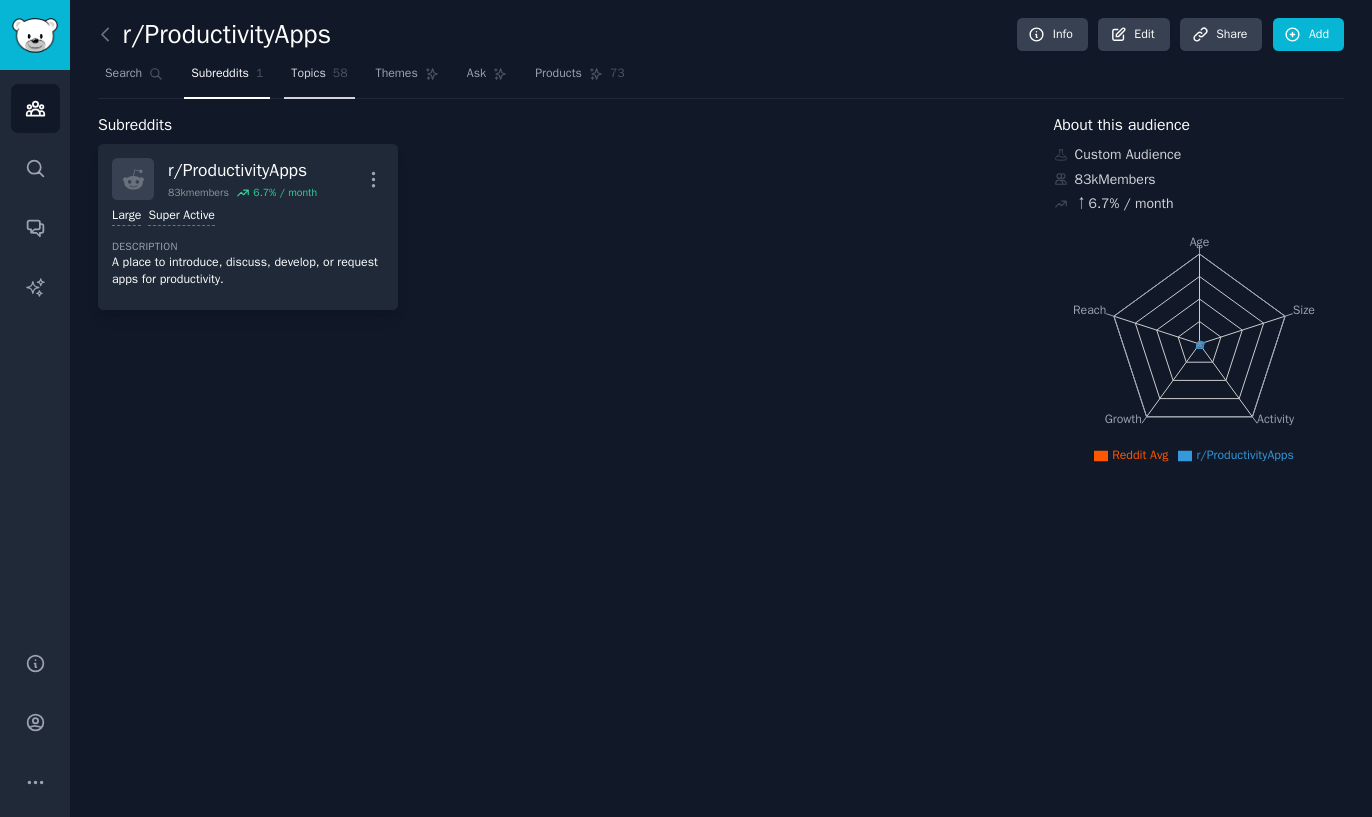 click on "Topics 58" at bounding box center [319, 78] 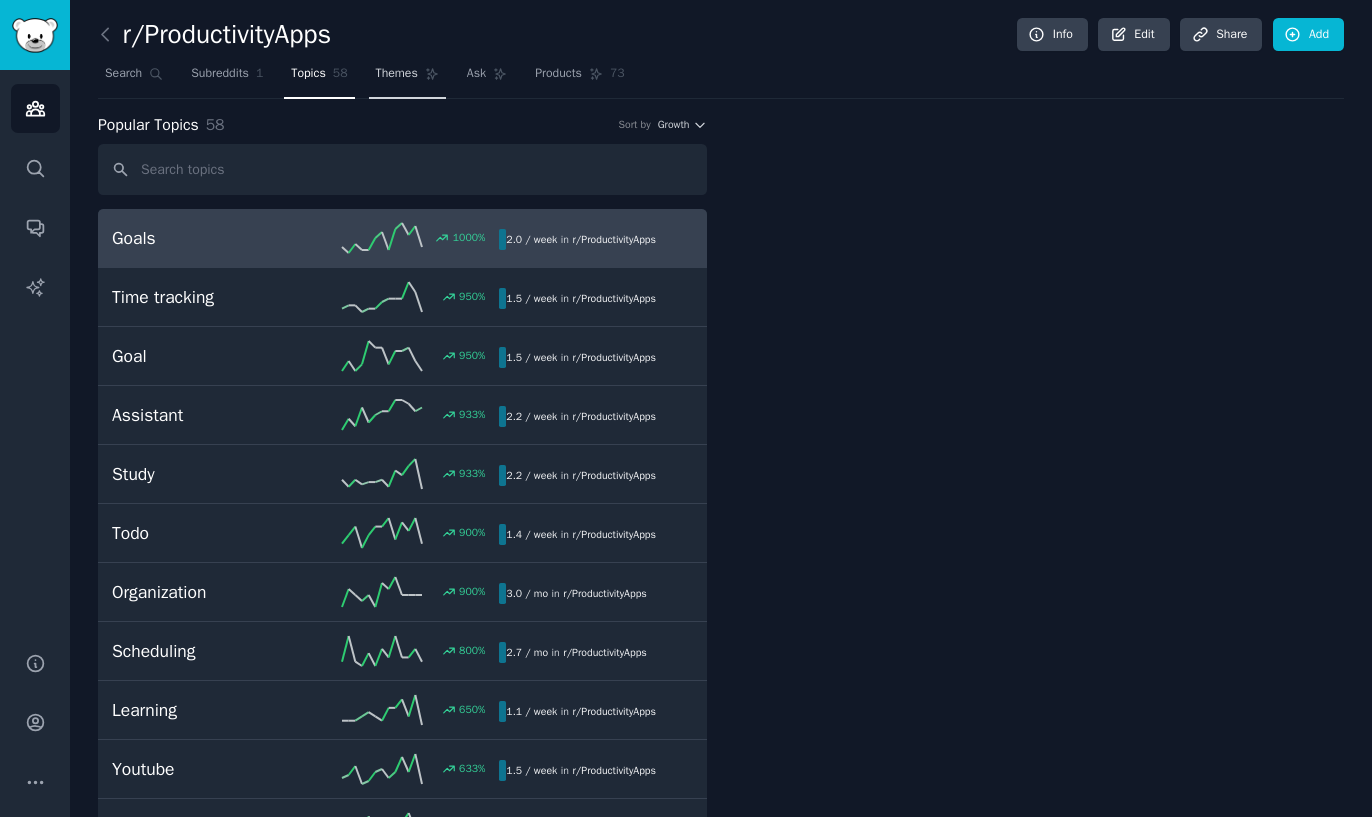 click on "Themes" at bounding box center (397, 74) 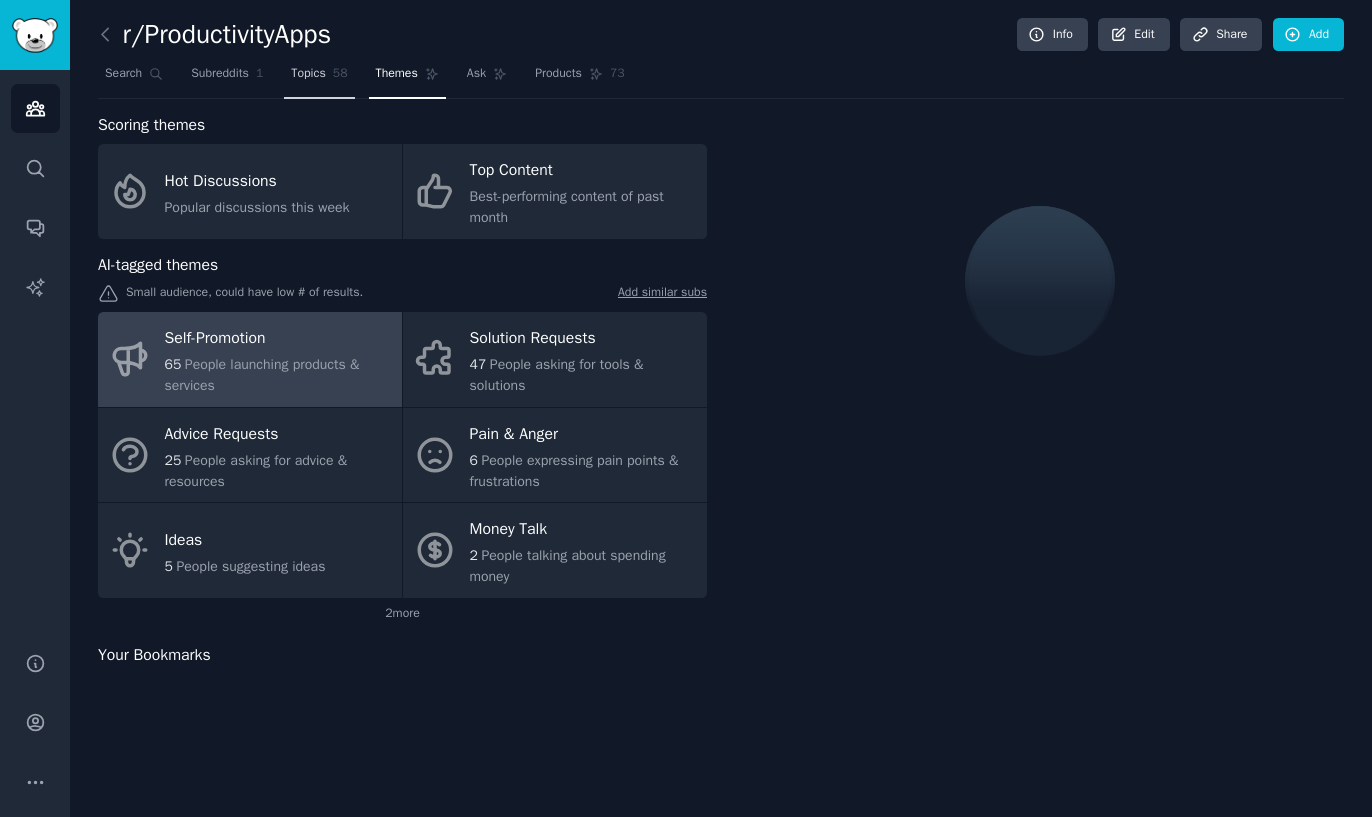 click on "Topics" at bounding box center (308, 74) 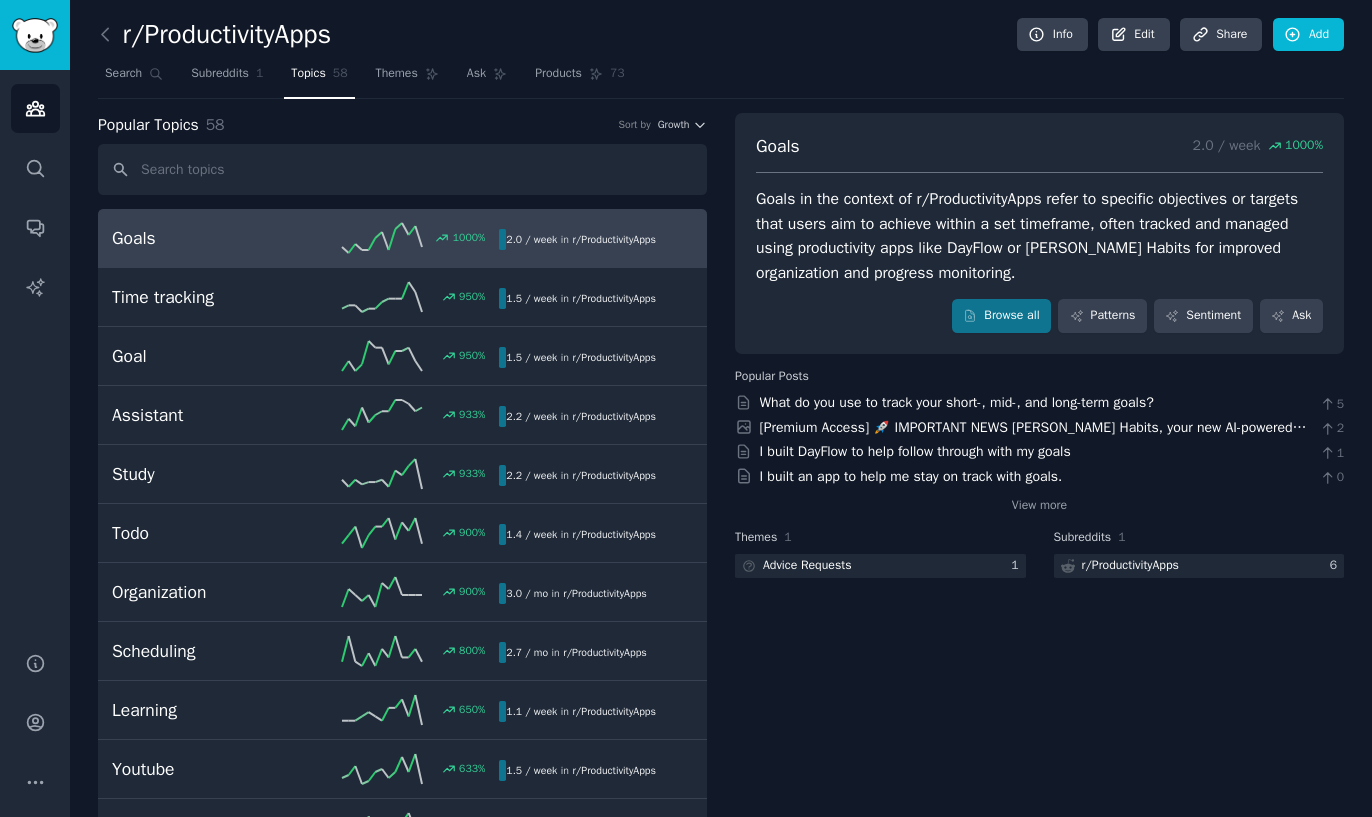 click on "Audiences" at bounding box center [35, 108] 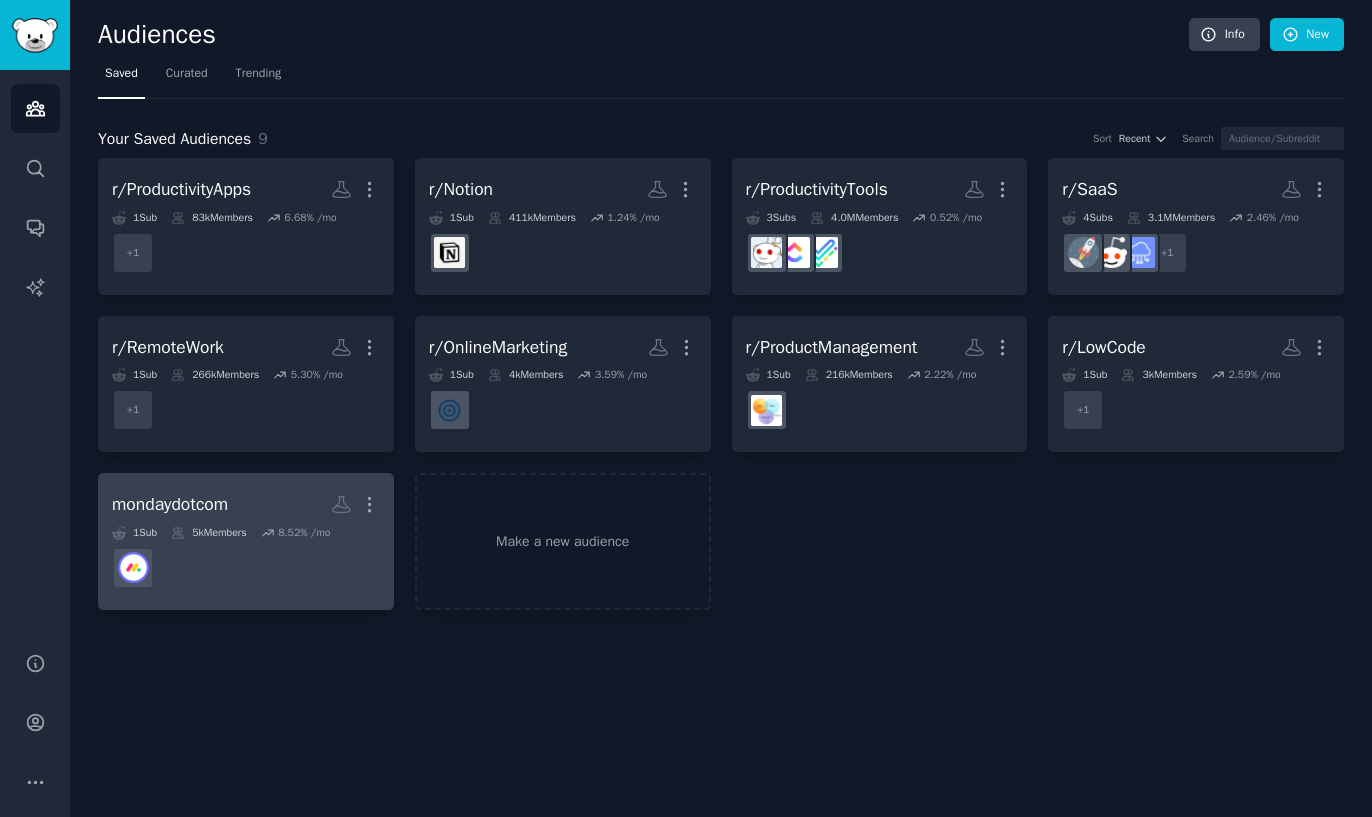 click 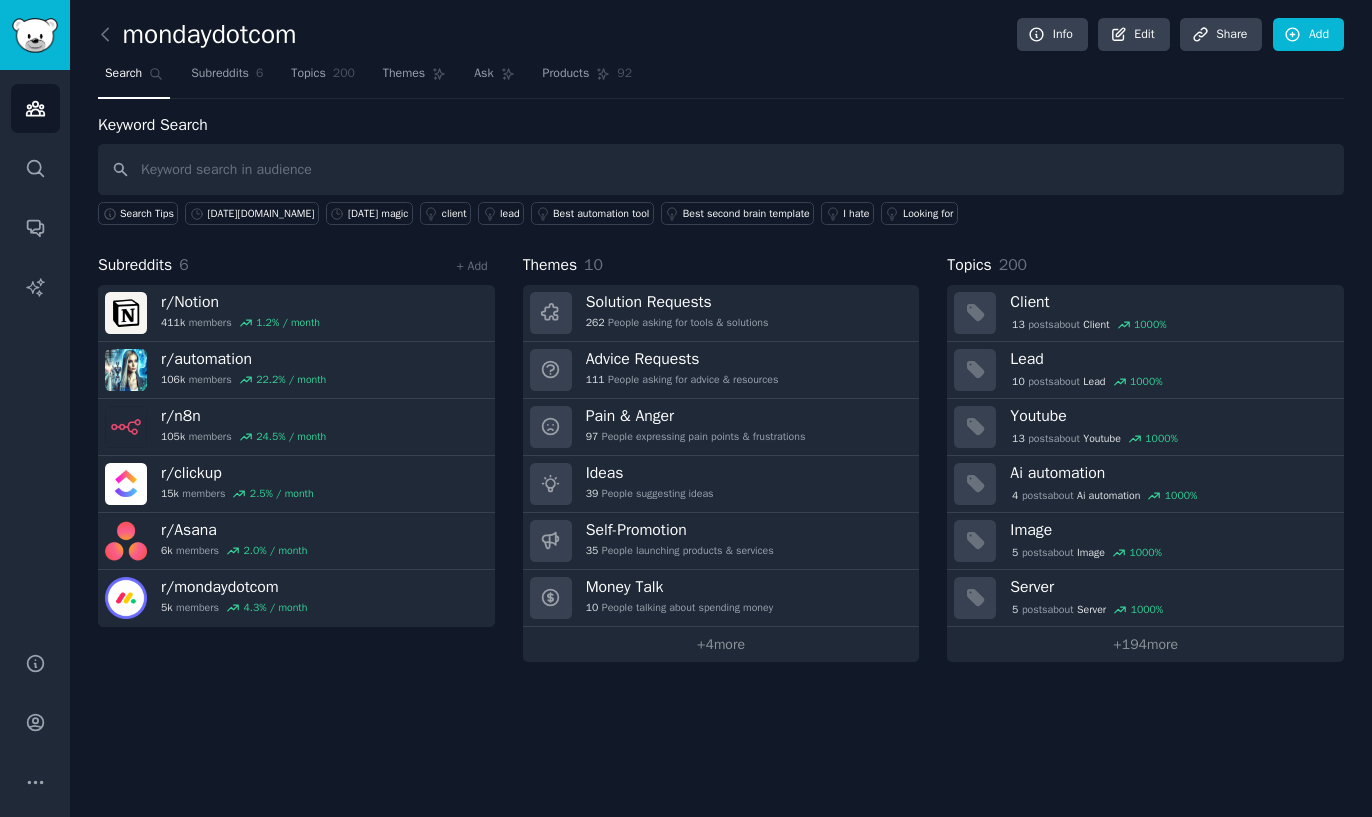 click at bounding box center [721, 169] 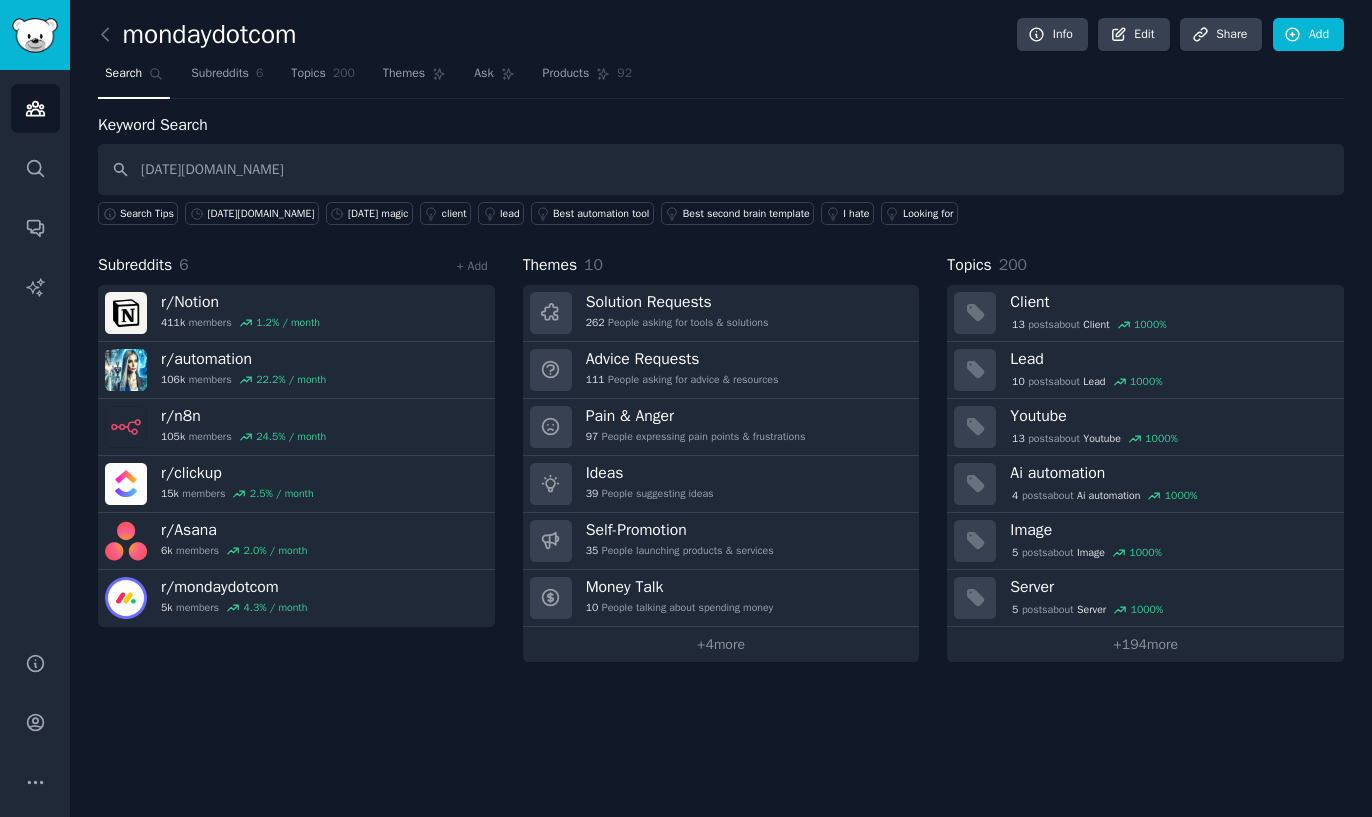 type on "[DATE][DOMAIN_NAME]" 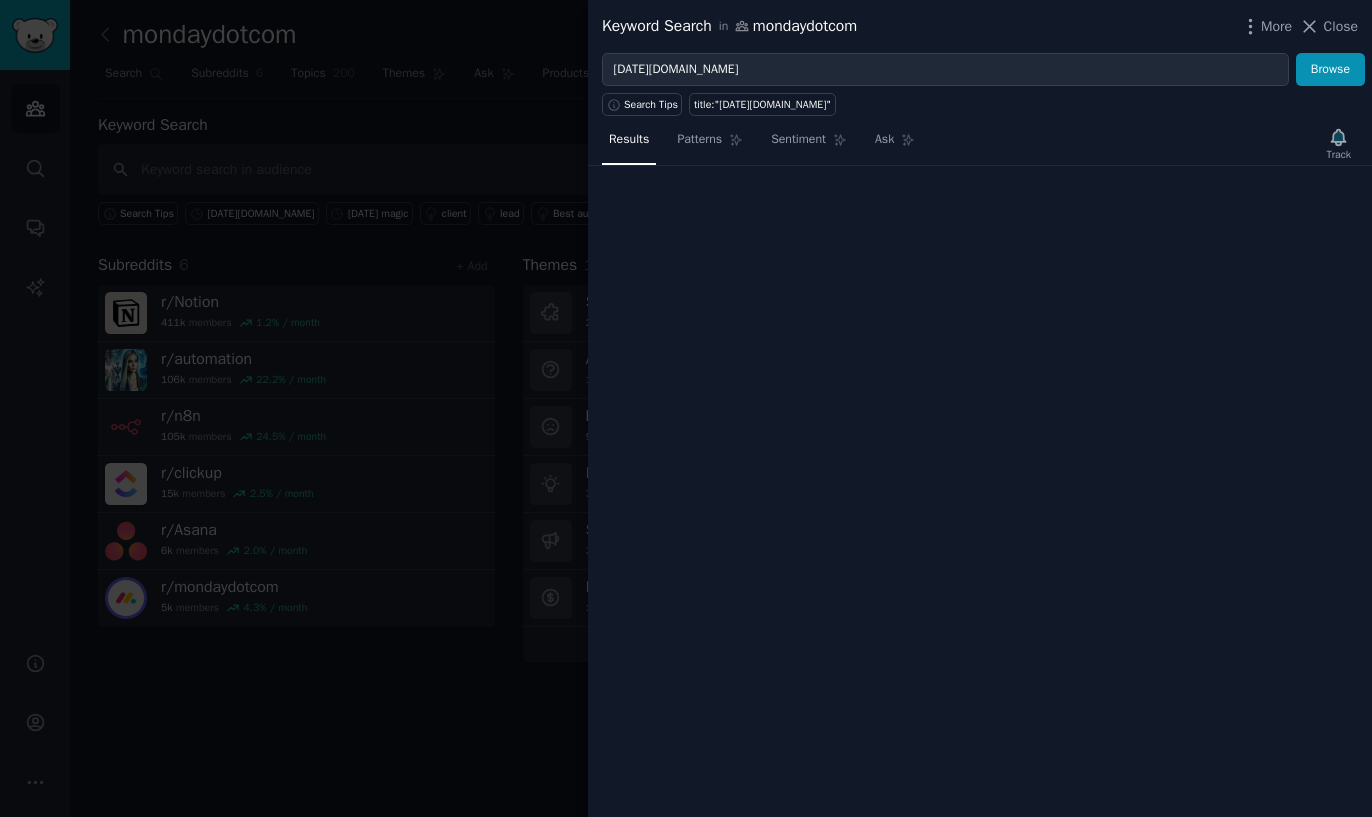 type 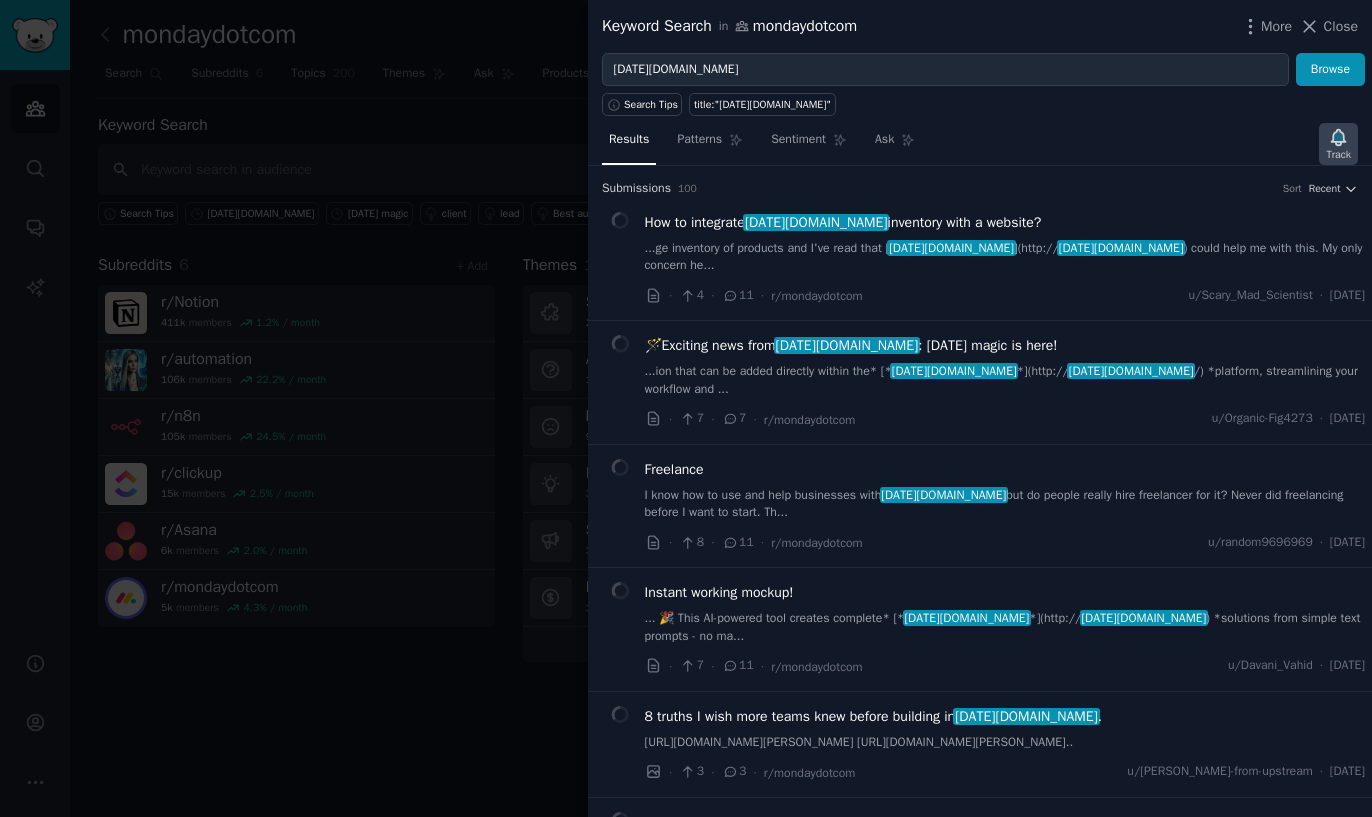 click on "Track" at bounding box center [1338, 144] 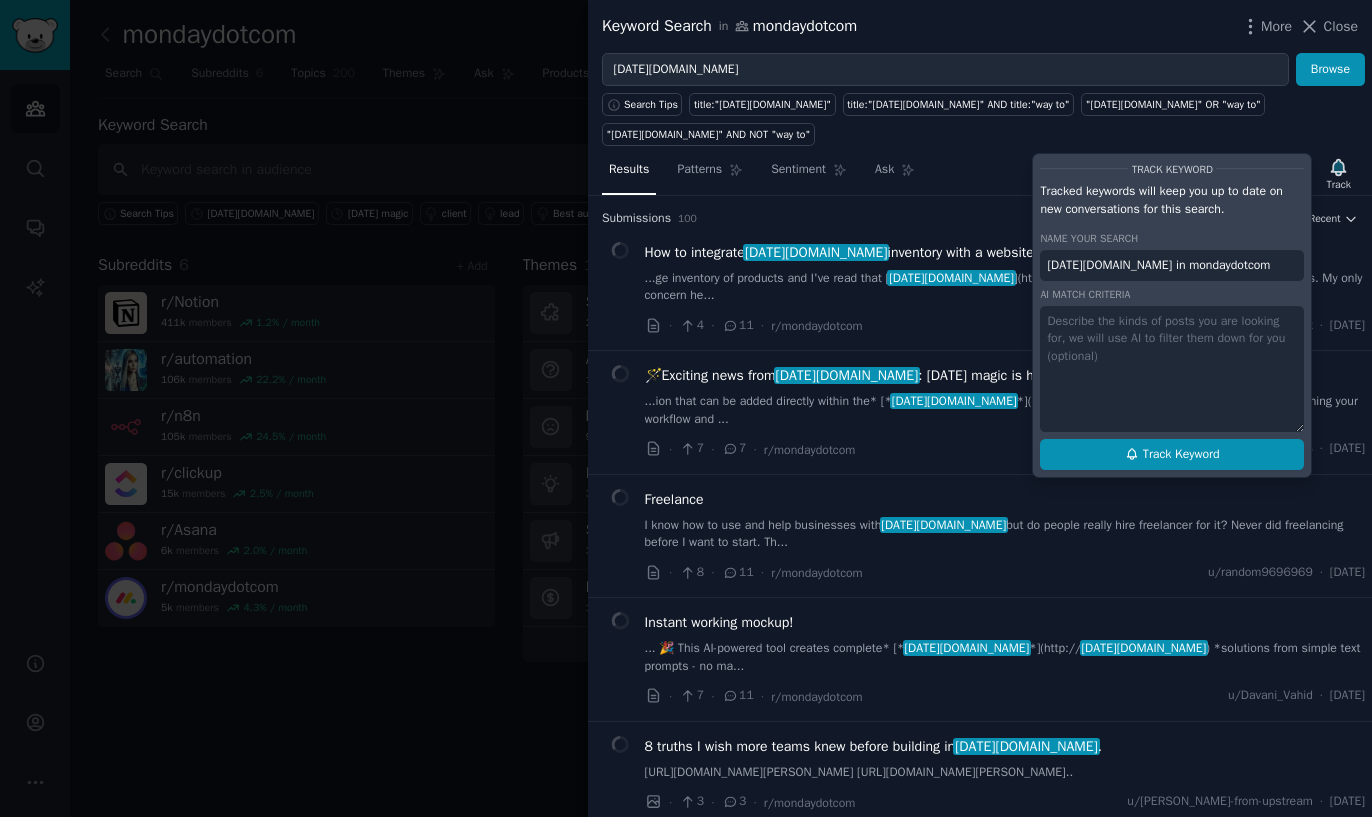 click on "Track Keyword" at bounding box center [1181, 455] 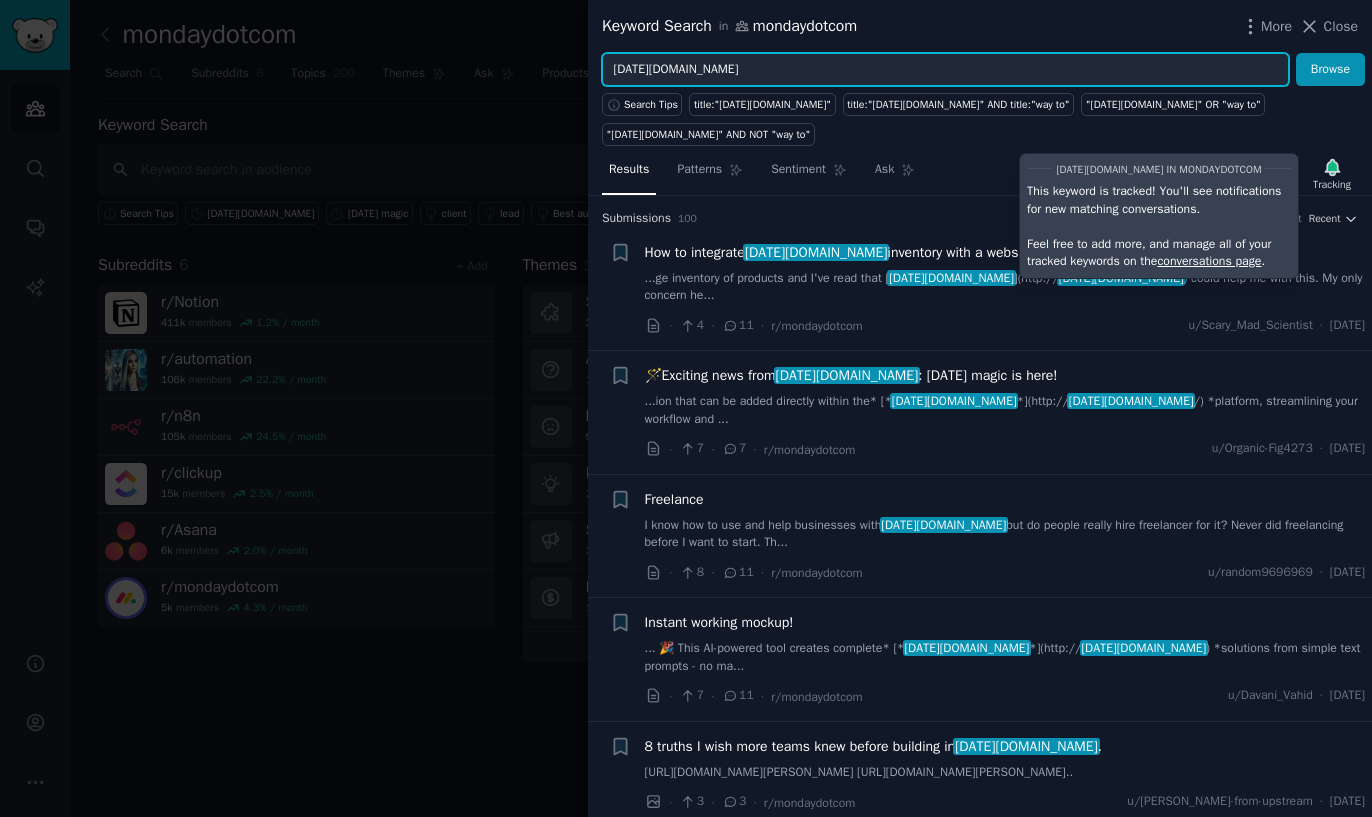 click on "[DATE][DOMAIN_NAME]" at bounding box center (945, 70) 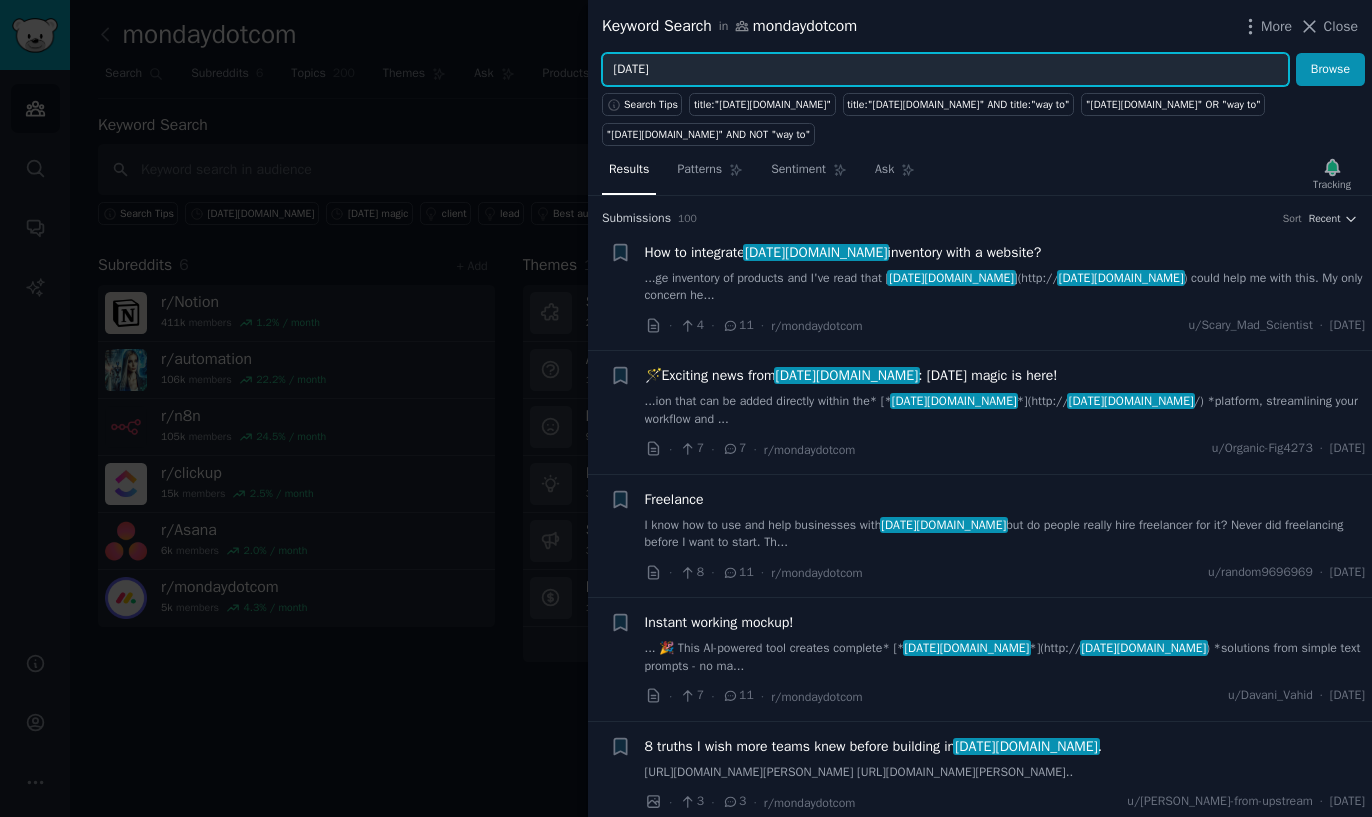 type on "[DATE]" 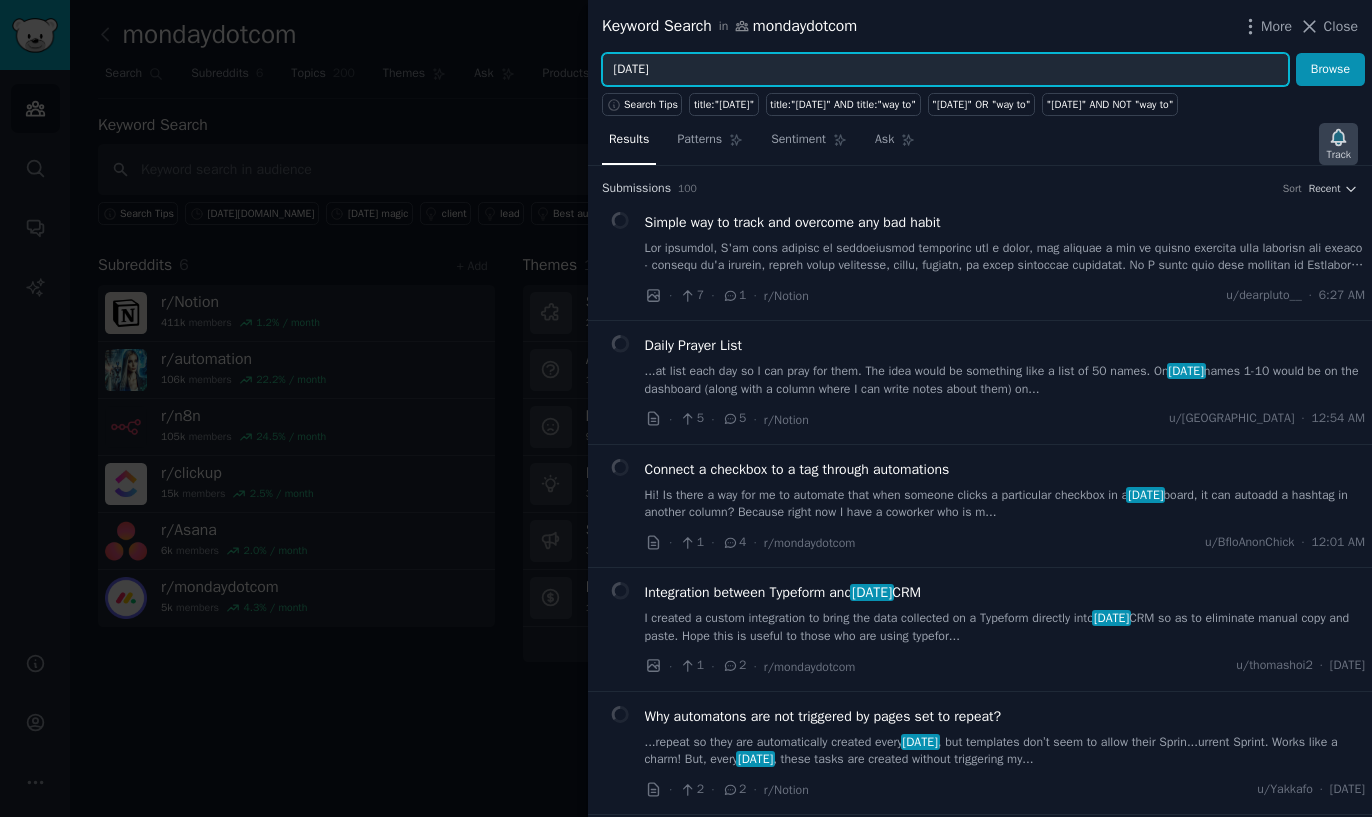 click on "Track" at bounding box center [1338, 155] 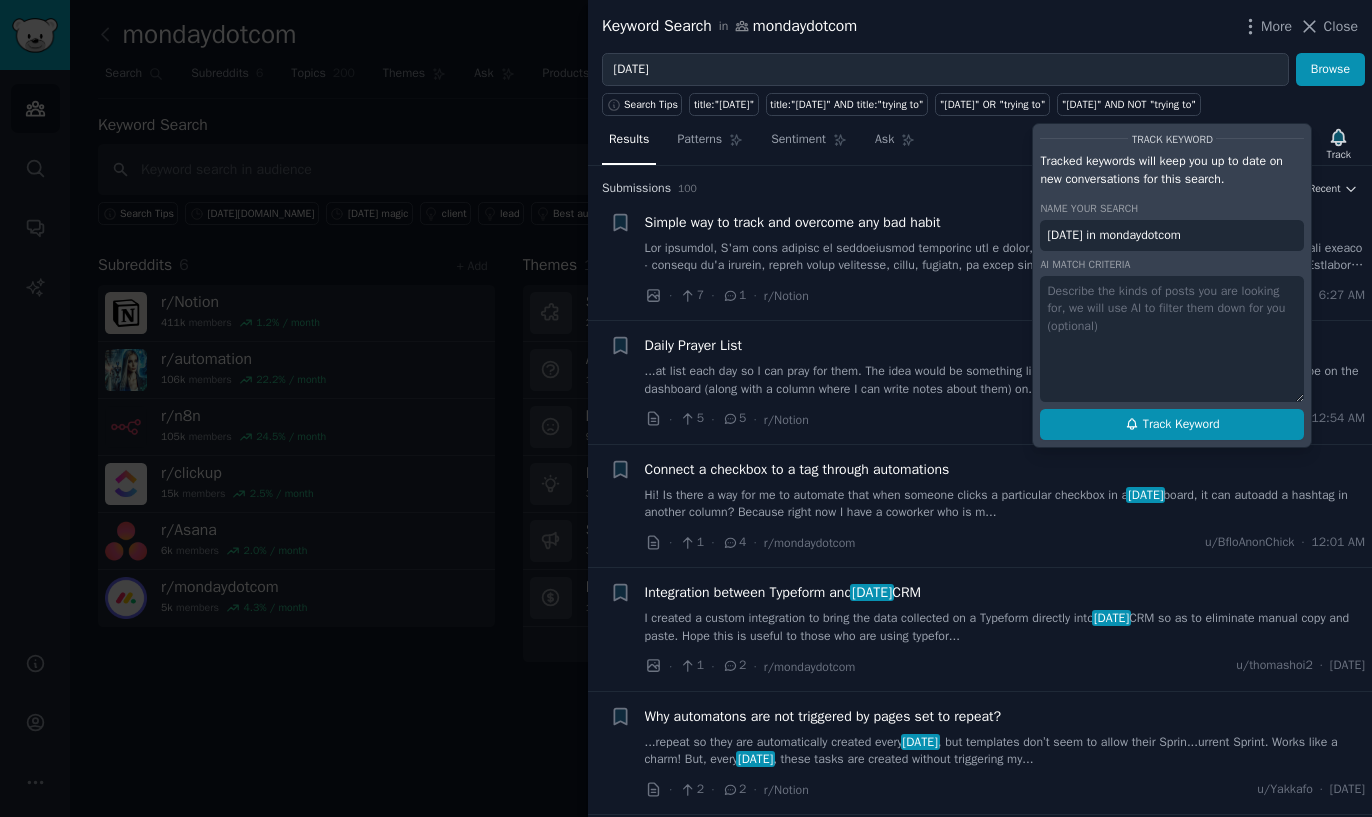 click on "Track Keyword" at bounding box center (1181, 425) 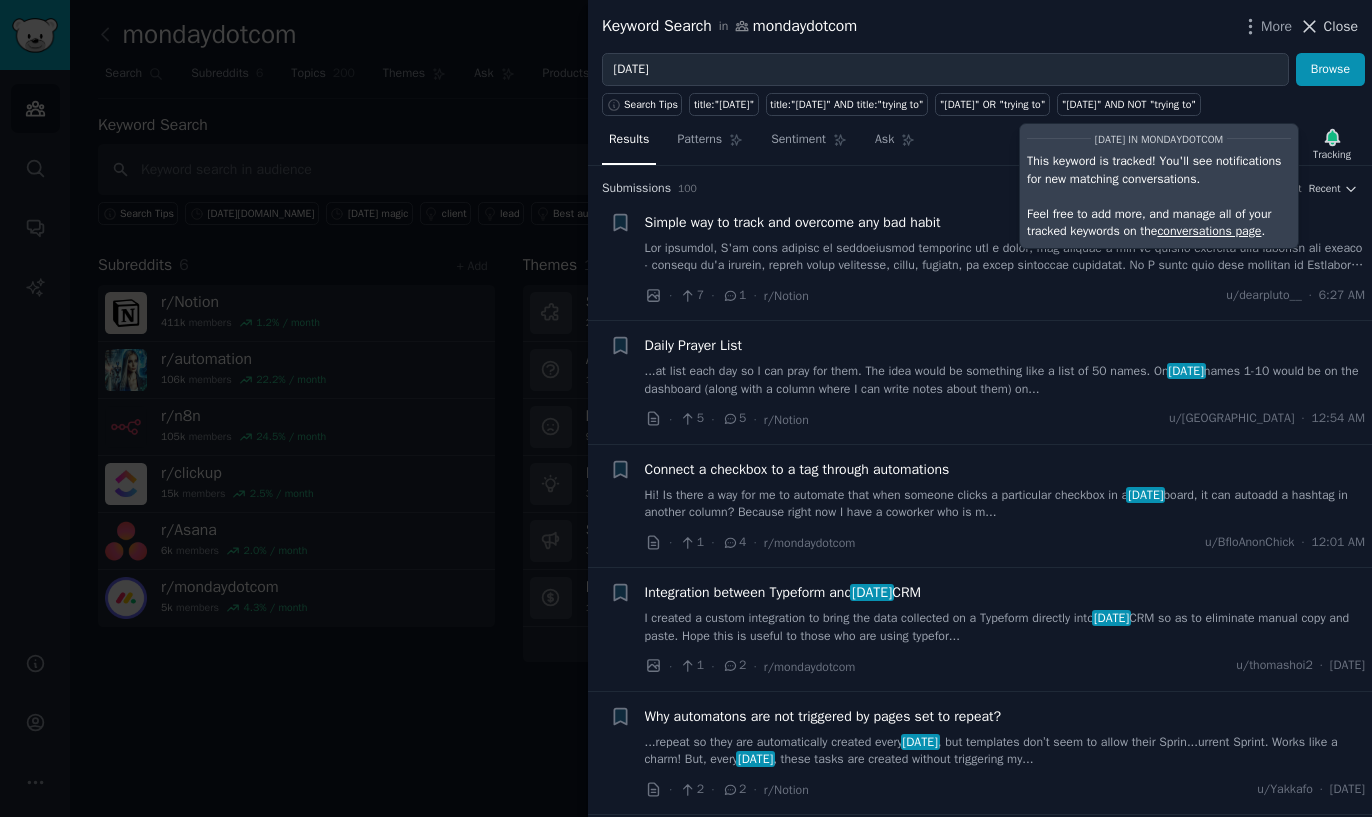 click on "Close" at bounding box center (1341, 26) 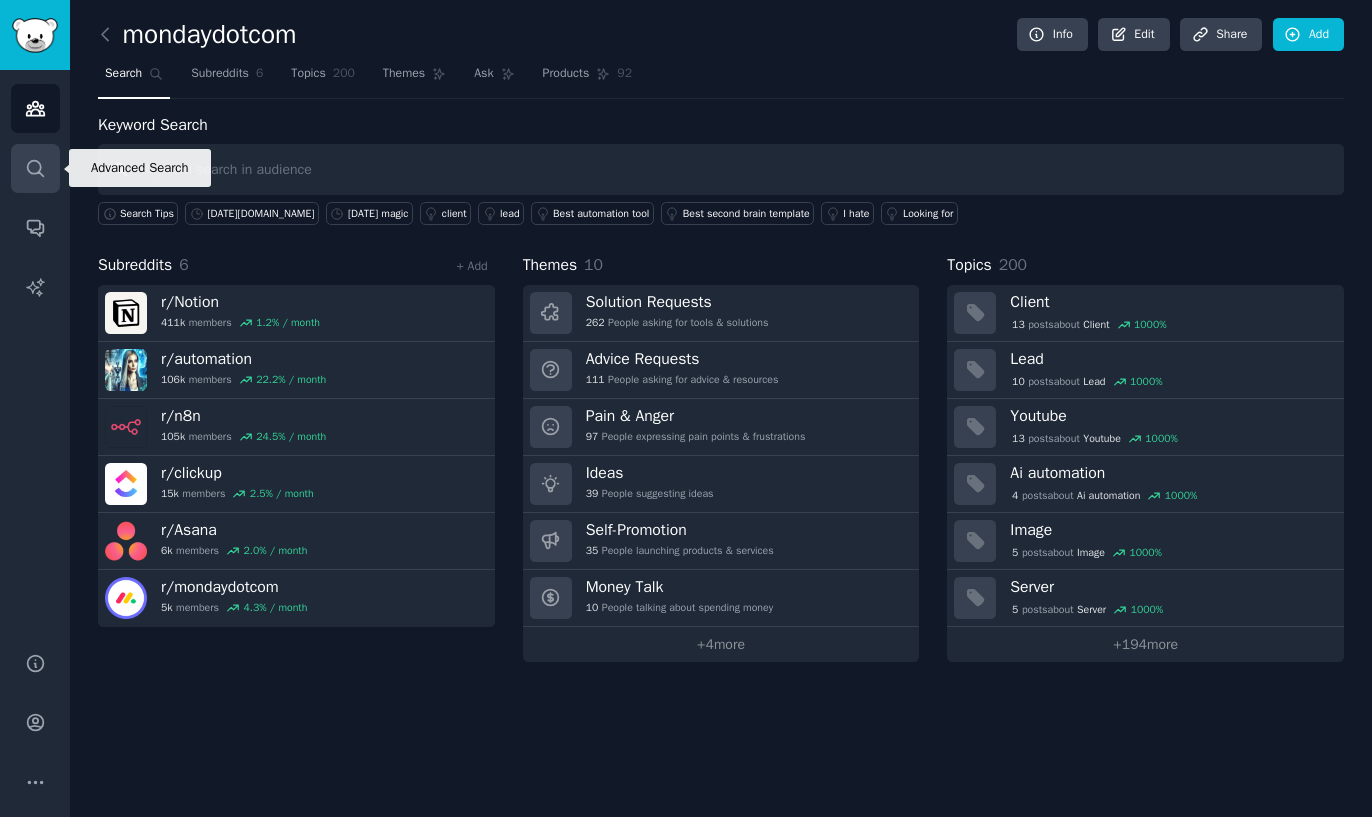 click 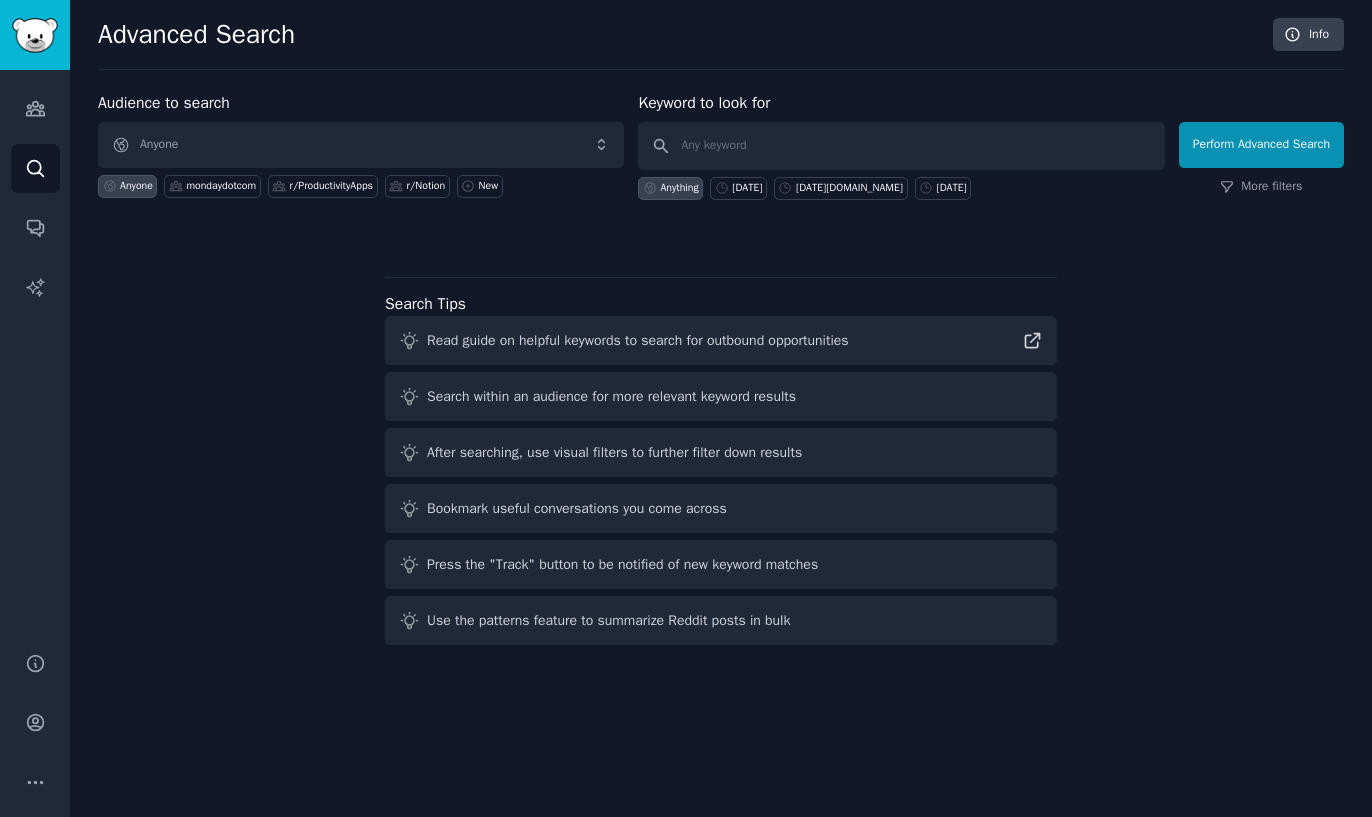click on "Audiences Search Conversations AI Reports" at bounding box center (35, 349) 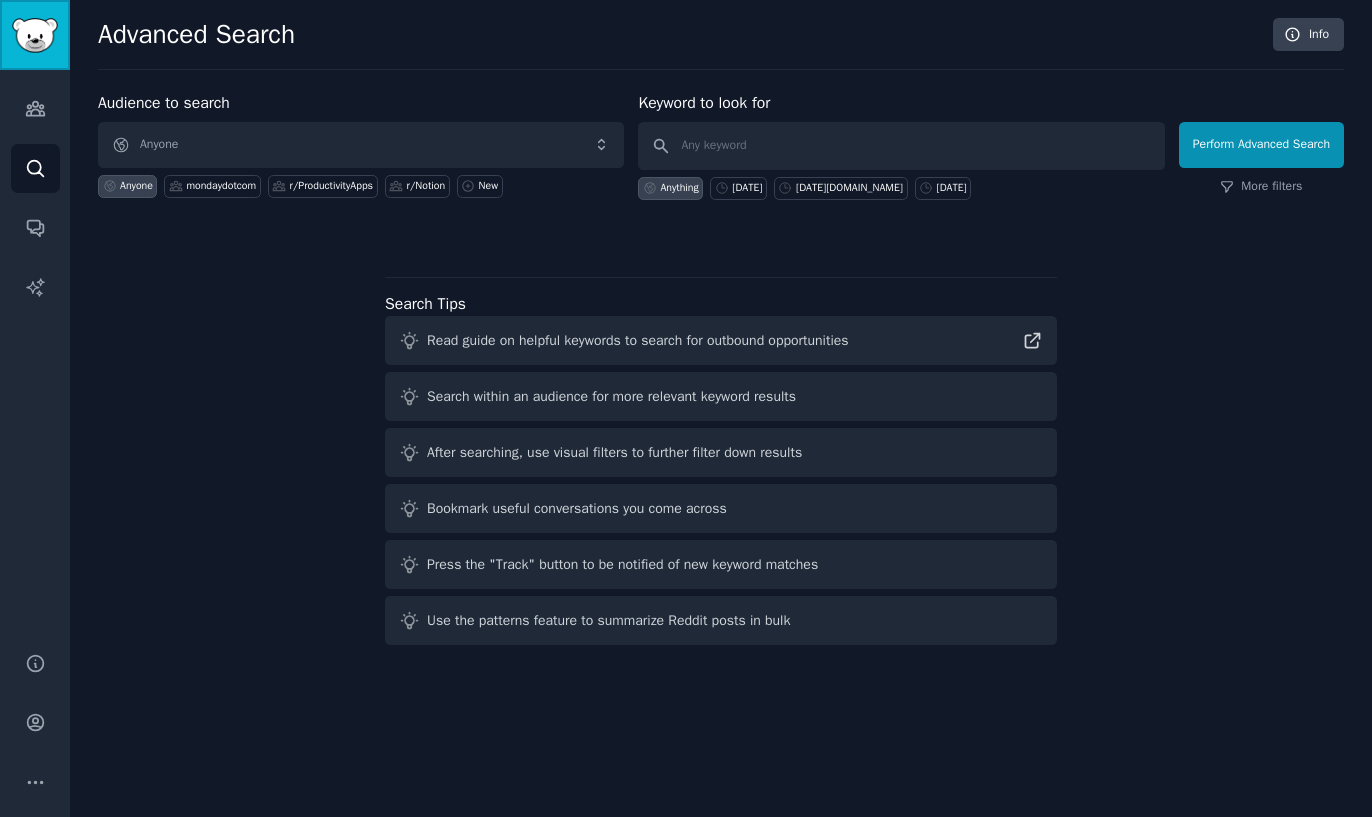 click at bounding box center (35, 35) 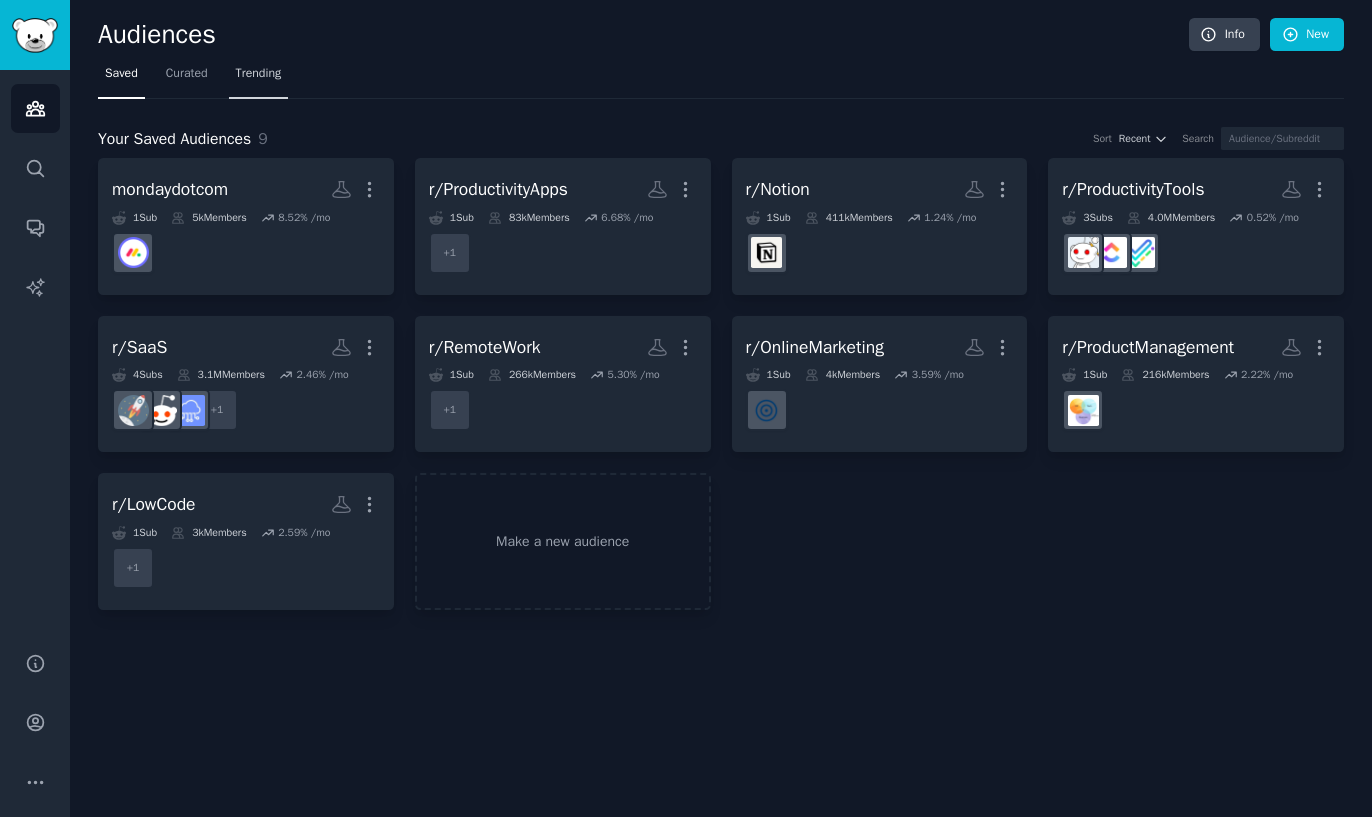 click on "Trending" at bounding box center [259, 74] 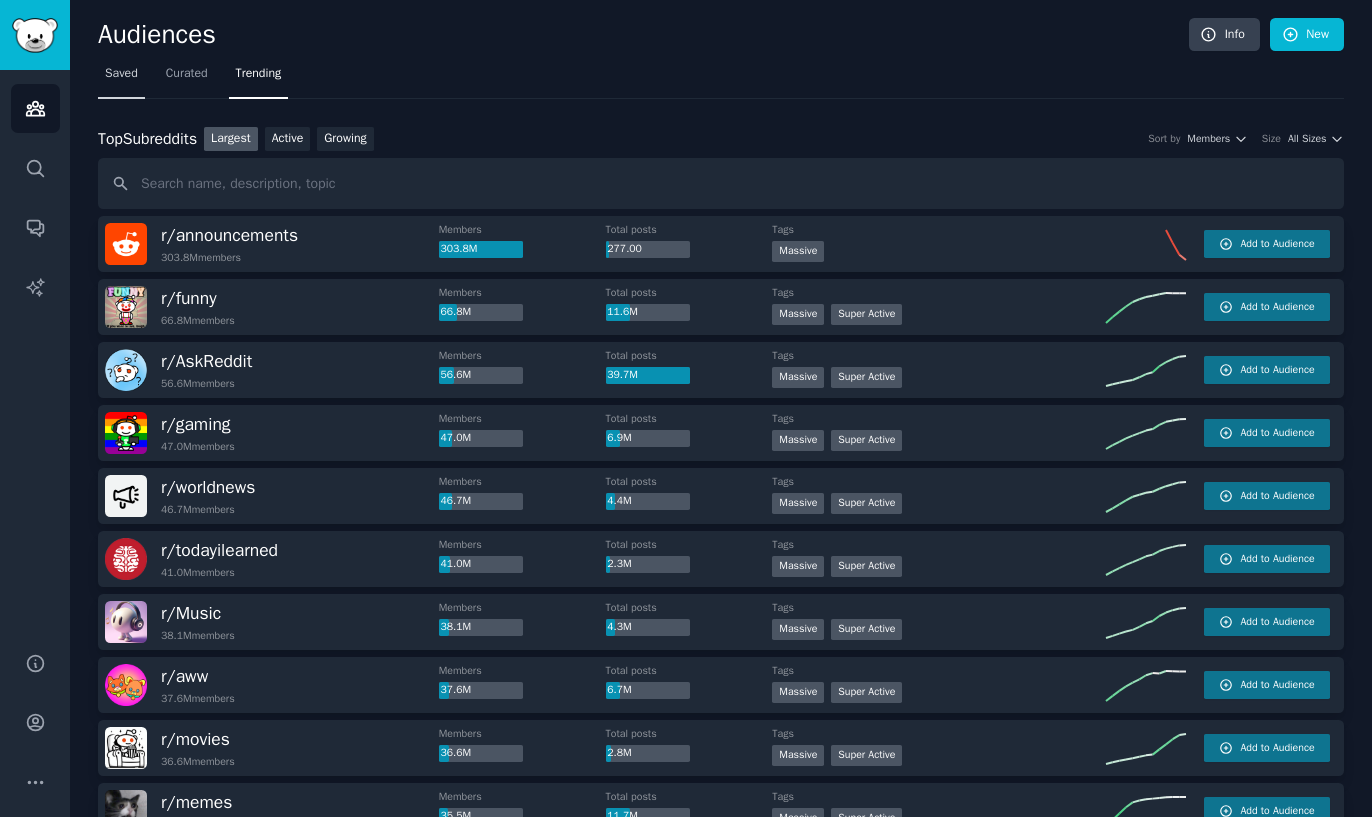 click on "Saved" at bounding box center [121, 74] 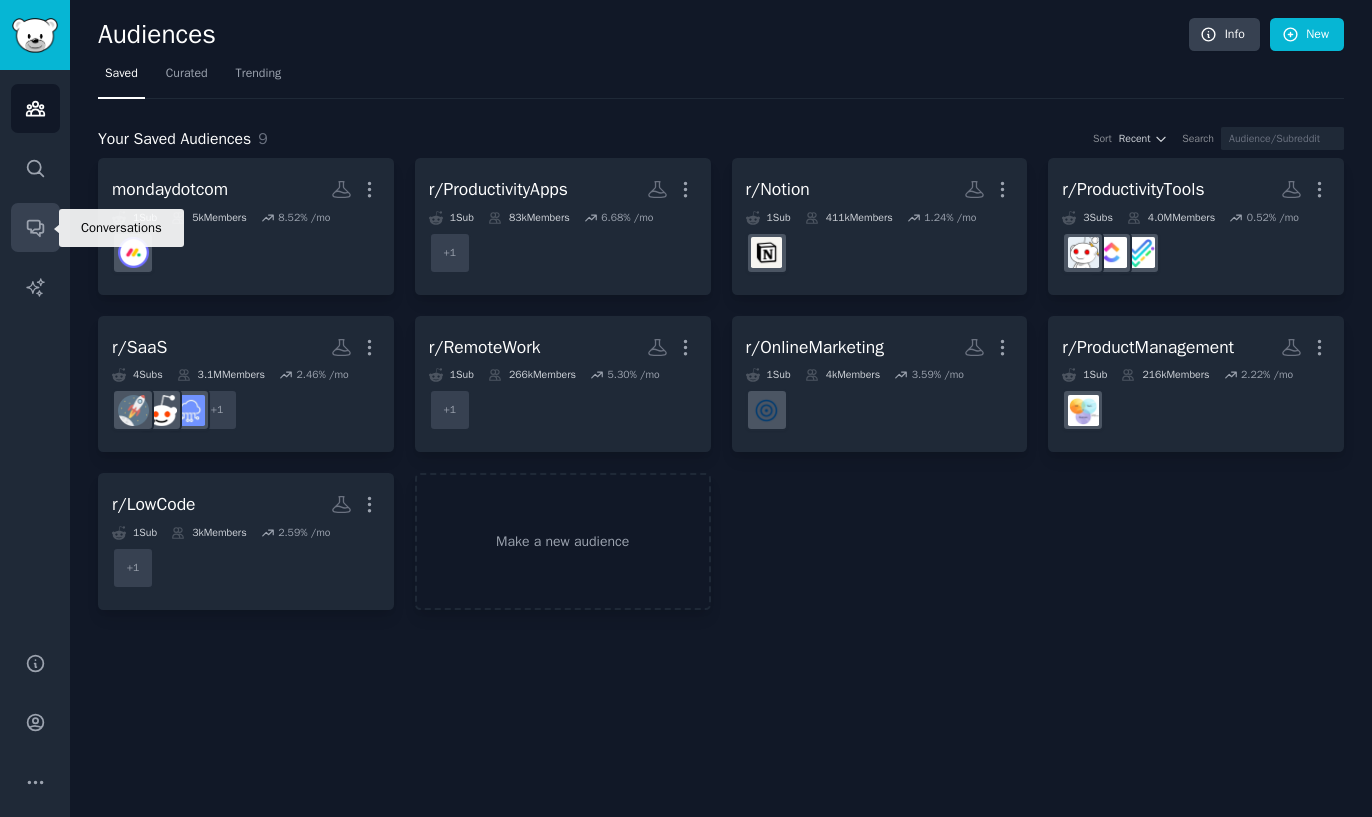 click on "Conversations" at bounding box center (35, 227) 